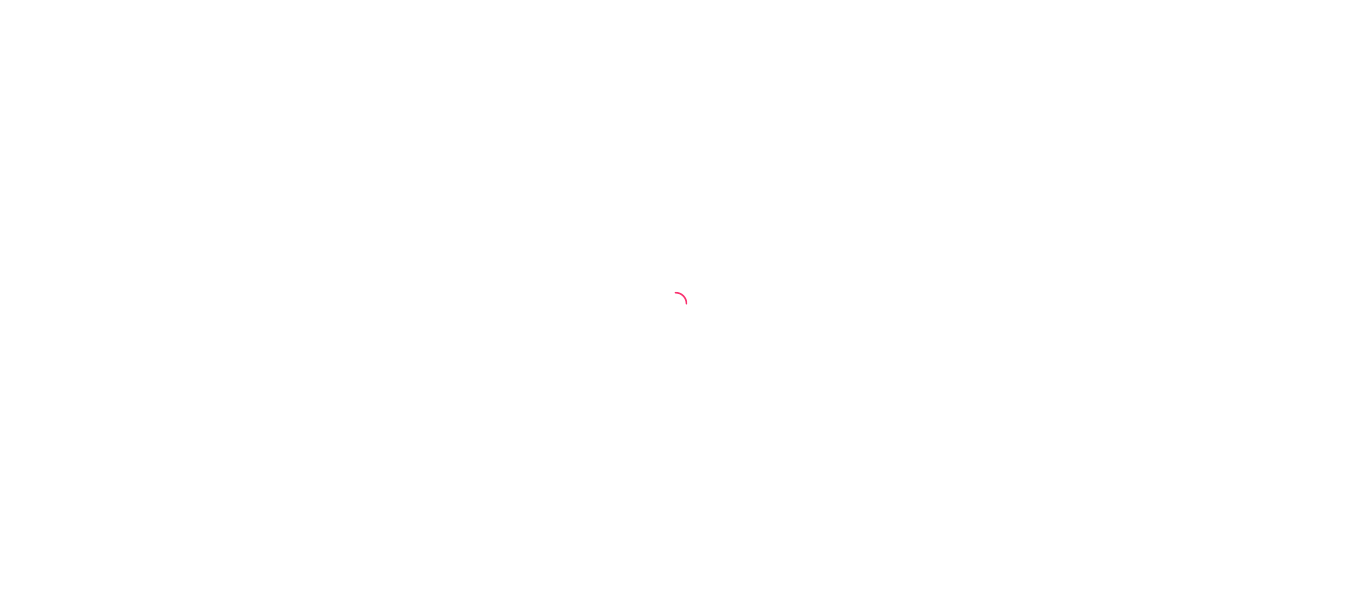 scroll, scrollTop: 0, scrollLeft: 0, axis: both 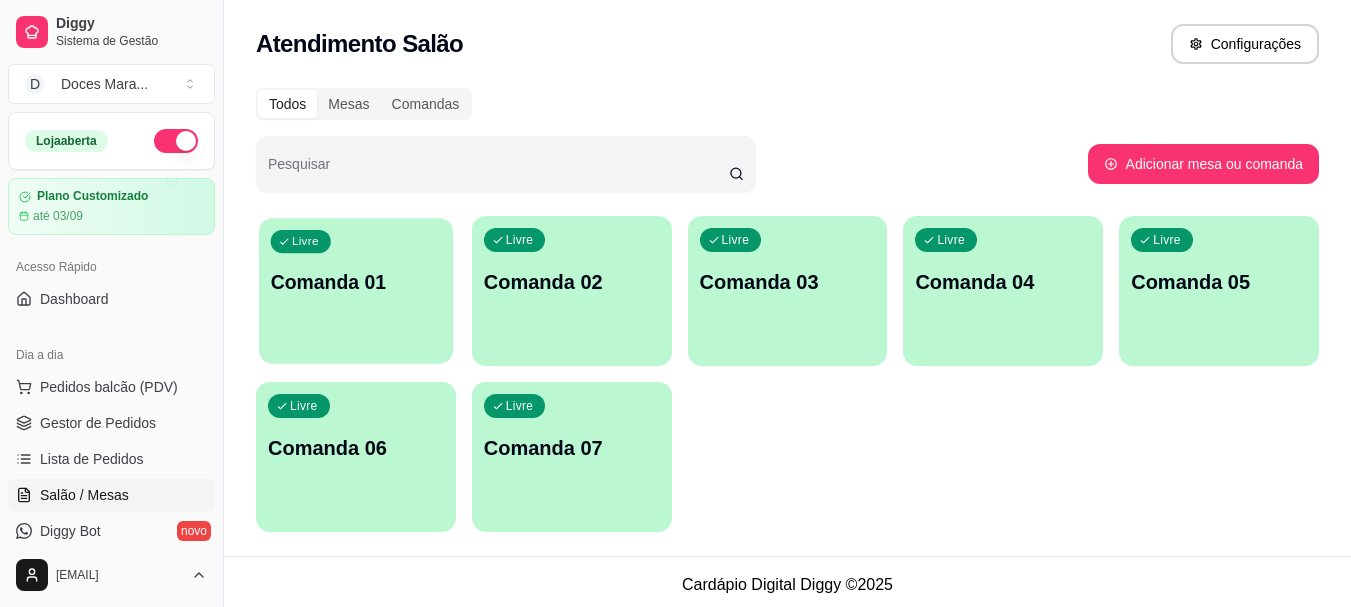 click at bounding box center (356, 351) 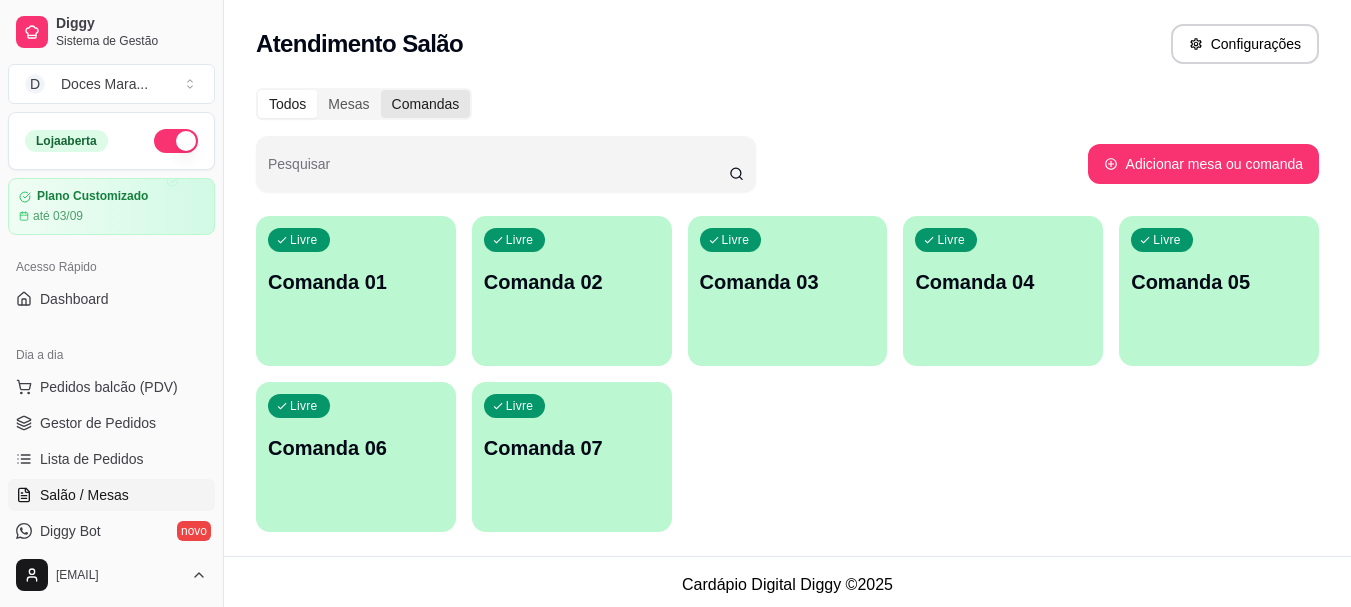 click on "Comandas" at bounding box center [426, 104] 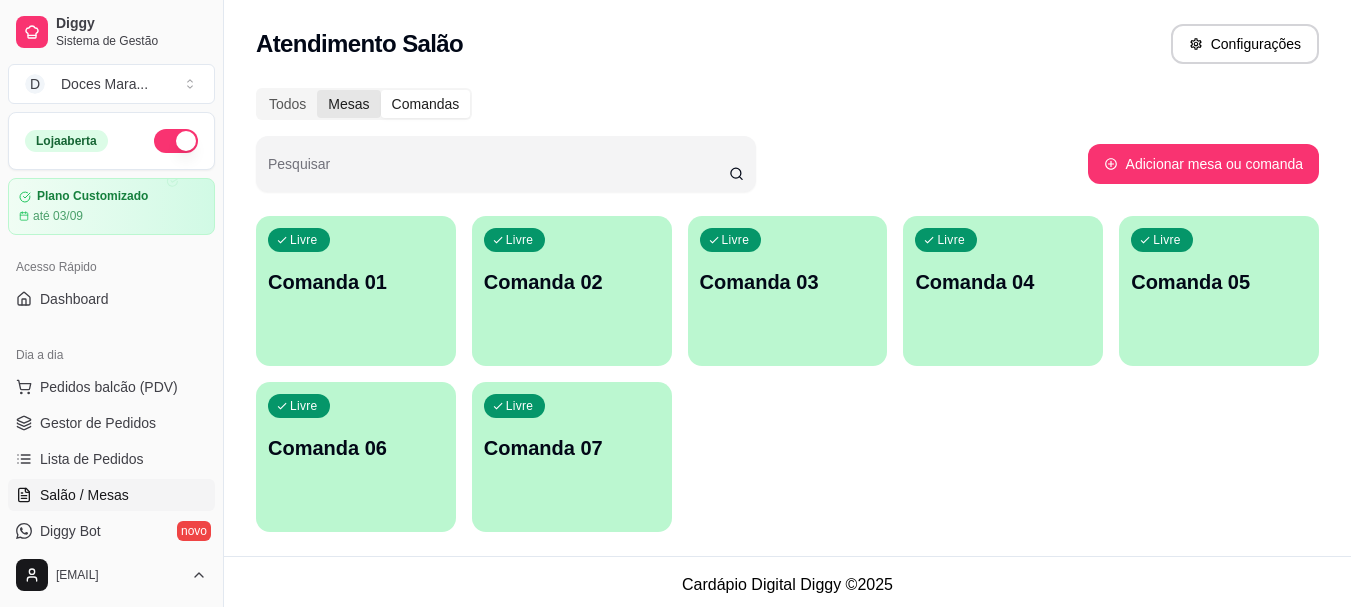 click on "Mesas" at bounding box center [348, 104] 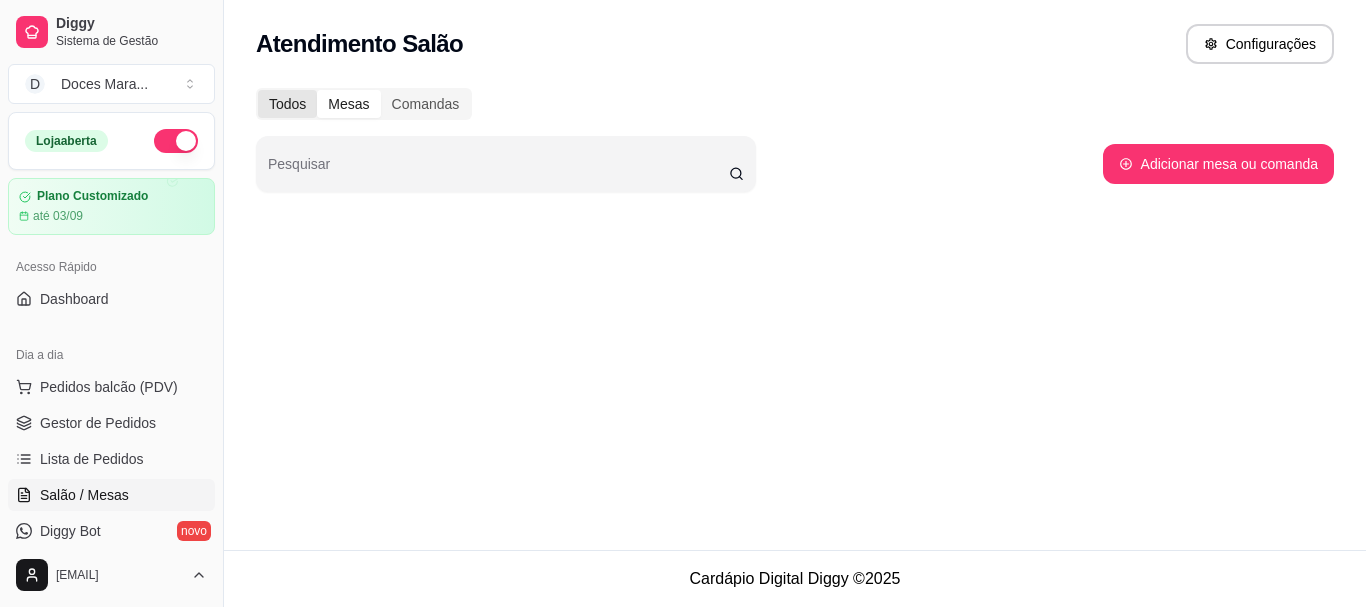 click on "Todos" at bounding box center (287, 104) 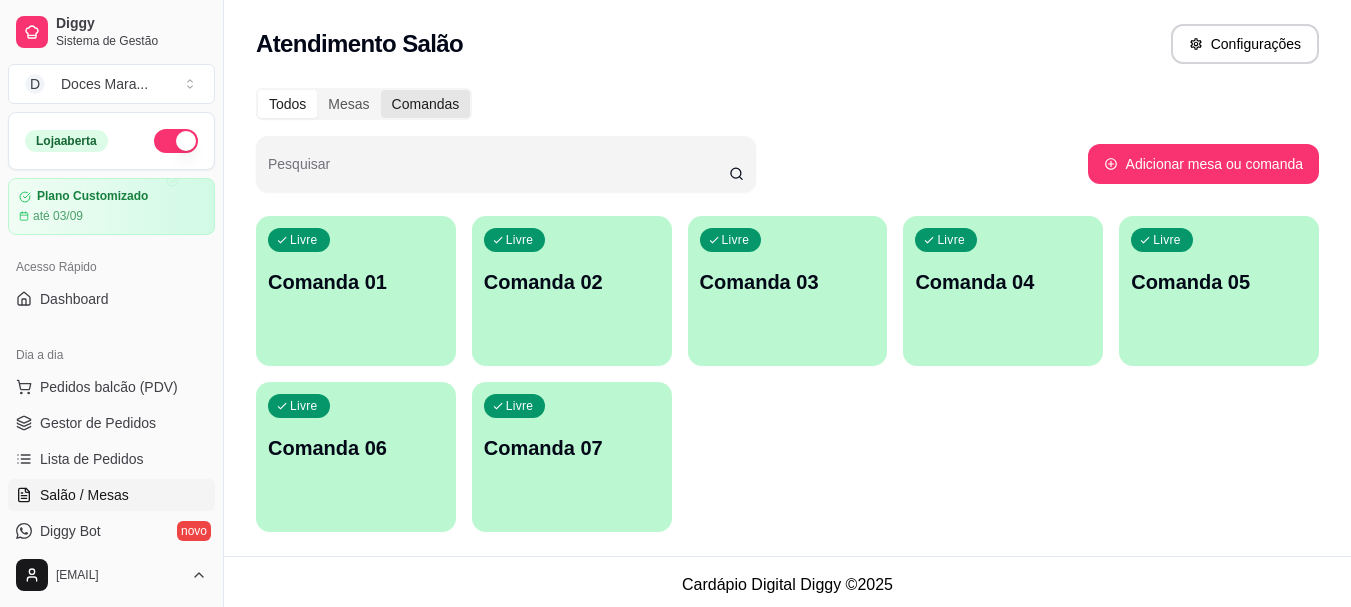 click on "Comandas" at bounding box center [426, 104] 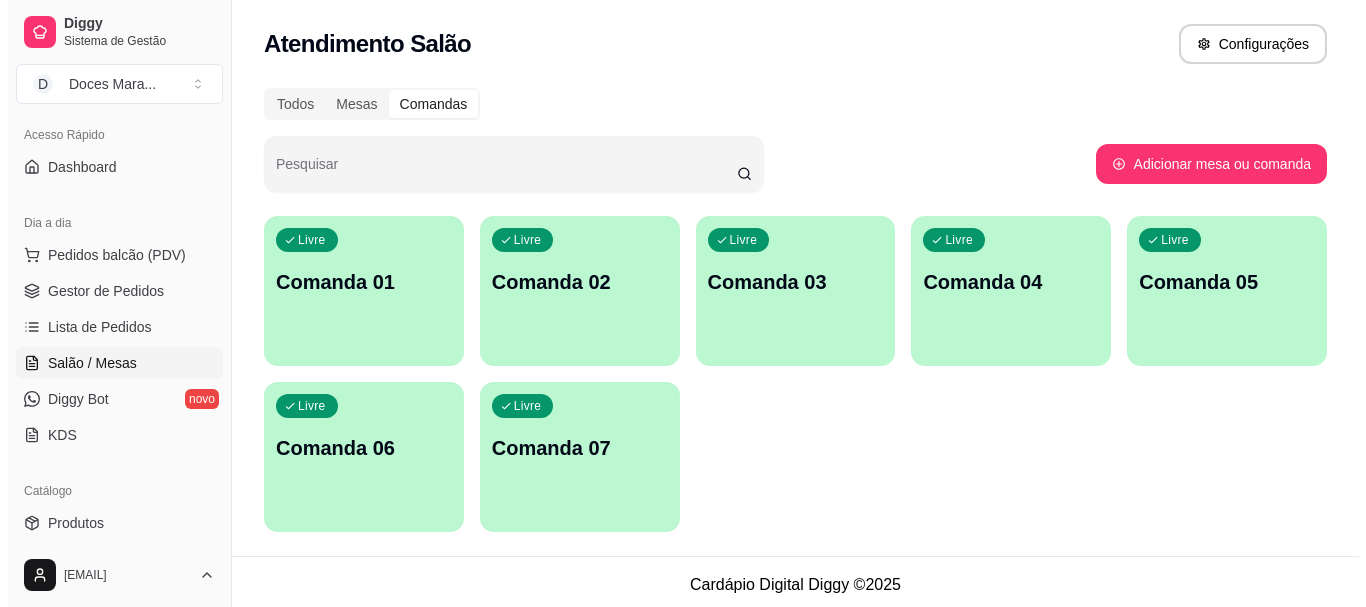 scroll, scrollTop: 0, scrollLeft: 0, axis: both 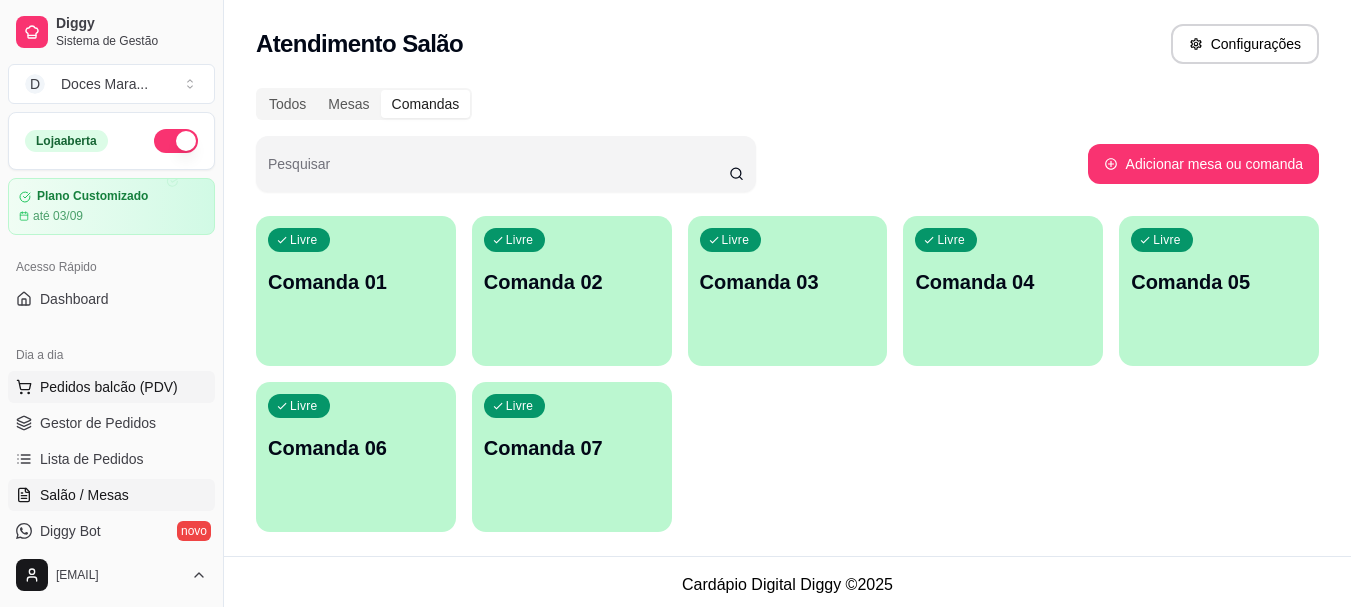 click on "Pedidos balcão (PDV)" at bounding box center [109, 387] 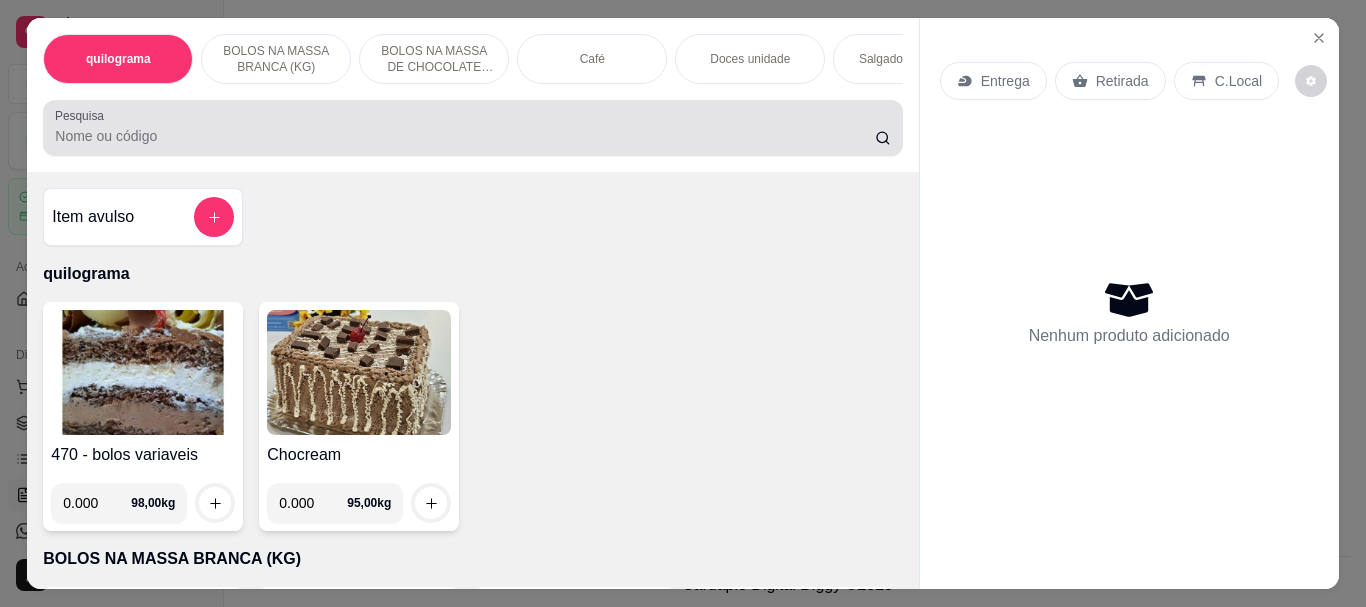 click on "Pesquisa" at bounding box center (465, 136) 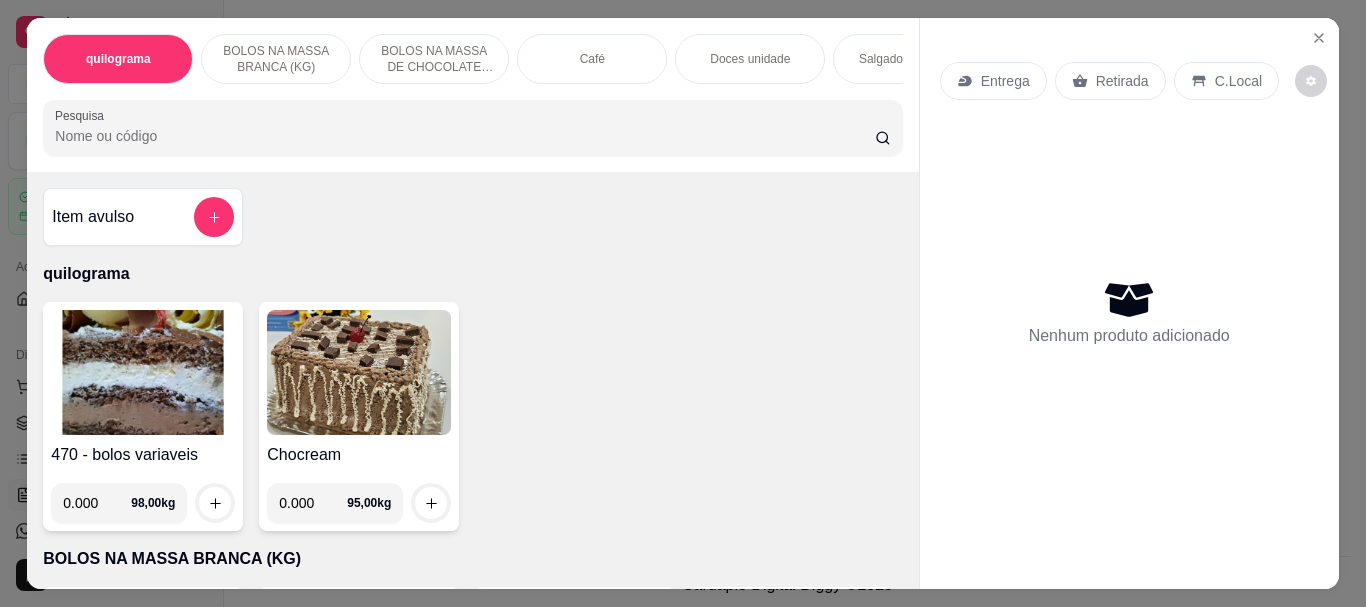 click at bounding box center (143, 372) 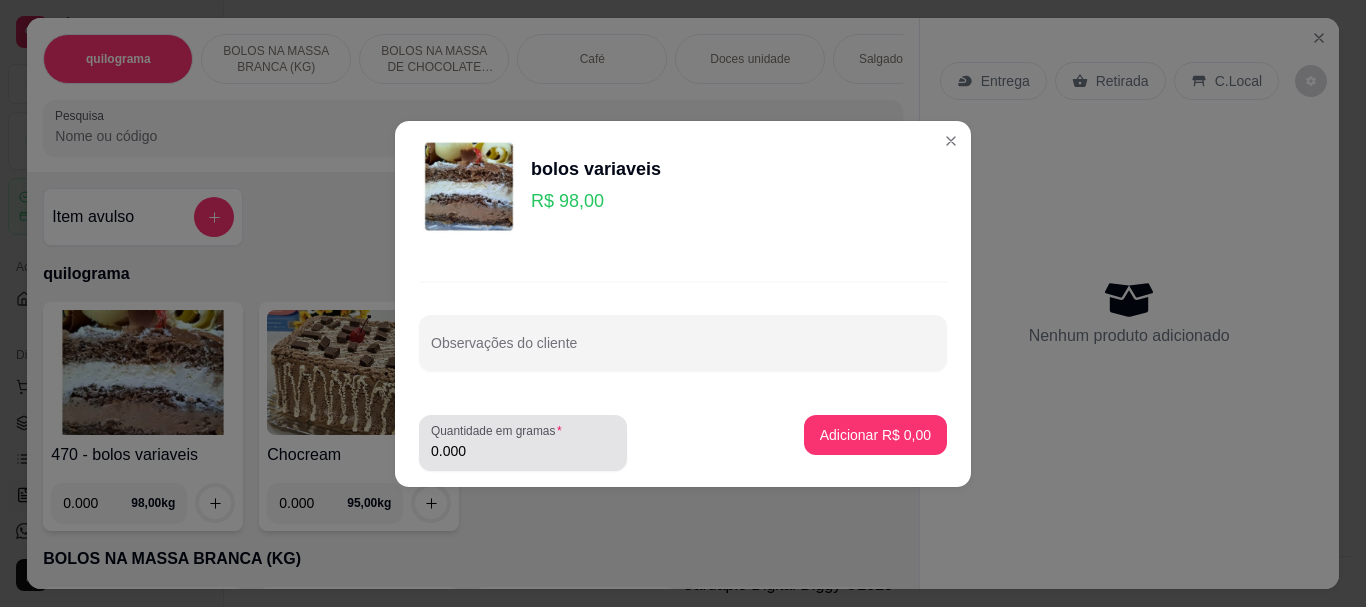 click on "Quantidade em gramas" at bounding box center (500, 430) 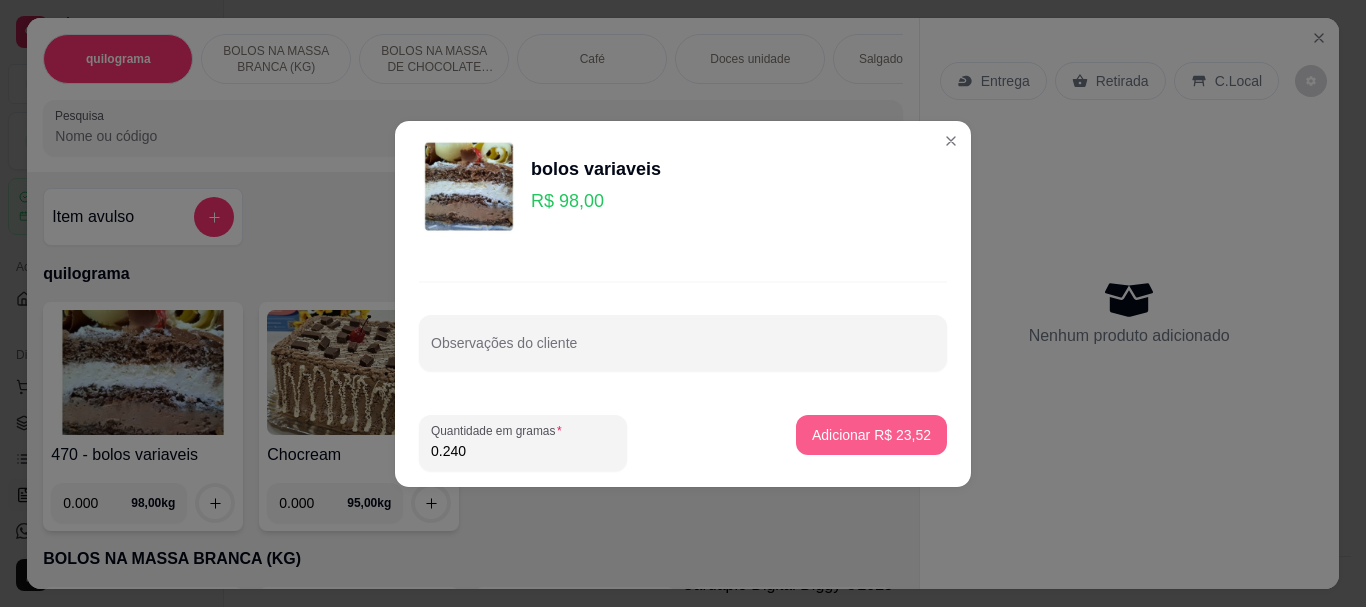 type on "0.240" 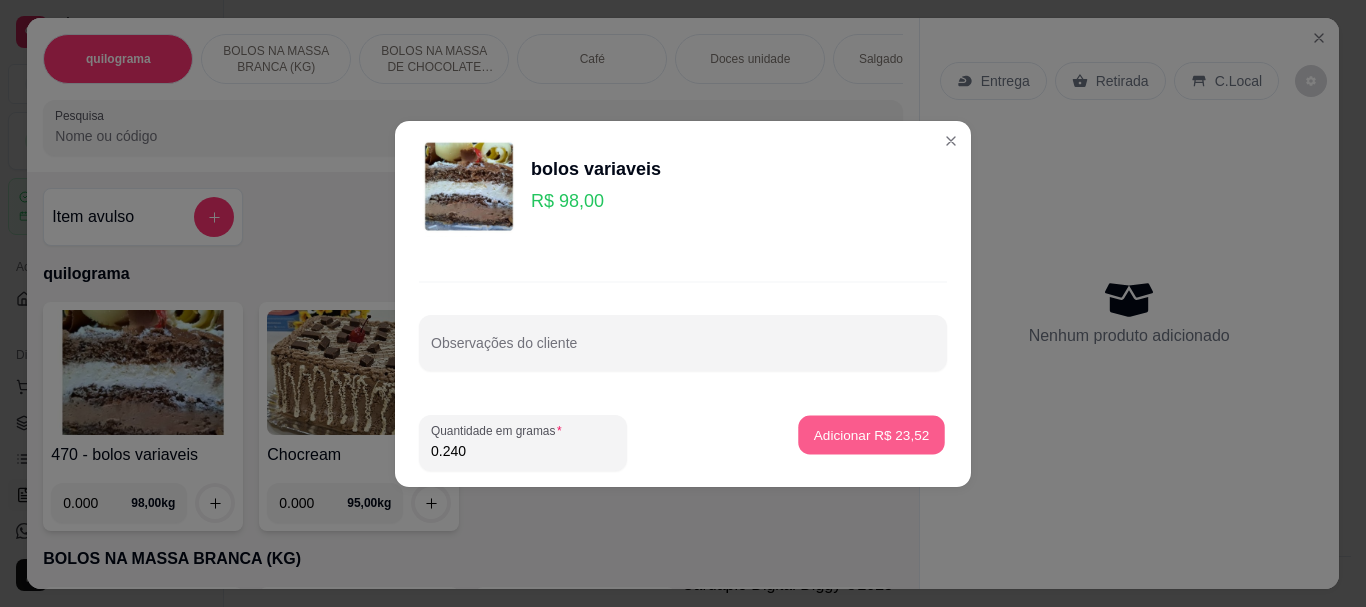click on "Adicionar   R$ 23,52" at bounding box center [872, 434] 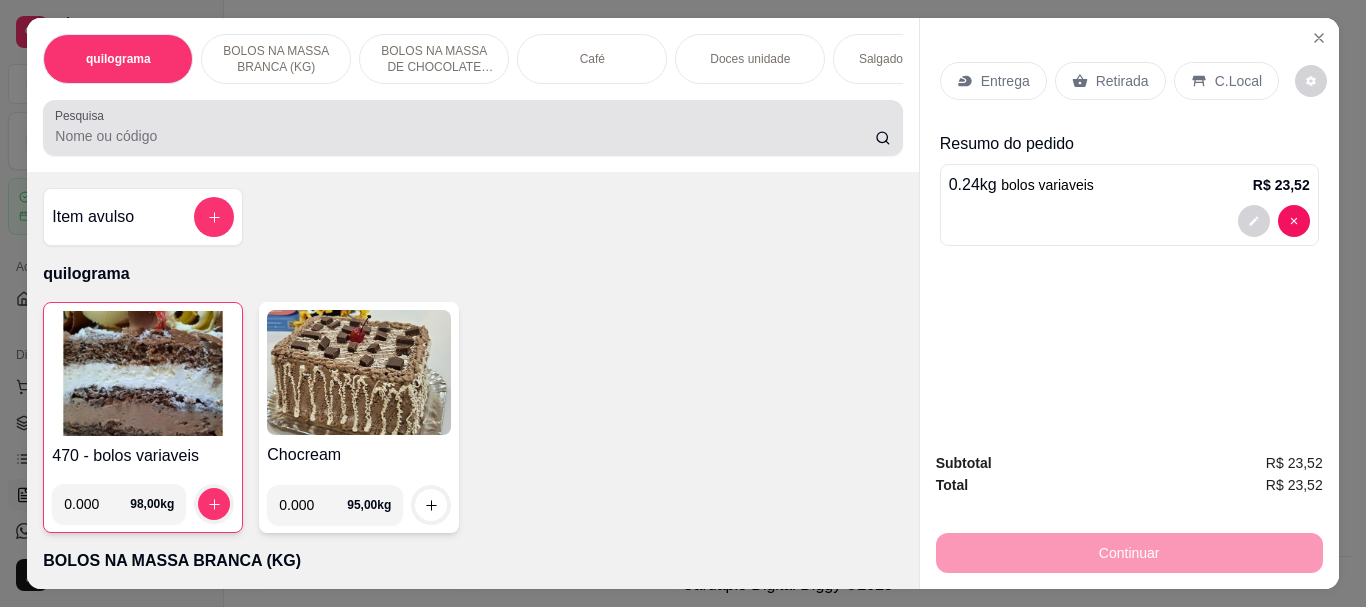 click at bounding box center [472, 128] 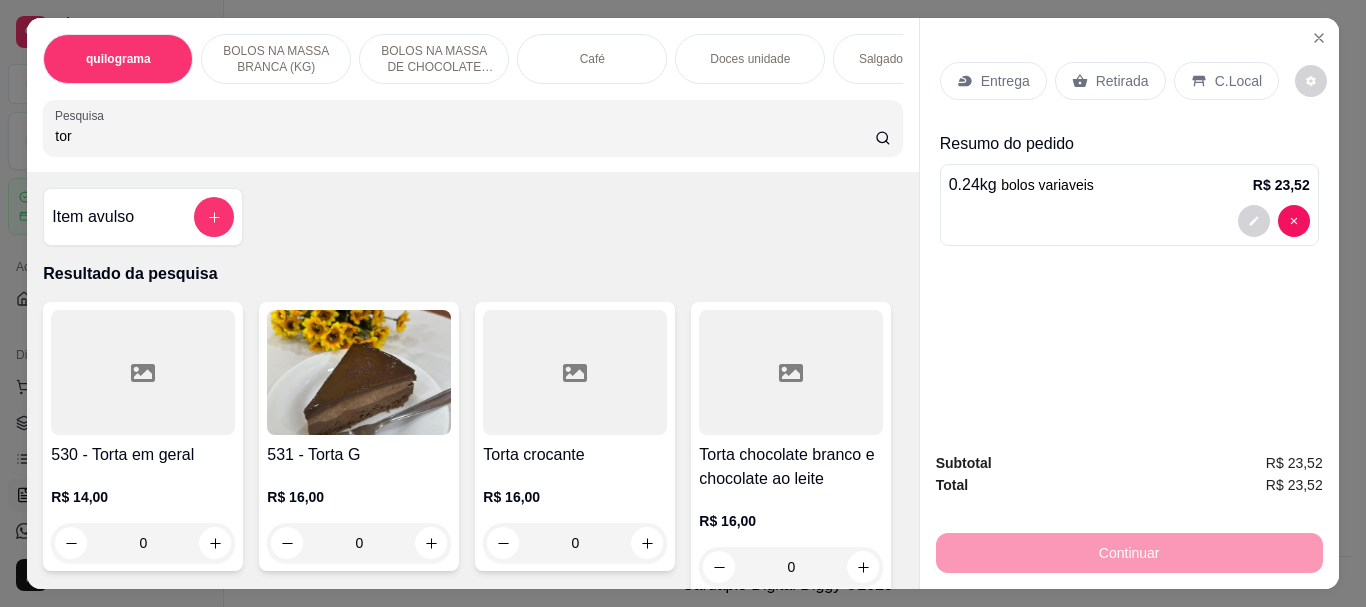 type on "tor" 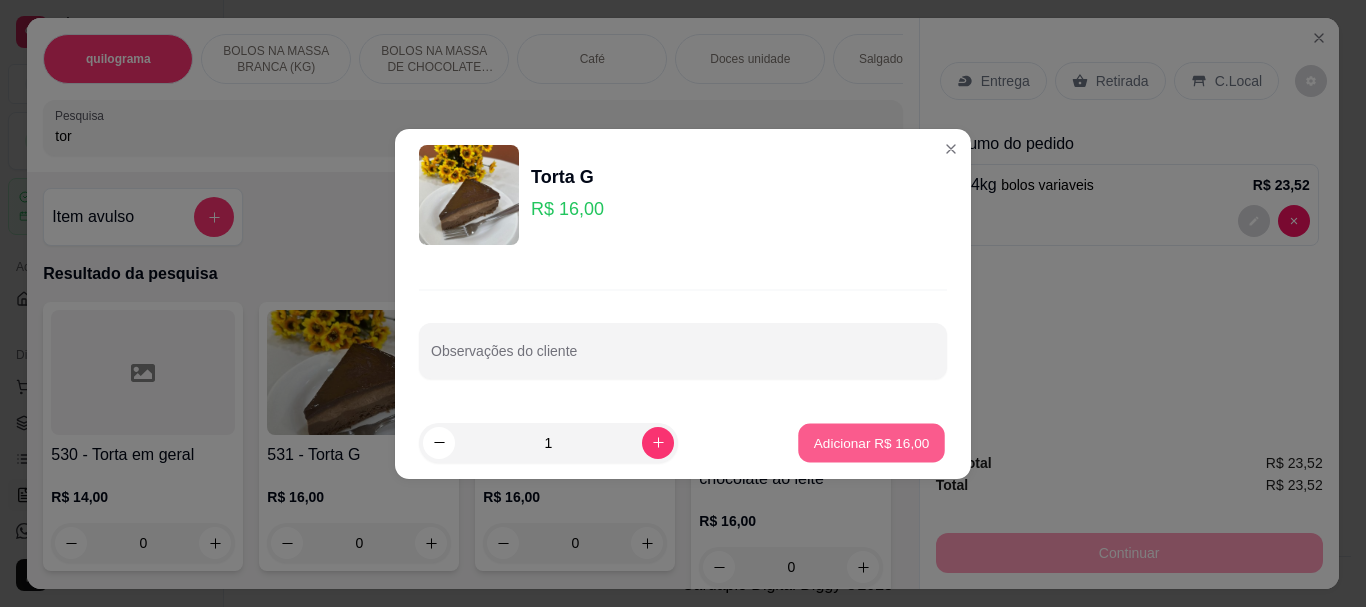 click on "Adicionar   R$ 16,00" at bounding box center [872, 442] 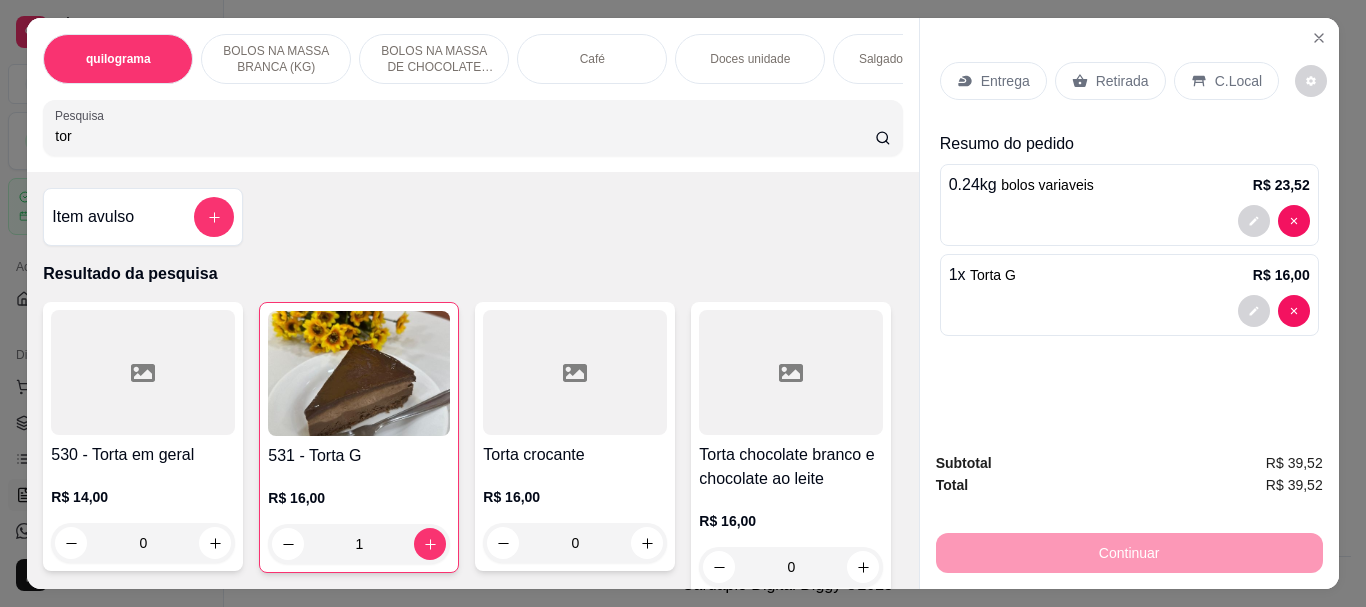 click on "tor" at bounding box center [465, 136] 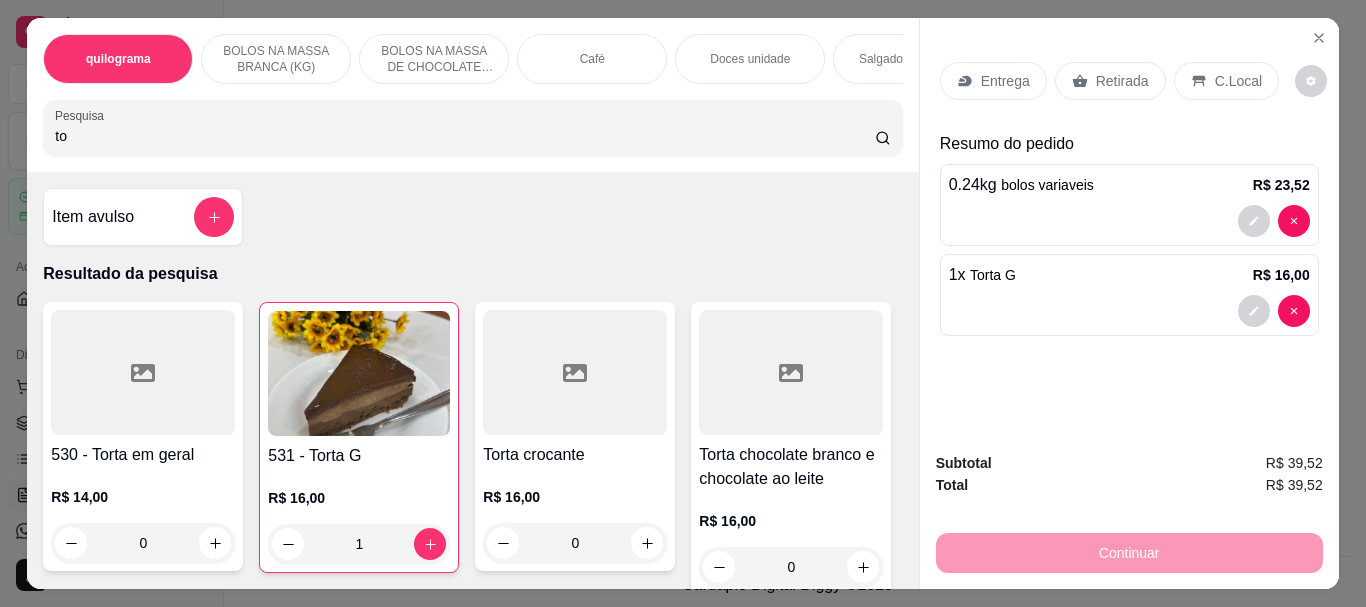 type on "t" 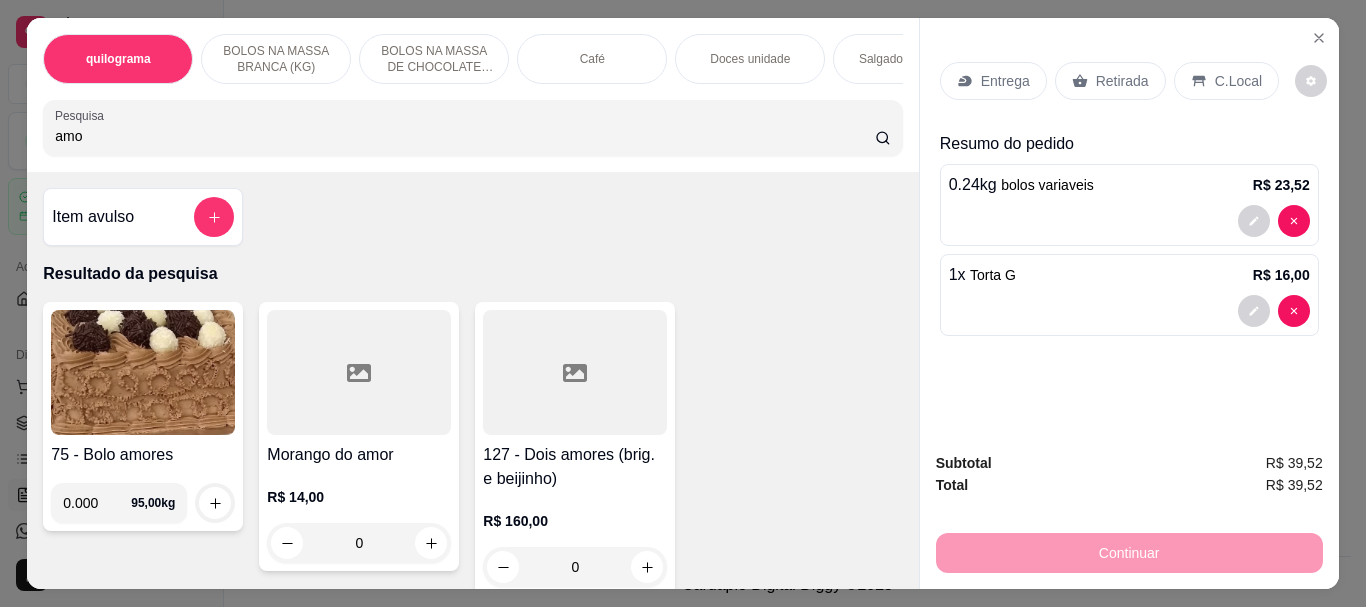 type on "amo" 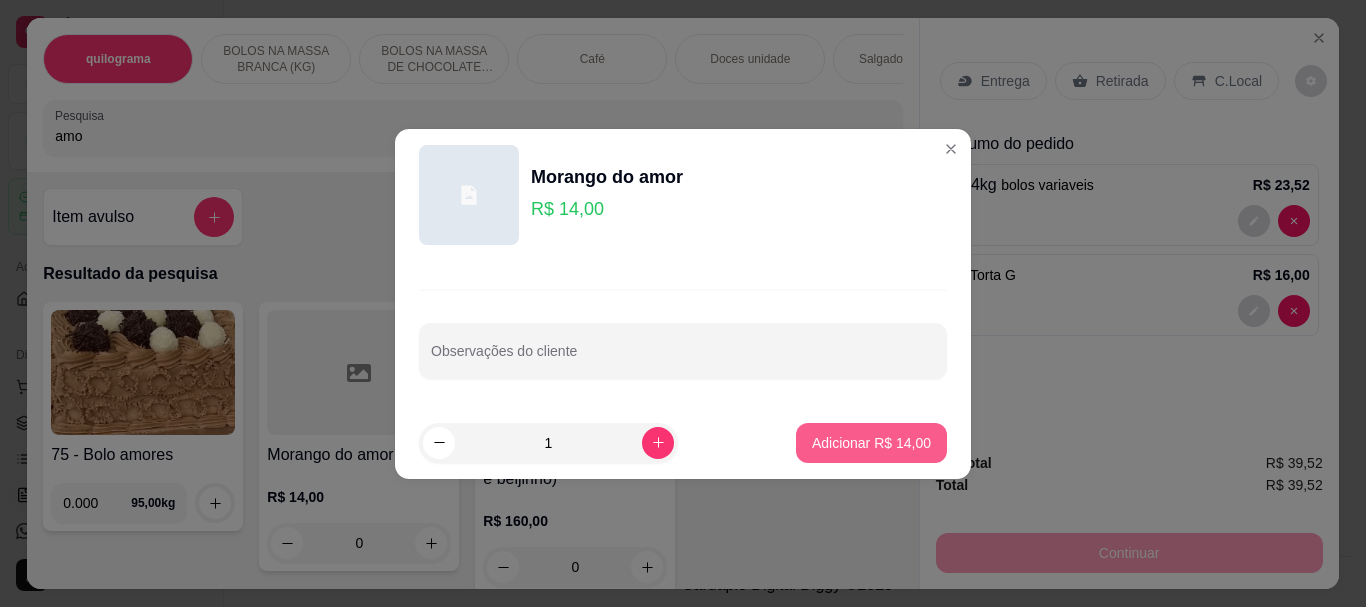click on "Adicionar   R$ 14,00" at bounding box center [871, 443] 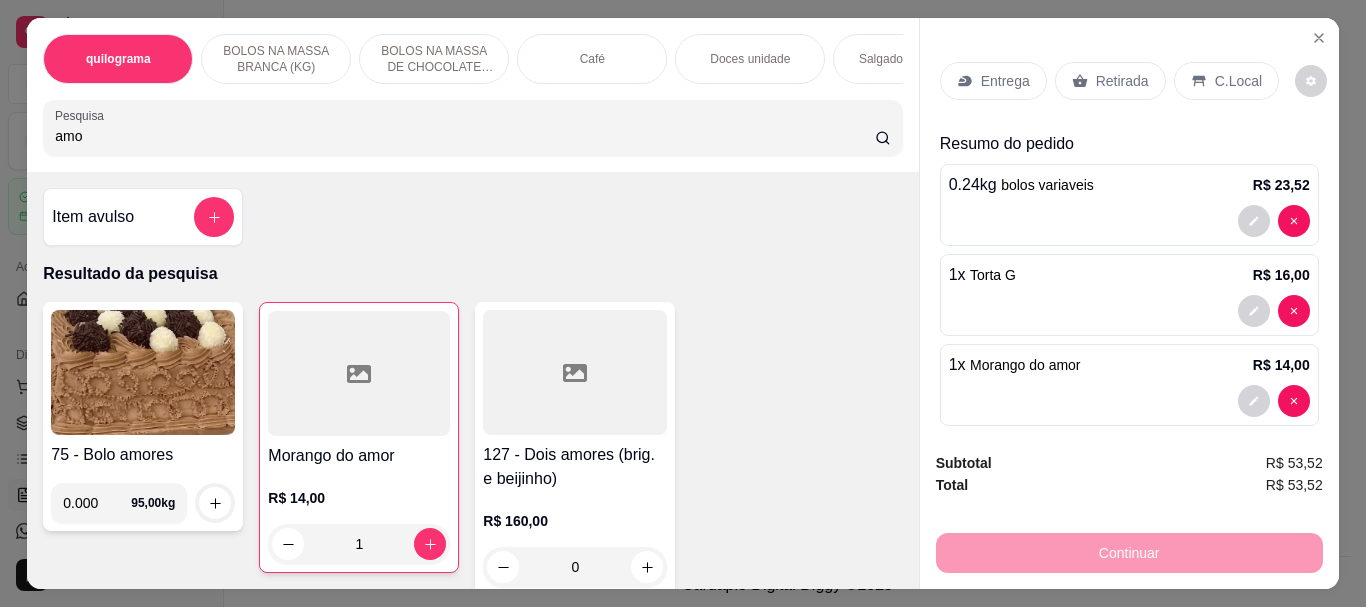 click on "Retirada" at bounding box center [1122, 81] 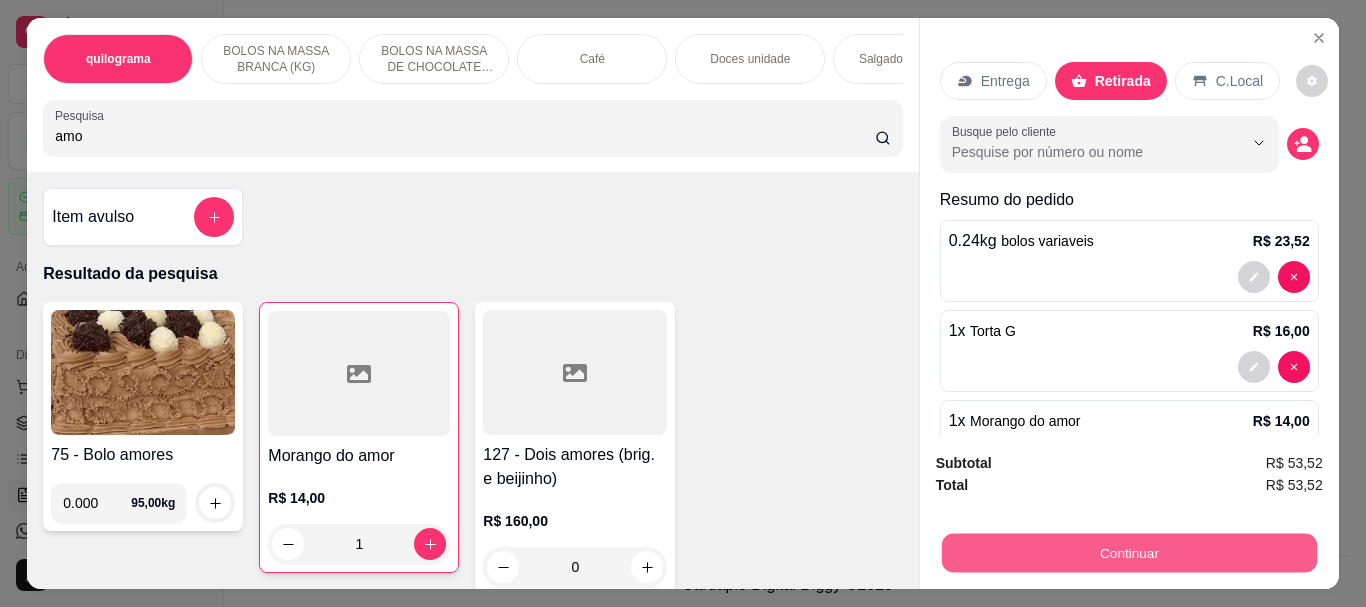 click on "Continuar" at bounding box center (1128, 552) 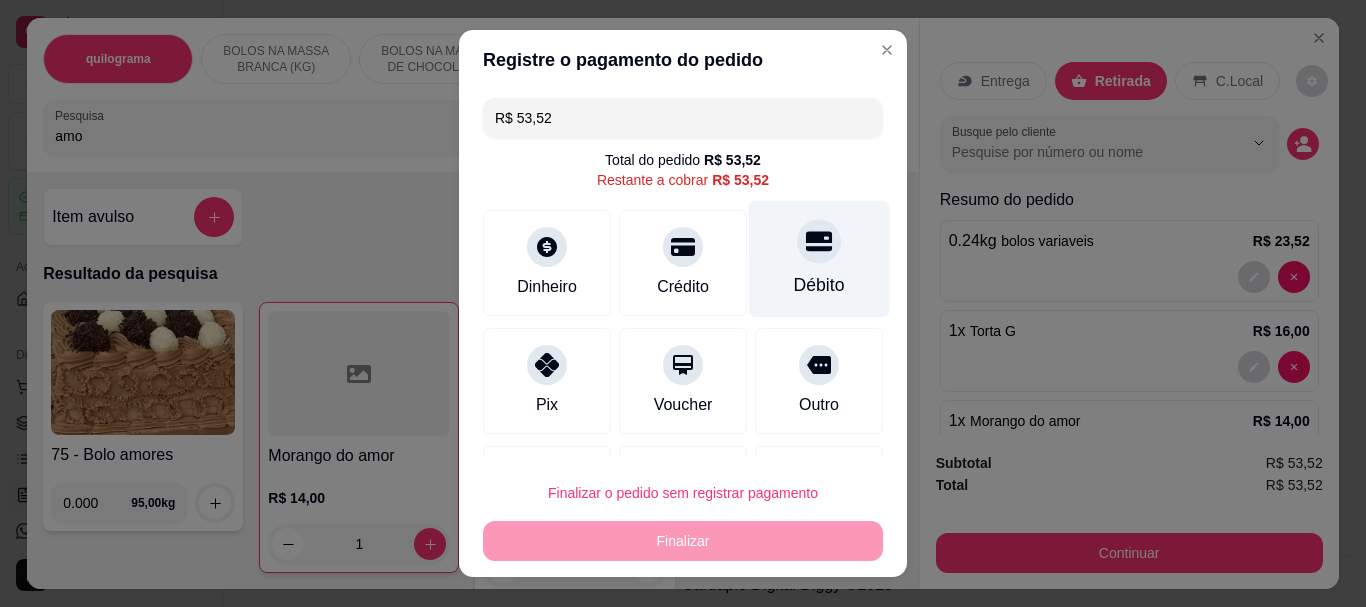 click 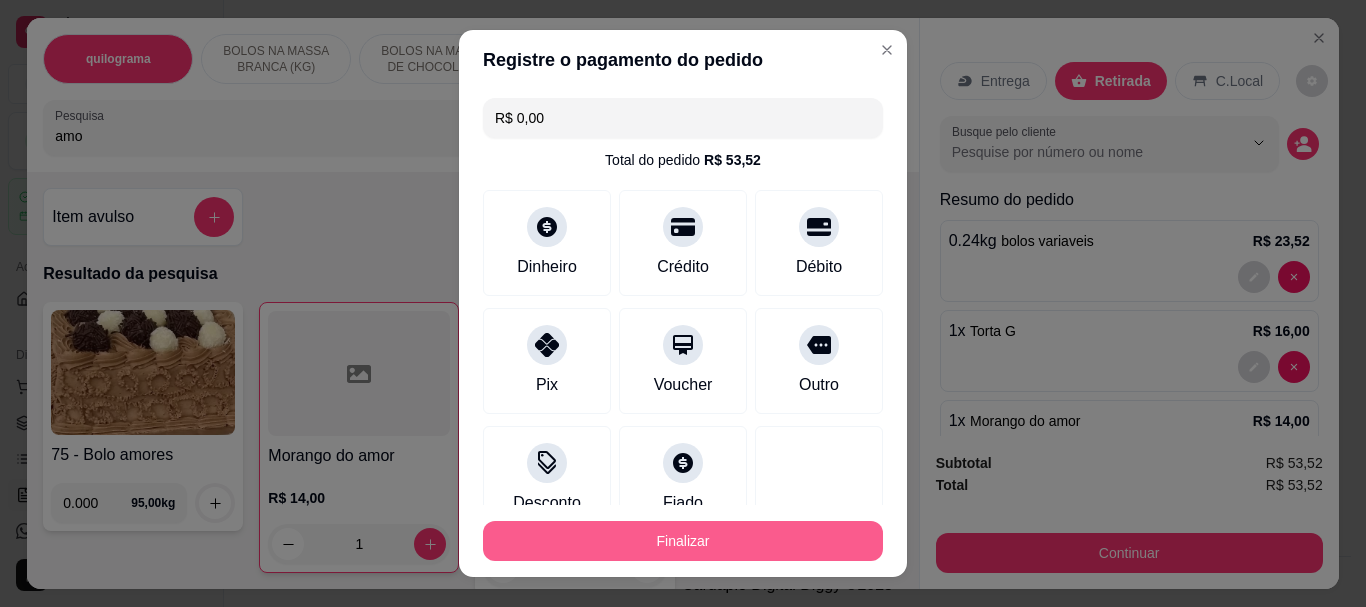 click on "Finalizar" at bounding box center [683, 541] 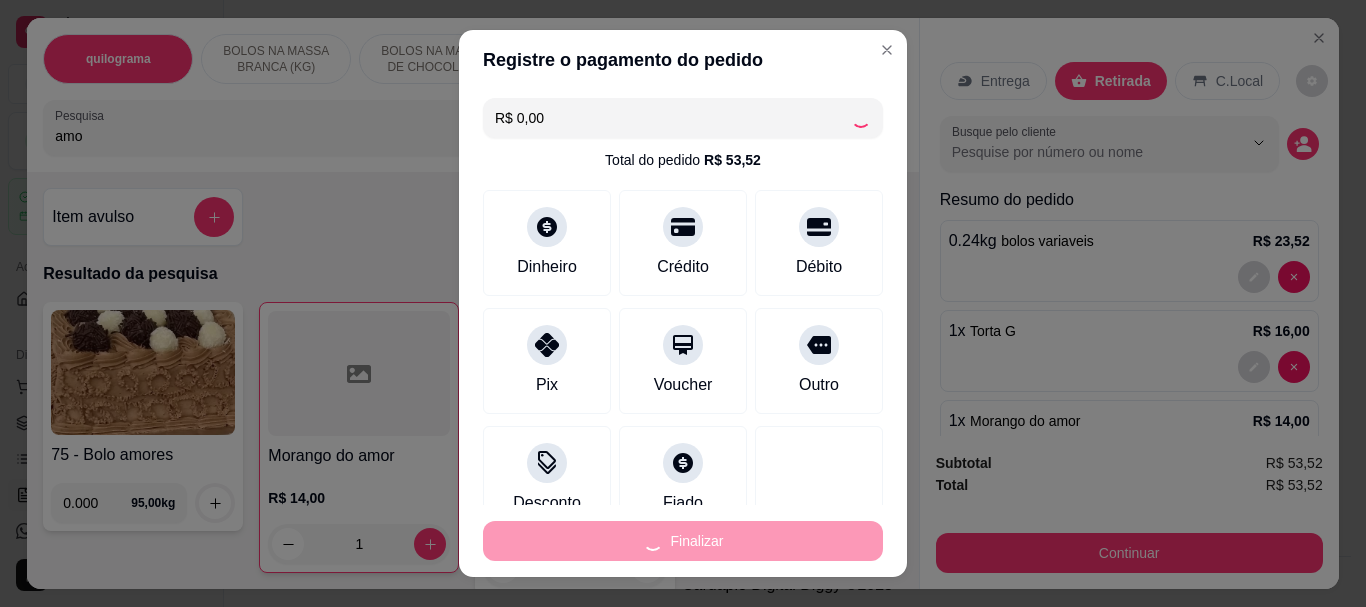 type on "0" 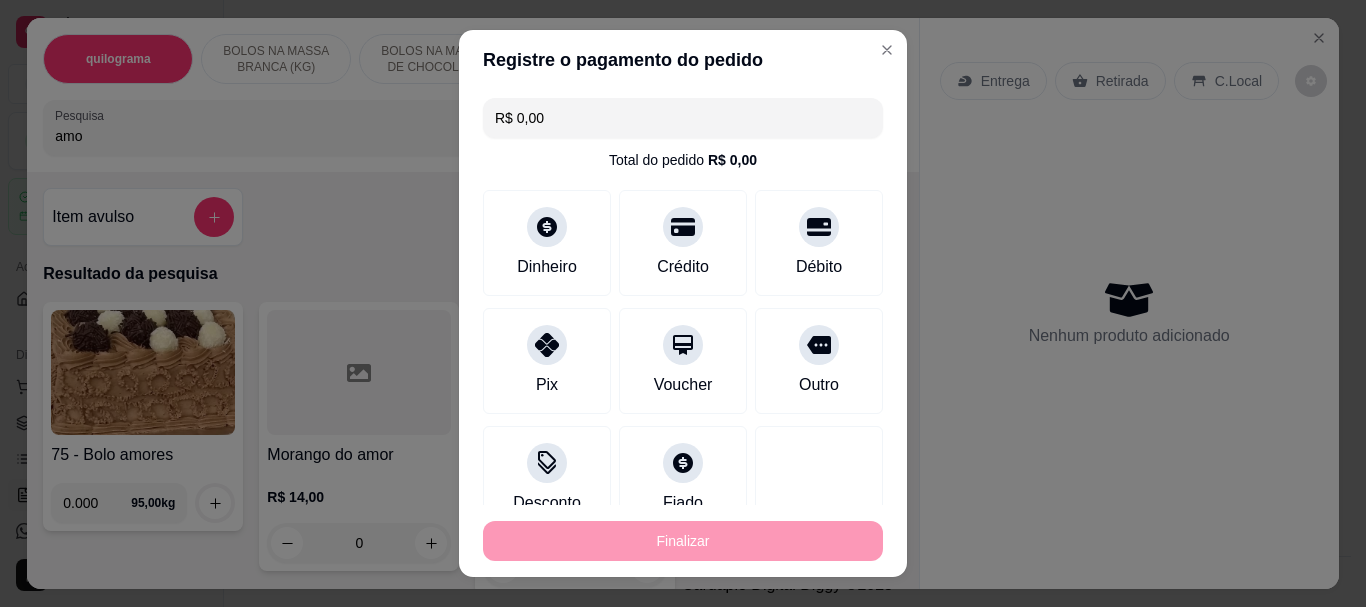 type on "-R$ 53,52" 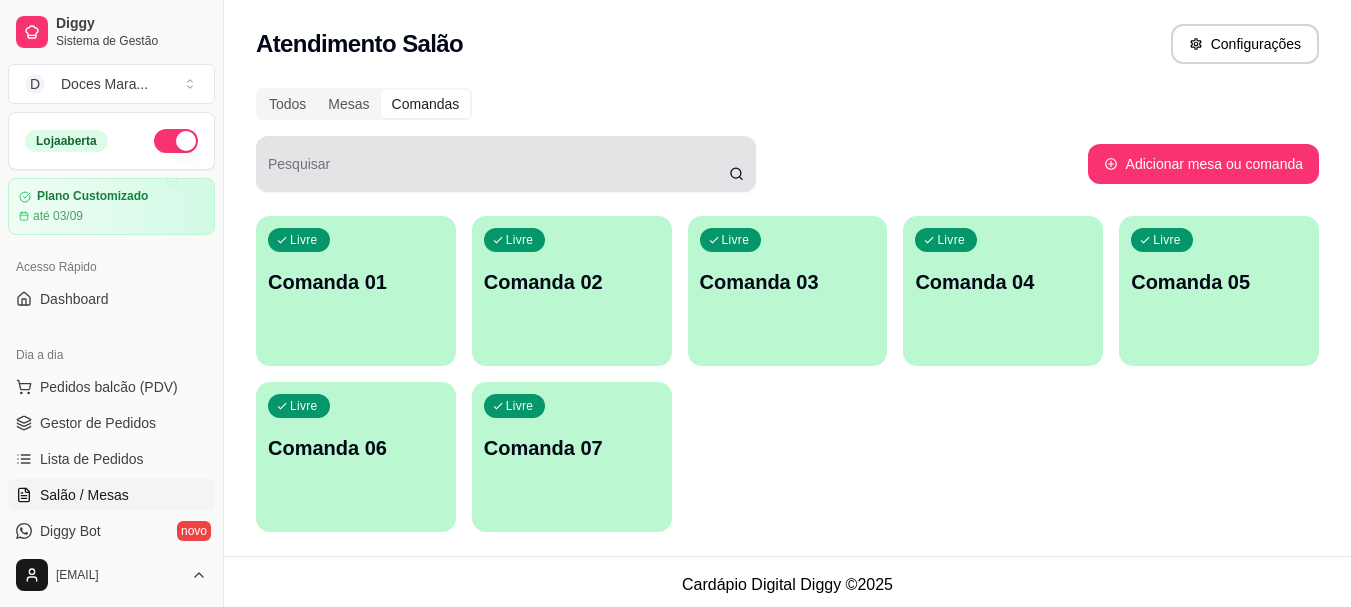 click at bounding box center (506, 164) 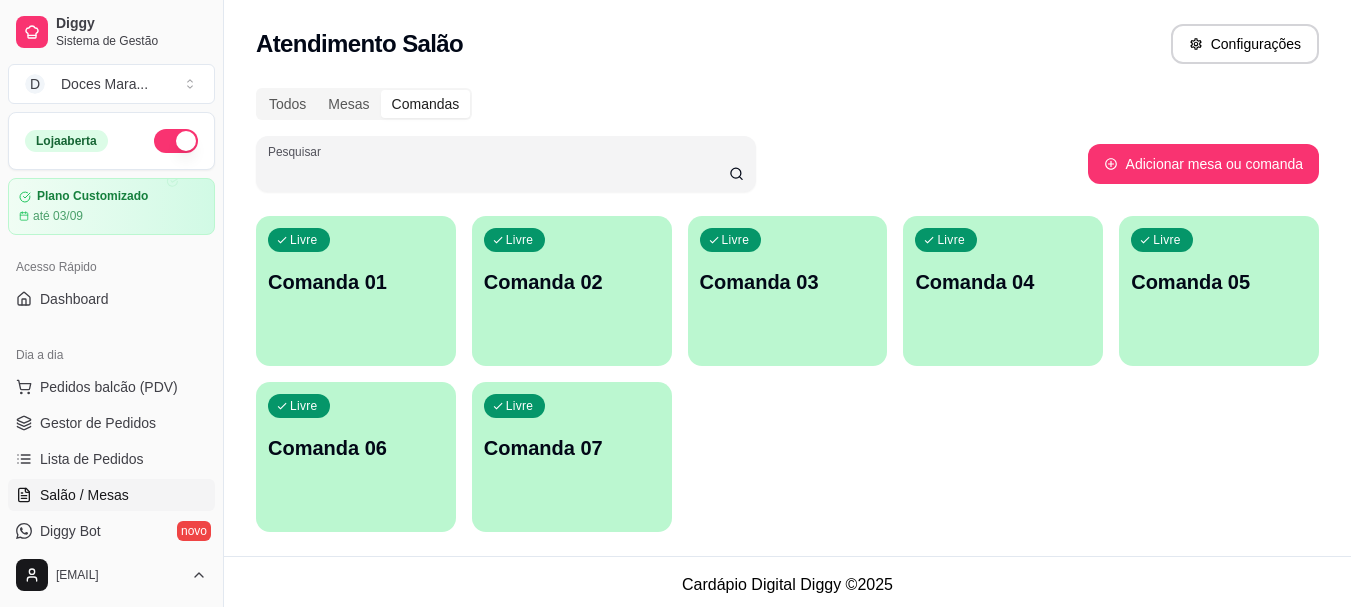 type on "c" 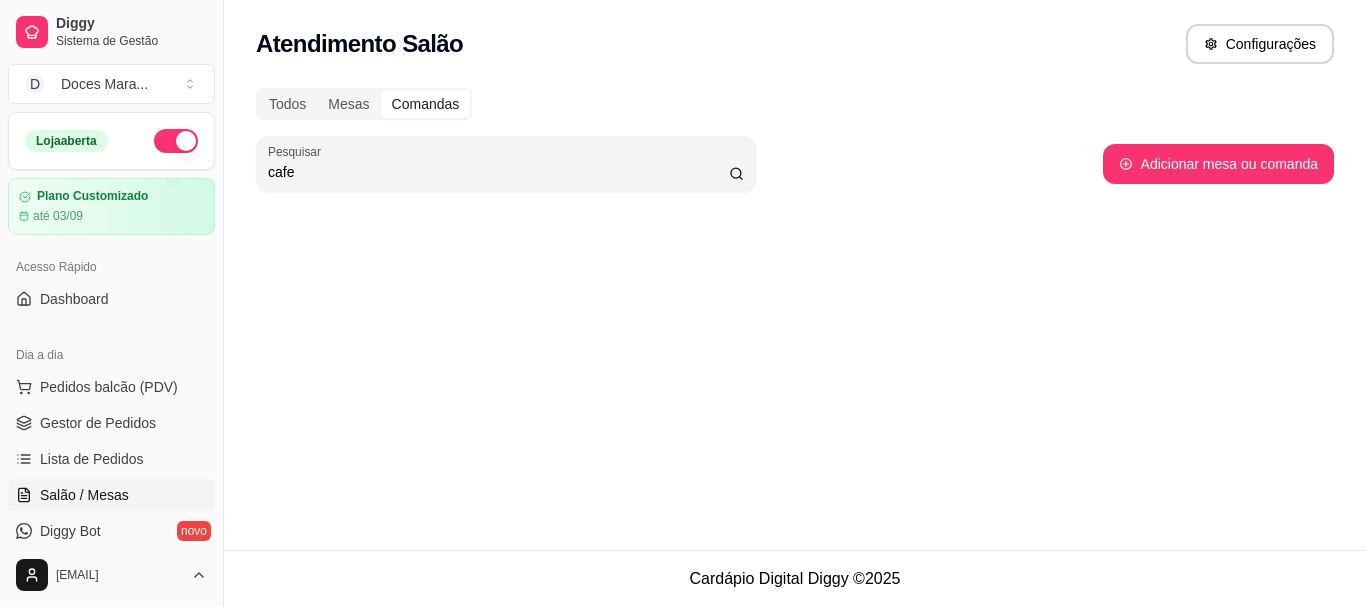 type on "cafe" 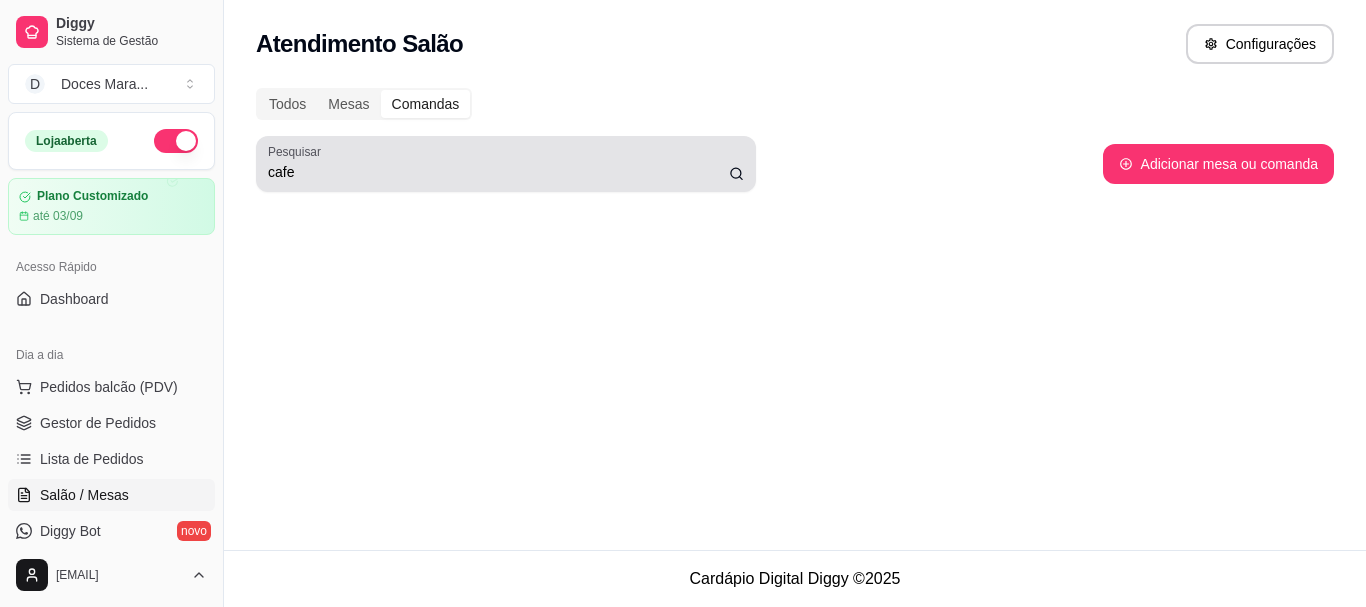 click 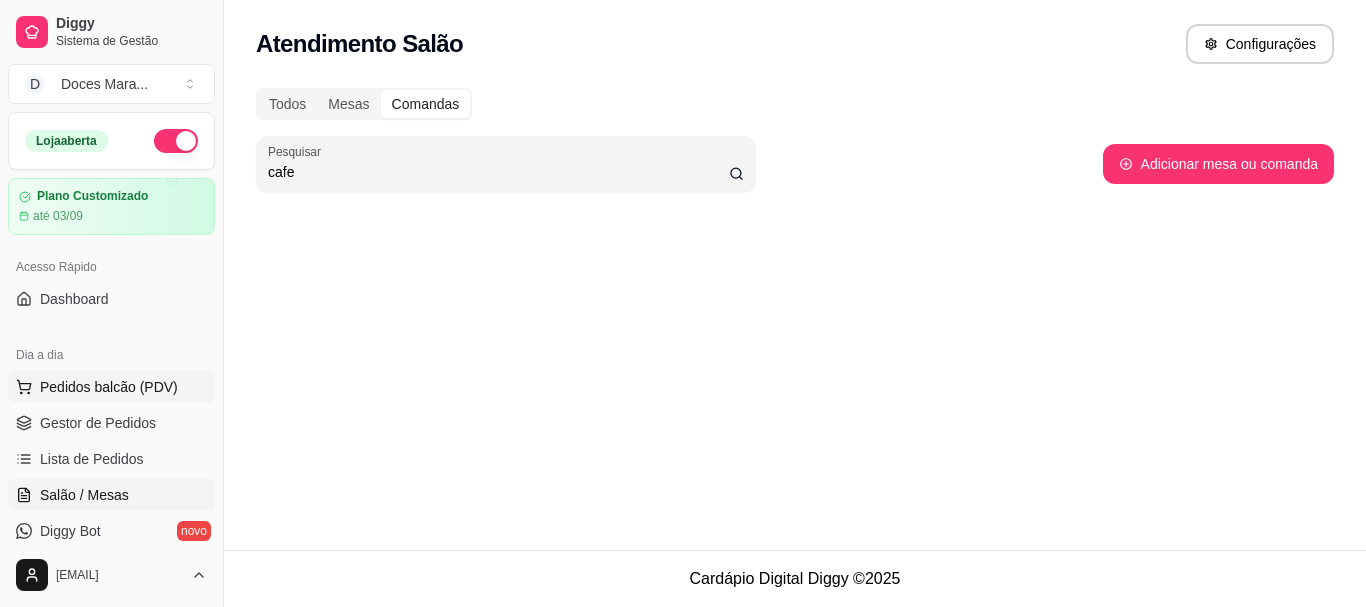 click on "Pedidos balcão (PDV)" at bounding box center (109, 387) 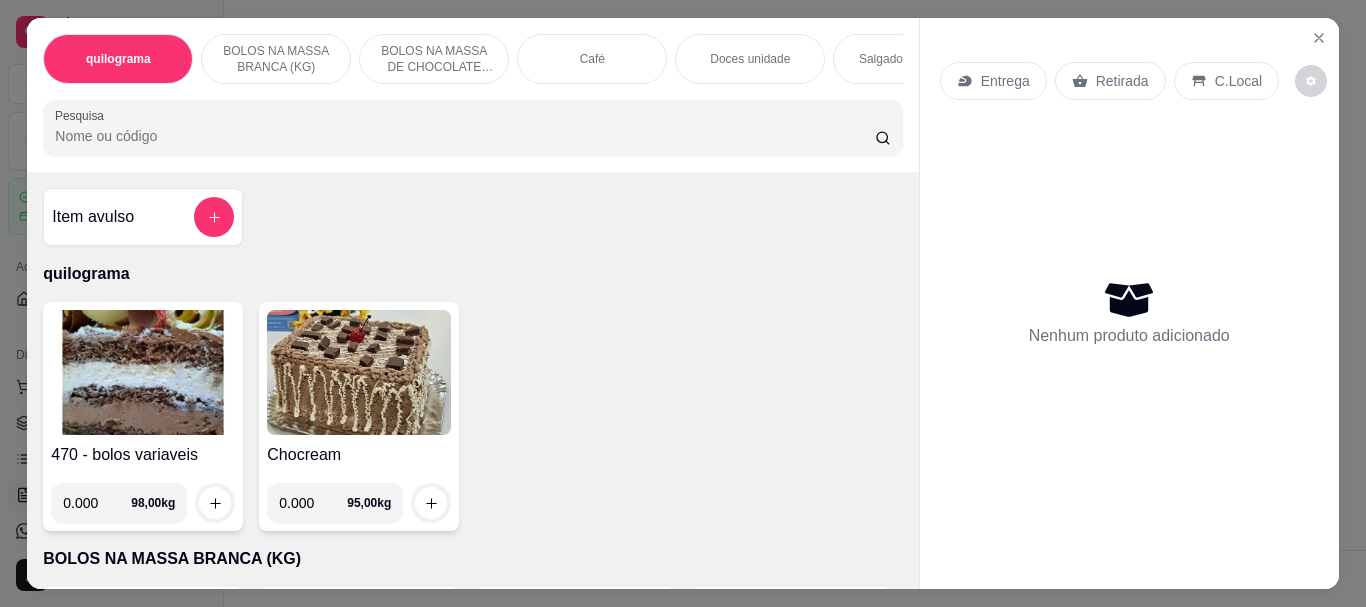 click on "Café" at bounding box center [592, 59] 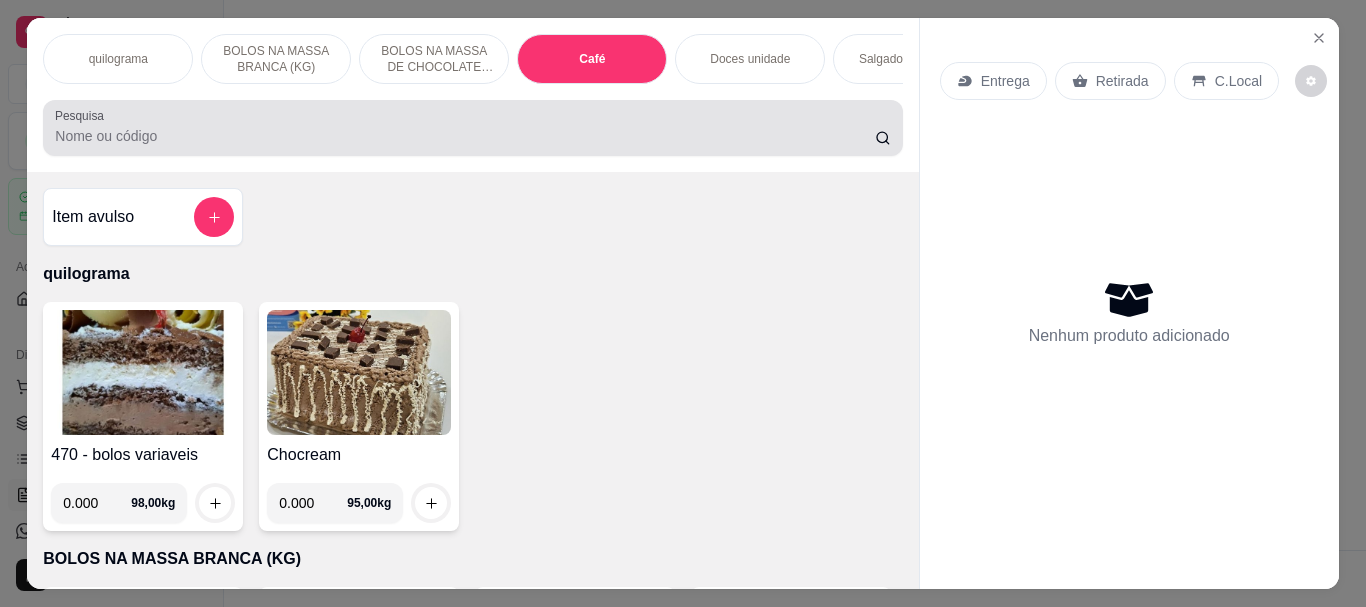 scroll, scrollTop: 7084, scrollLeft: 0, axis: vertical 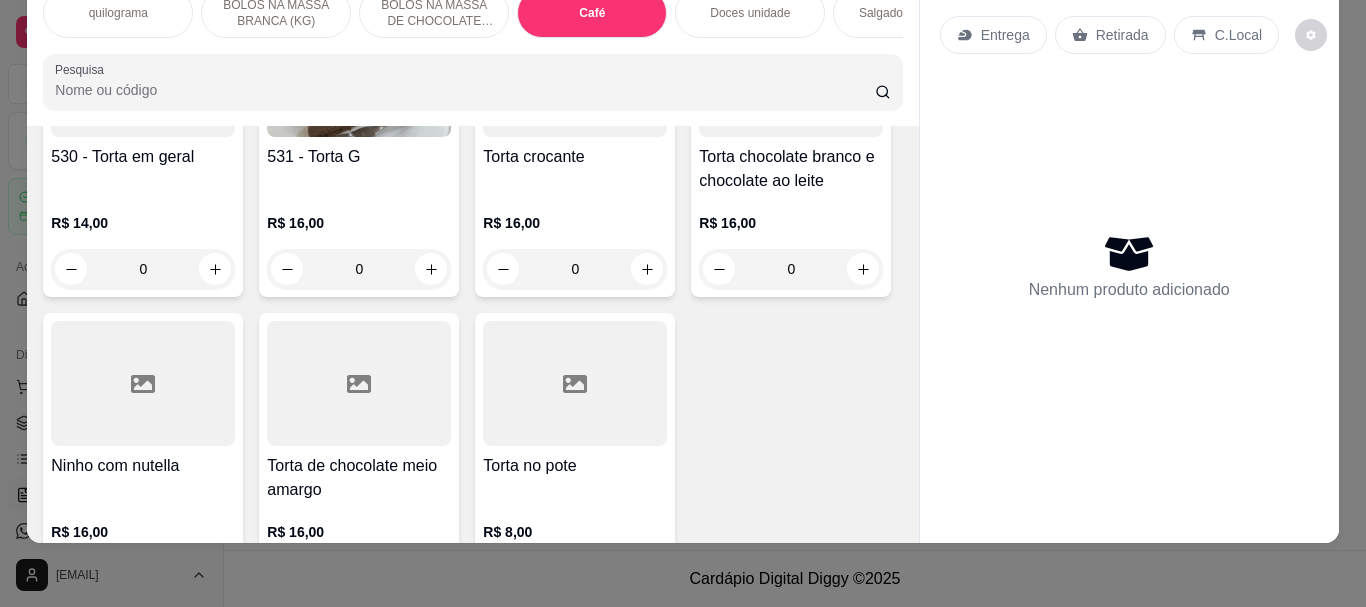 click at bounding box center (359, -1575) 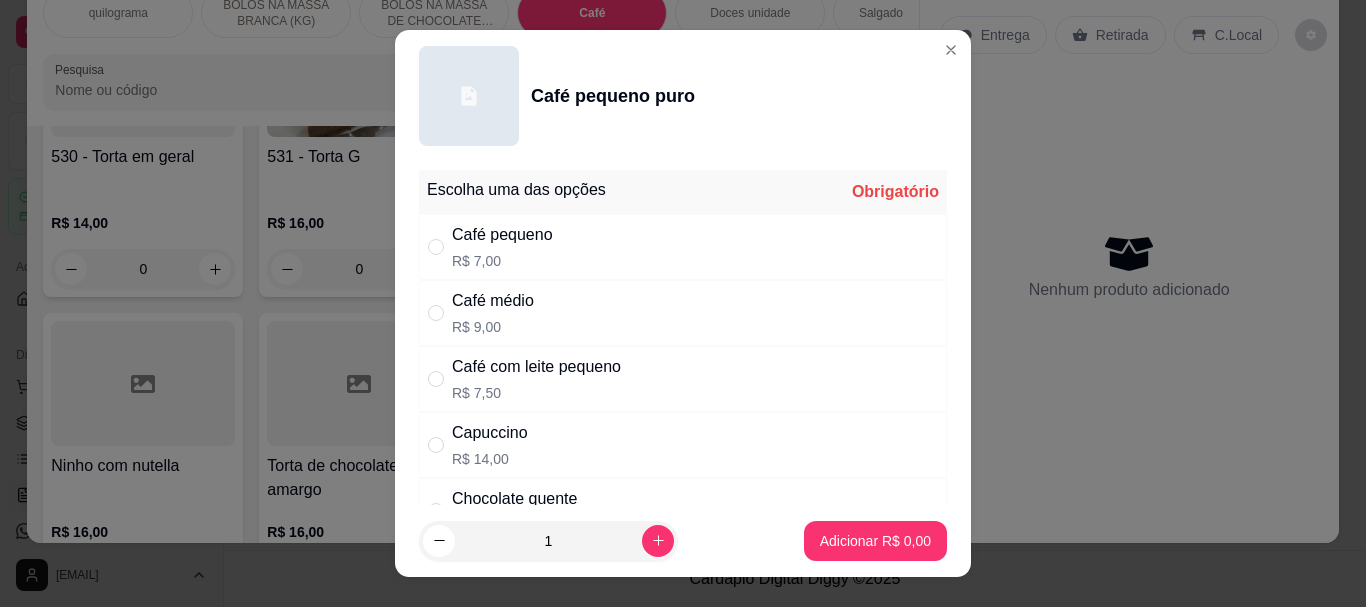 click on "Café médio" at bounding box center [493, 301] 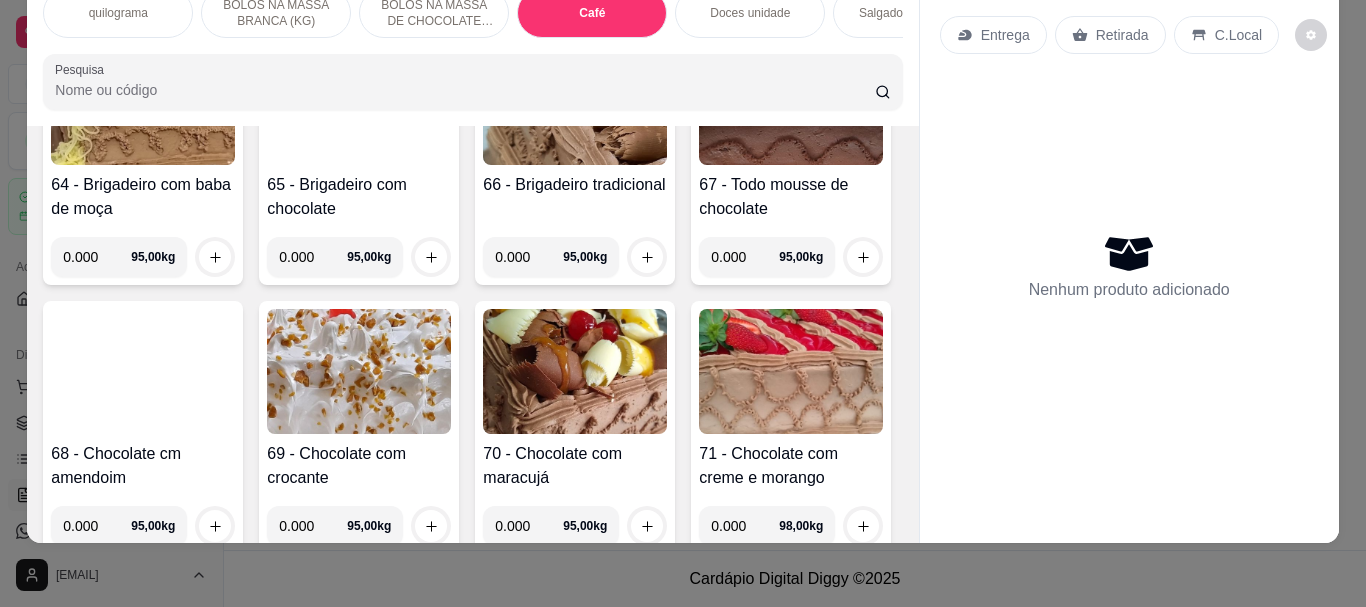 scroll, scrollTop: 2784, scrollLeft: 0, axis: vertical 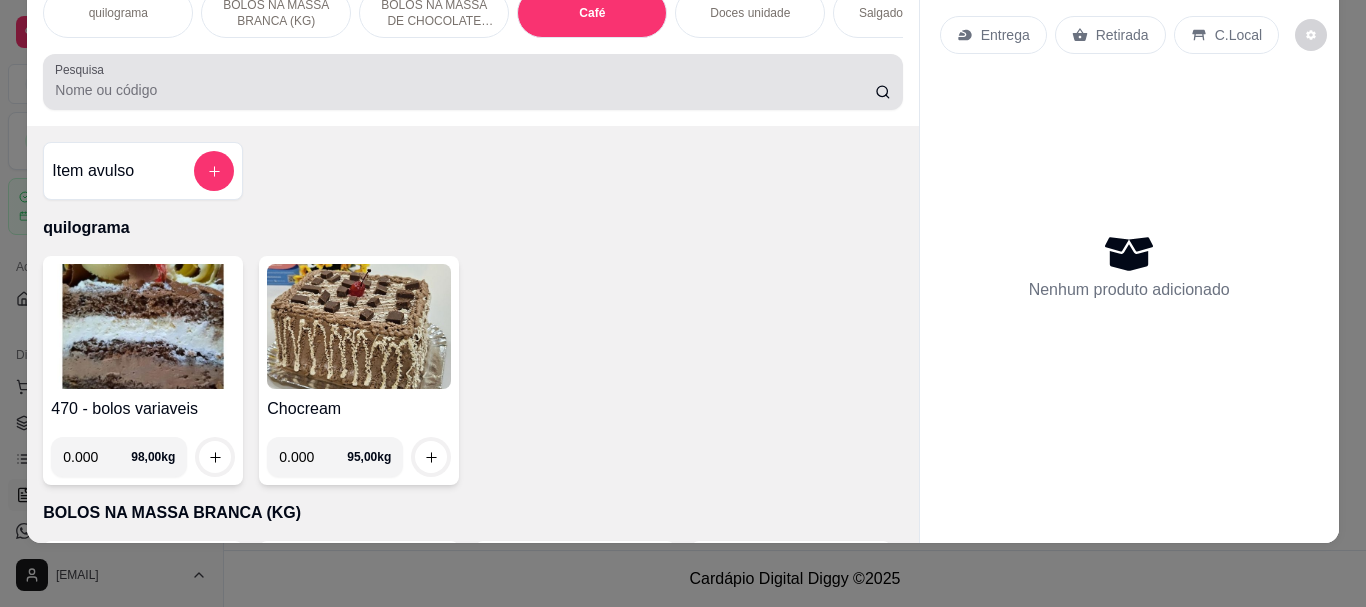 click at bounding box center [472, 82] 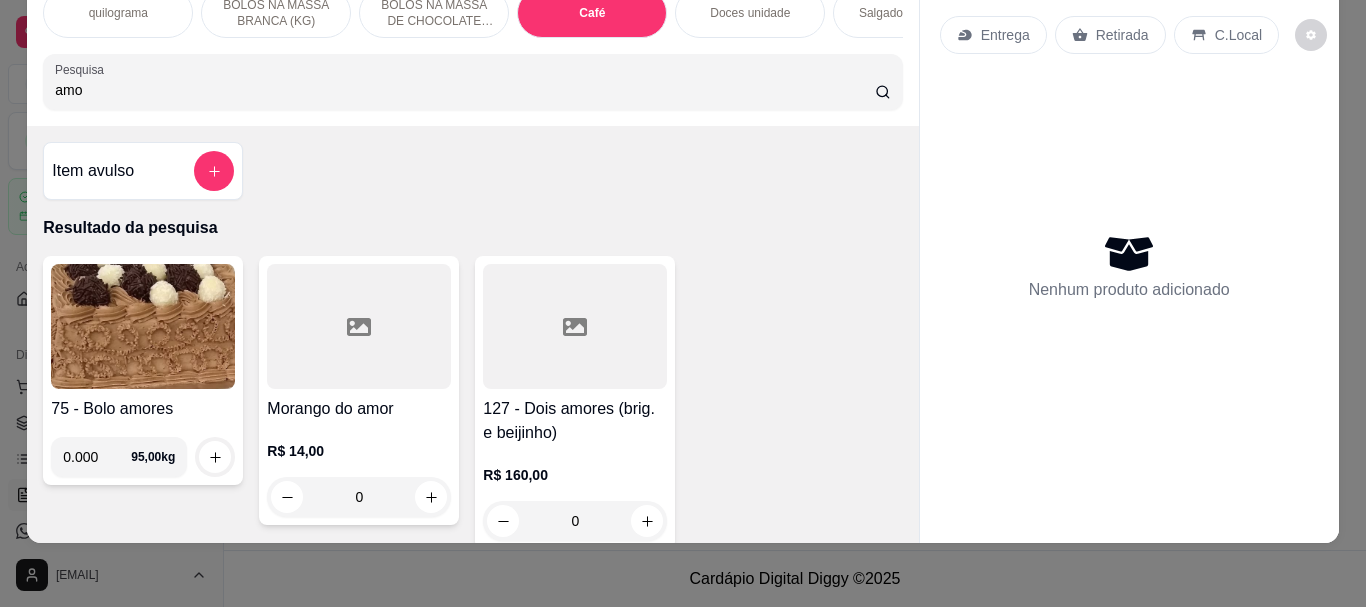 type on "amo" 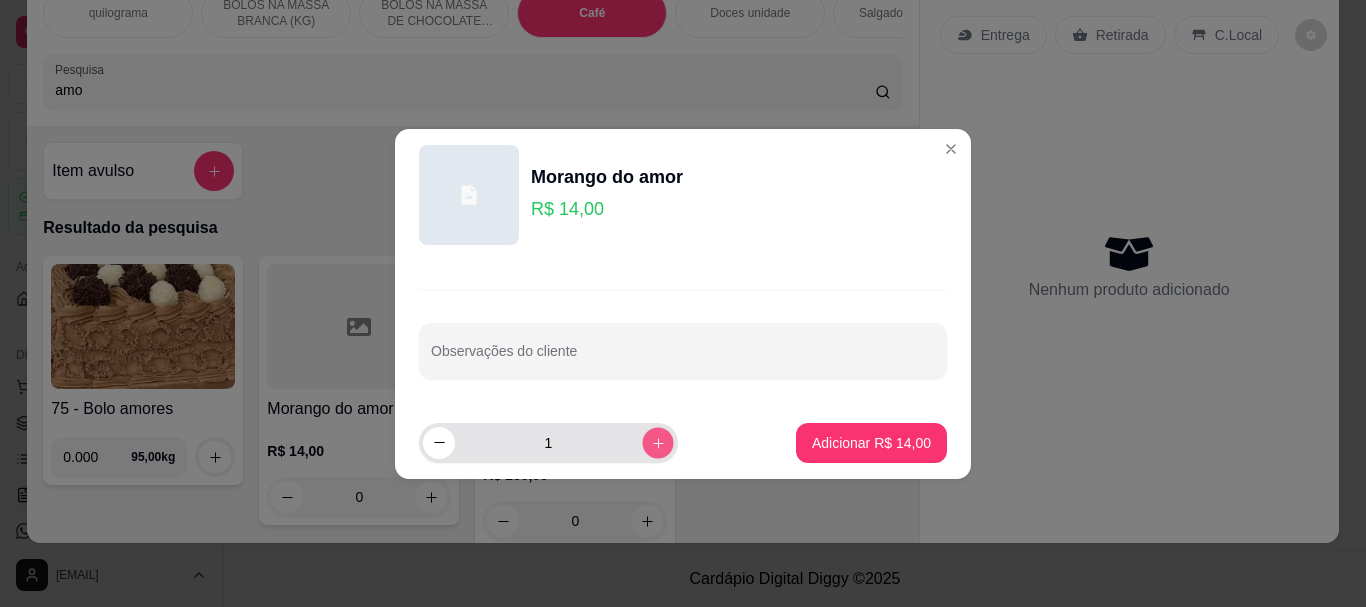 click 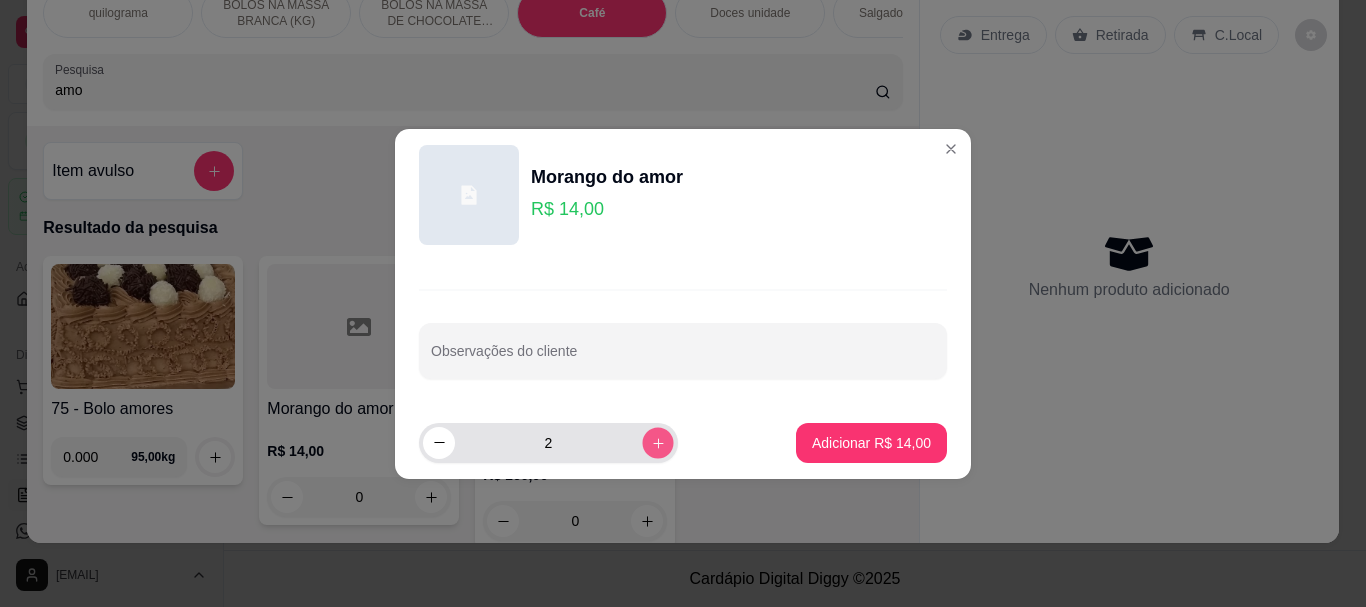 click 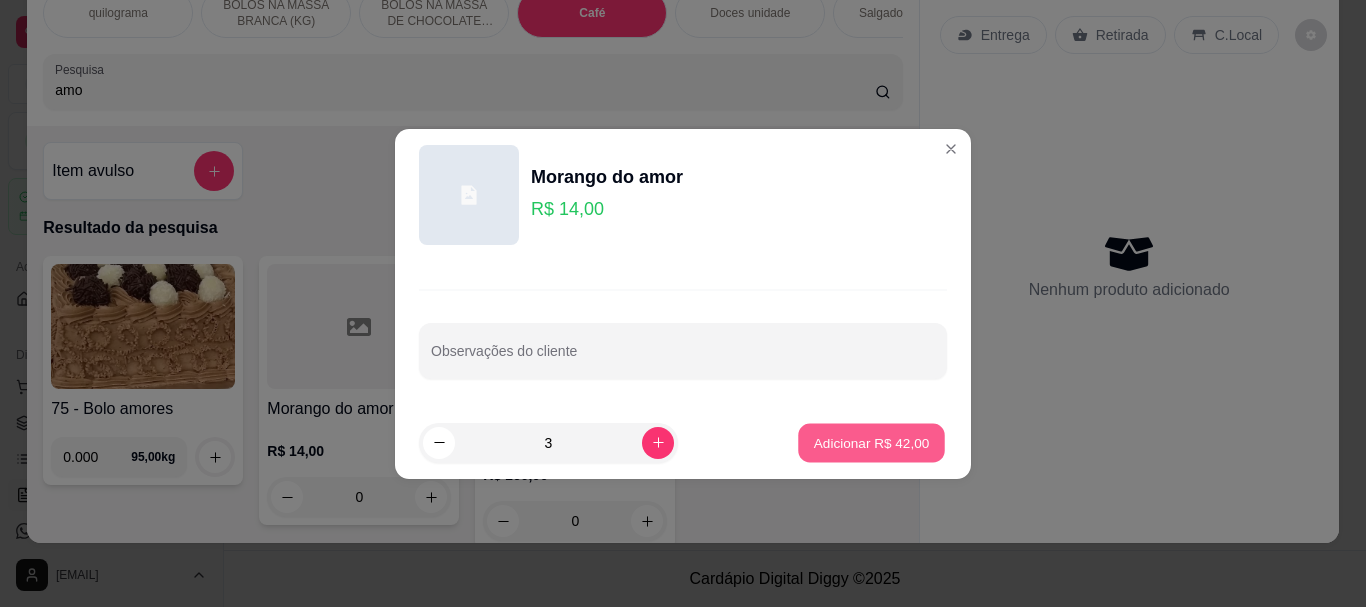 click on "Adicionar   R$ 42,00" at bounding box center [872, 442] 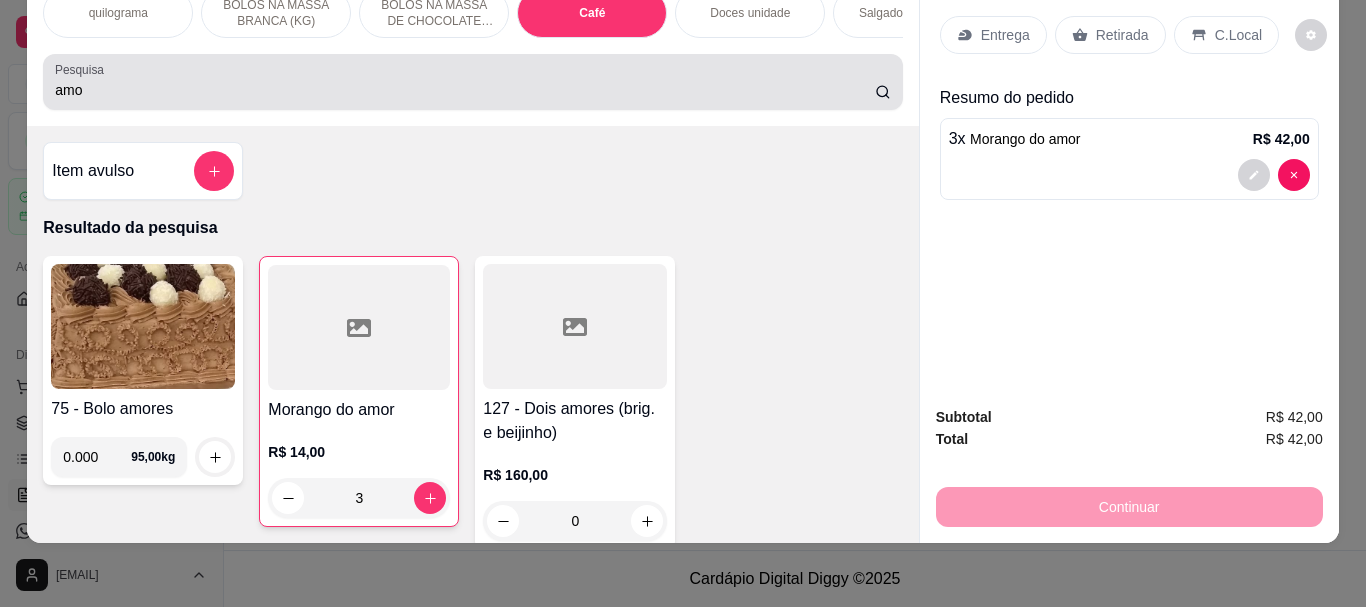 click on "amo" at bounding box center (465, 90) 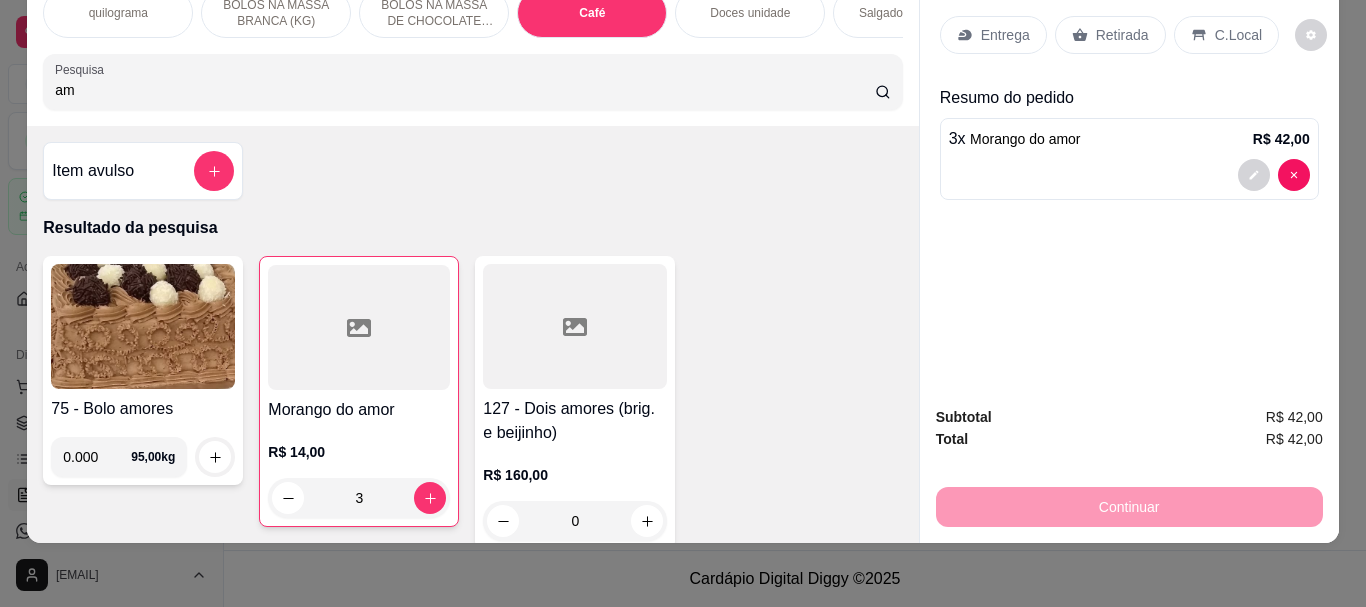 type on "a" 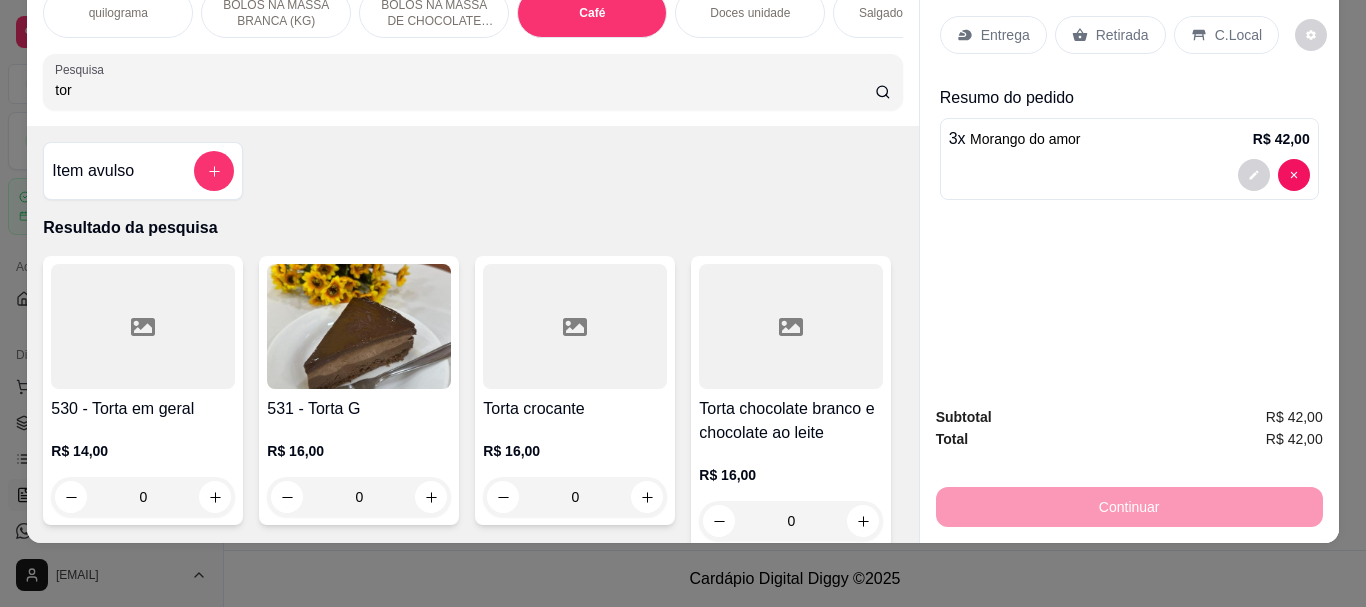 type on "tor" 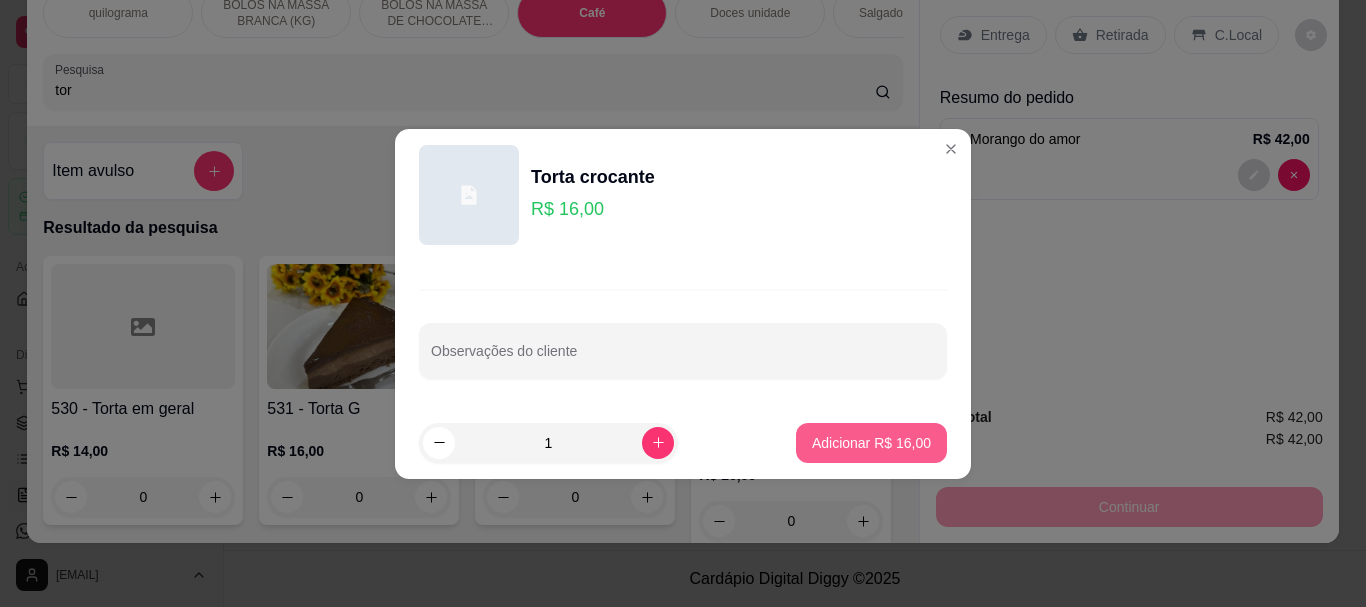 click on "Adicionar   R$ 16,00" at bounding box center [871, 443] 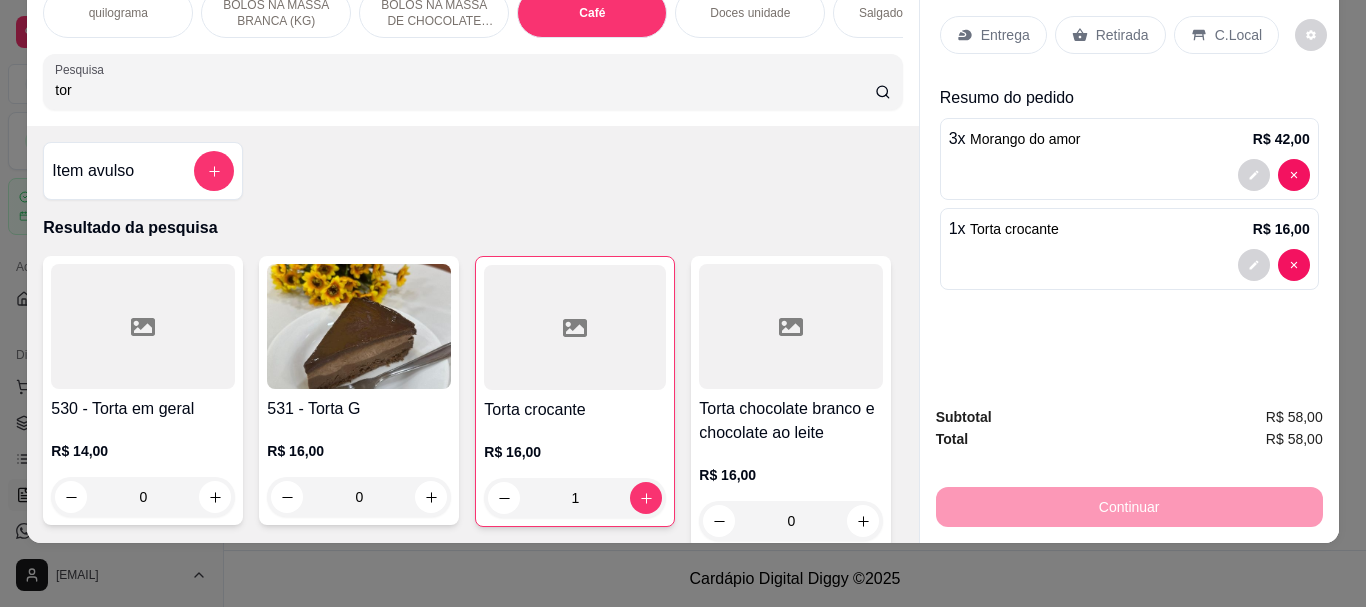 type on "1" 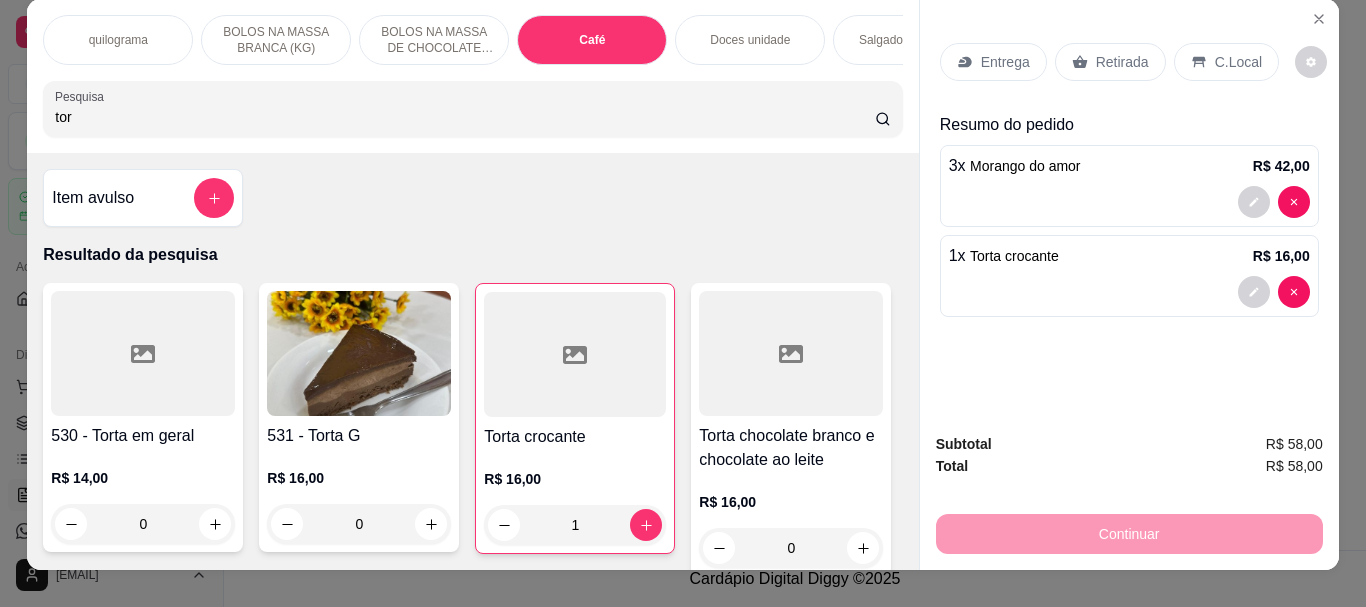 scroll, scrollTop: 0, scrollLeft: 0, axis: both 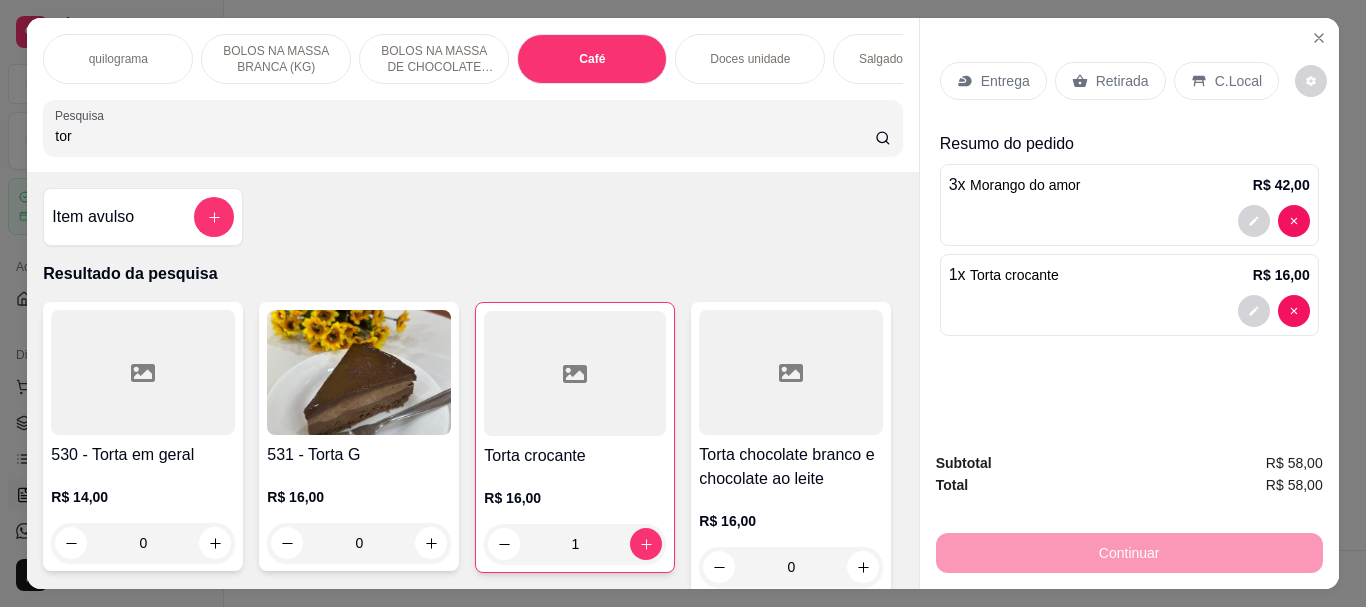 click on "C.Local" at bounding box center [1238, 81] 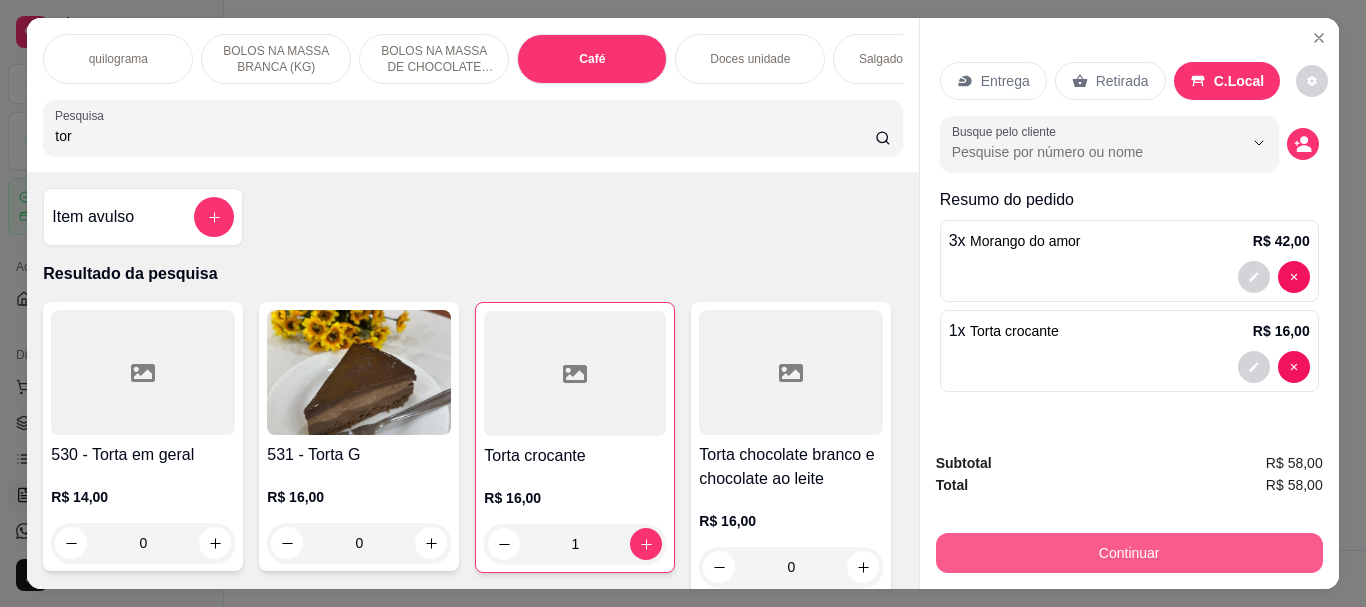 click on "Continuar" at bounding box center (1129, 553) 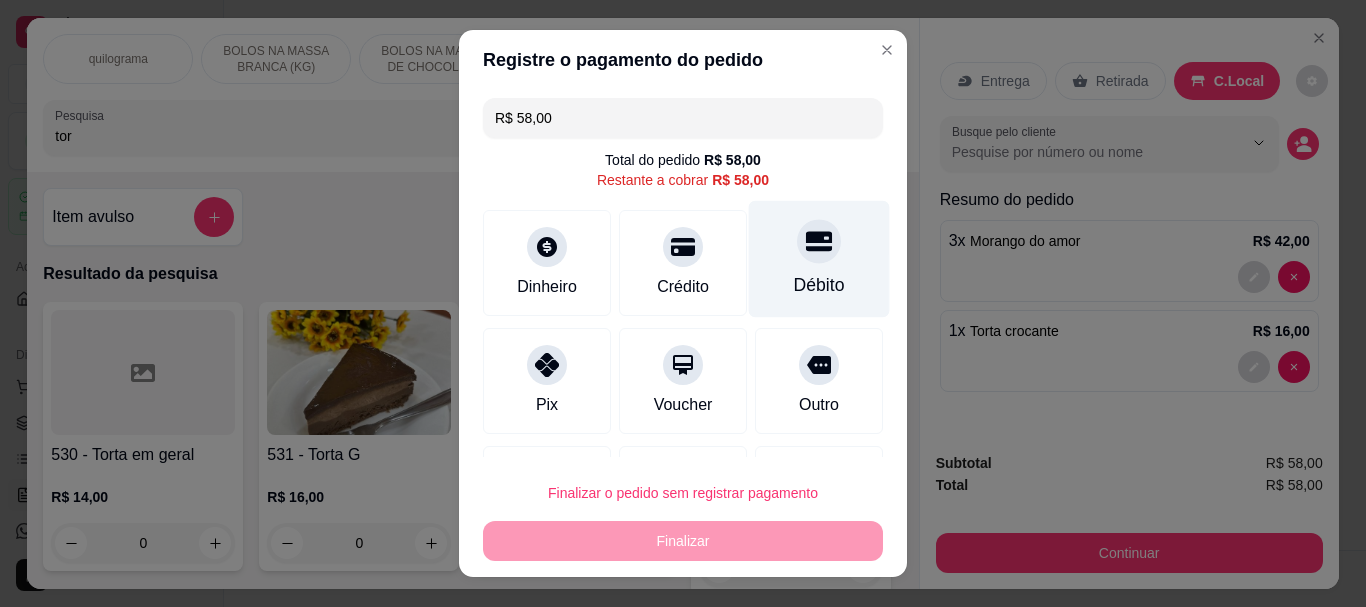 click at bounding box center (819, 242) 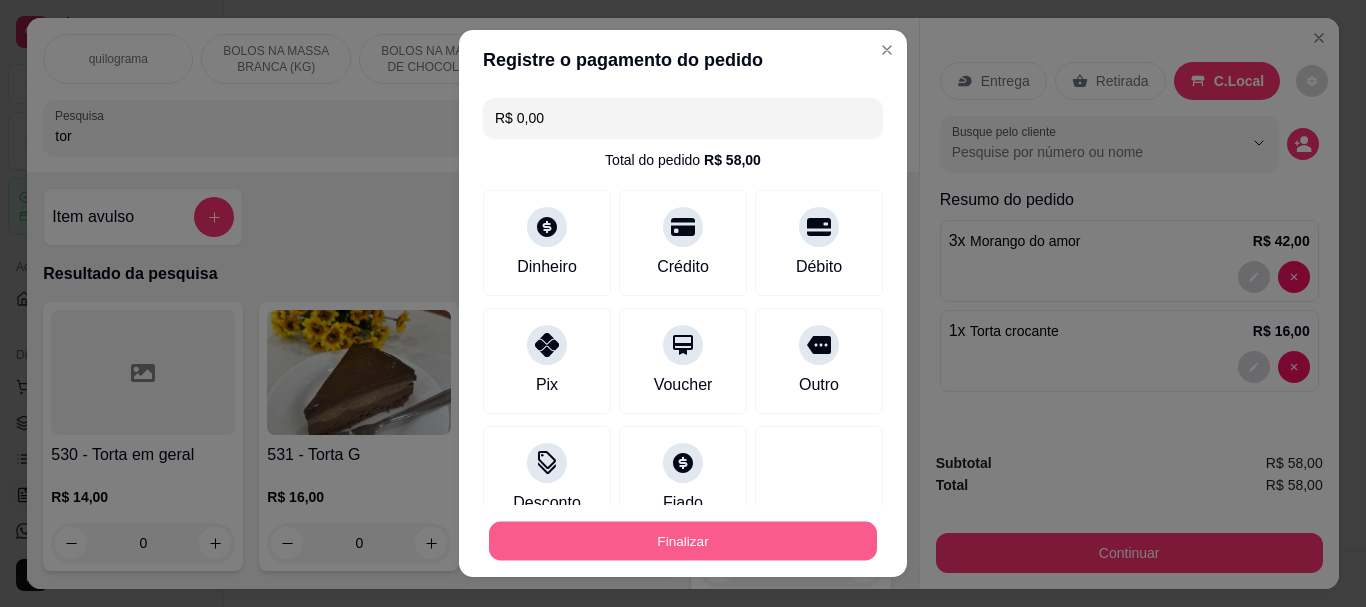 click on "Finalizar" at bounding box center (683, 540) 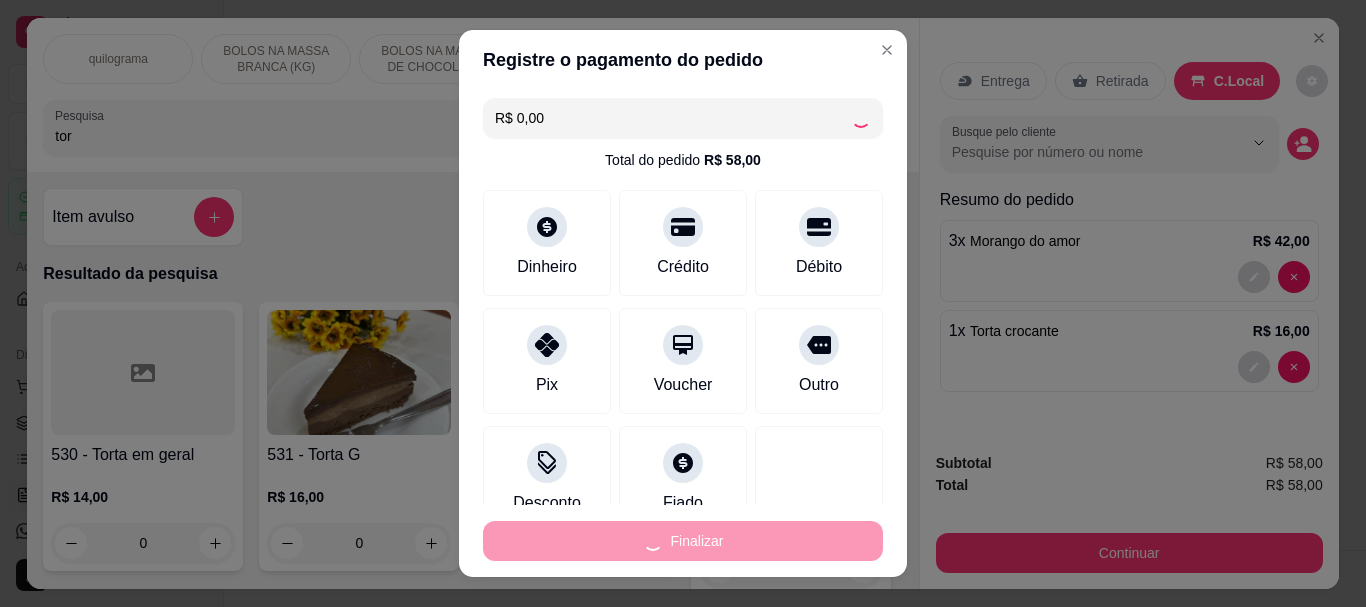 type on "0" 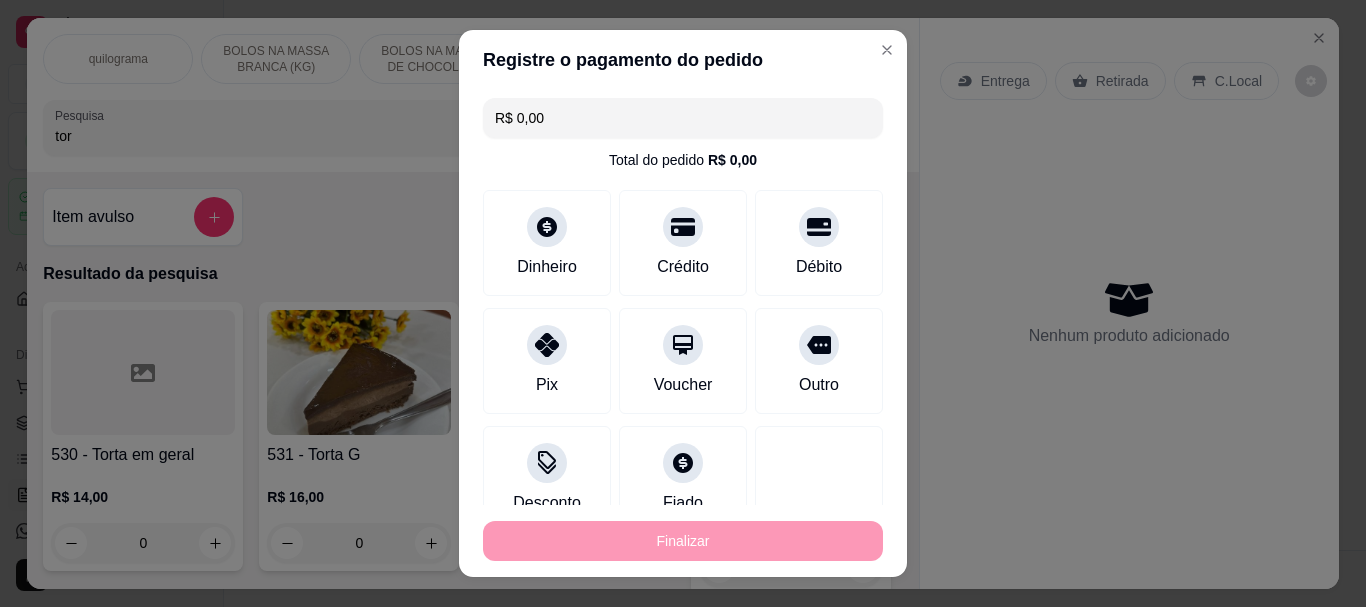 type on "-R$ 58,00" 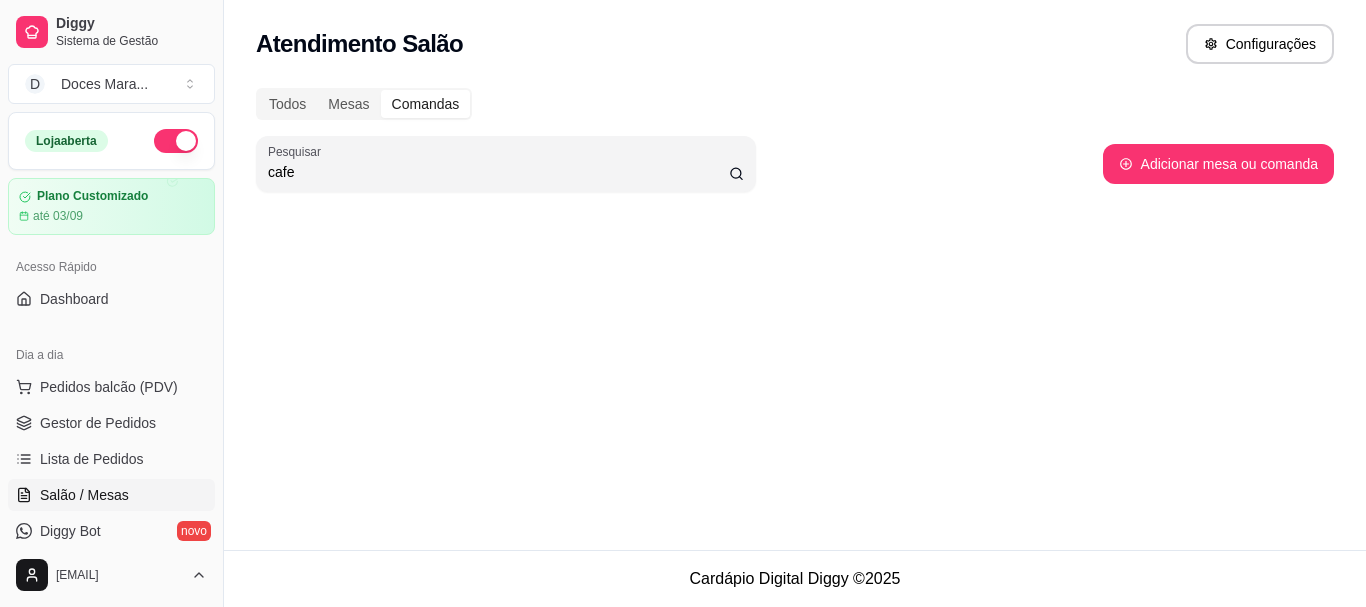 click on "cafe" at bounding box center (498, 172) 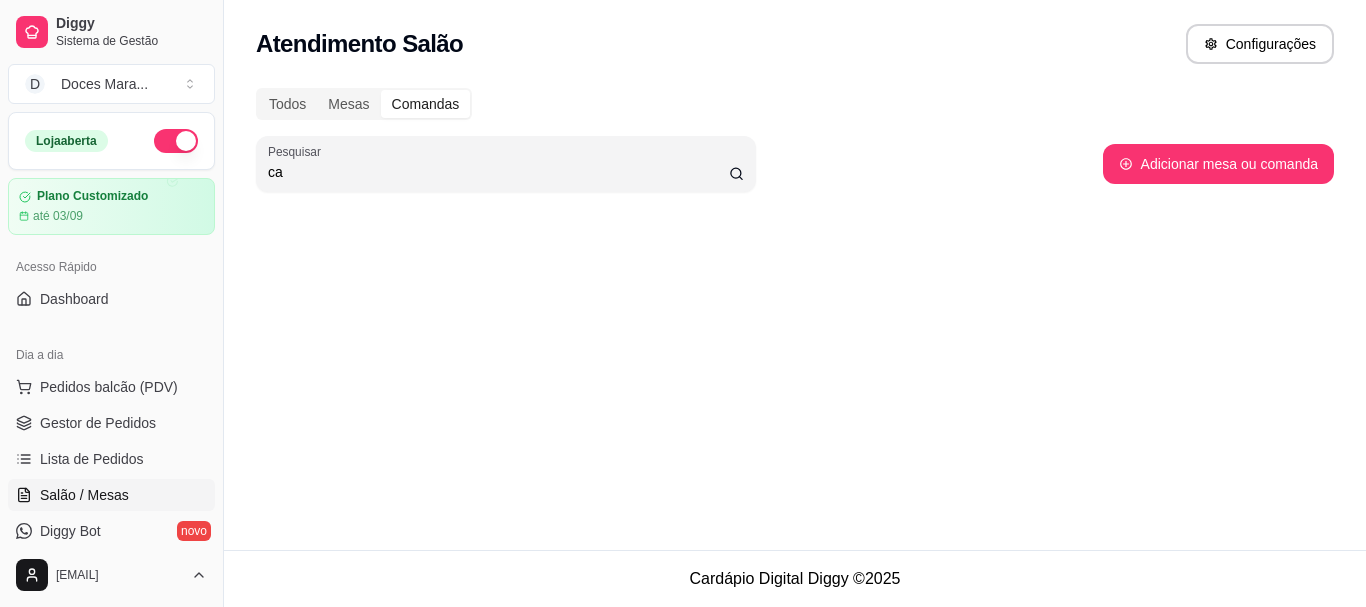 type on "c" 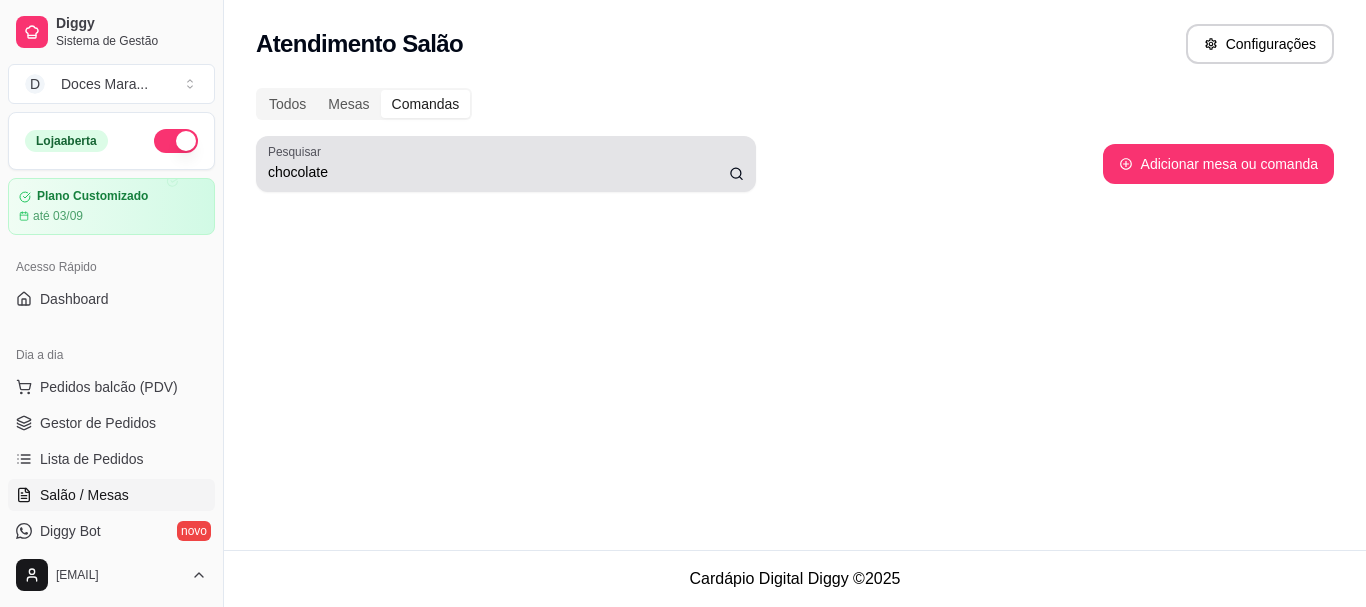 click 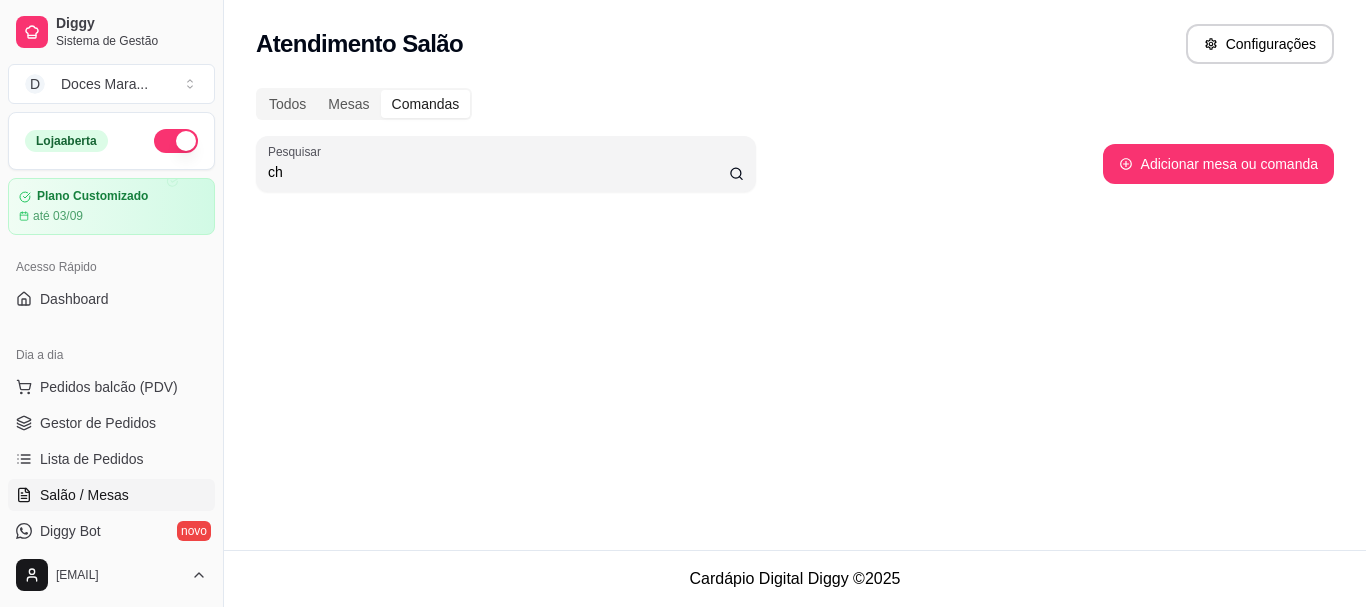 type on "c" 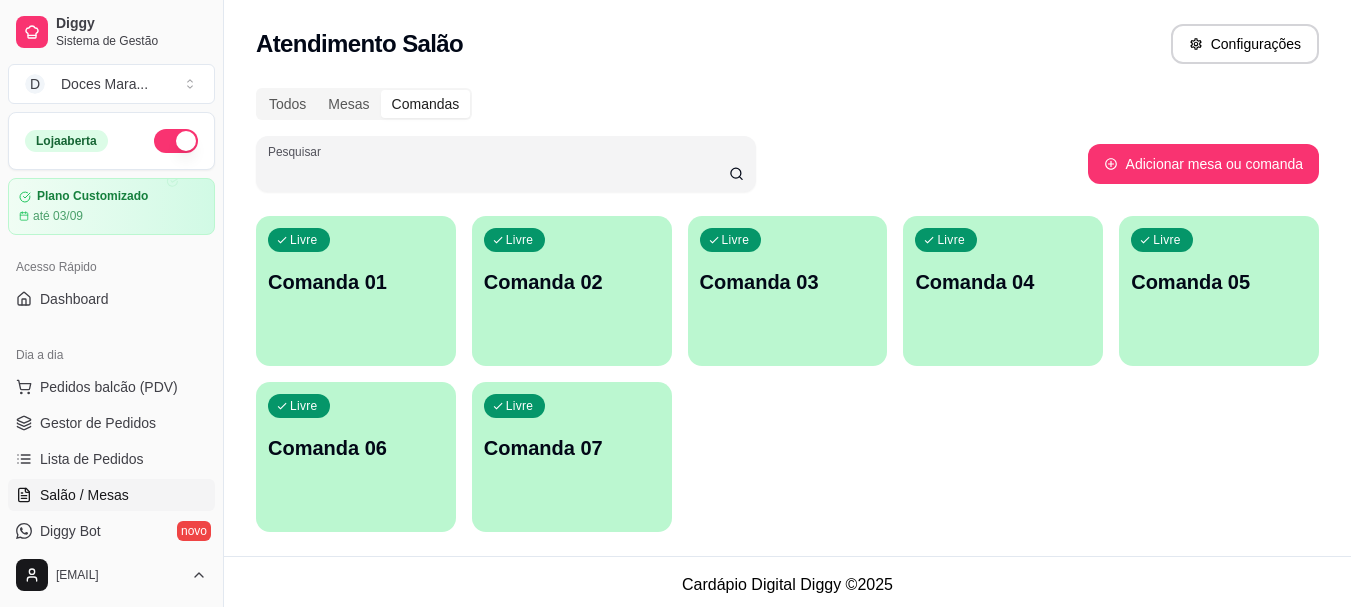 type on "7" 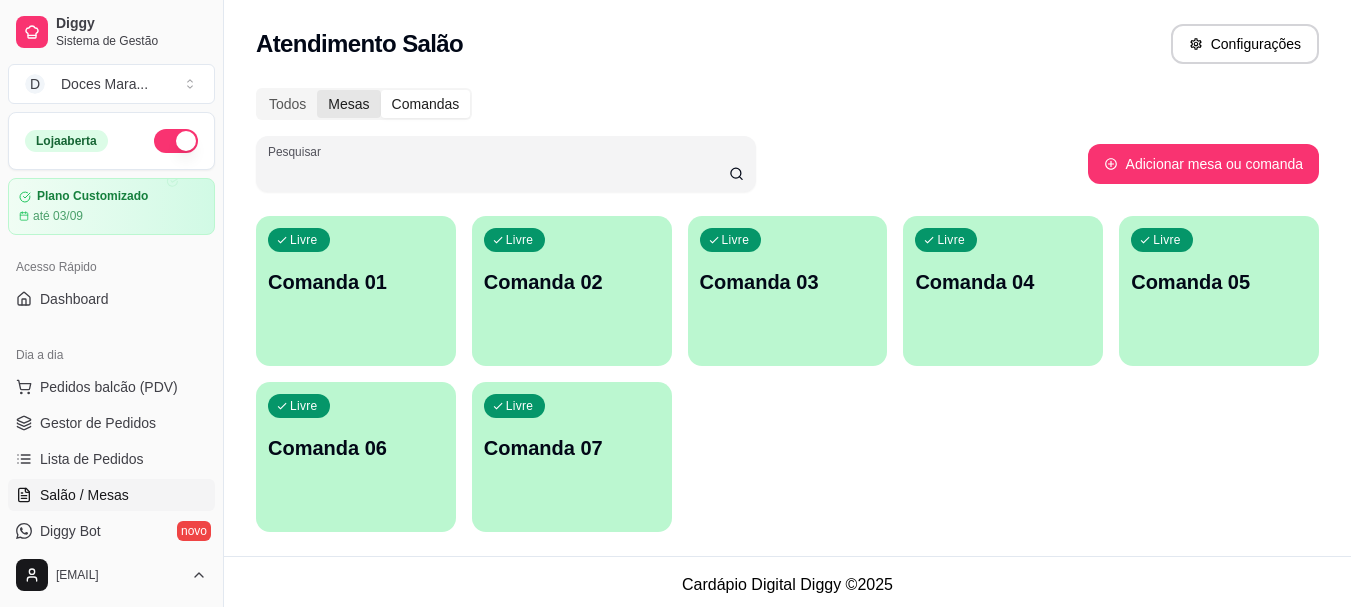 type 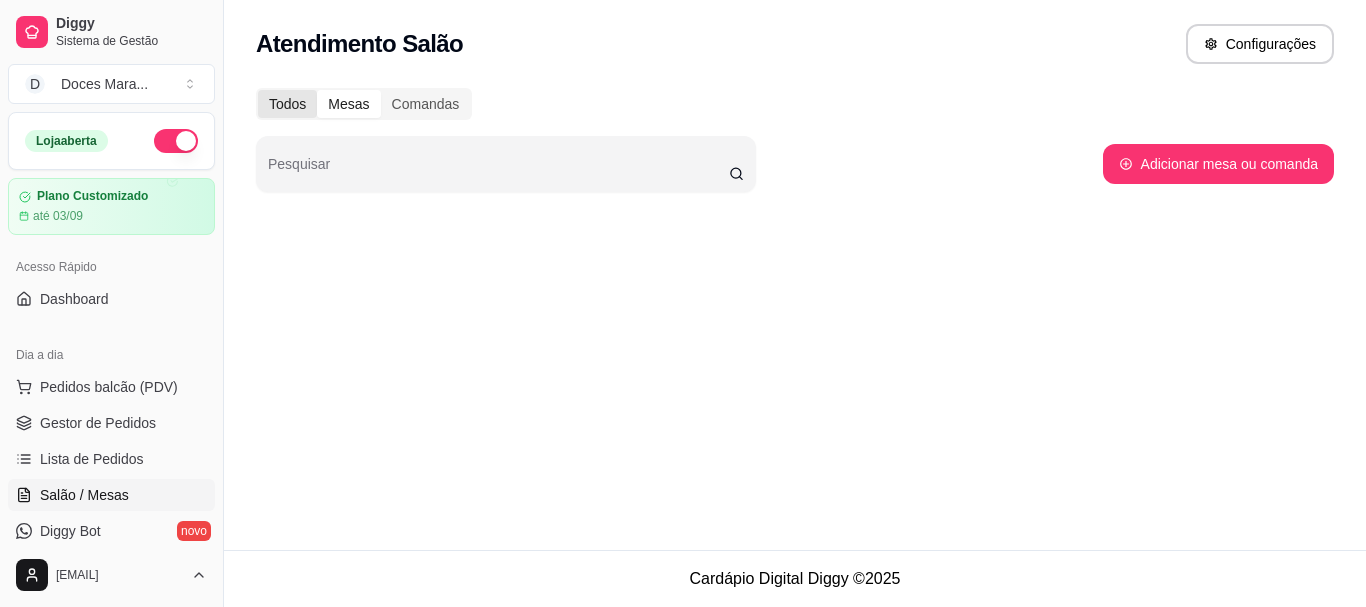 click on "Todos" at bounding box center [287, 104] 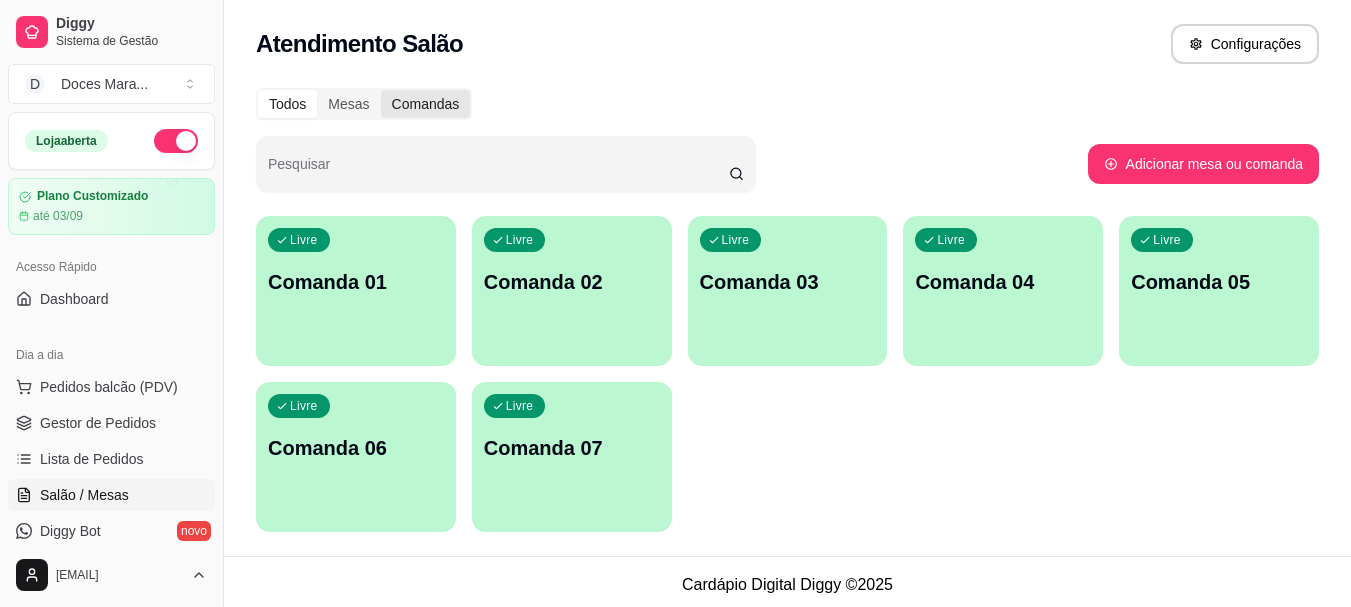 click on "Comandas" at bounding box center [426, 104] 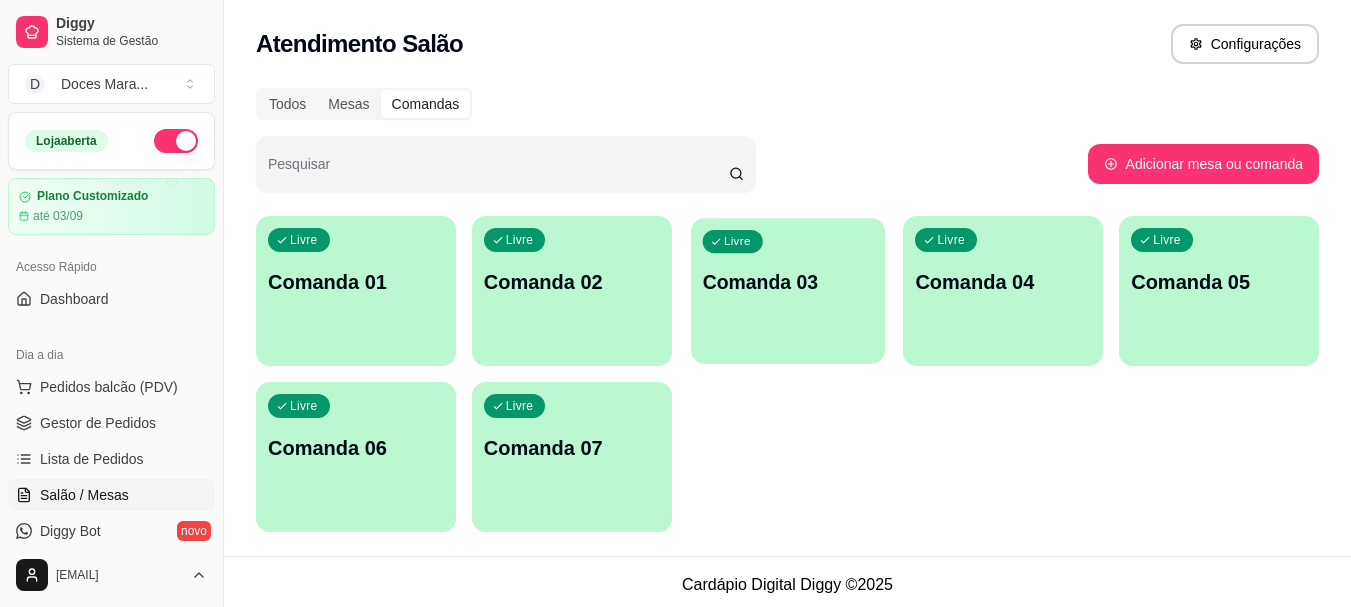 click on "Livre Comanda [NUM]" at bounding box center [788, 279] 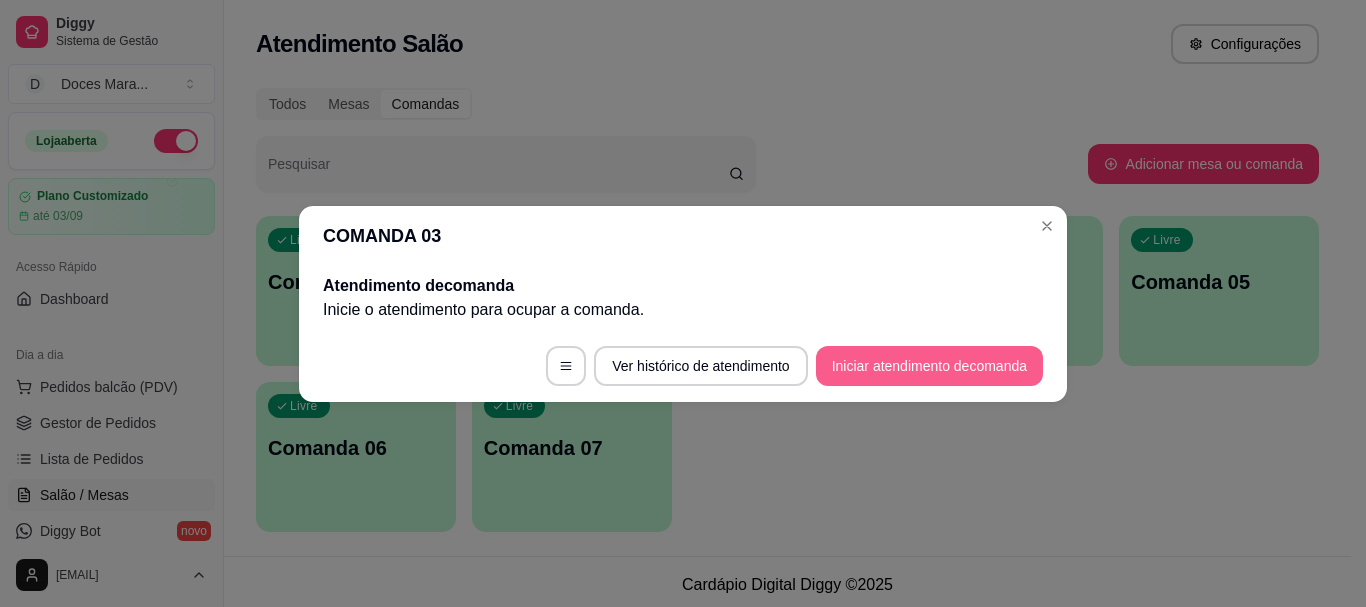 click on "Iniciar atendimento de  comanda" at bounding box center [929, 366] 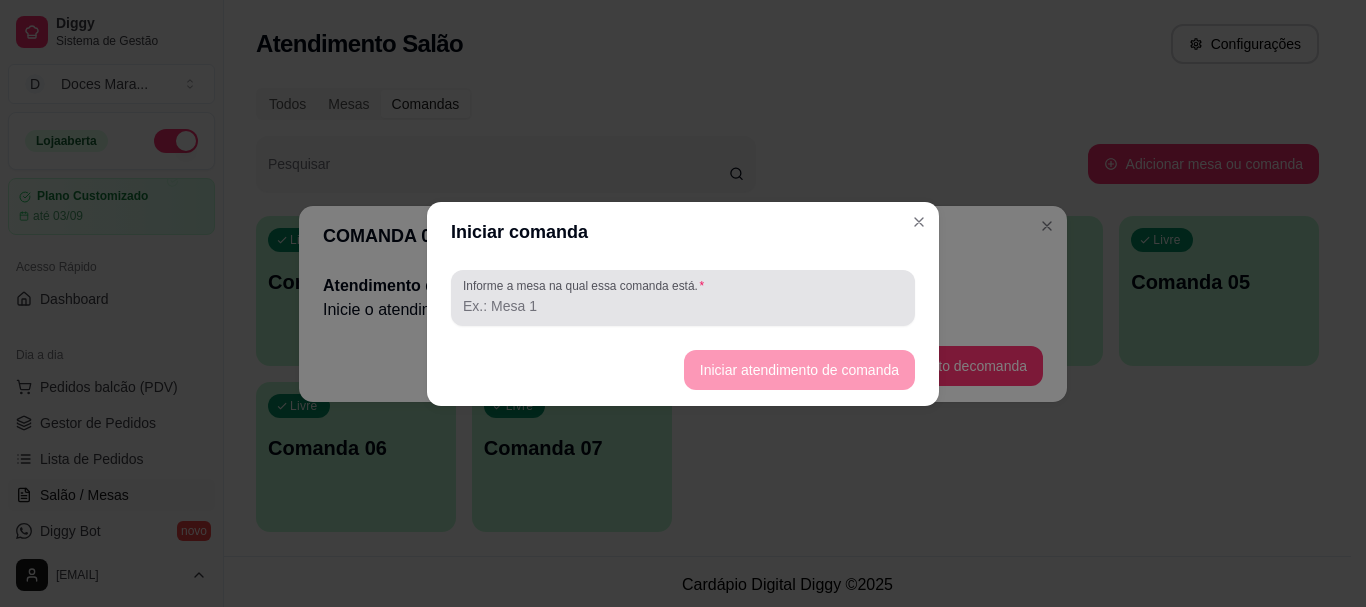click on "Informe a mesa na qual essa comanda está." at bounding box center [683, 306] 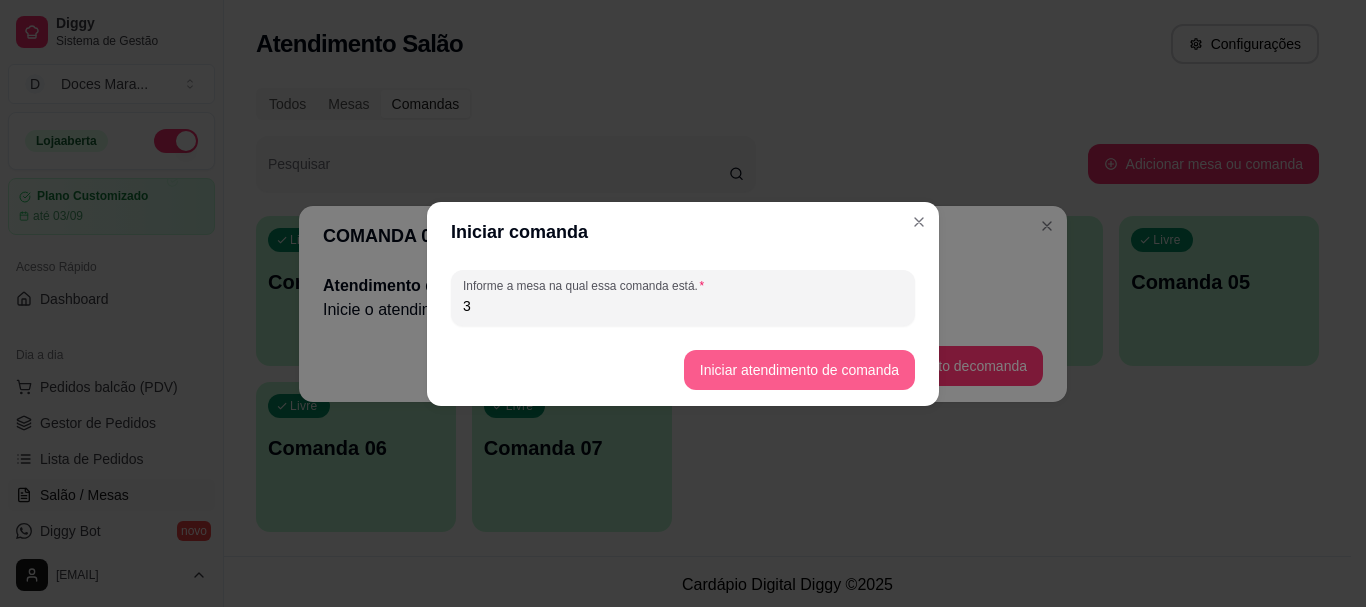 type on "3" 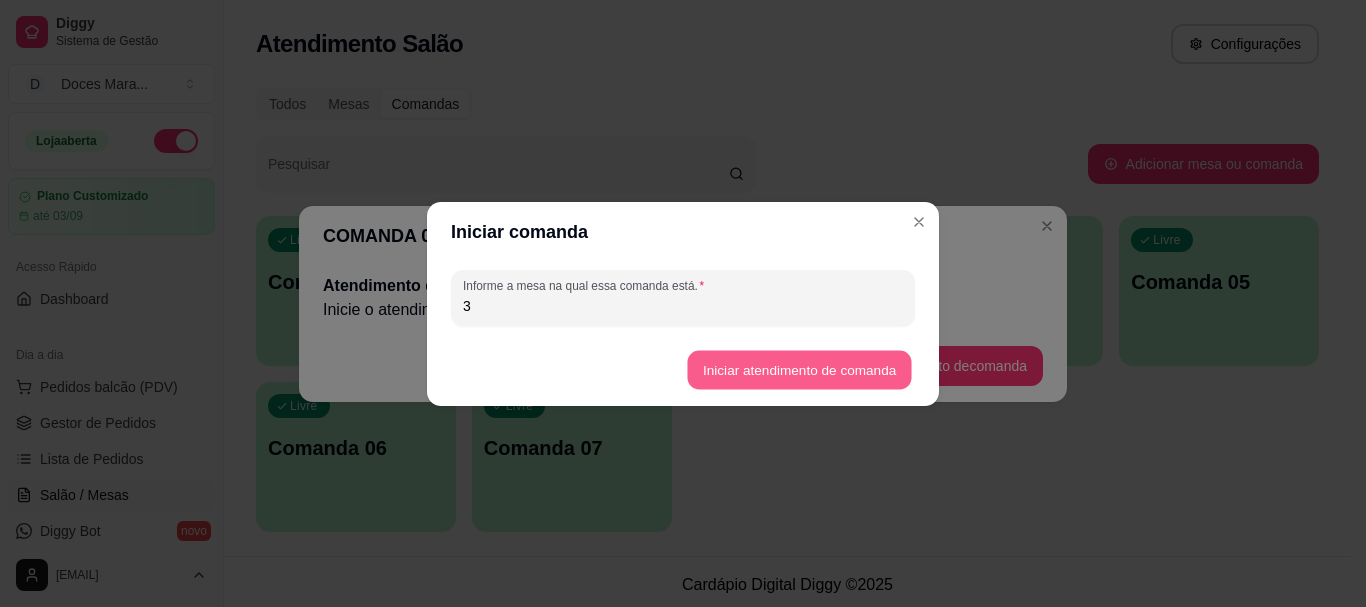 click on "Iniciar atendimento de comanda" at bounding box center [799, 369] 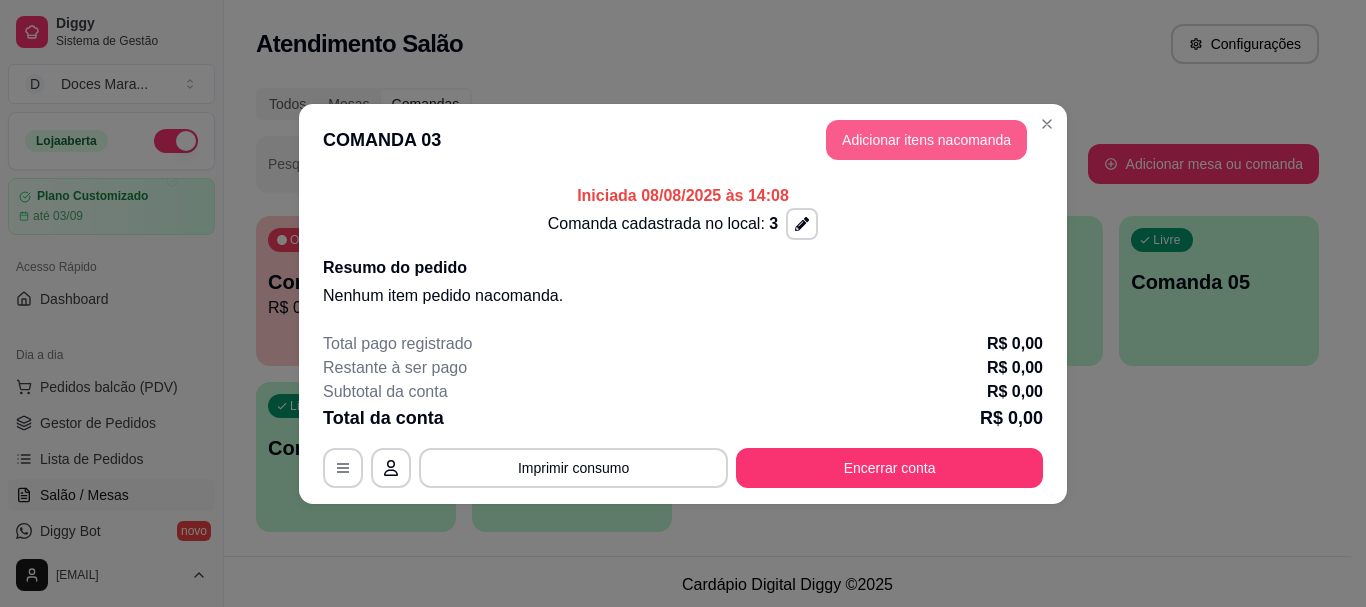 click on "Adicionar itens na  comanda" at bounding box center (926, 140) 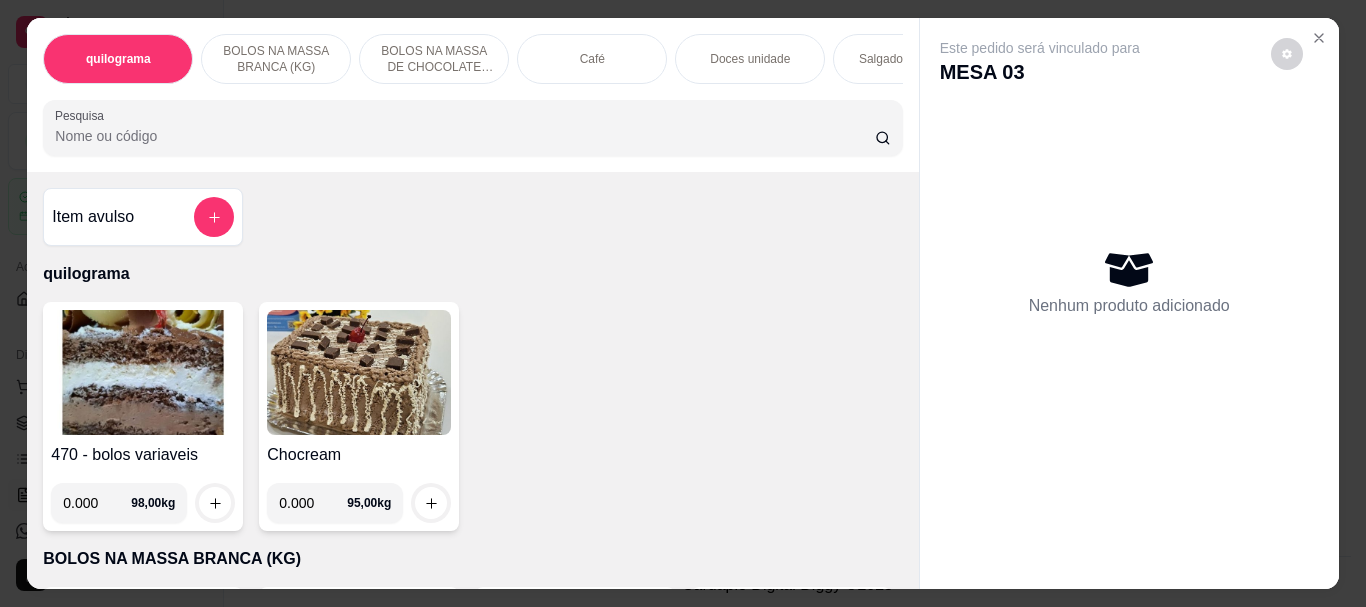click on "Café" at bounding box center [592, 59] 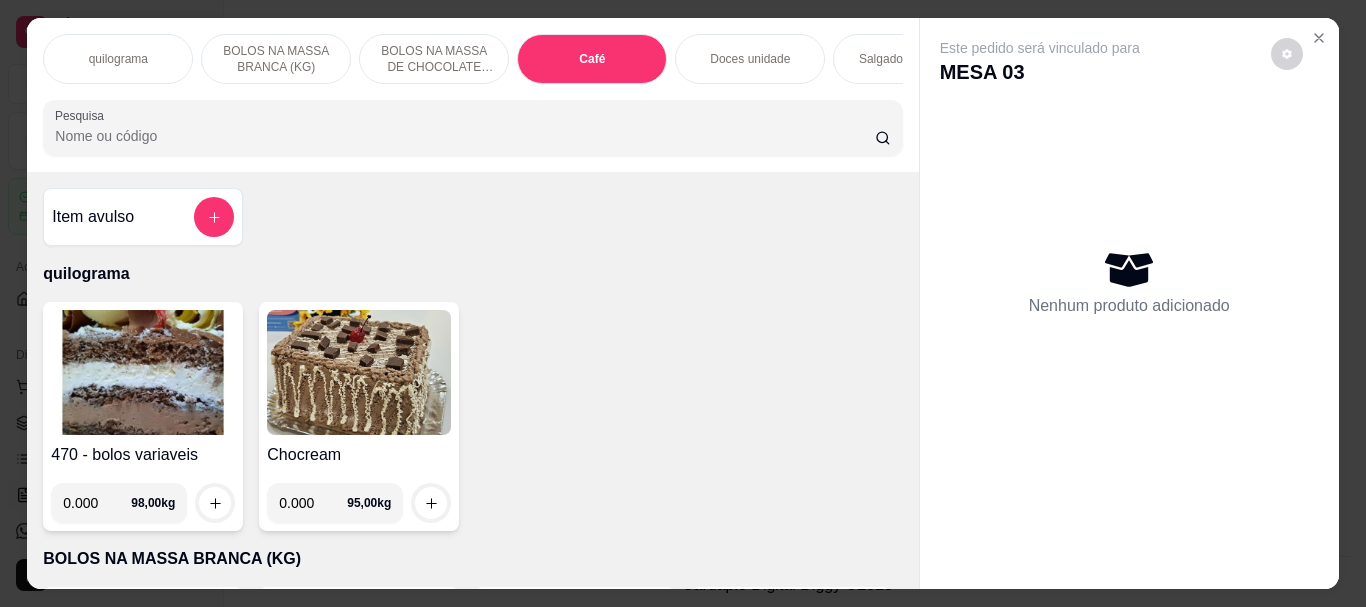 scroll, scrollTop: 7084, scrollLeft: 0, axis: vertical 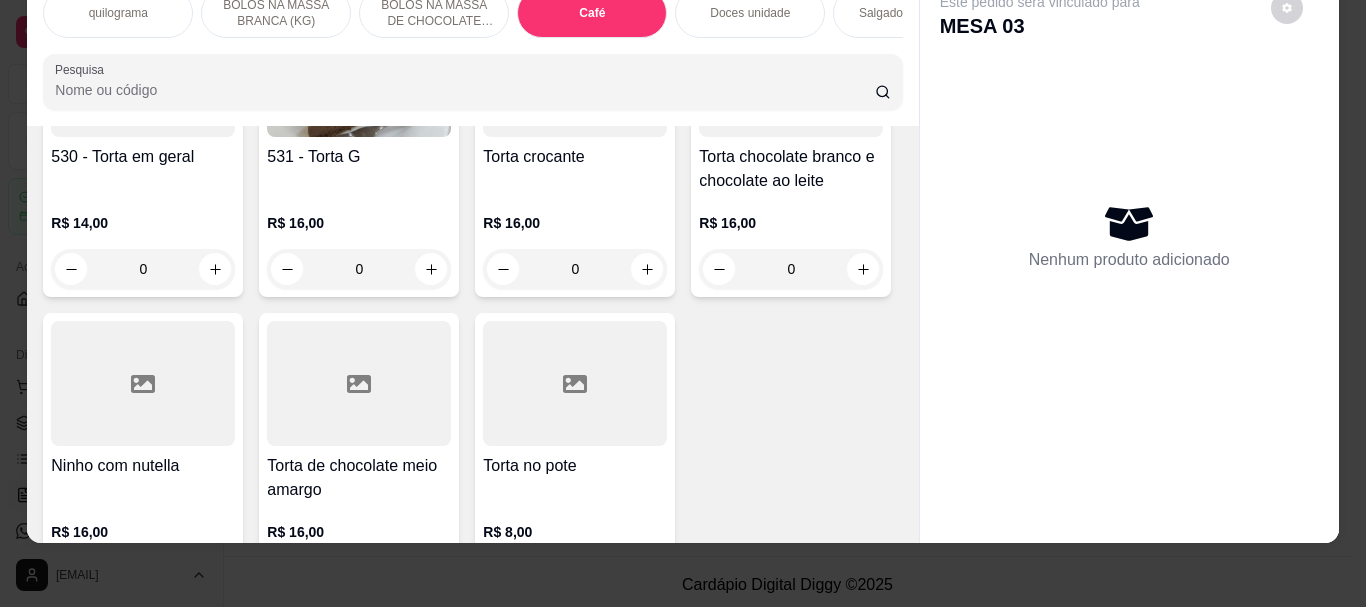 click at bounding box center (359, -1575) 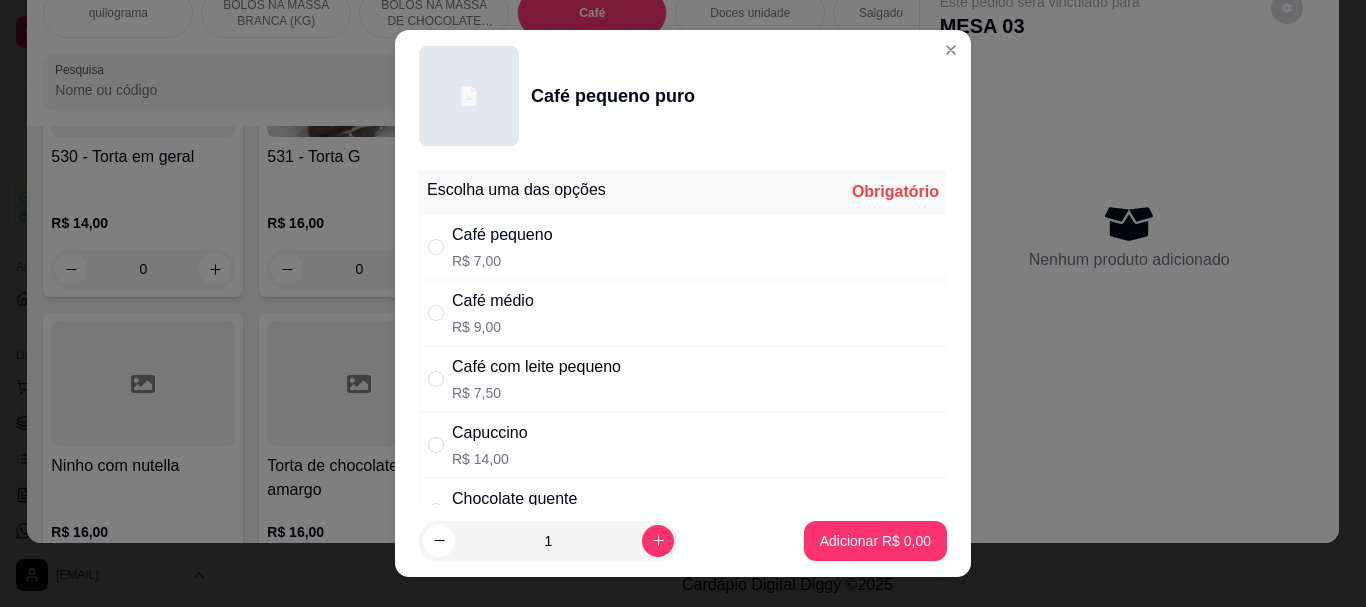 click on "Café pequeno" at bounding box center (502, 235) 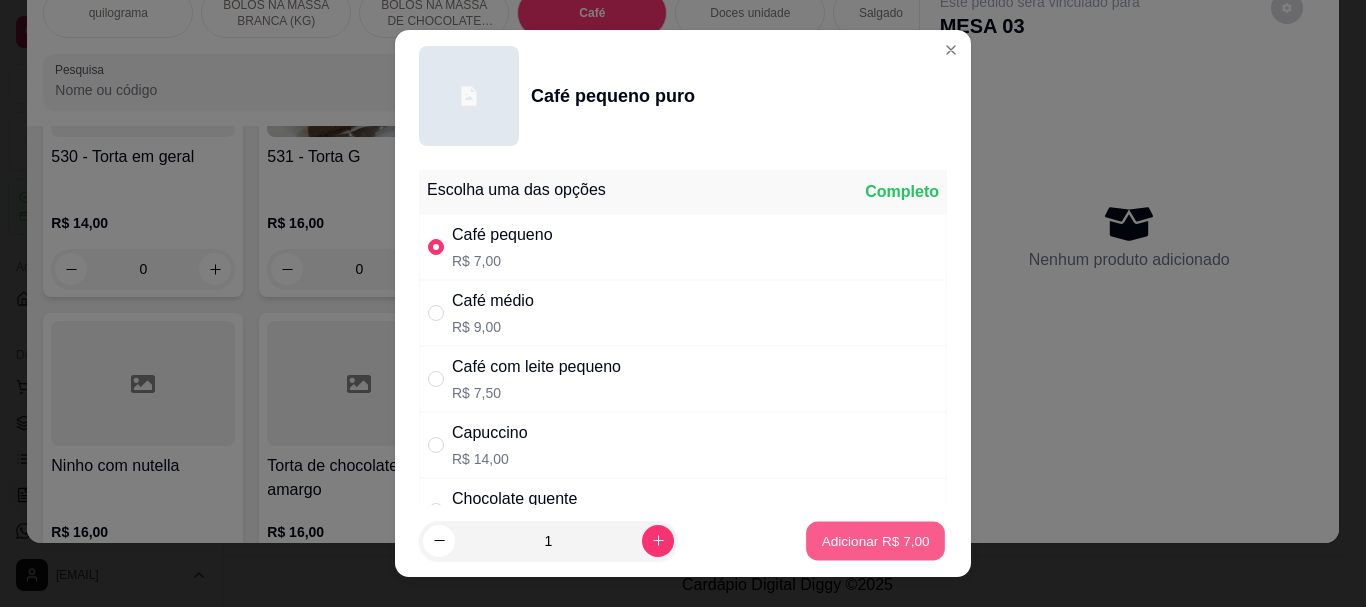 click on "Adicionar   R$ 7,00" at bounding box center (875, 540) 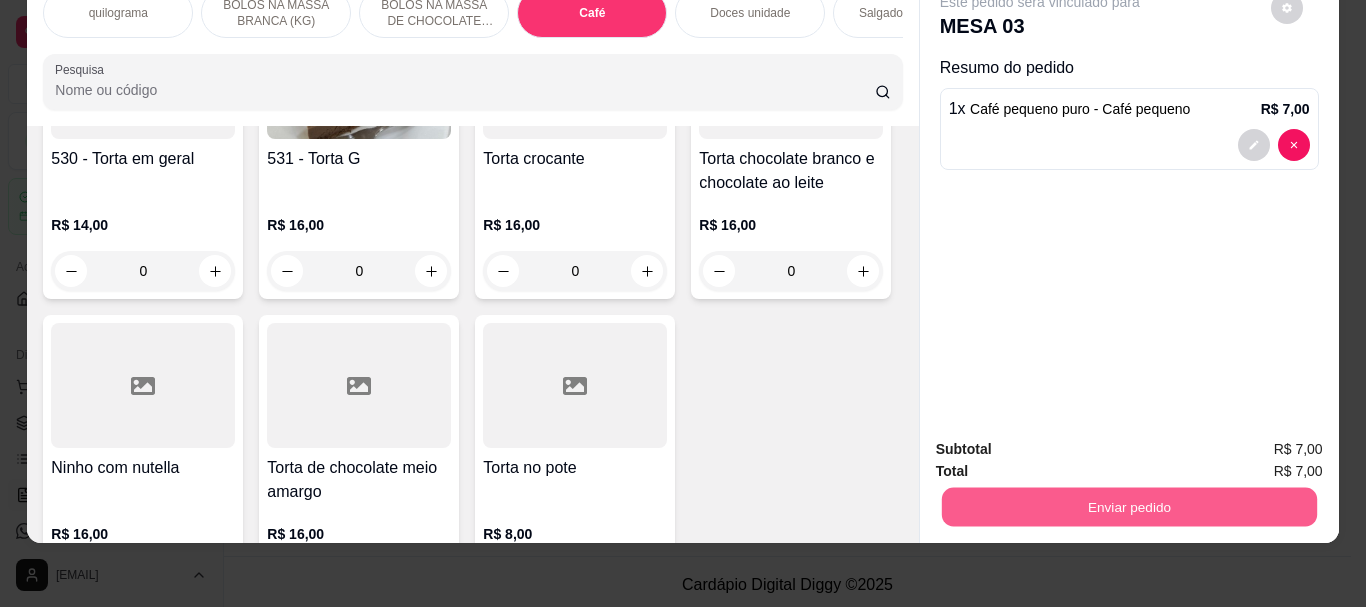 click on "Enviar pedido" at bounding box center (1128, 506) 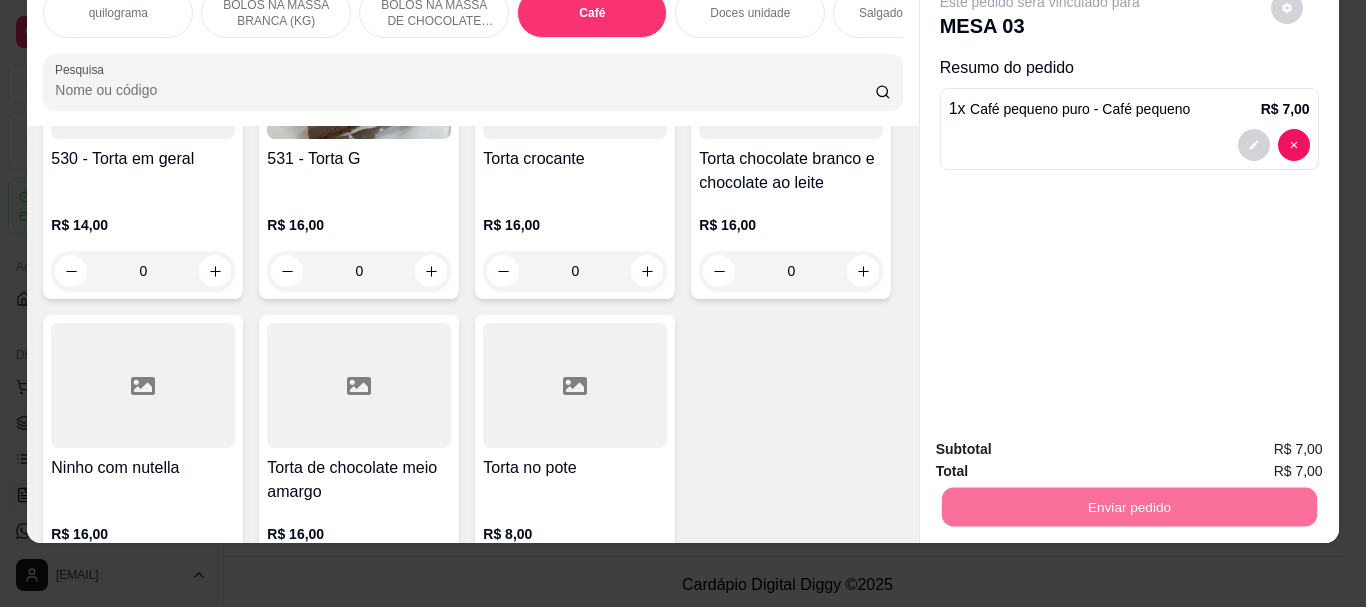 click on "Sim, quero registrar" at bounding box center (1252, 443) 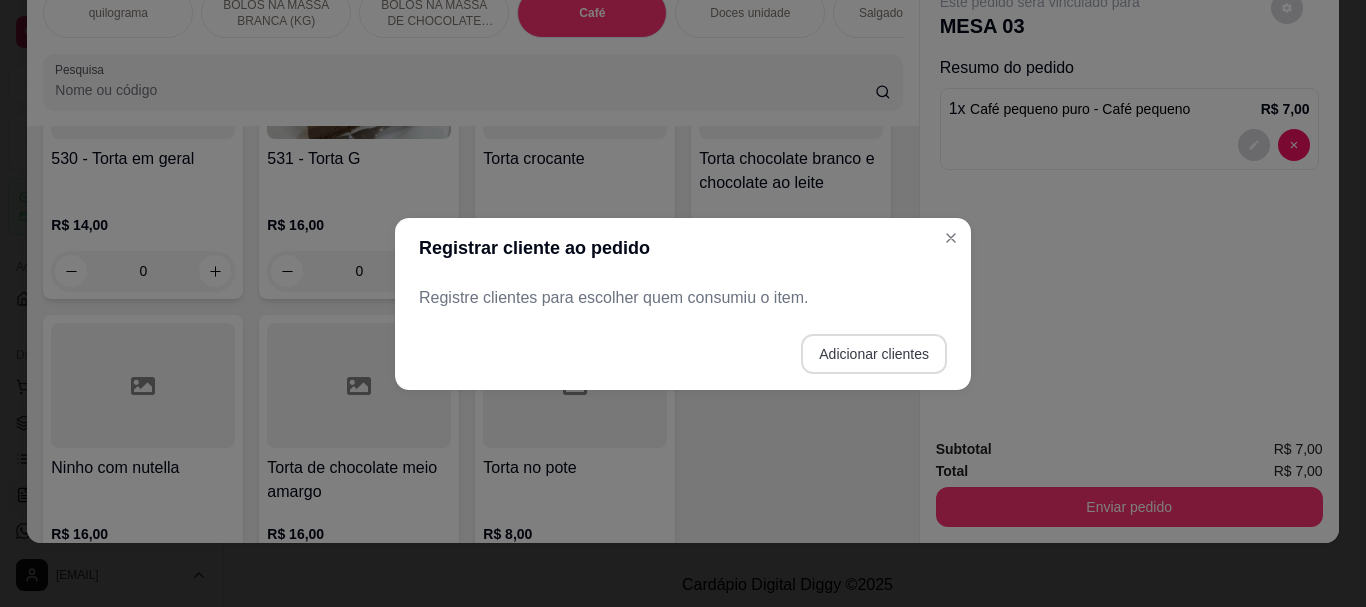 click on "Adicionar clientes" at bounding box center (874, 354) 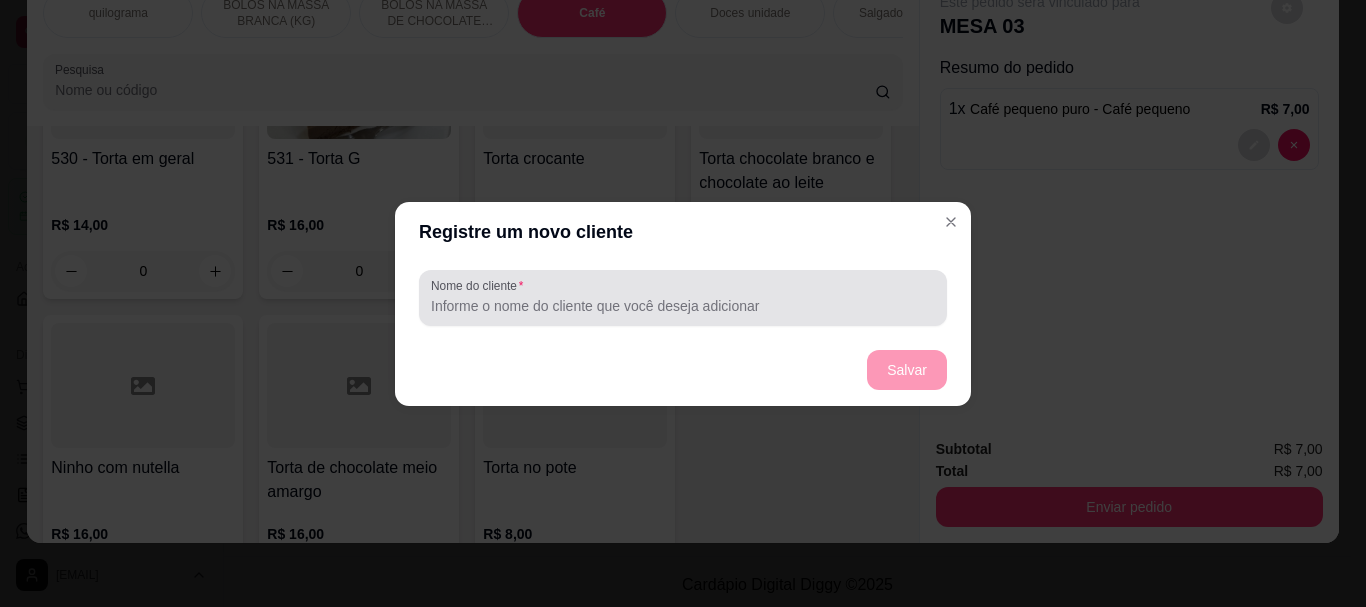 click on "Nome do cliente" at bounding box center [683, 306] 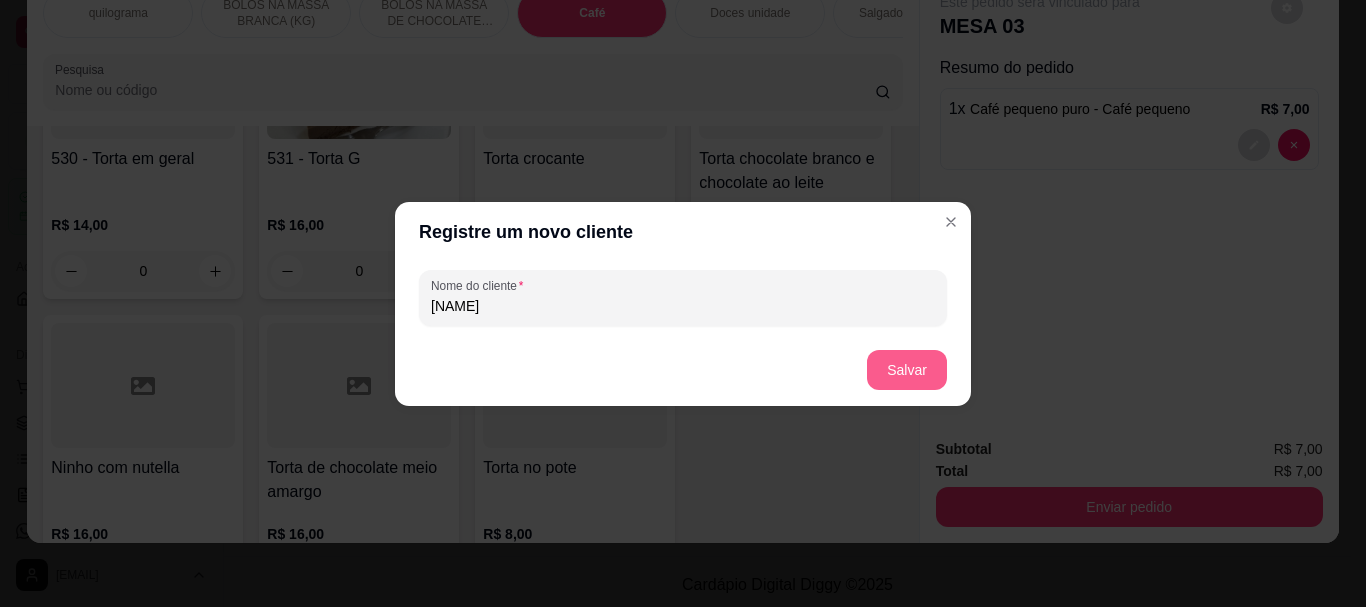 type on "[NAME]" 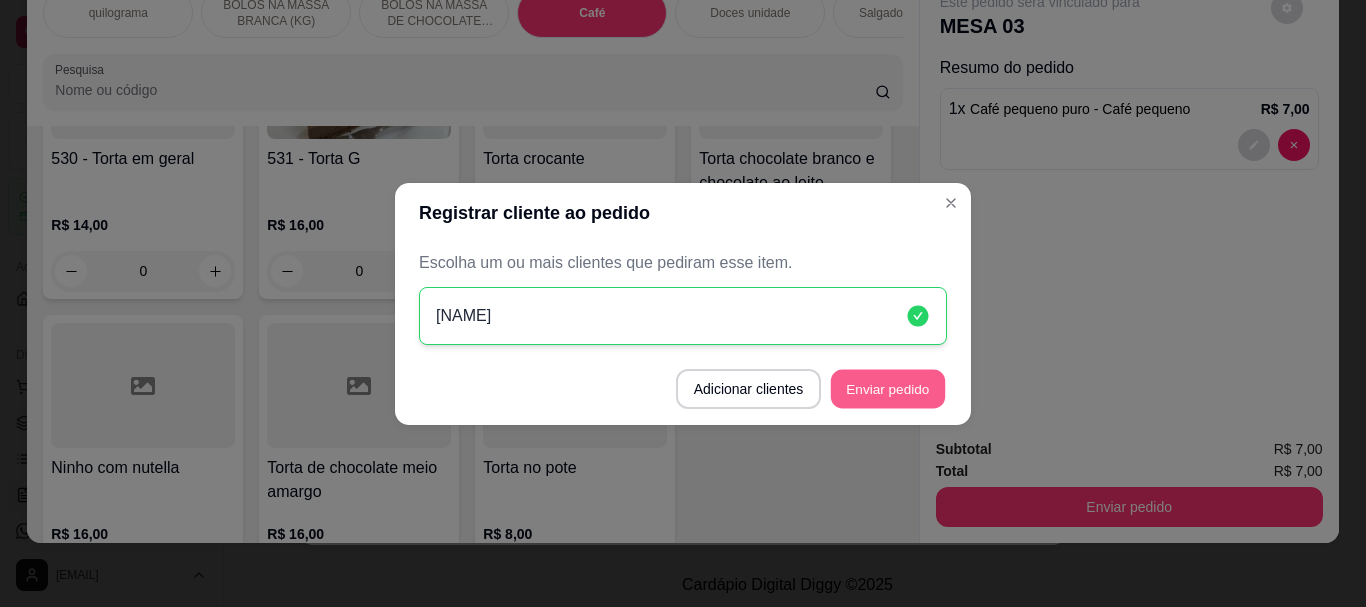 click on "Enviar pedido" at bounding box center (888, 388) 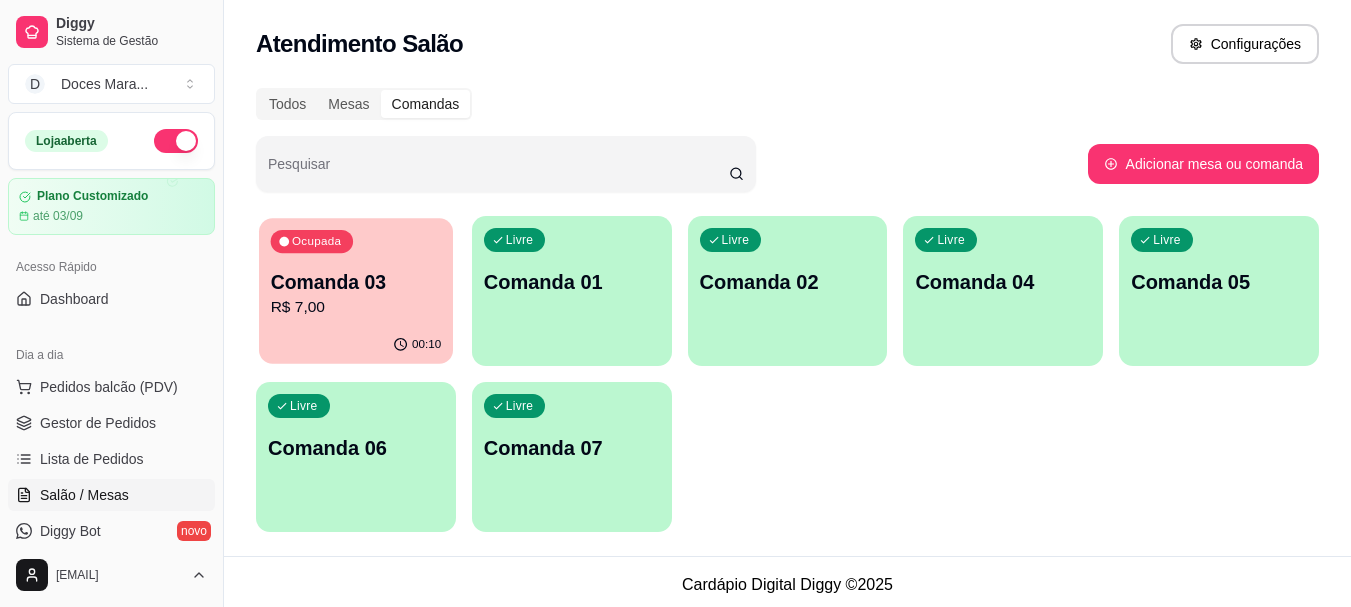 click on "R$ 7,00" at bounding box center [356, 307] 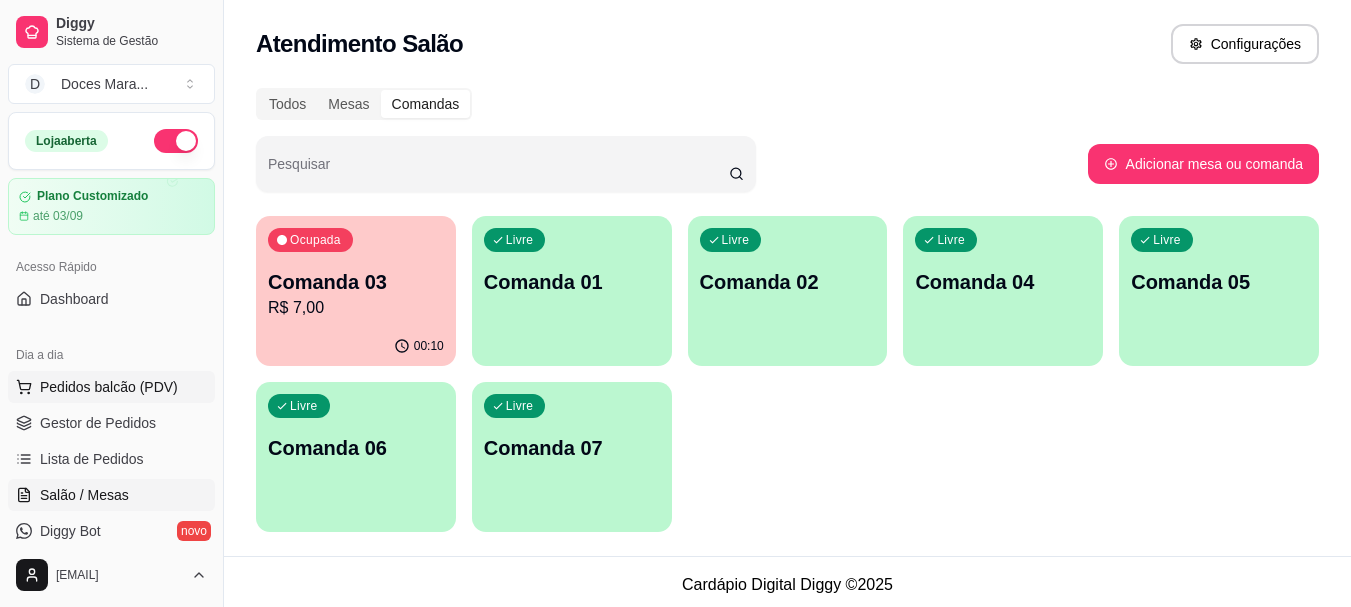 click on "Pedidos balcão (PDV)" at bounding box center [109, 387] 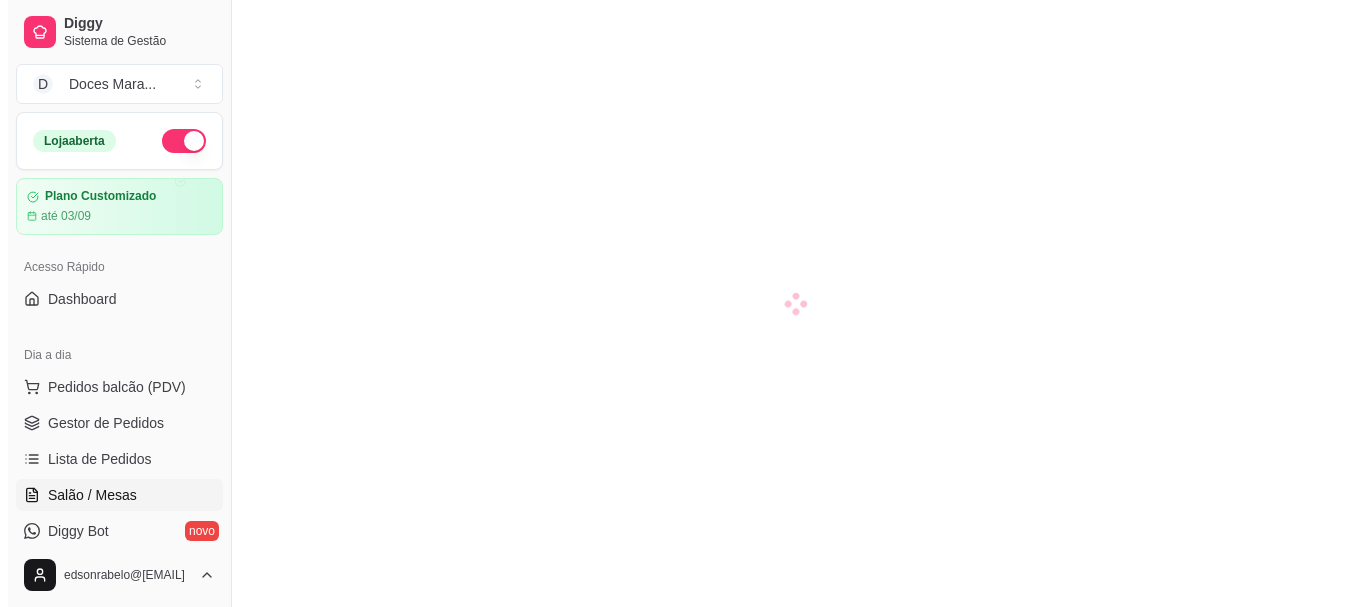 scroll, scrollTop: 0, scrollLeft: 0, axis: both 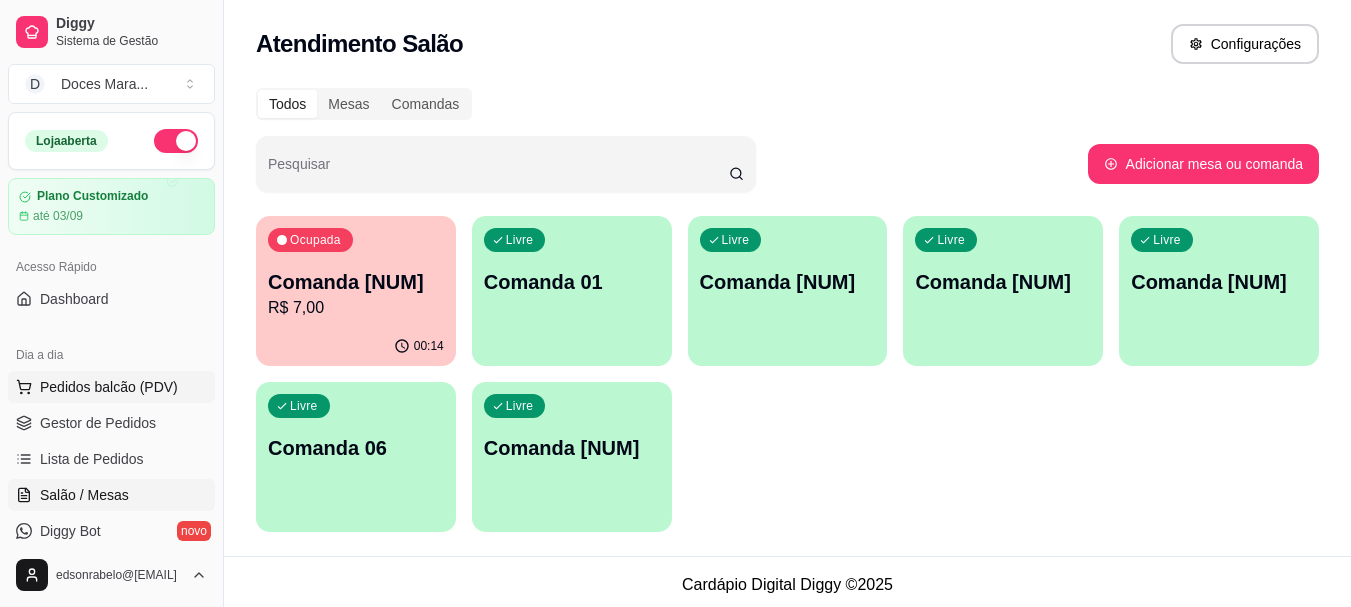 click on "Pedidos balcão (PDV)" at bounding box center (111, 387) 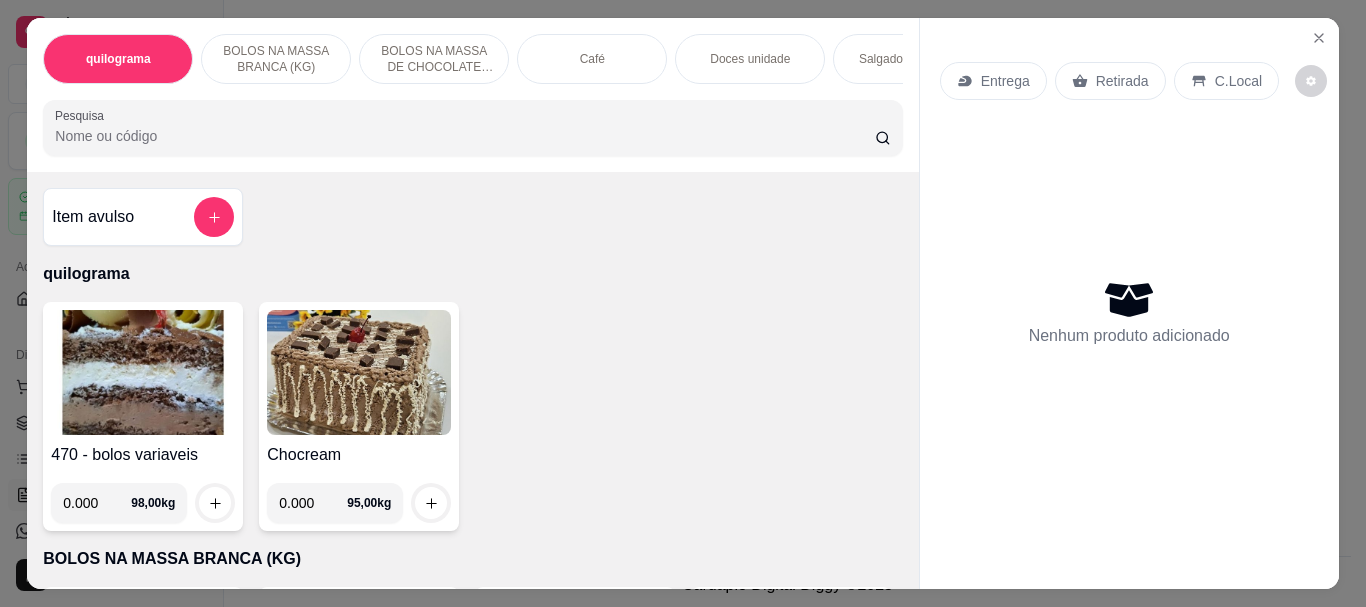 drag, startPoint x: 79, startPoint y: 135, endPoint x: 76, endPoint y: 55, distance: 80.05623 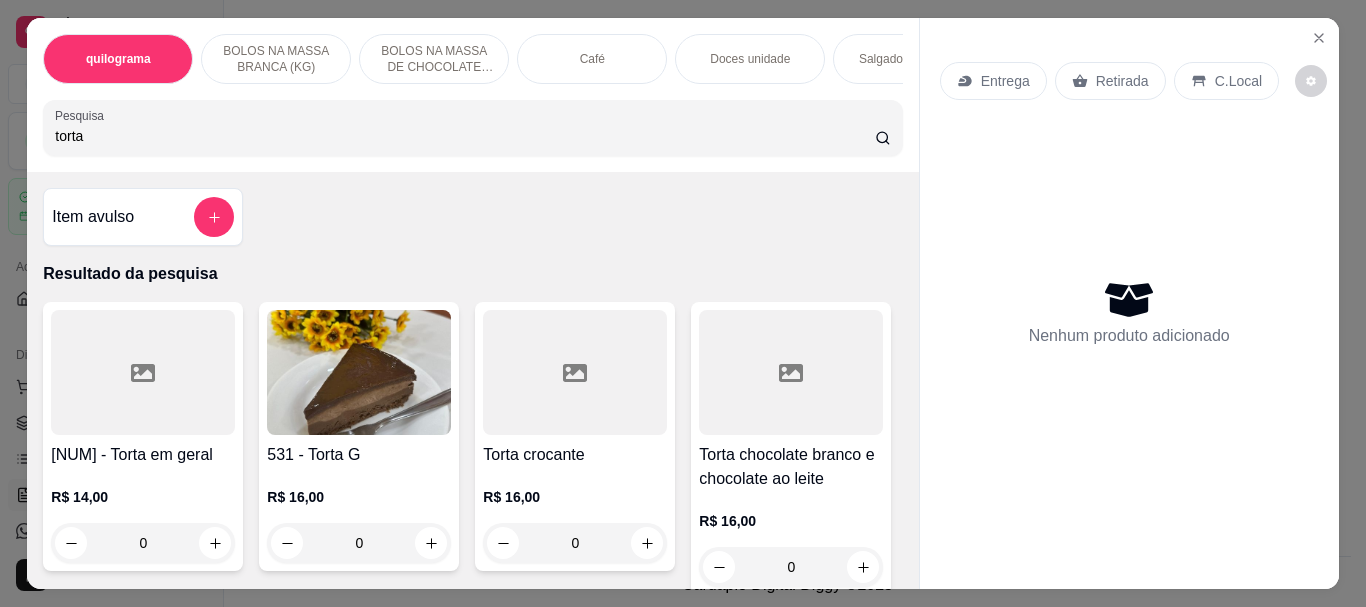 type on "torta" 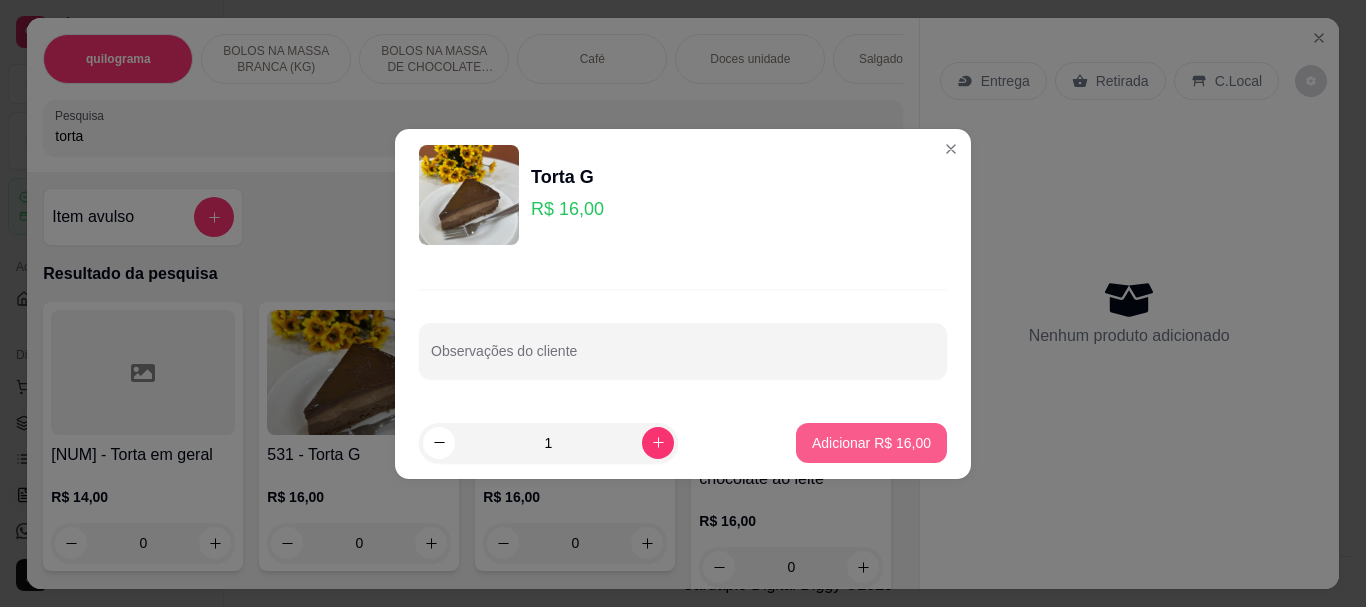 click on "Adicionar   R$ 16,00" at bounding box center (871, 443) 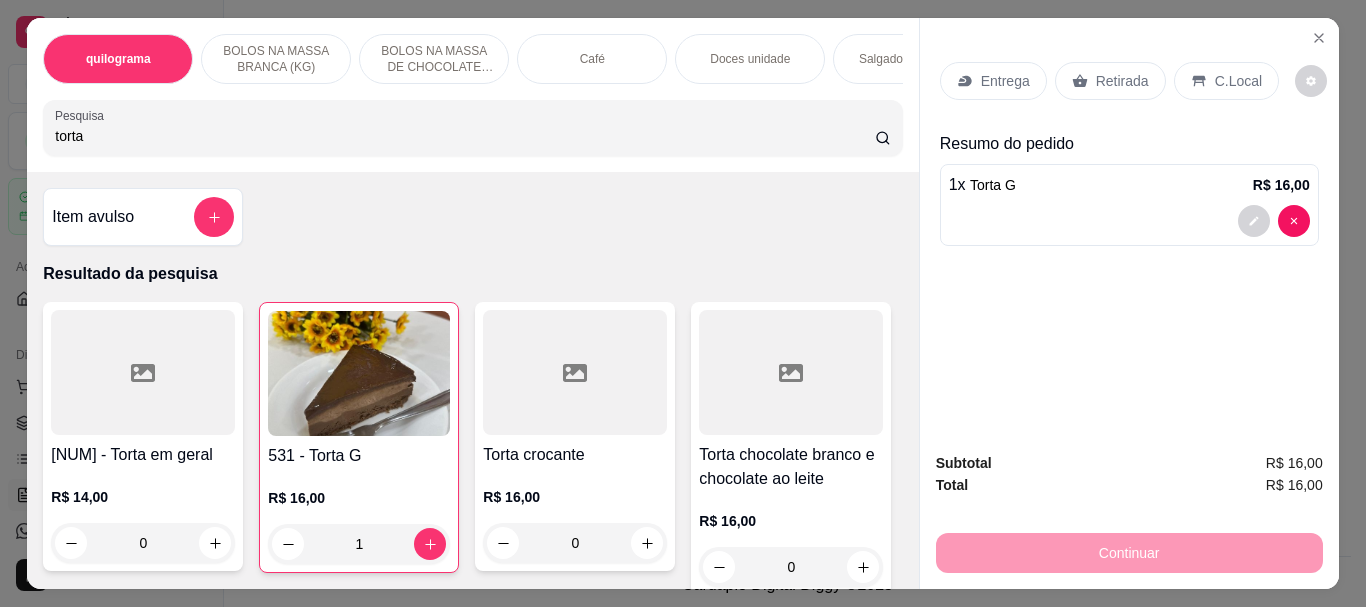 click on "torta" at bounding box center (465, 136) 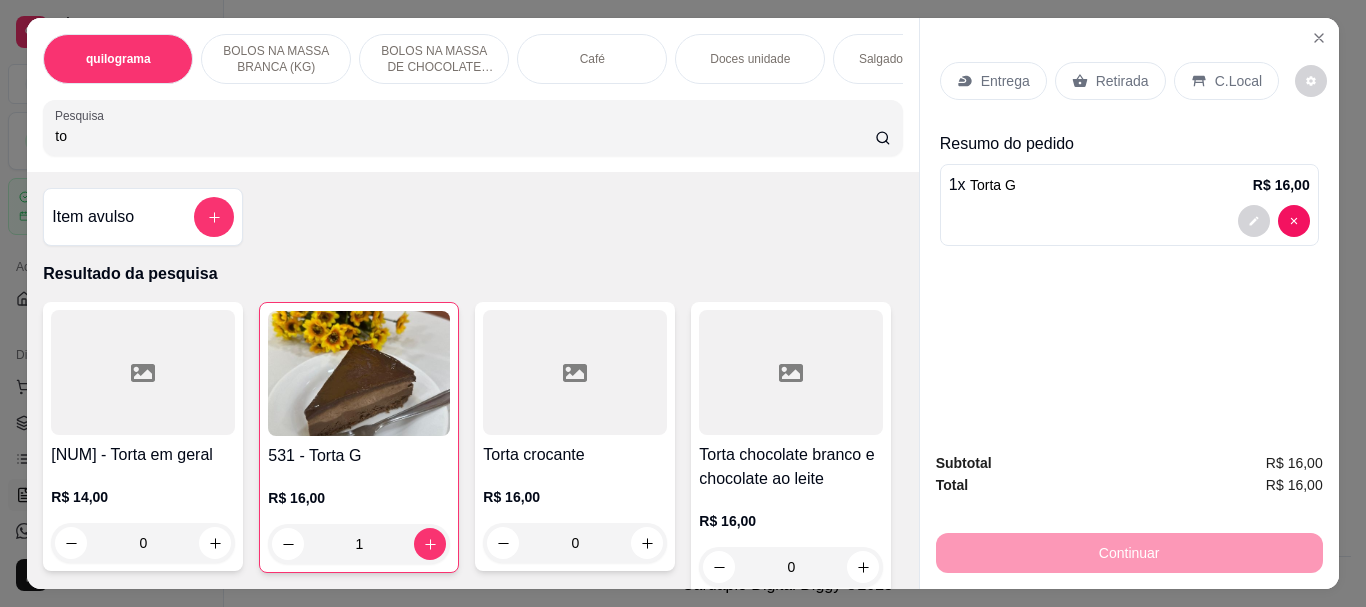 type on "t" 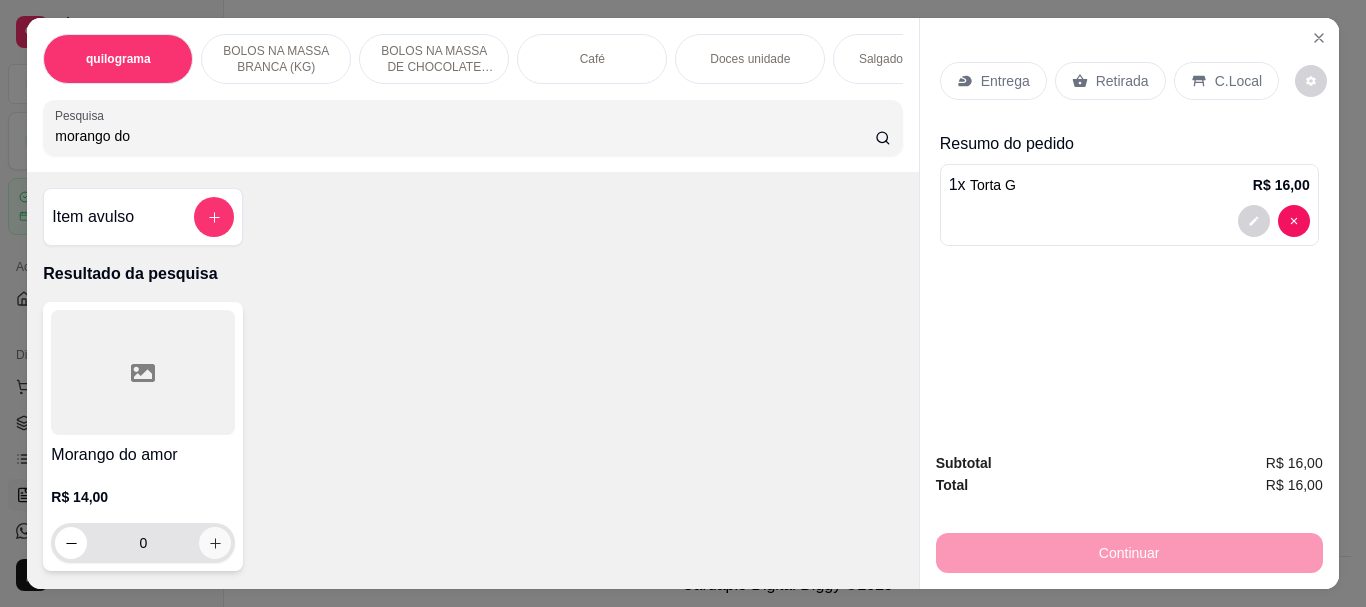 type on "morango do" 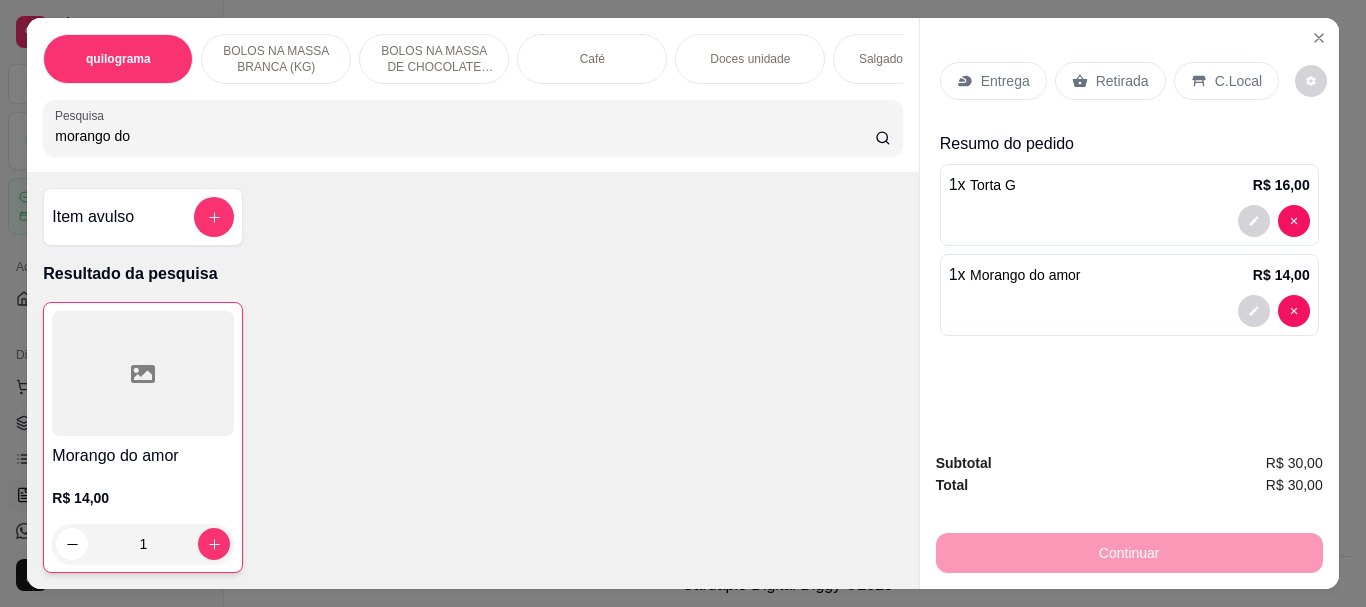 click on "Retirada" at bounding box center (1122, 81) 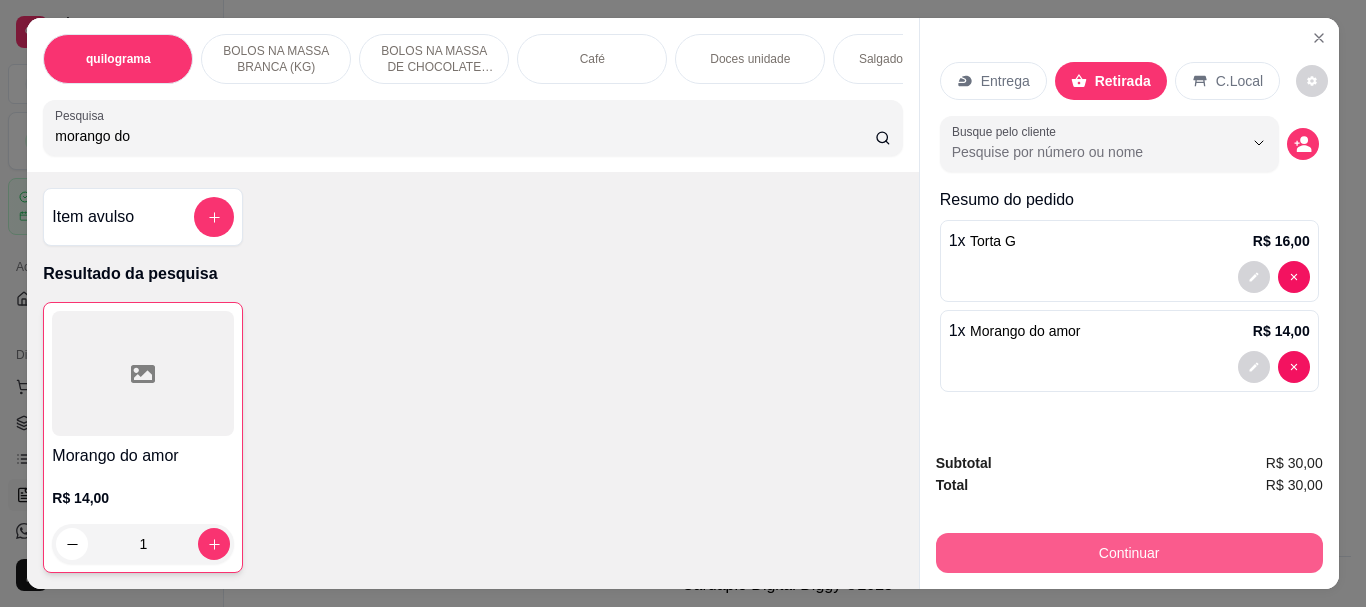 click on "Continuar" at bounding box center [1129, 553] 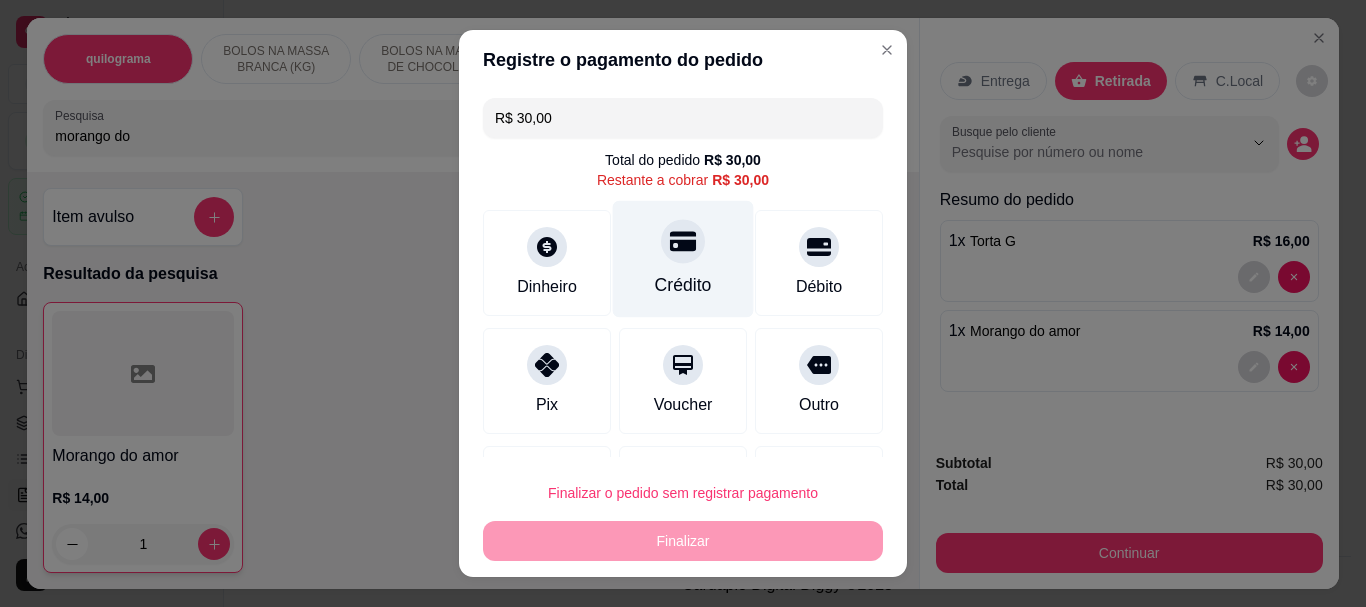click at bounding box center (683, 242) 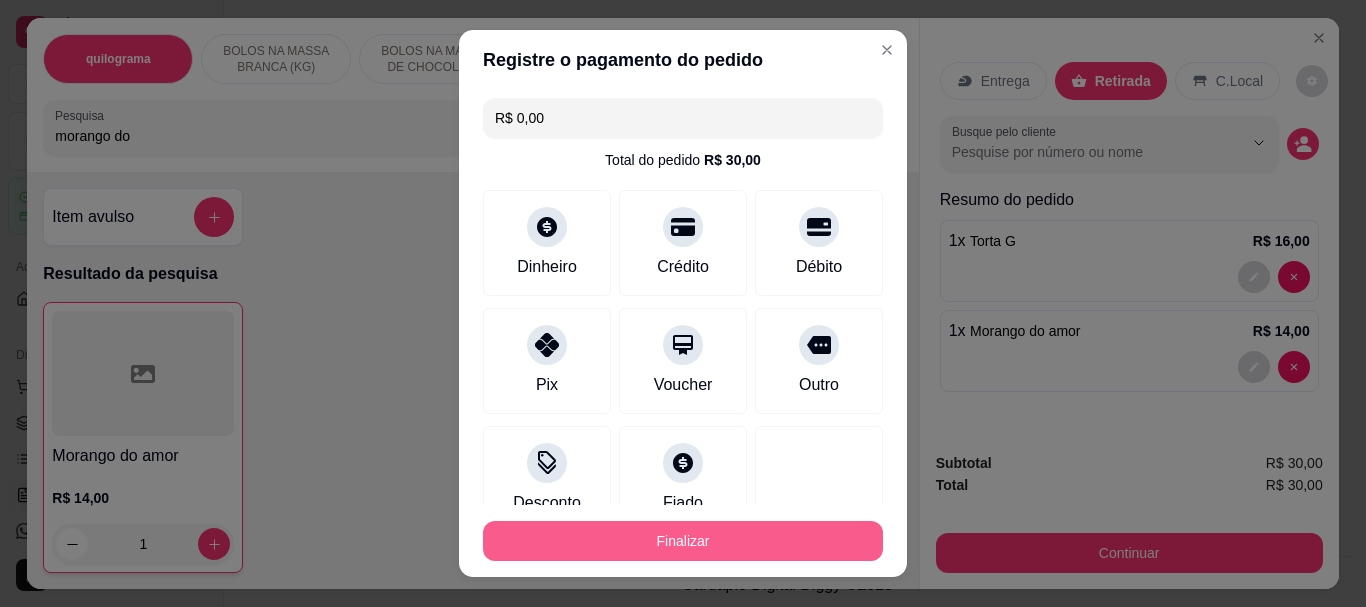 click on "Finalizar" at bounding box center [683, 541] 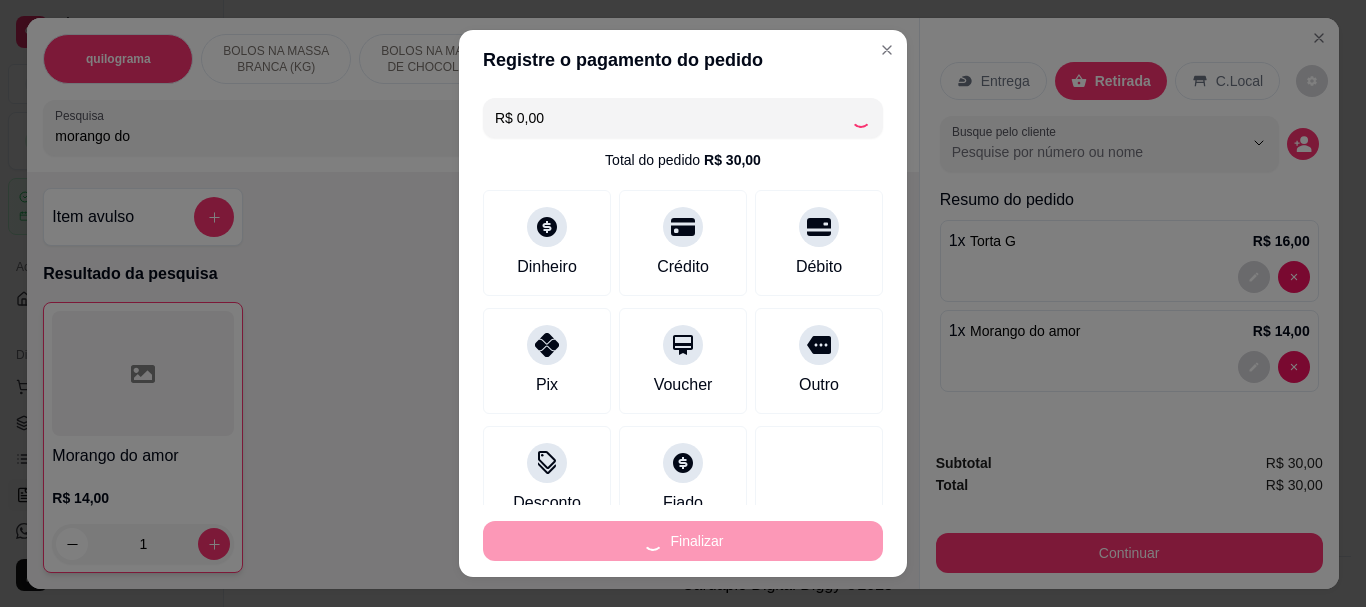 type on "0" 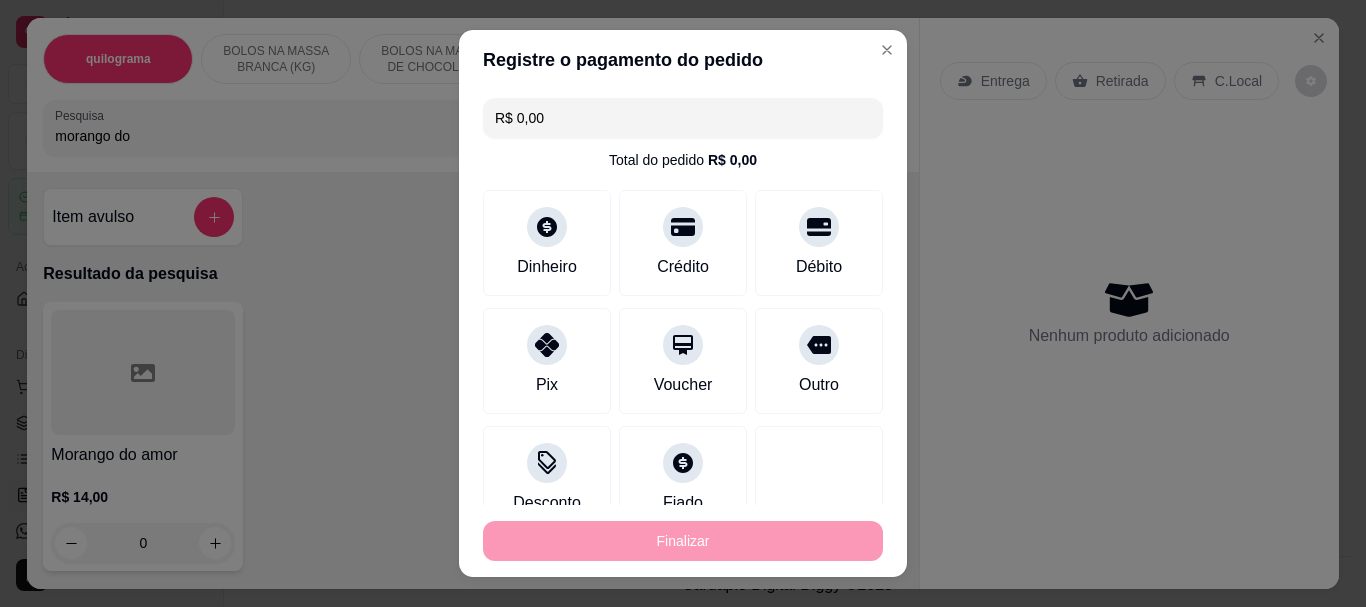 type on "-R$ 30,00" 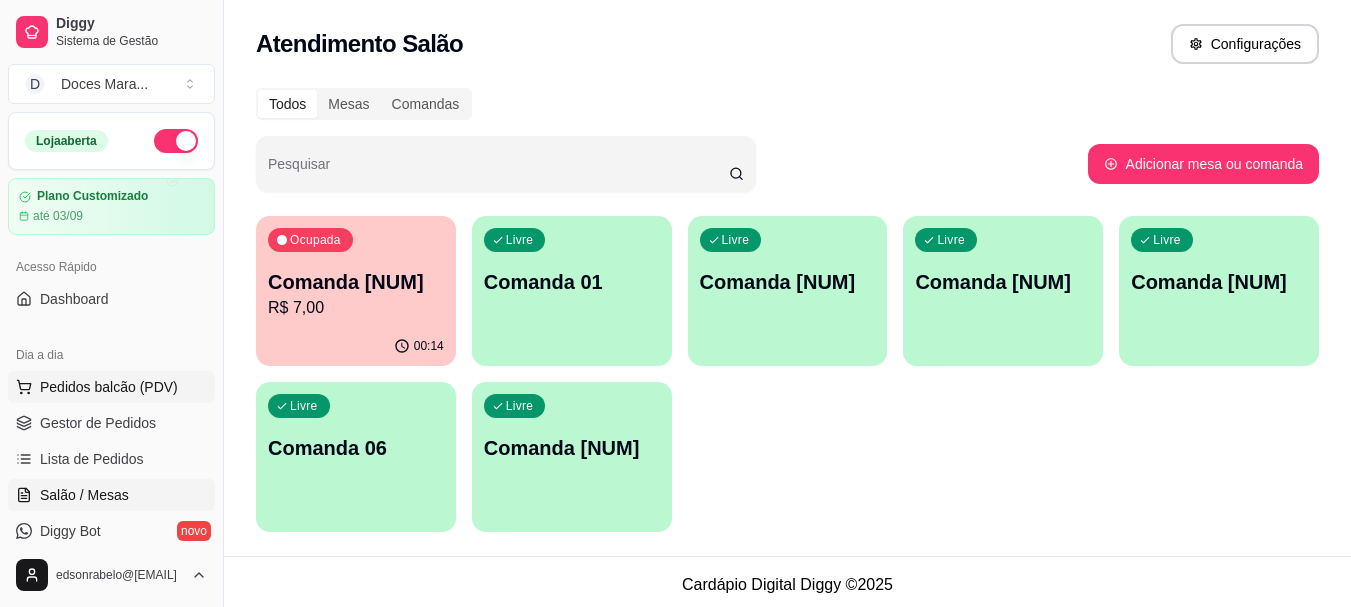 click on "Pedidos balcão (PDV)" at bounding box center [109, 387] 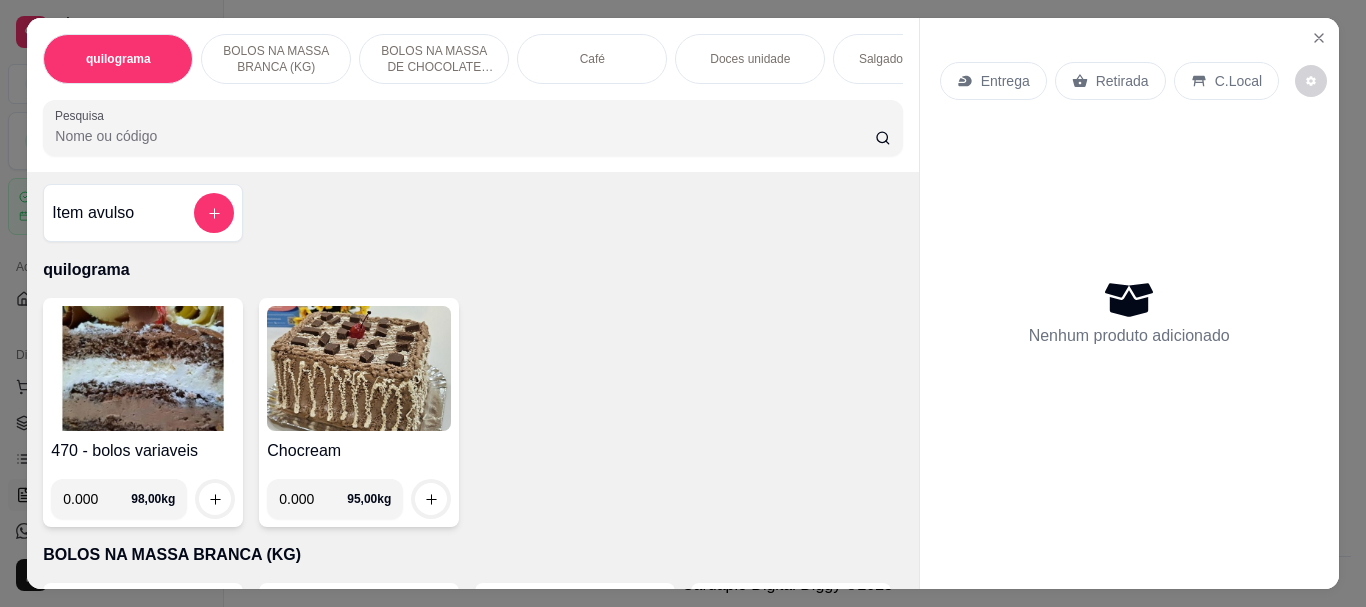 scroll, scrollTop: 0, scrollLeft: 0, axis: both 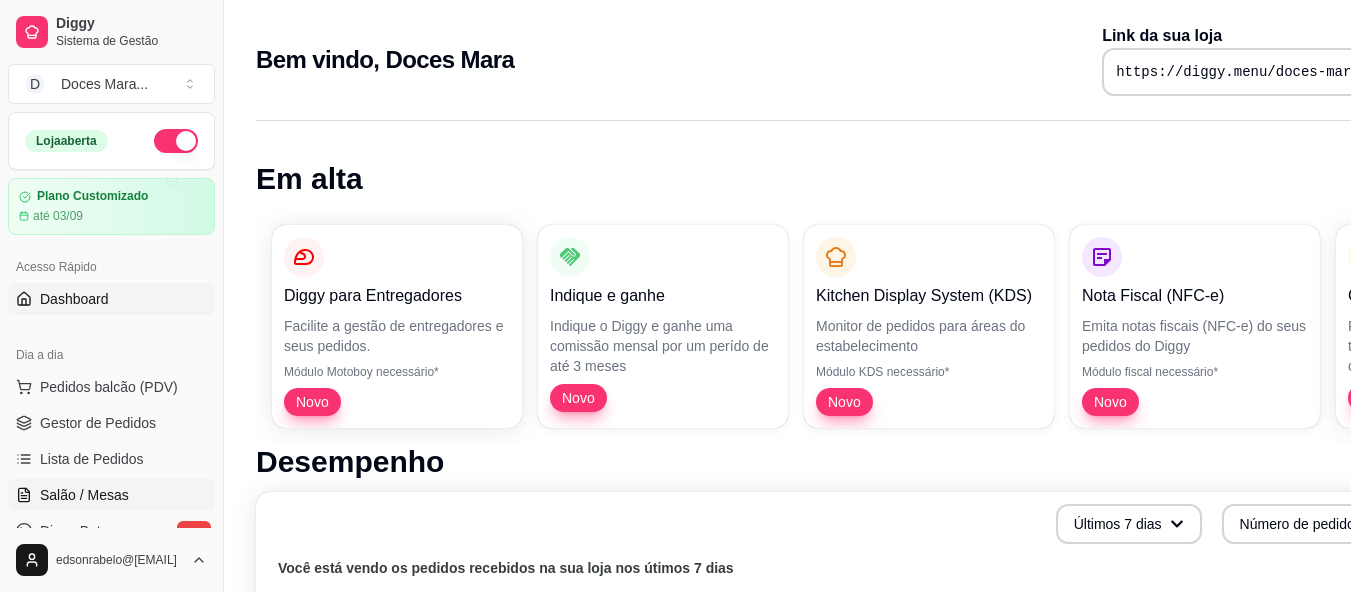 drag, startPoint x: 116, startPoint y: 491, endPoint x: 209, endPoint y: 477, distance: 94.04786 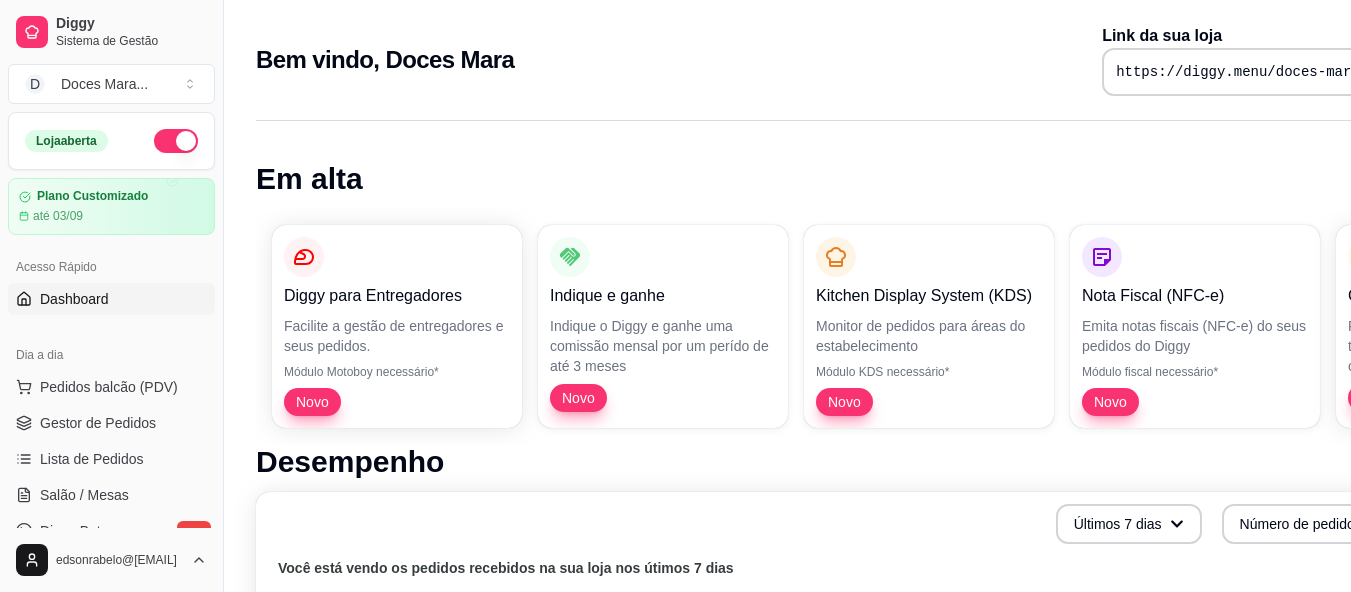 click on "Salão / Mesas" at bounding box center (84, 495) 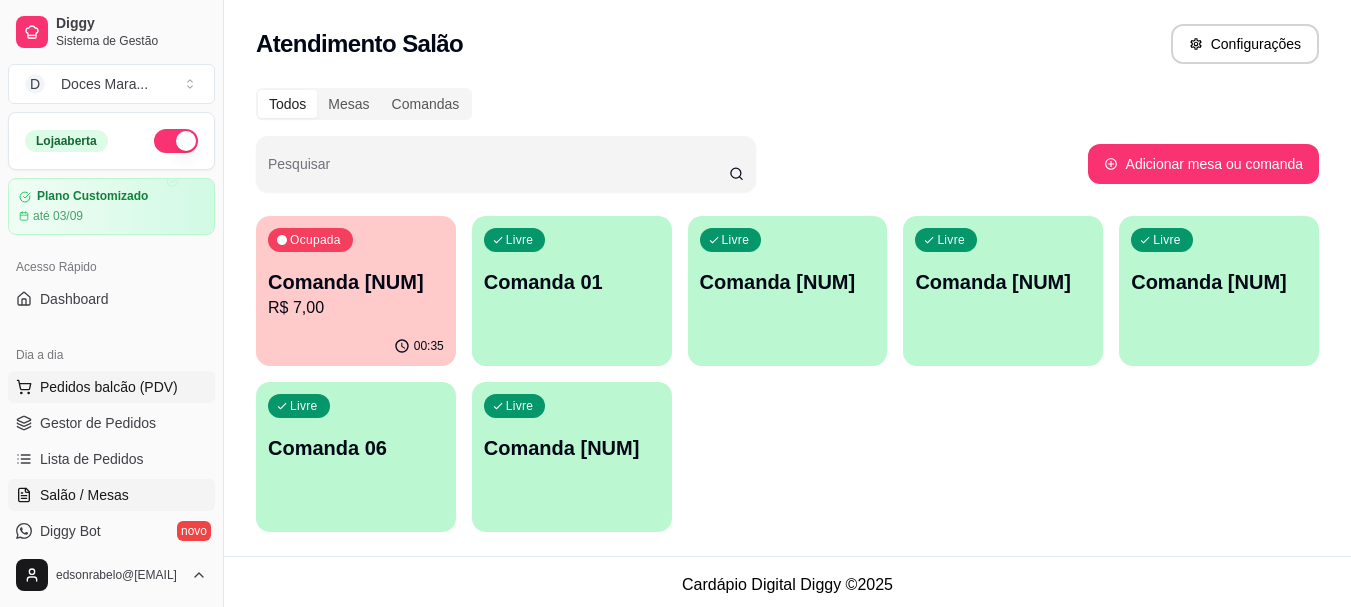 click on "Pedidos balcão (PDV)" at bounding box center [109, 387] 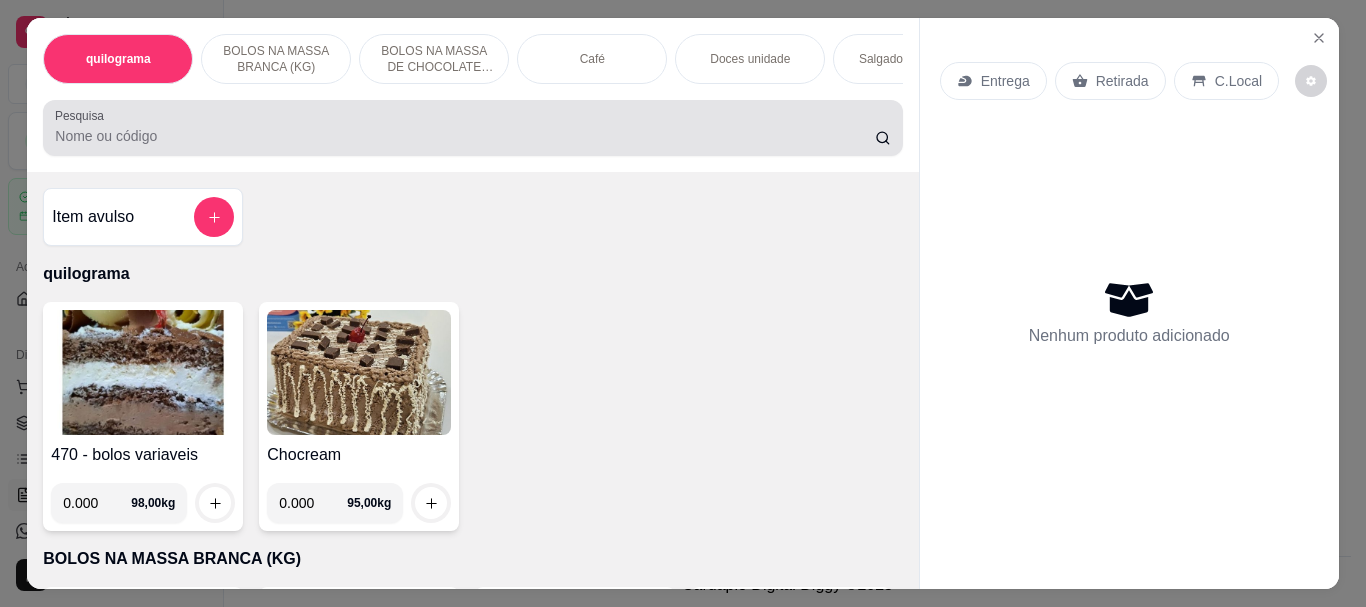 click on "Pesquisa" at bounding box center (465, 136) 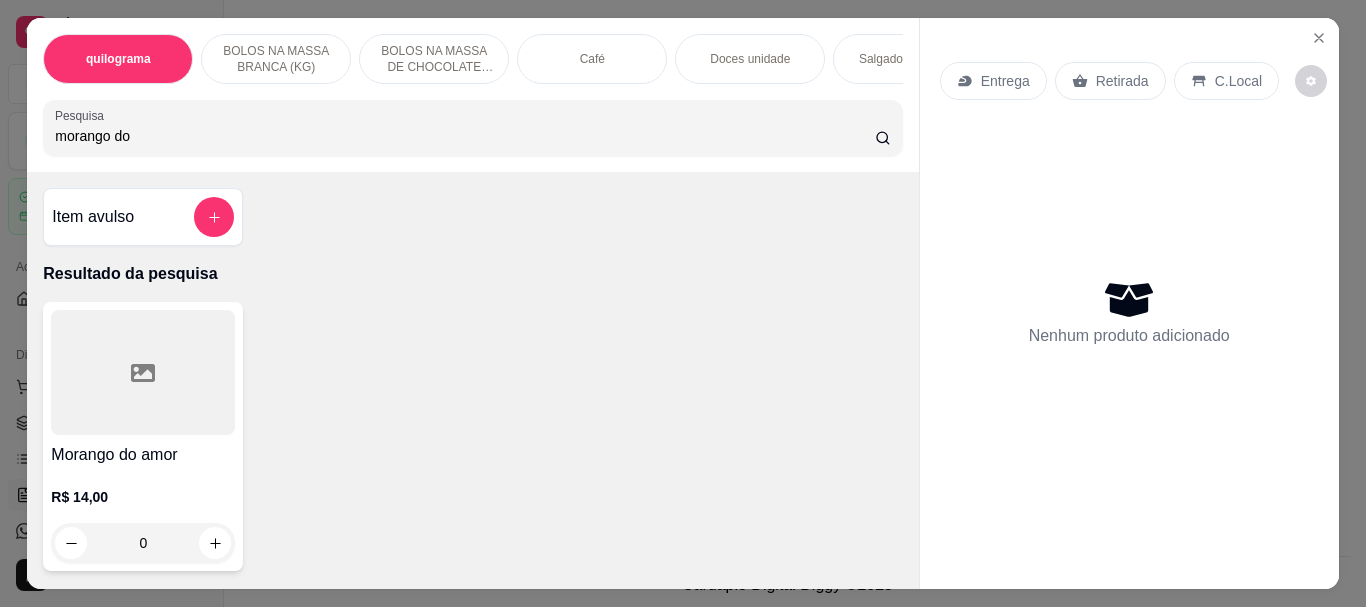 type on "morango do" 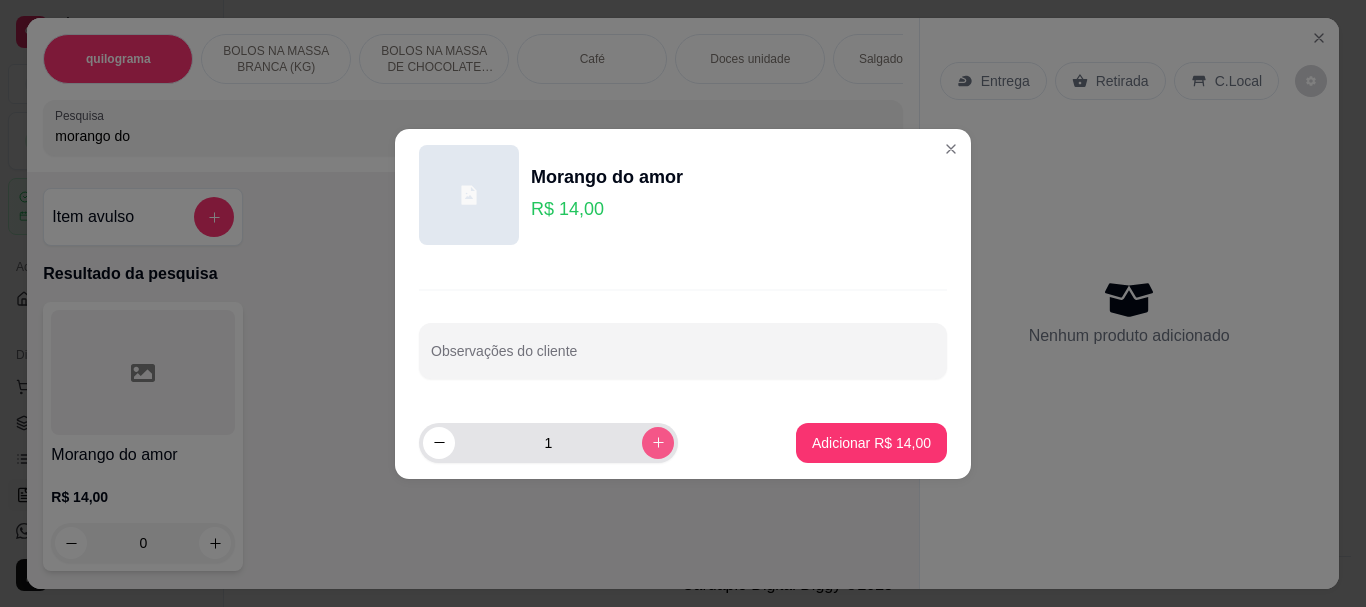 click at bounding box center (658, 443) 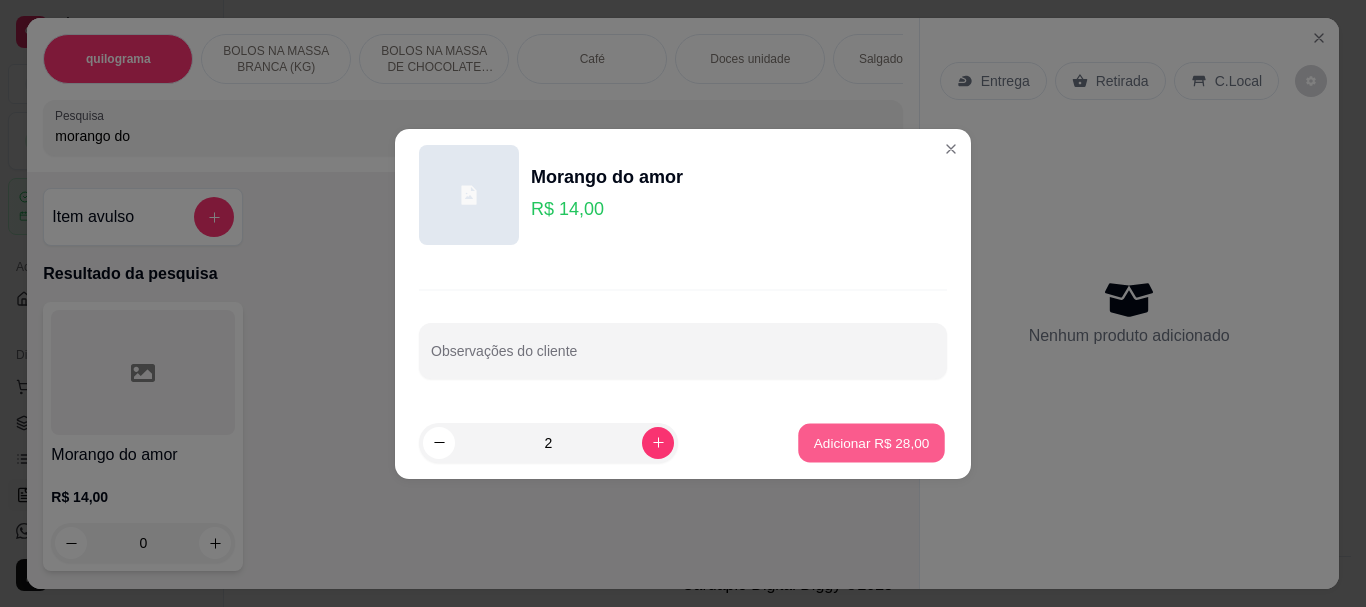click on "Adicionar   R$ 28,00" at bounding box center (872, 442) 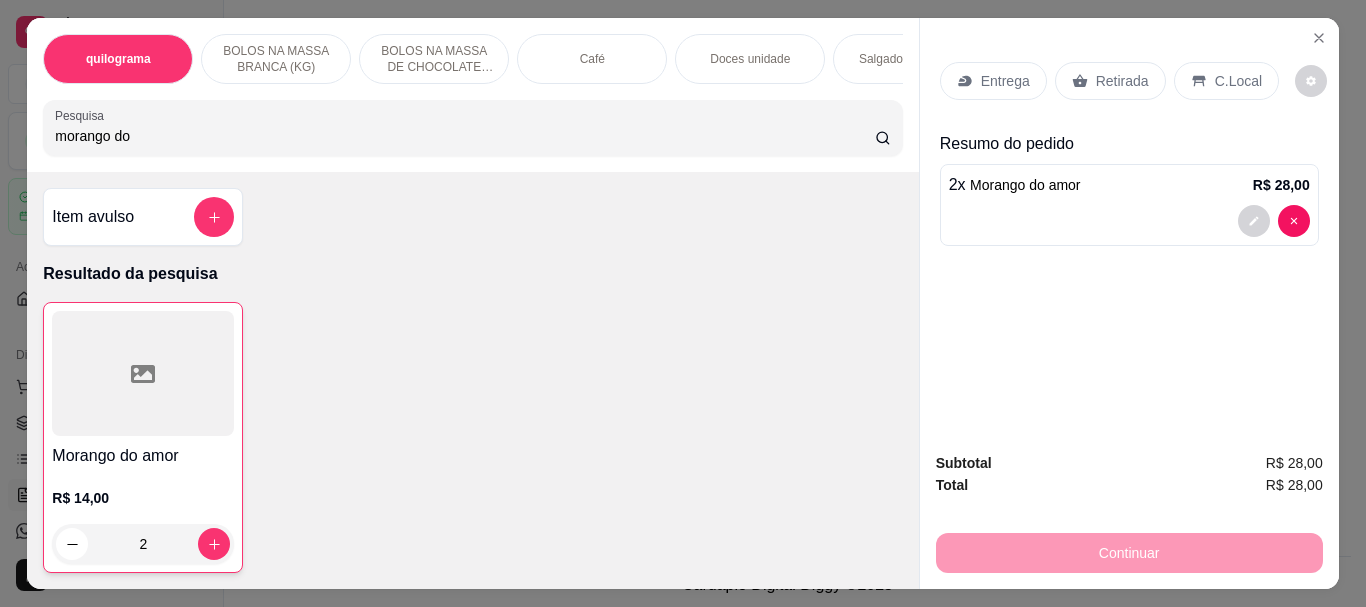 click on "morango do" at bounding box center (465, 136) 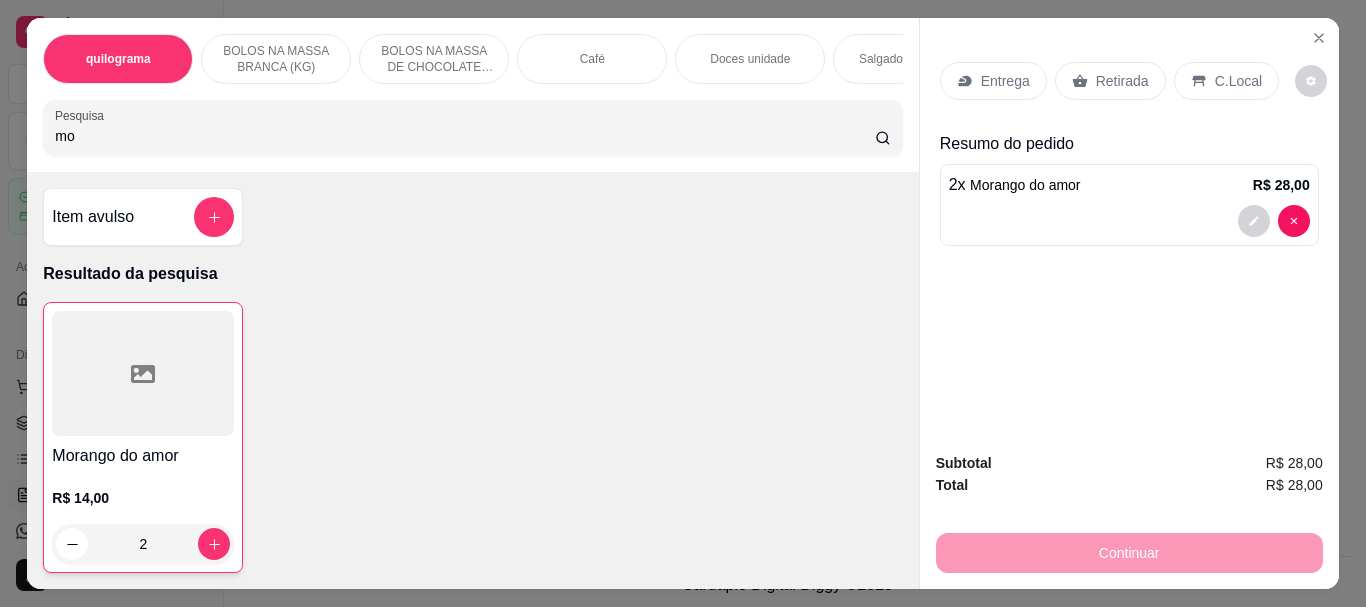 type on "m" 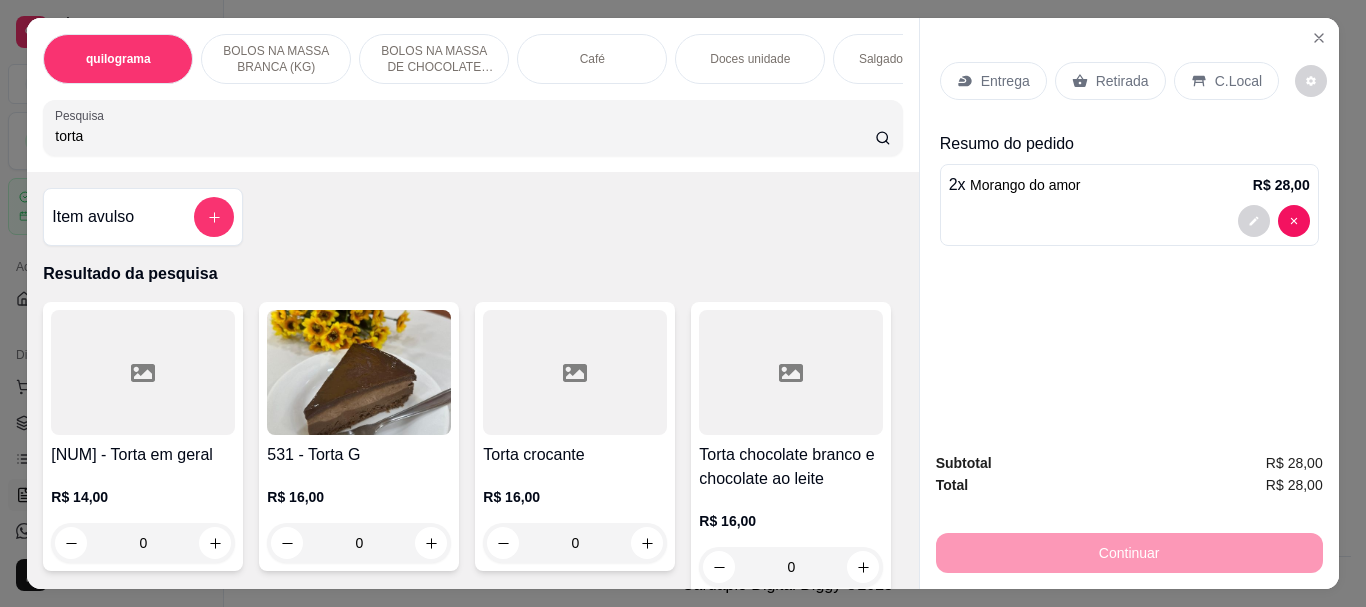 type on "torta" 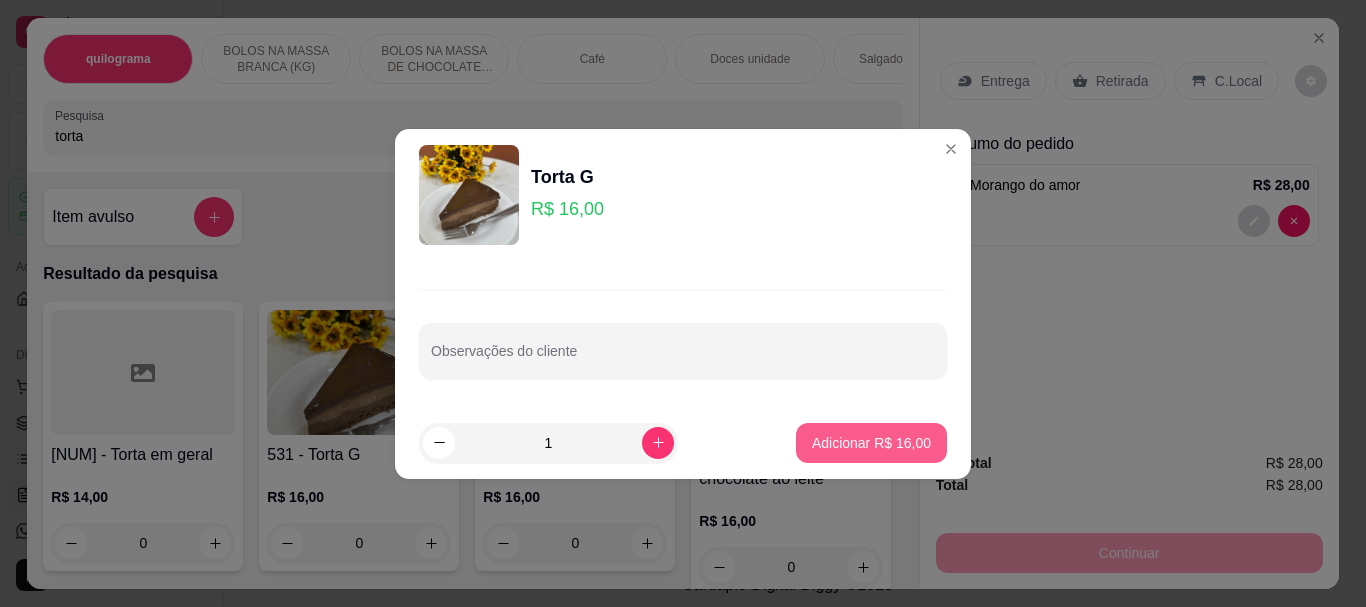 click on "Adicionar   R$ 16,00" at bounding box center [871, 443] 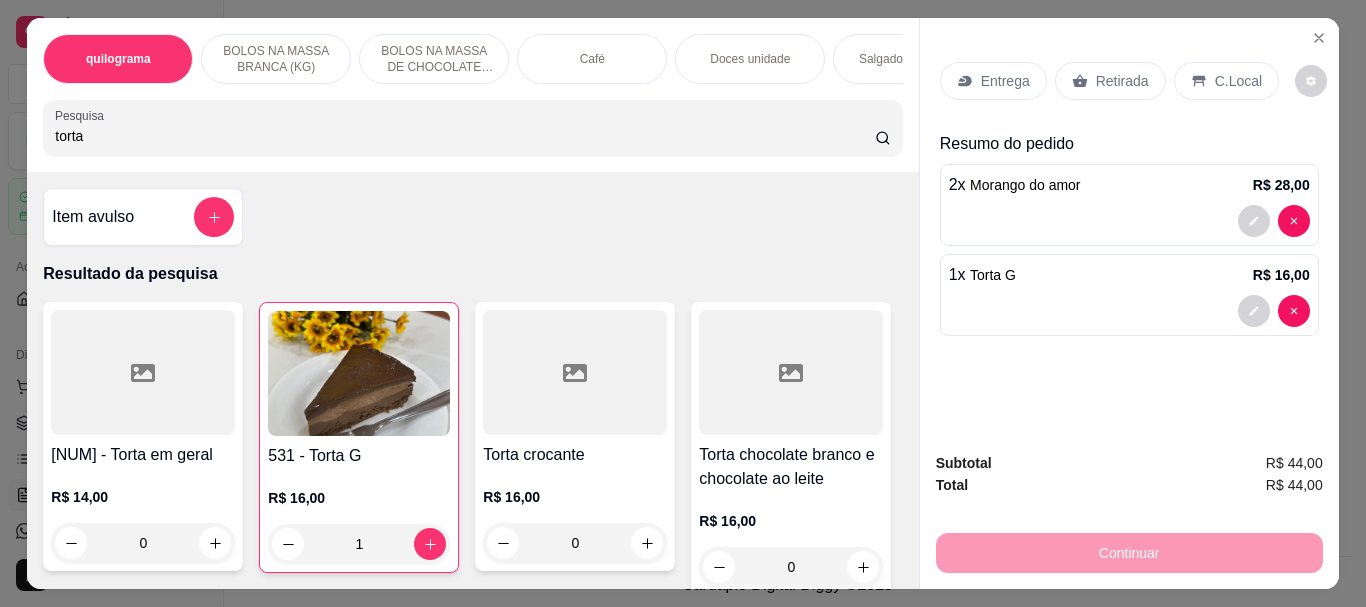 click on "torta" at bounding box center [465, 136] 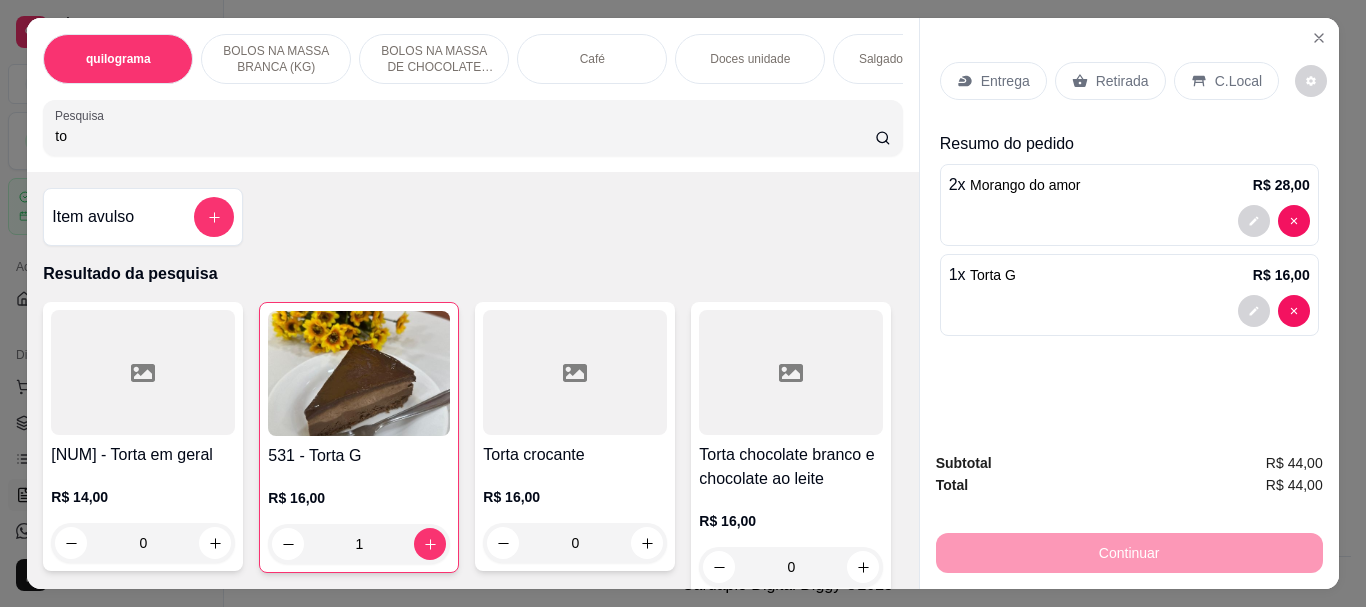 type on "t" 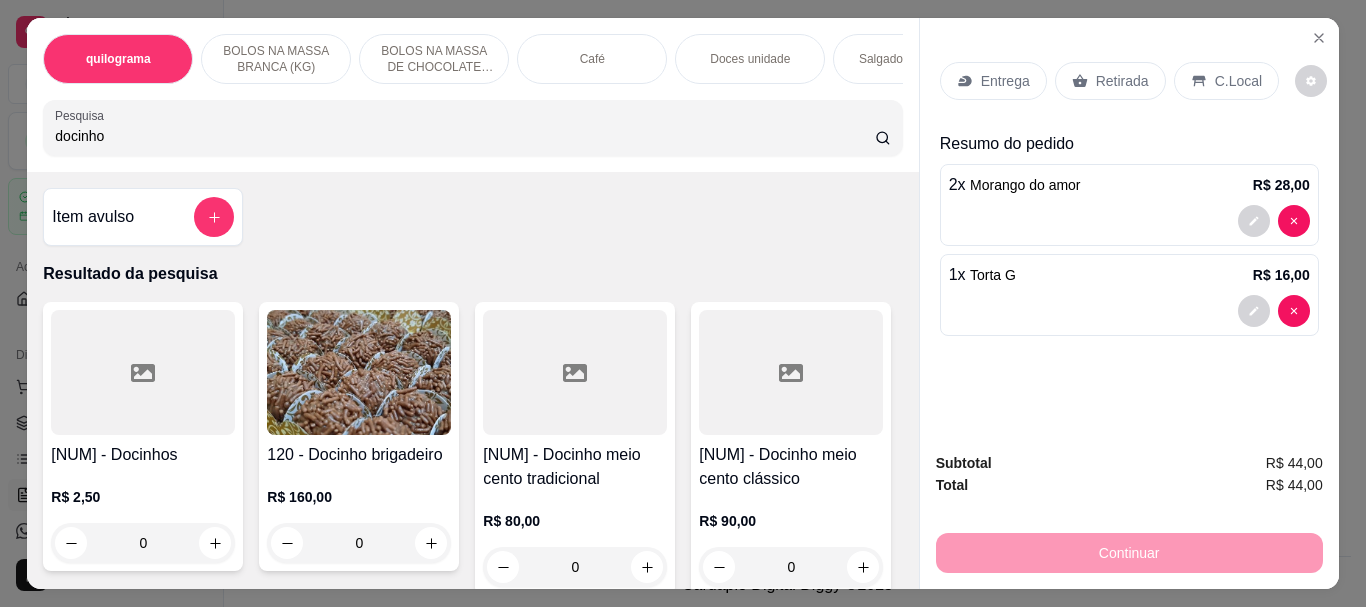 type on "docinho" 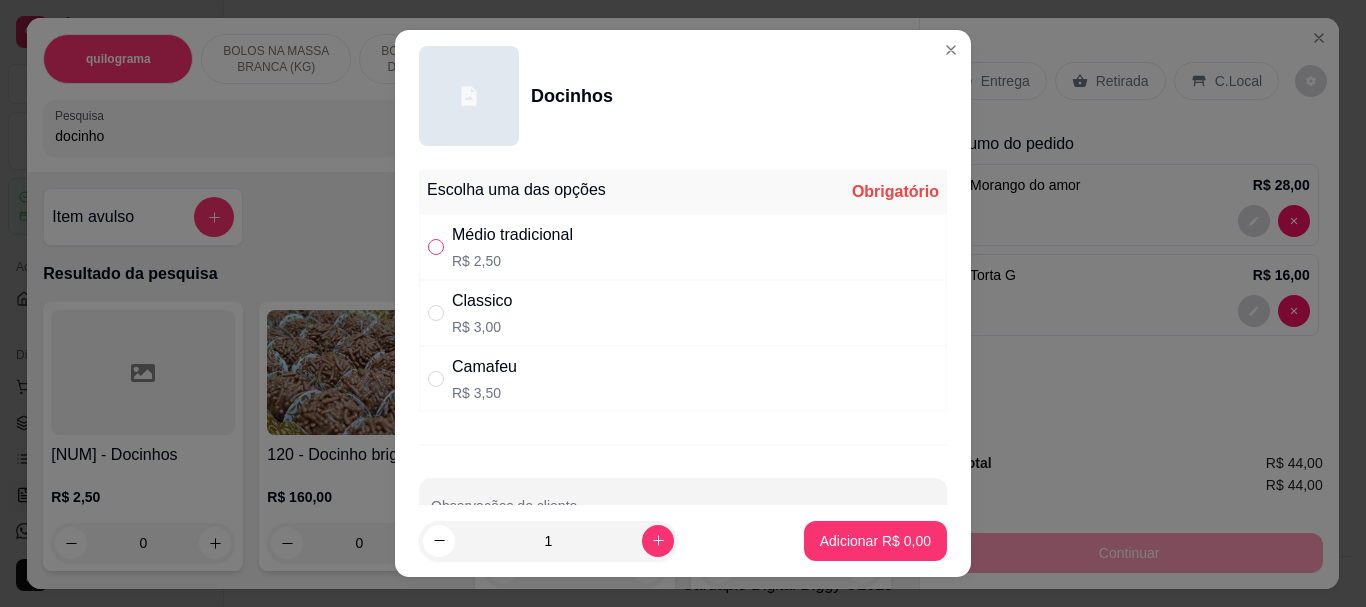 click at bounding box center [436, 247] 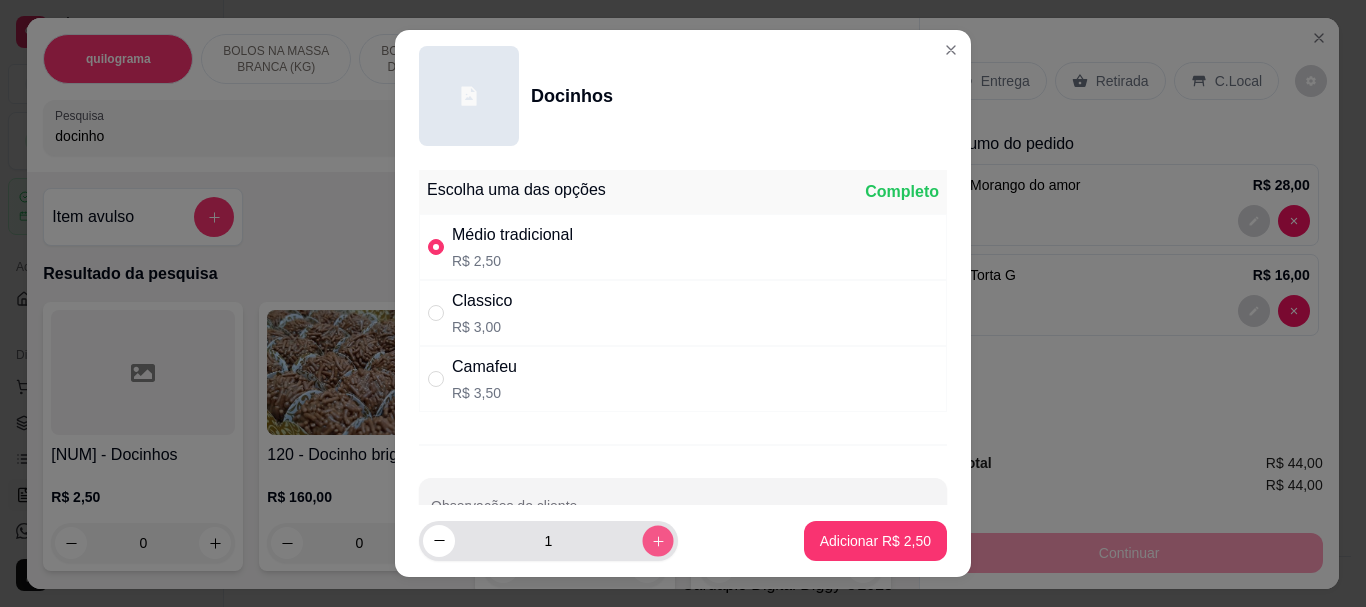 click 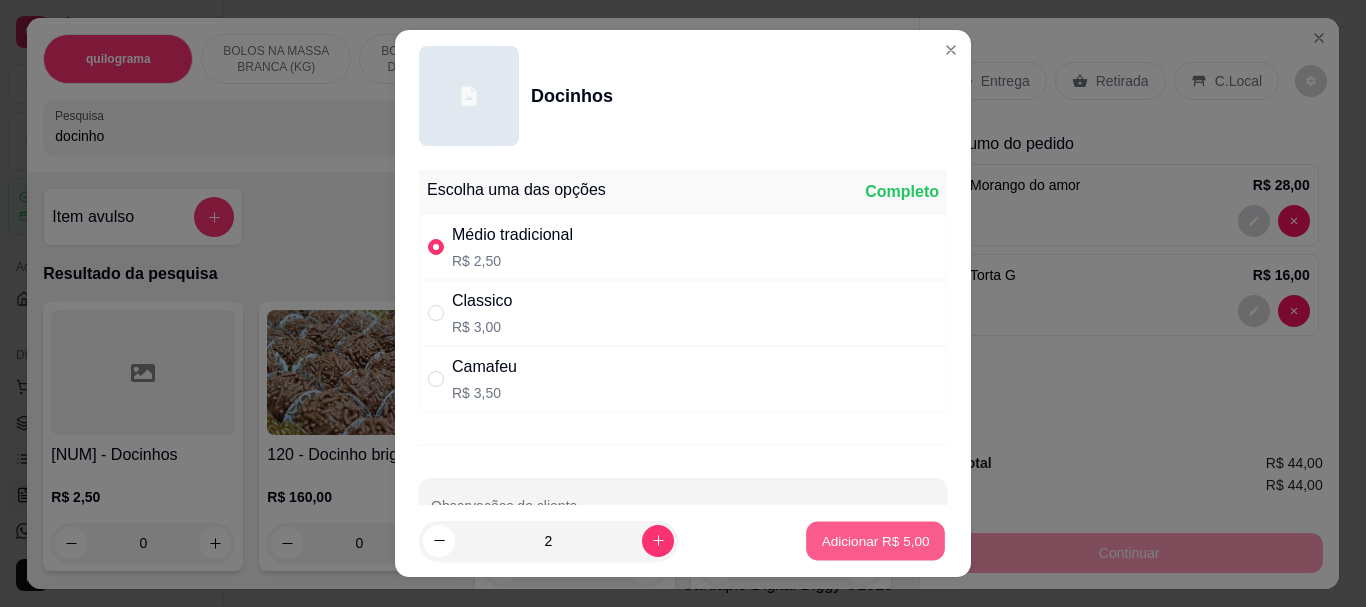 click on "Adicionar   R$ 5,00" at bounding box center (875, 540) 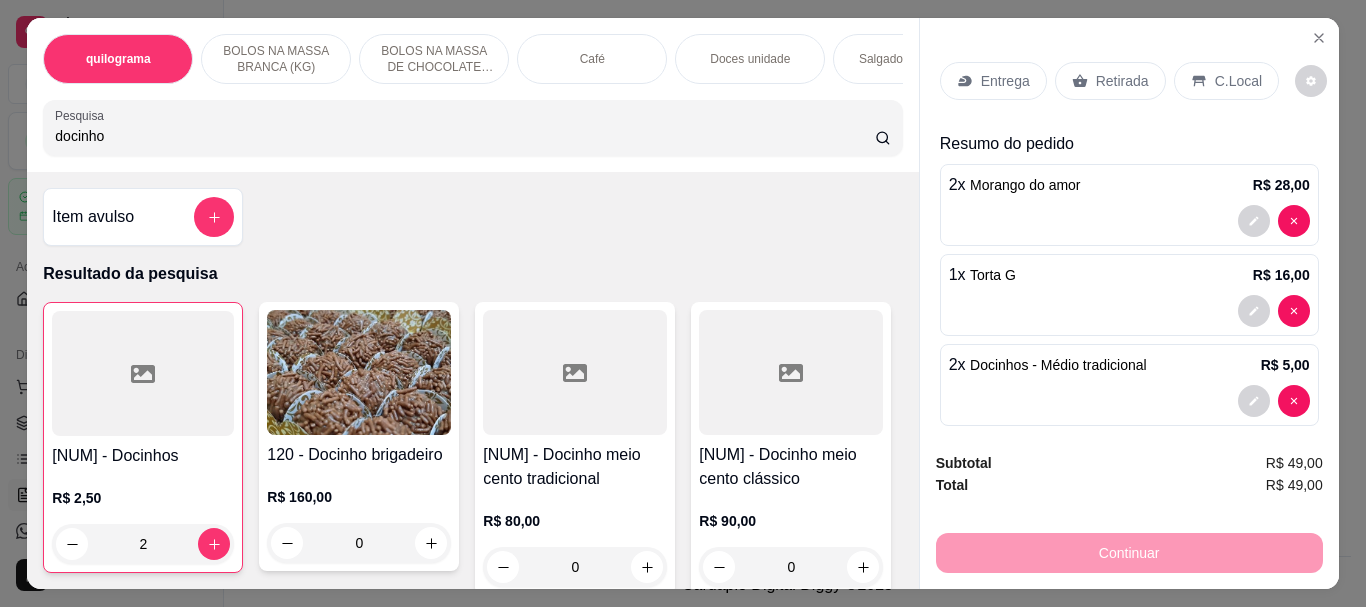 click at bounding box center [143, 373] 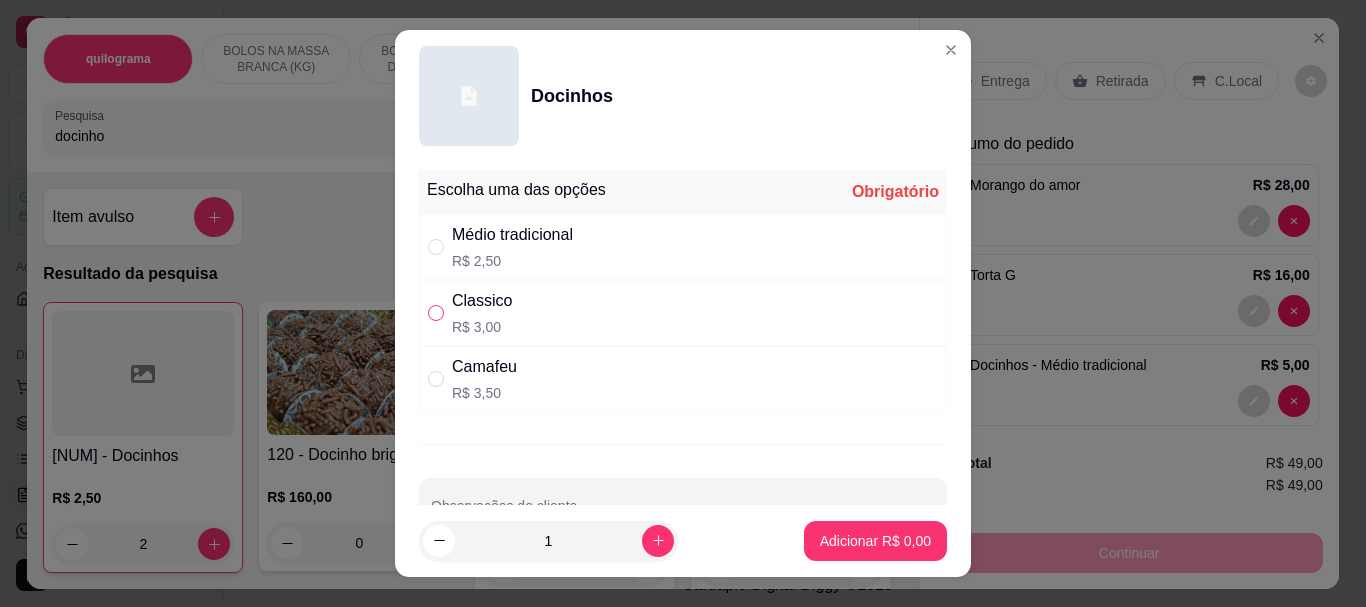 click at bounding box center (436, 313) 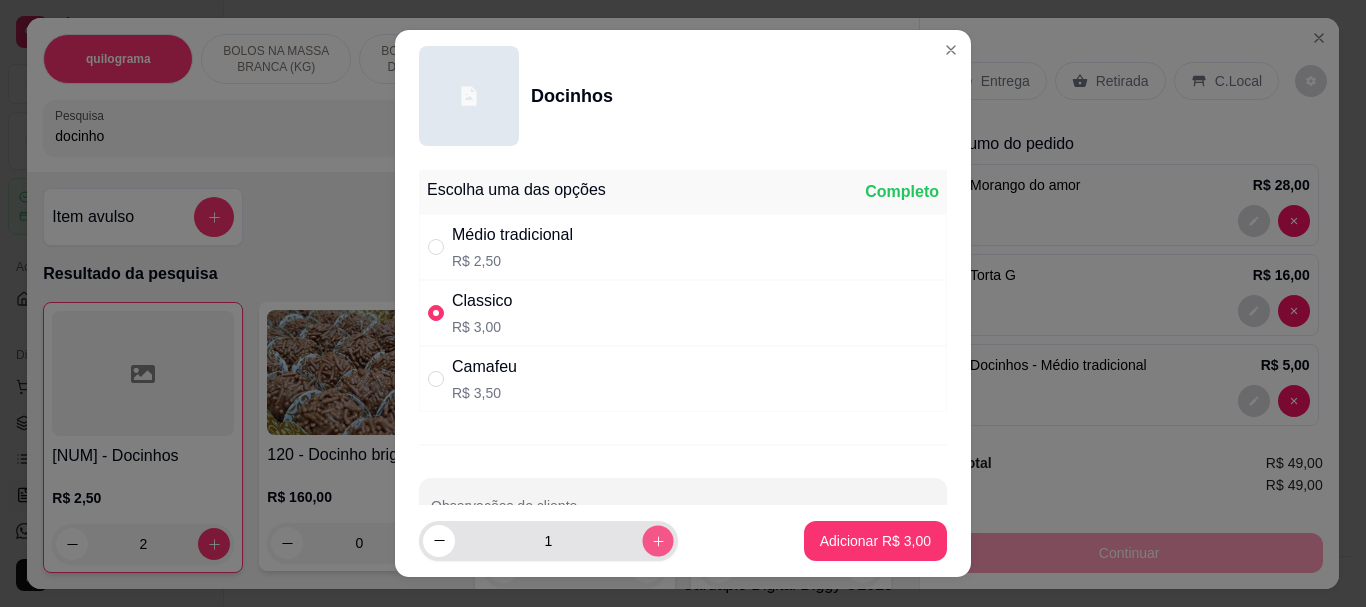 click 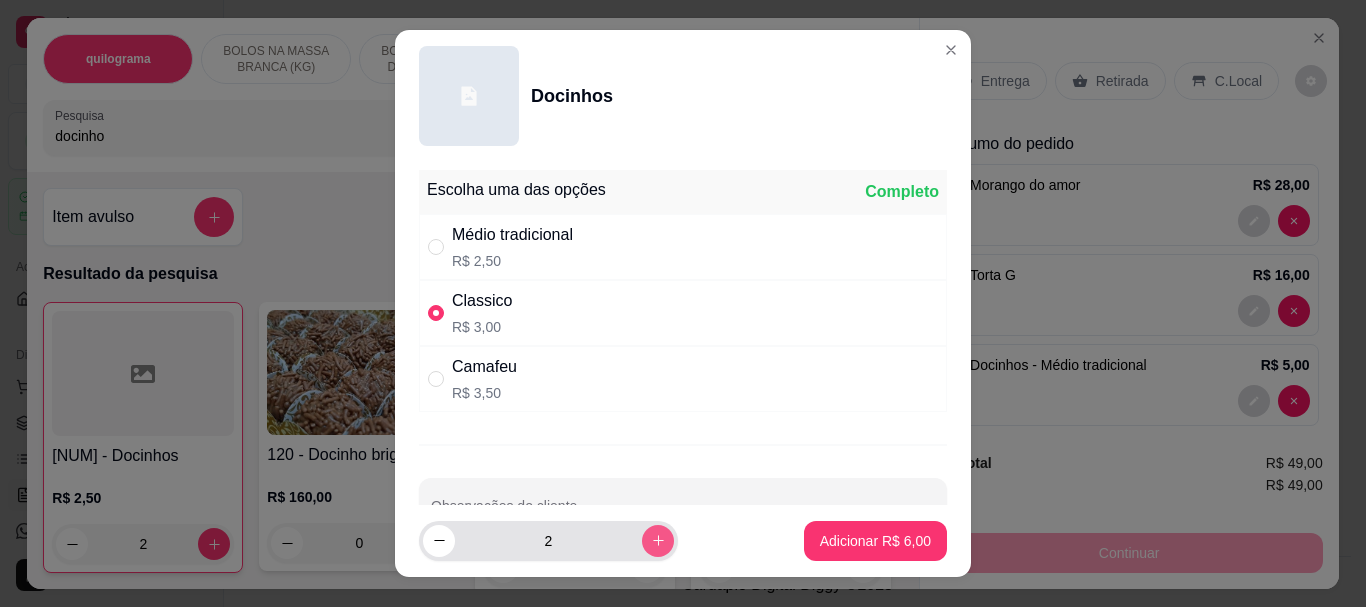 click 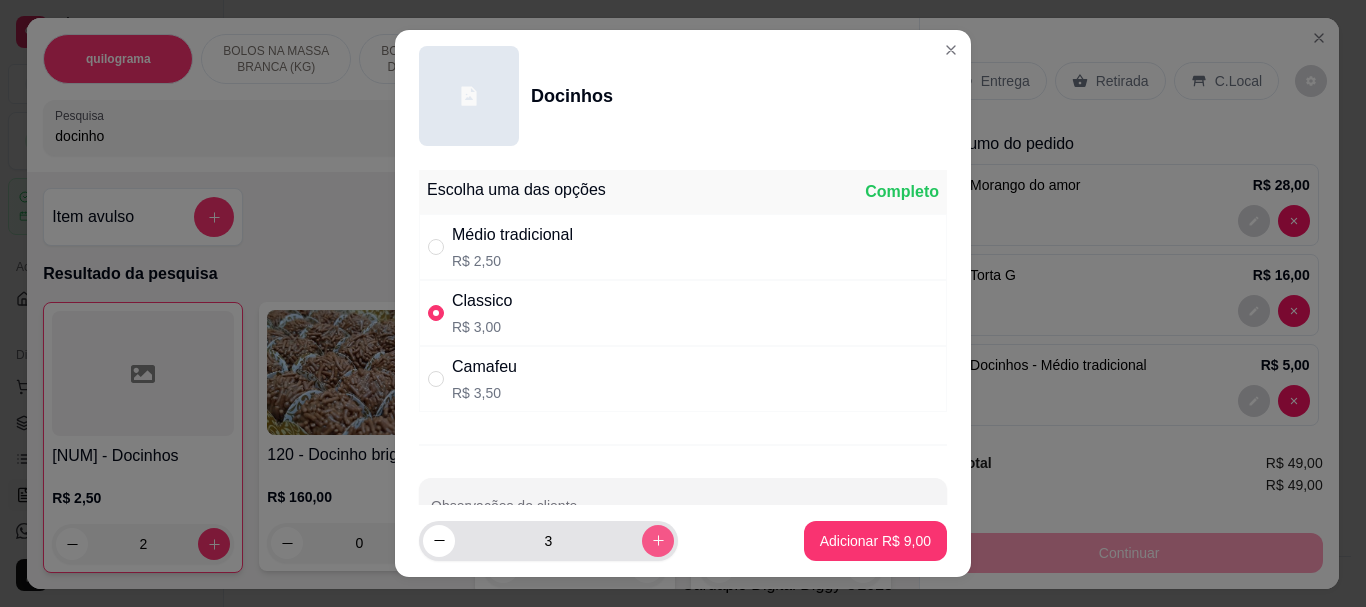click 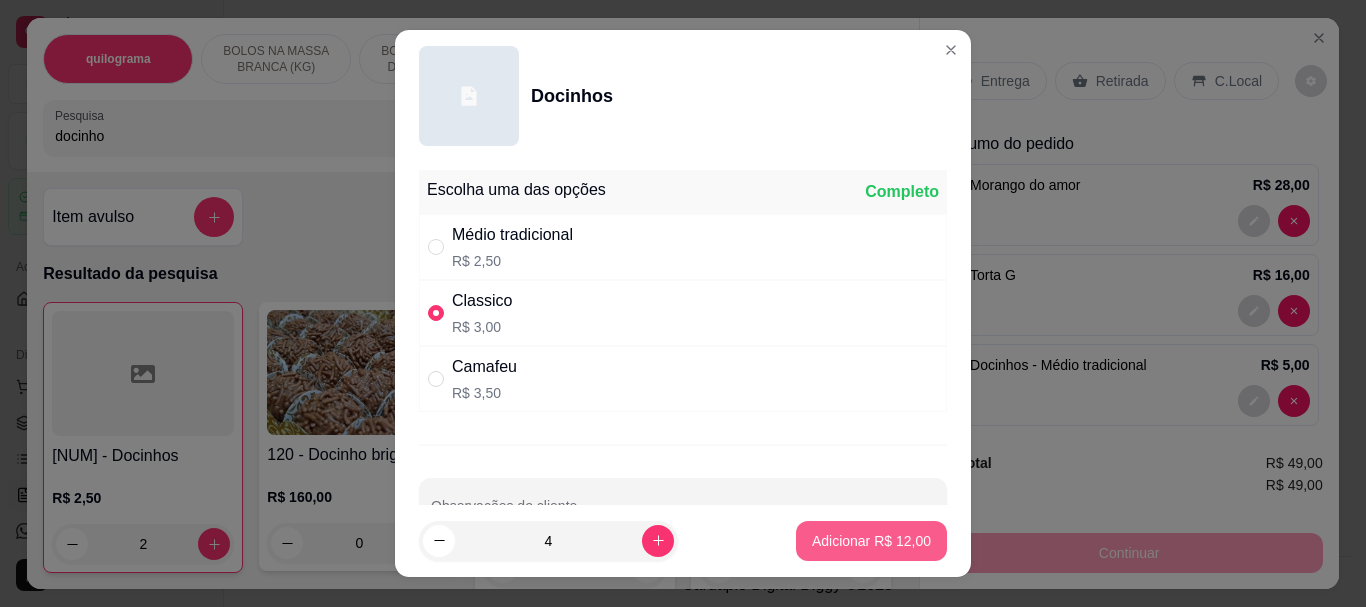 click on "Adicionar   R$ 12,00" at bounding box center (871, 541) 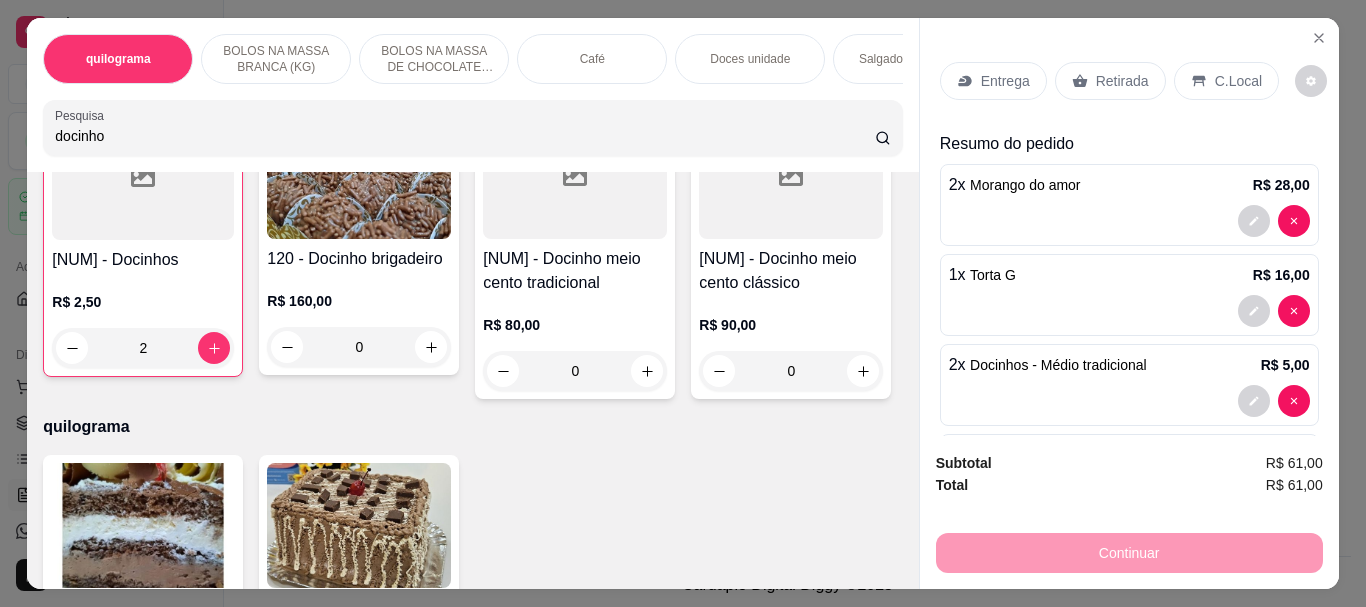 scroll, scrollTop: 200, scrollLeft: 0, axis: vertical 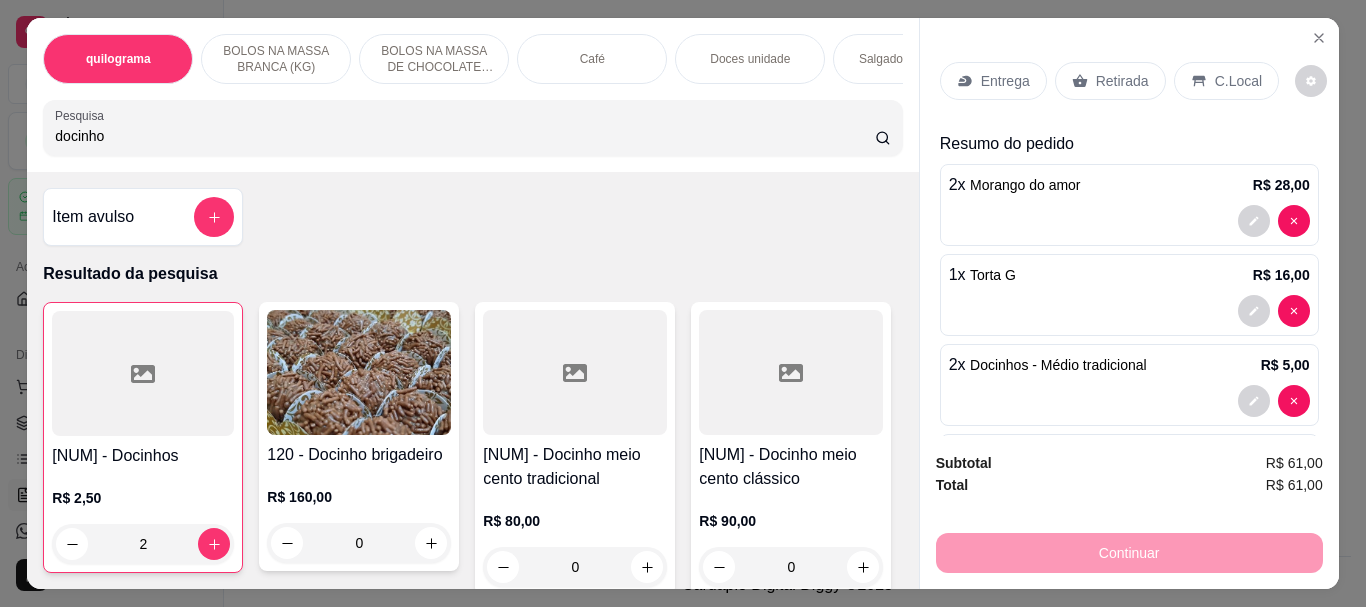 click on "Retirada" at bounding box center [1122, 81] 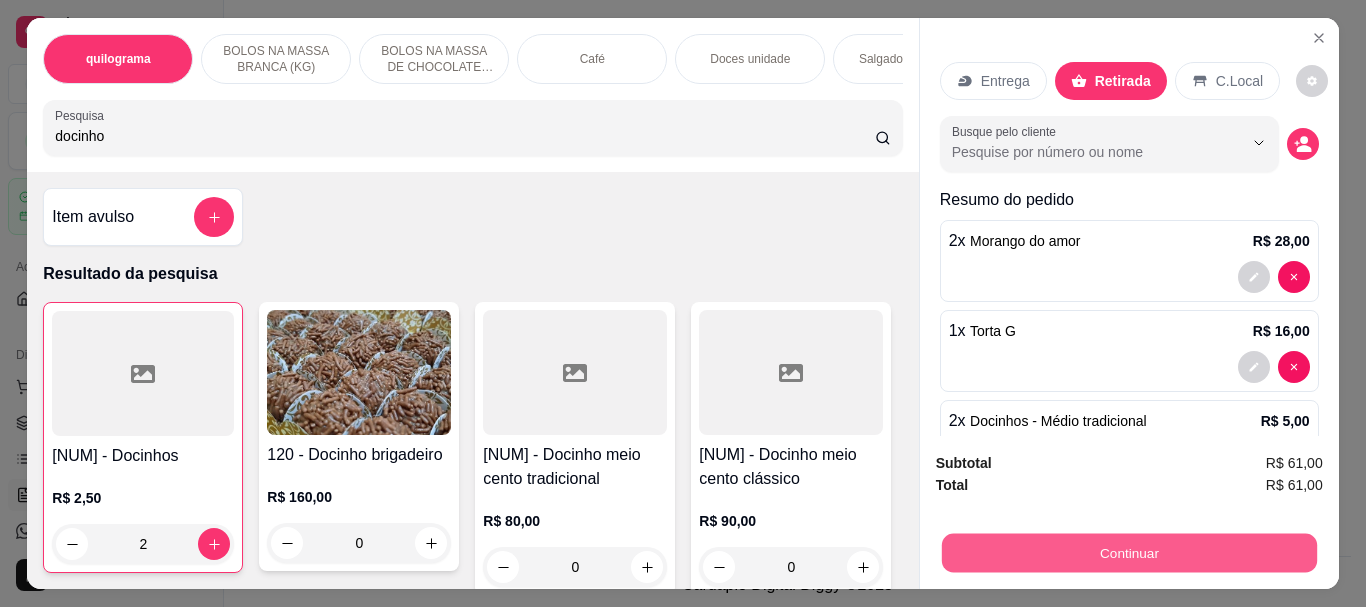click on "Continuar" at bounding box center (1128, 552) 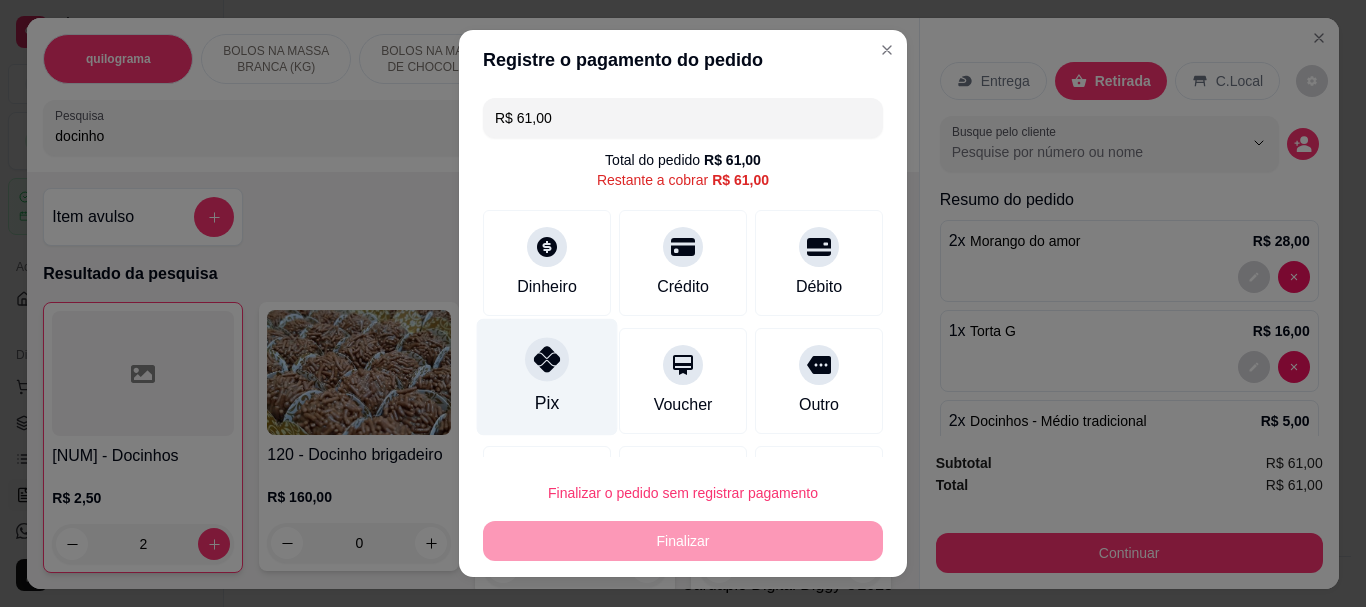 click 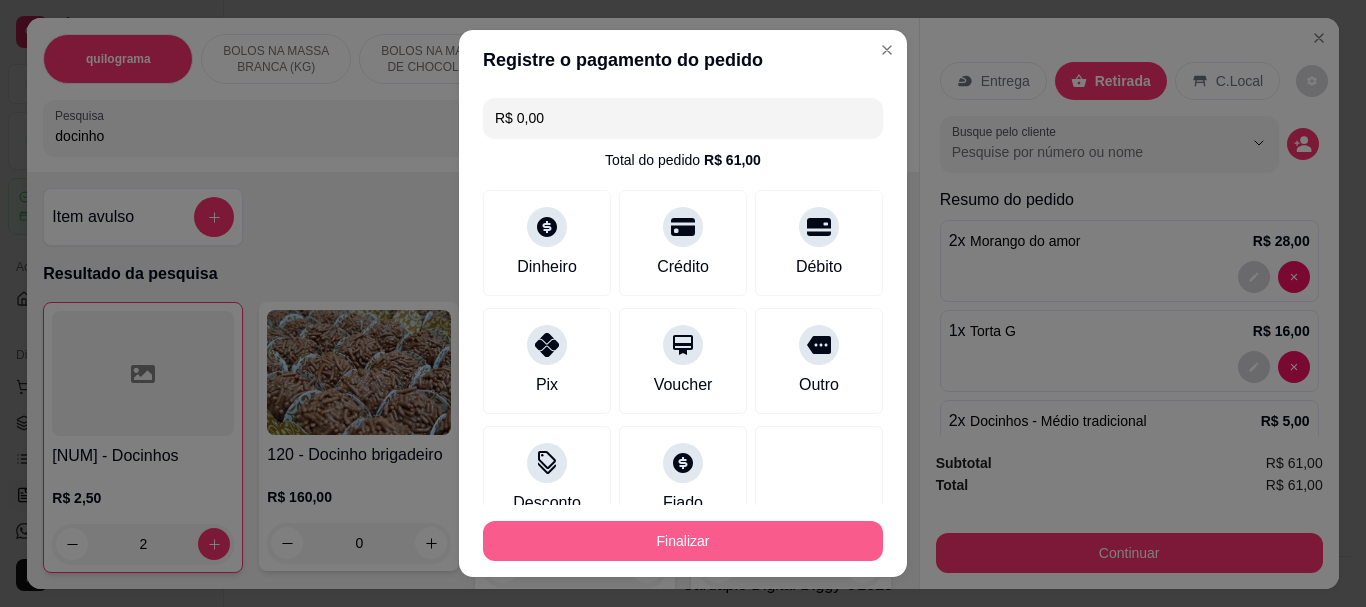click on "Finalizar" at bounding box center (683, 541) 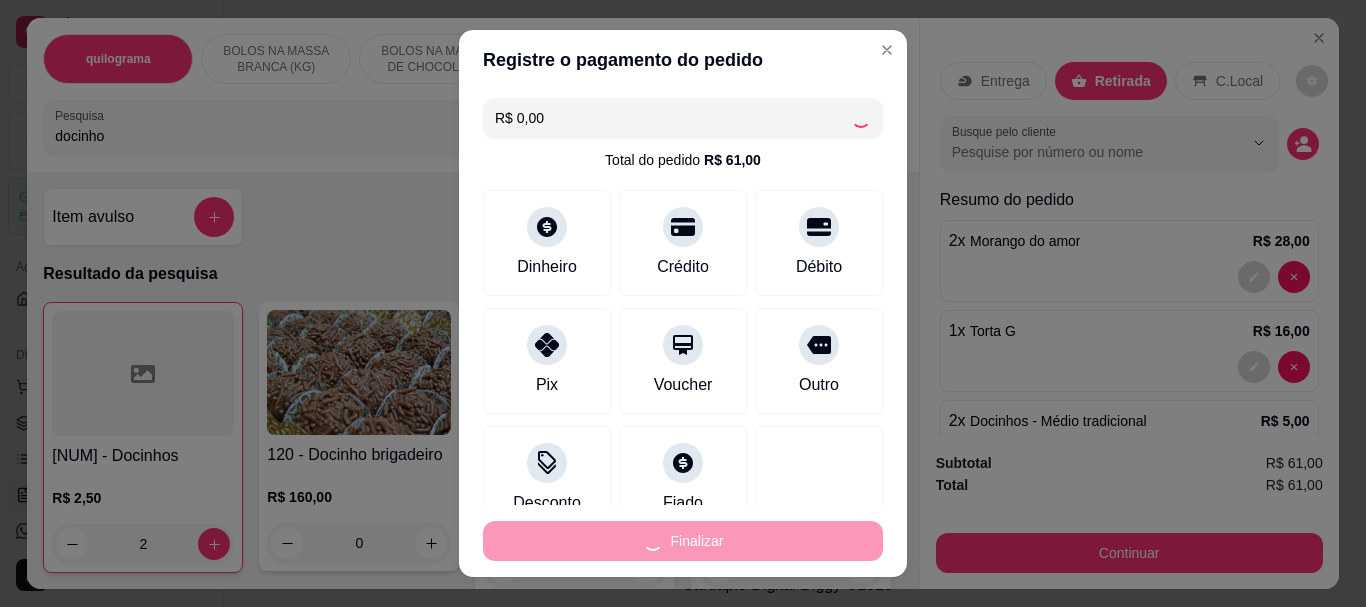 type on "0" 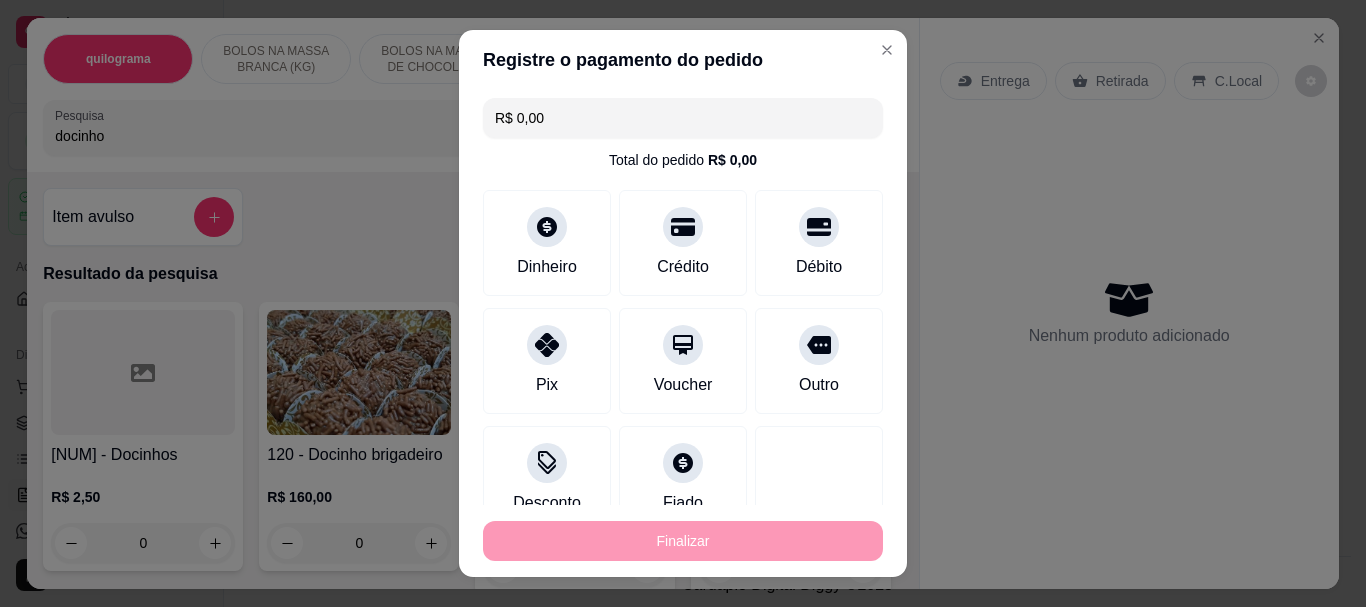 type on "-R$ 61,00" 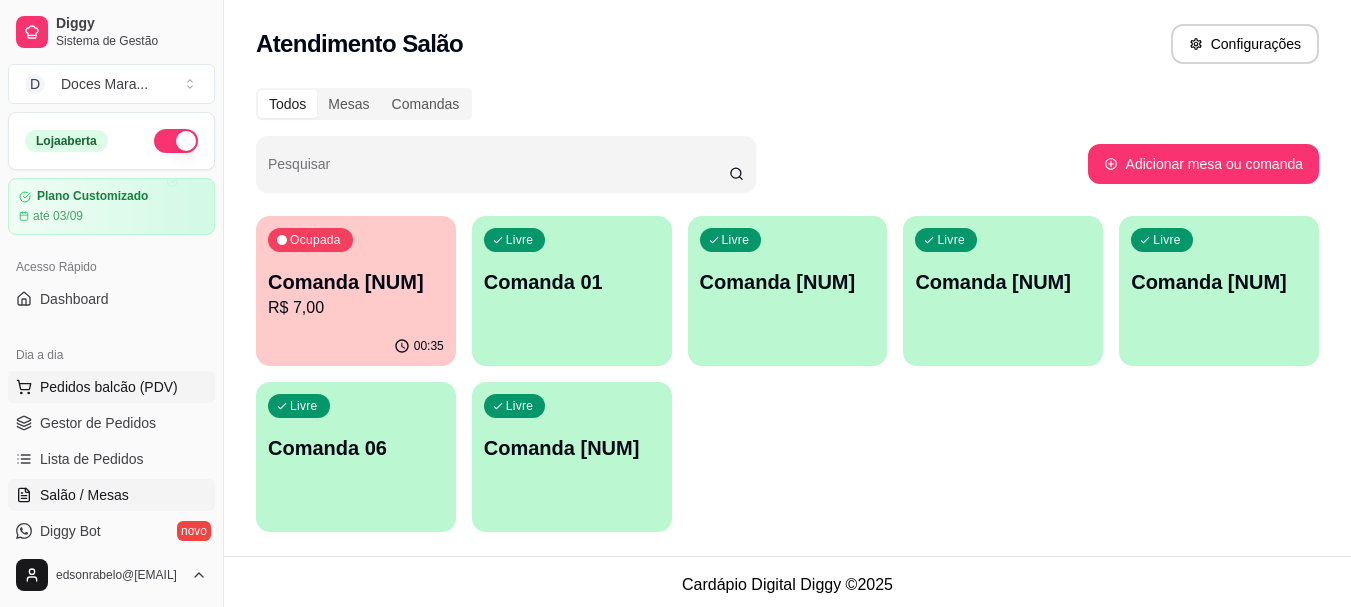 click on "Pedidos balcão (PDV)" at bounding box center [109, 387] 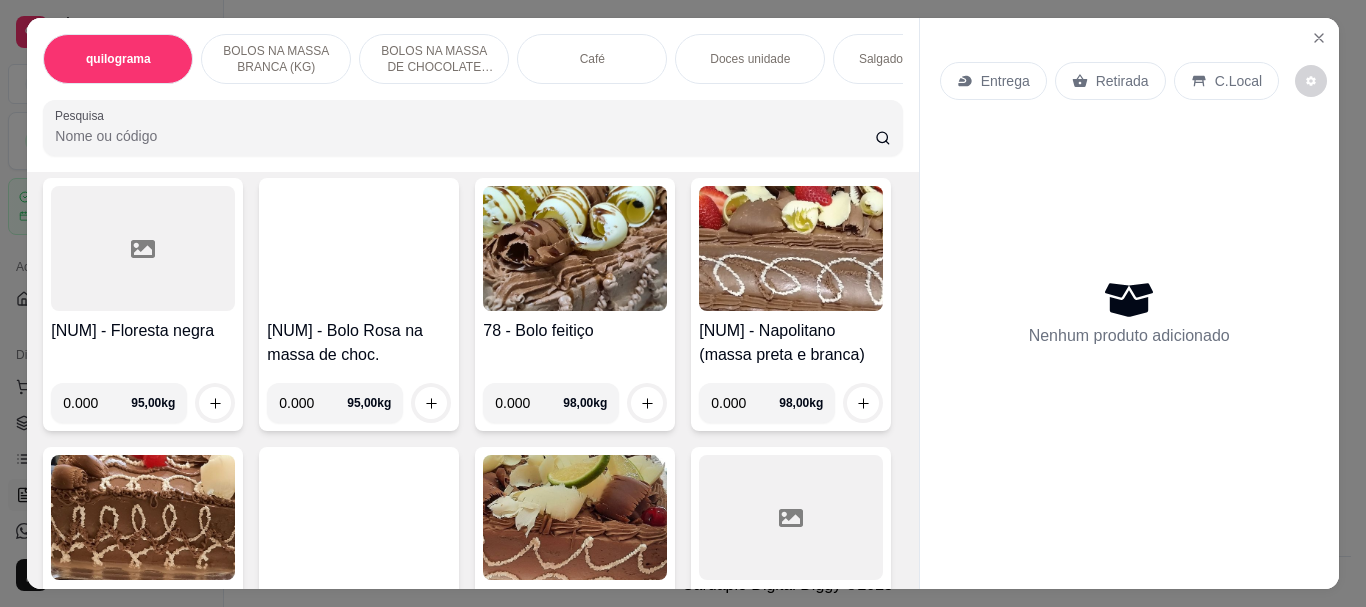 scroll, scrollTop: 4100, scrollLeft: 0, axis: vertical 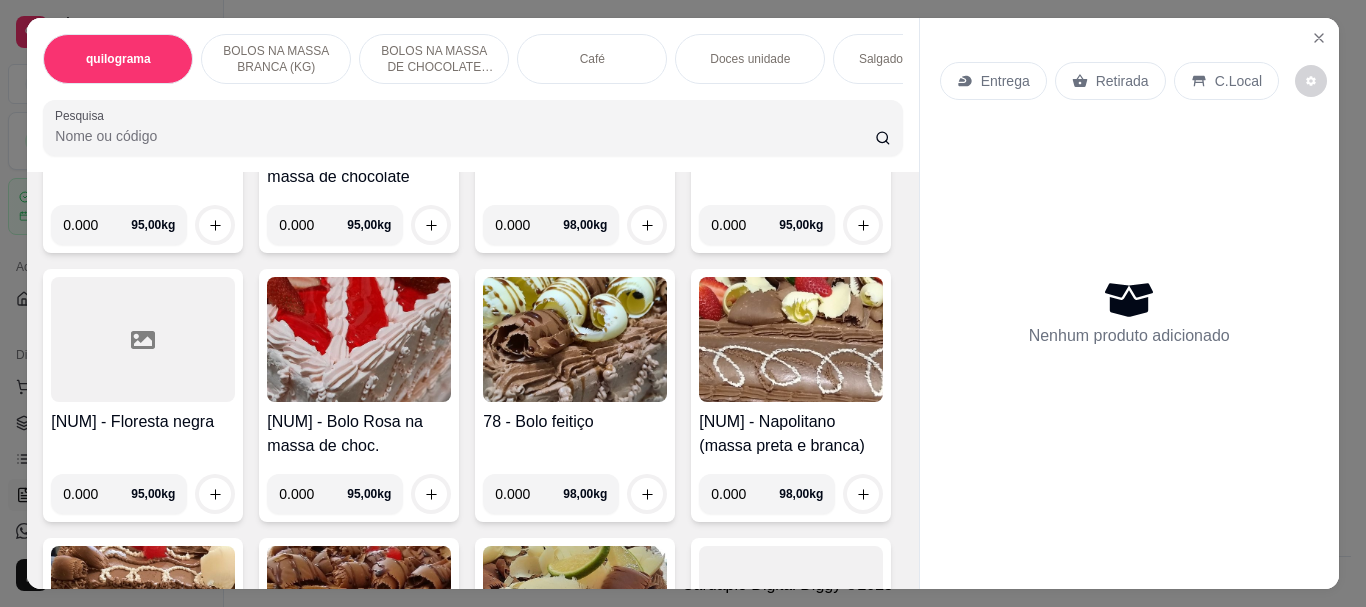 click at bounding box center [143, -713] 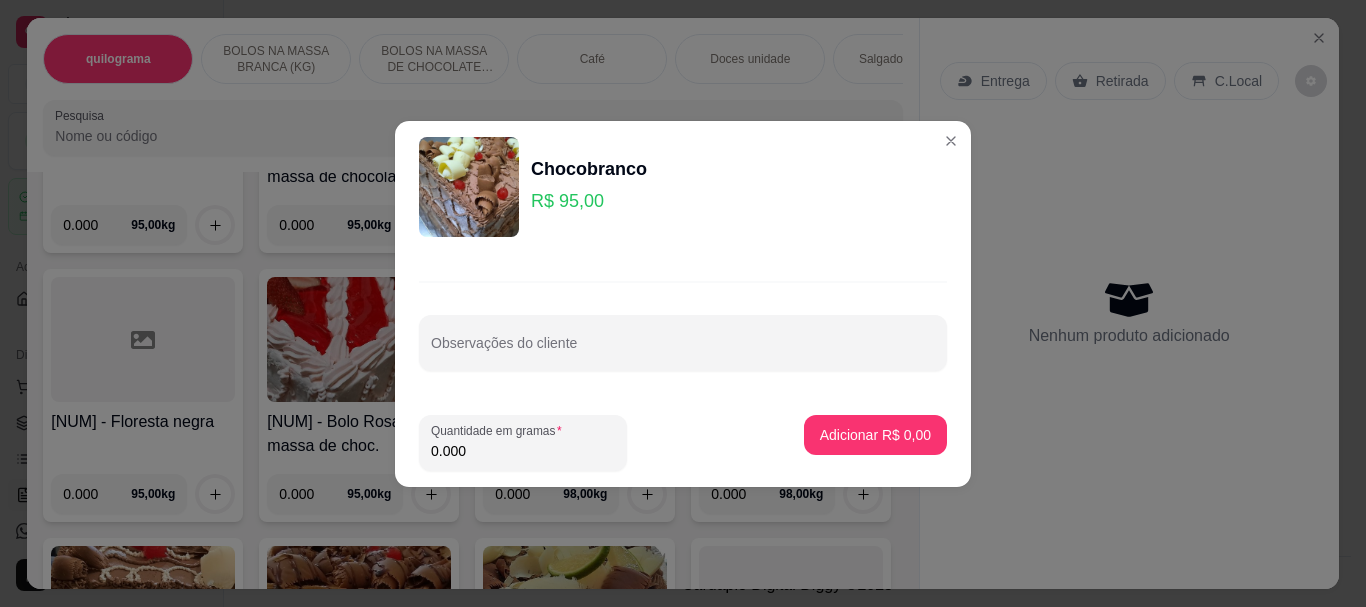 click on "0.000" at bounding box center [523, 451] 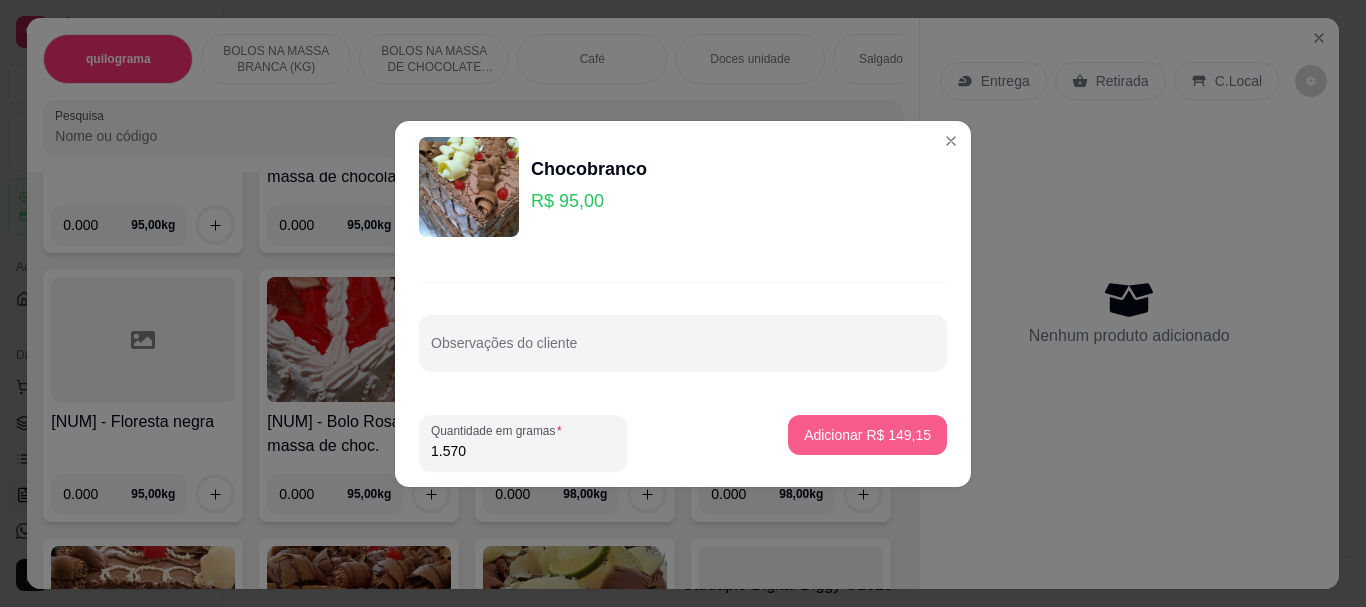 type on "1.570" 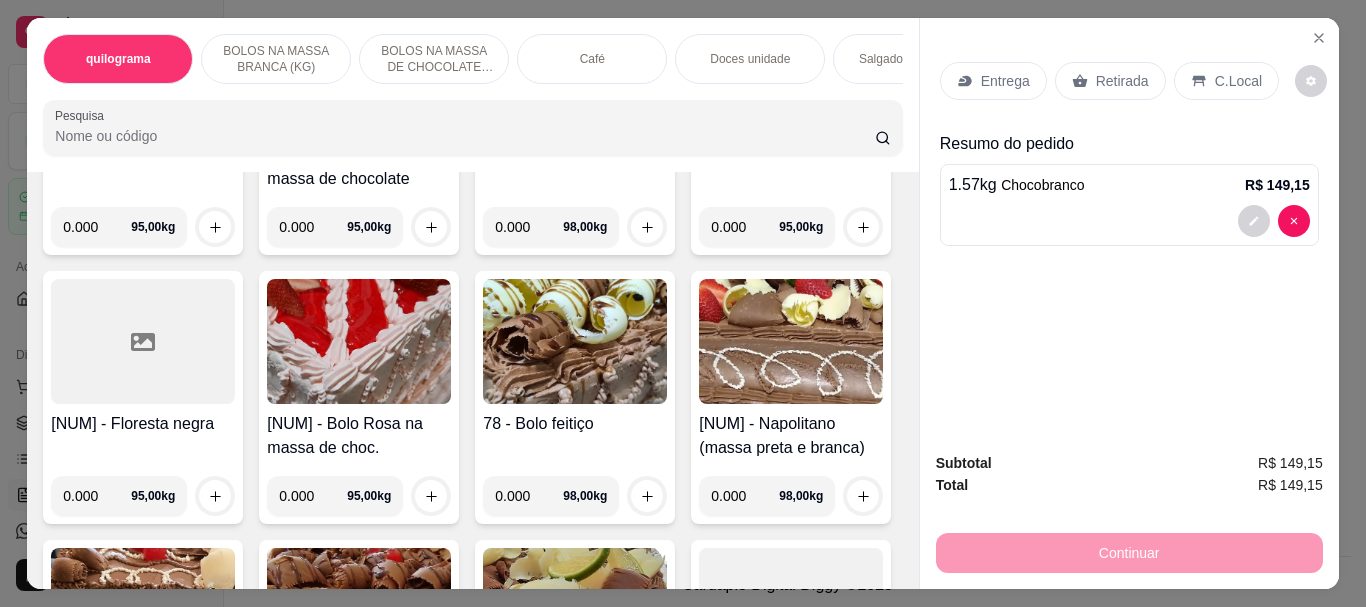 scroll, scrollTop: 0, scrollLeft: 0, axis: both 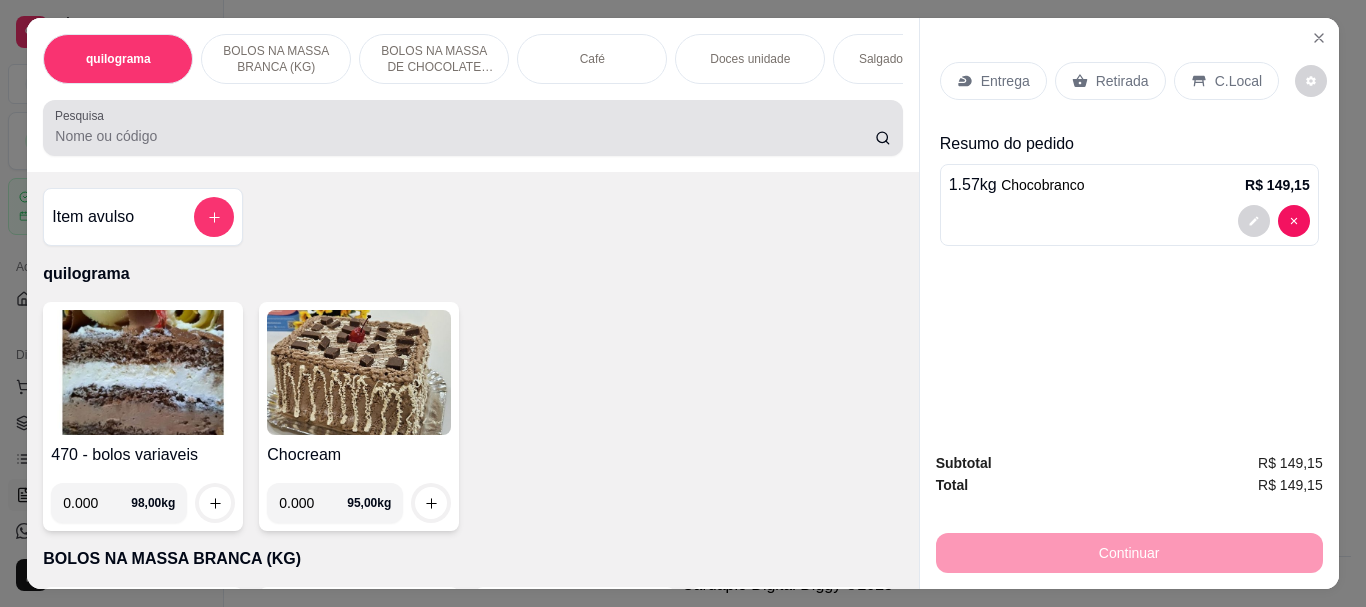 click on "Pesquisa" at bounding box center (465, 136) 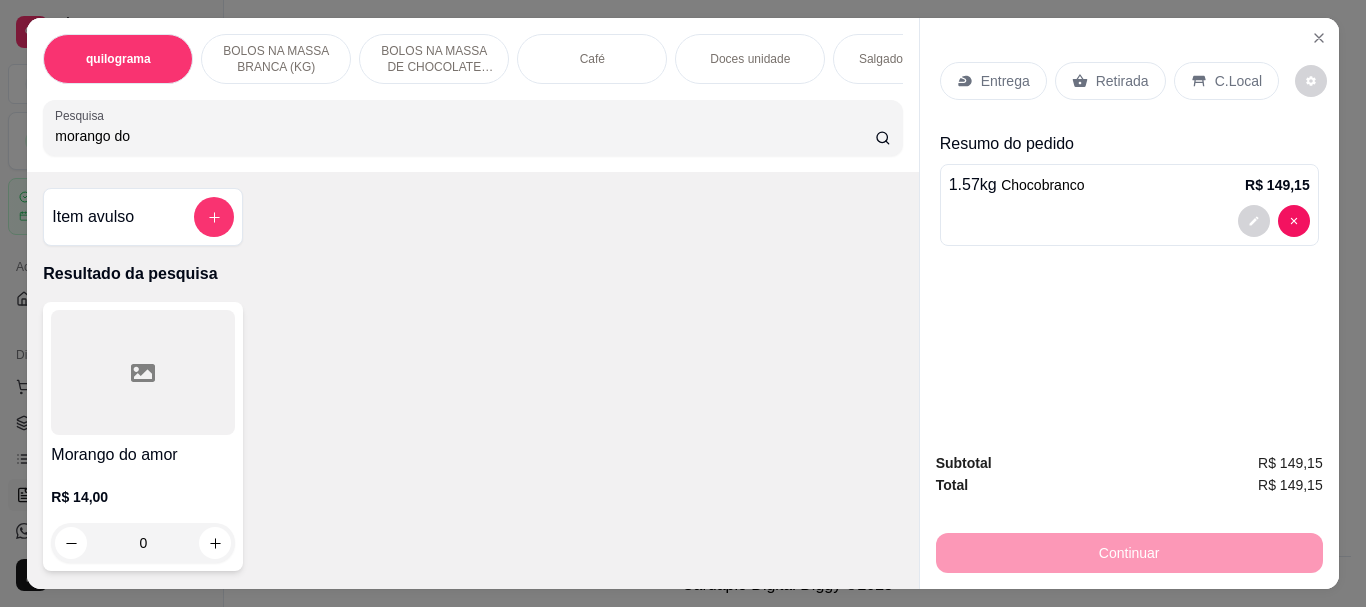 type on "morango do" 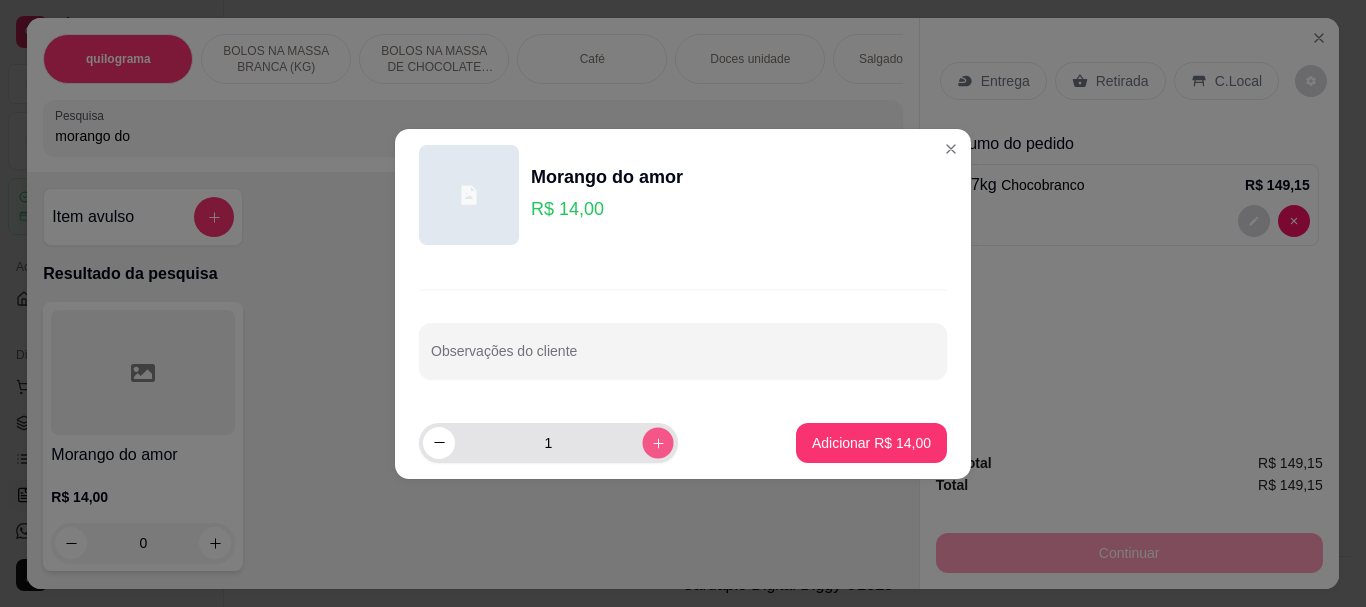 click 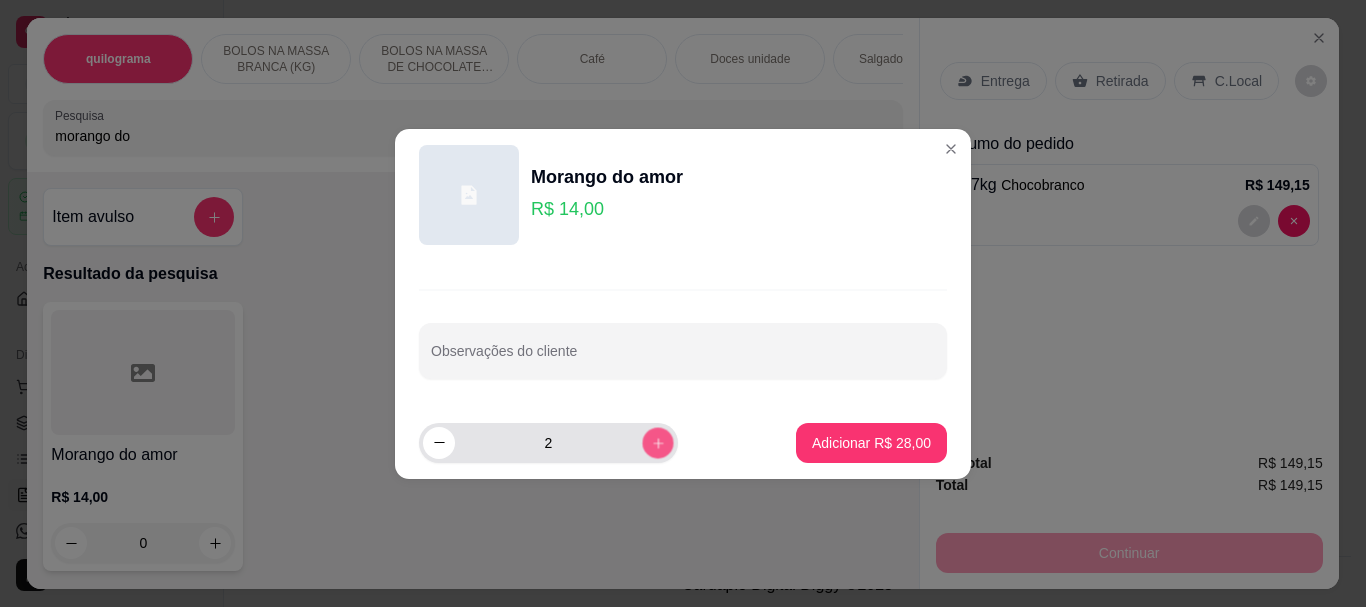 click 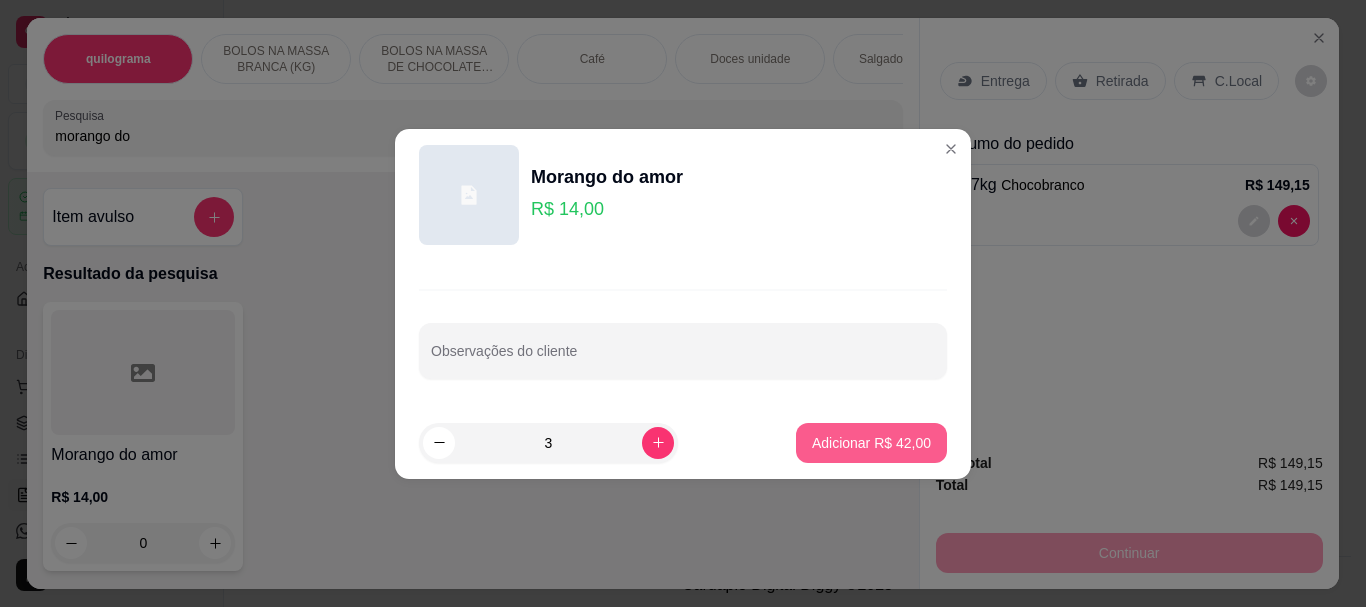 click on "Adicionar   R$ 42,00" at bounding box center (871, 443) 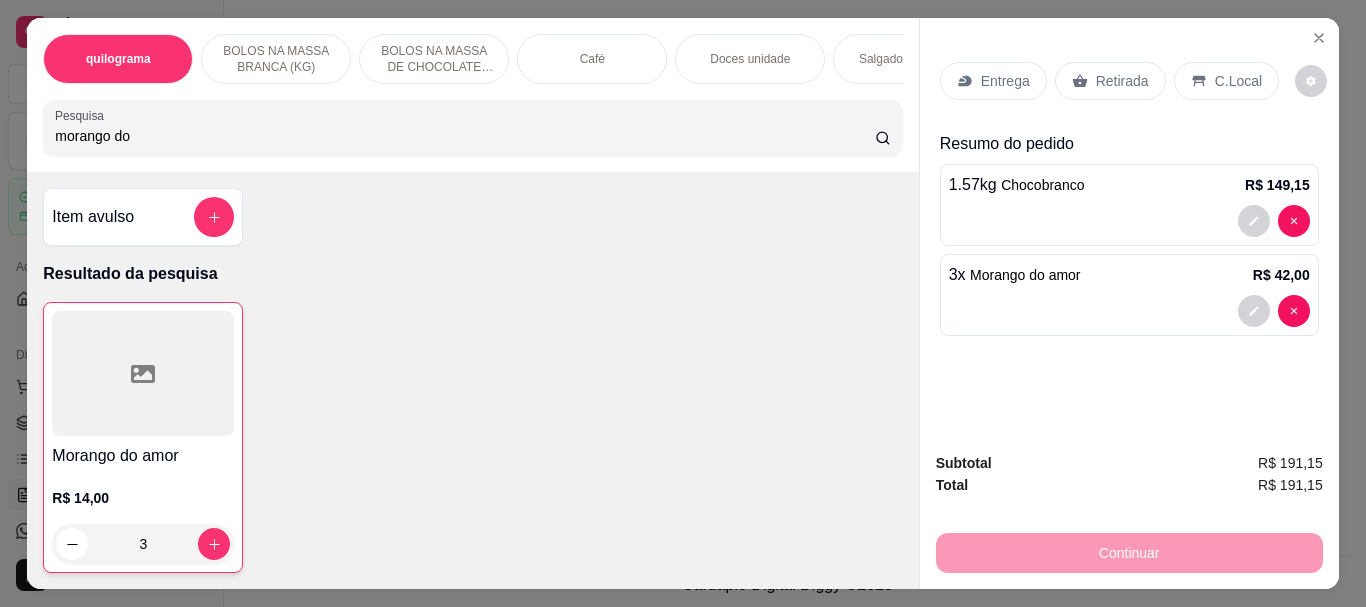 click on "Retirada" at bounding box center [1122, 81] 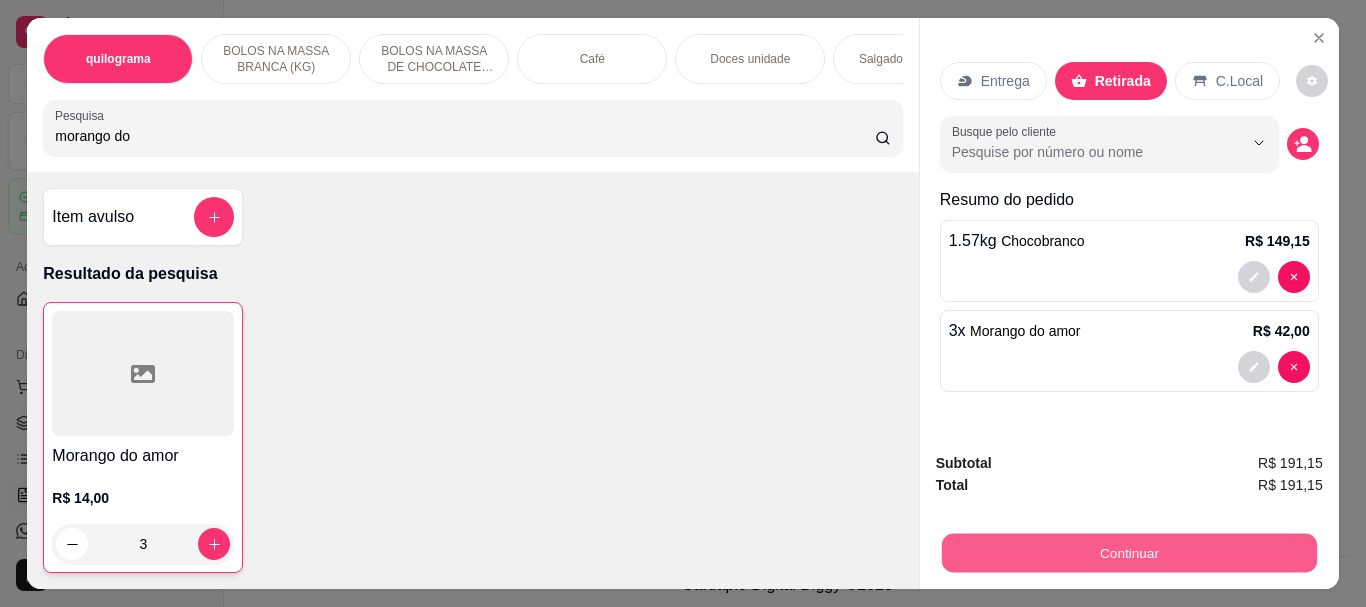 click on "Continuar" at bounding box center (1128, 552) 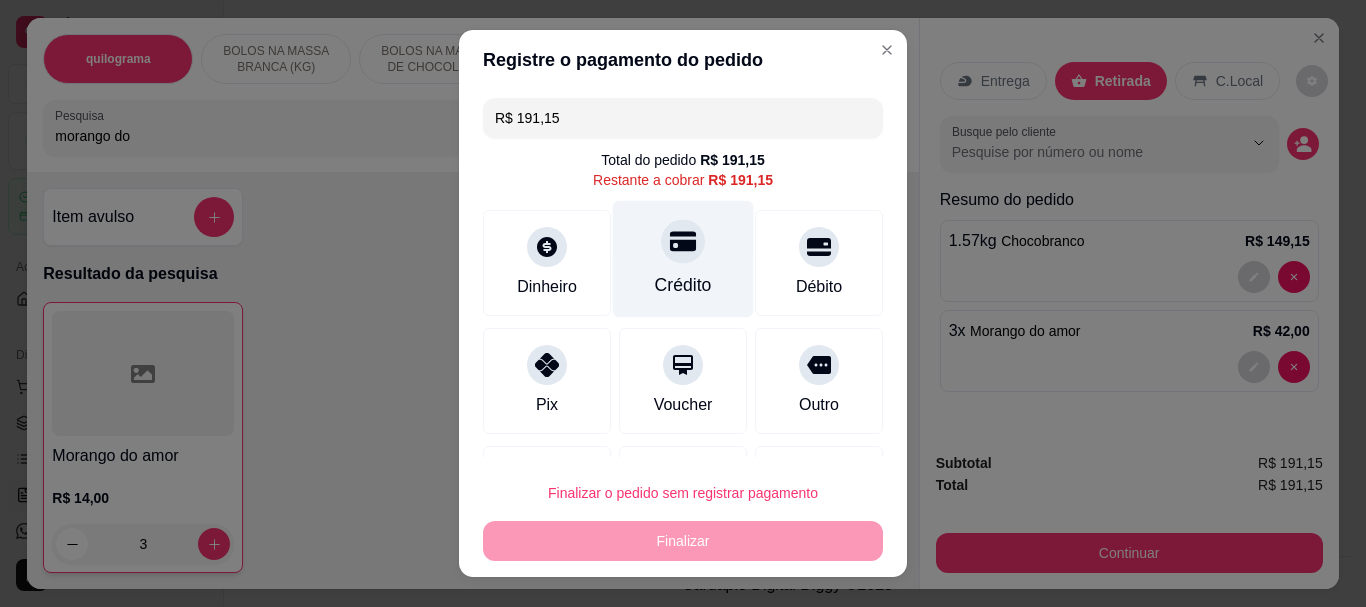 click on "Crédito" at bounding box center [683, 259] 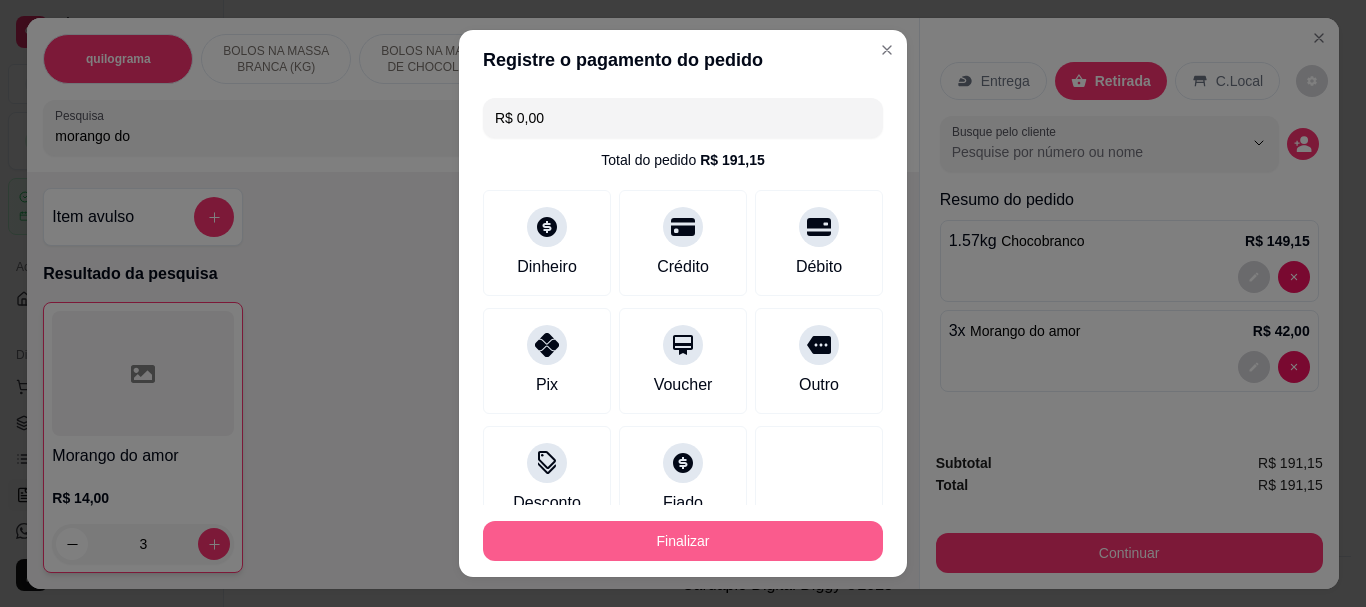 click on "Finalizar" at bounding box center (683, 541) 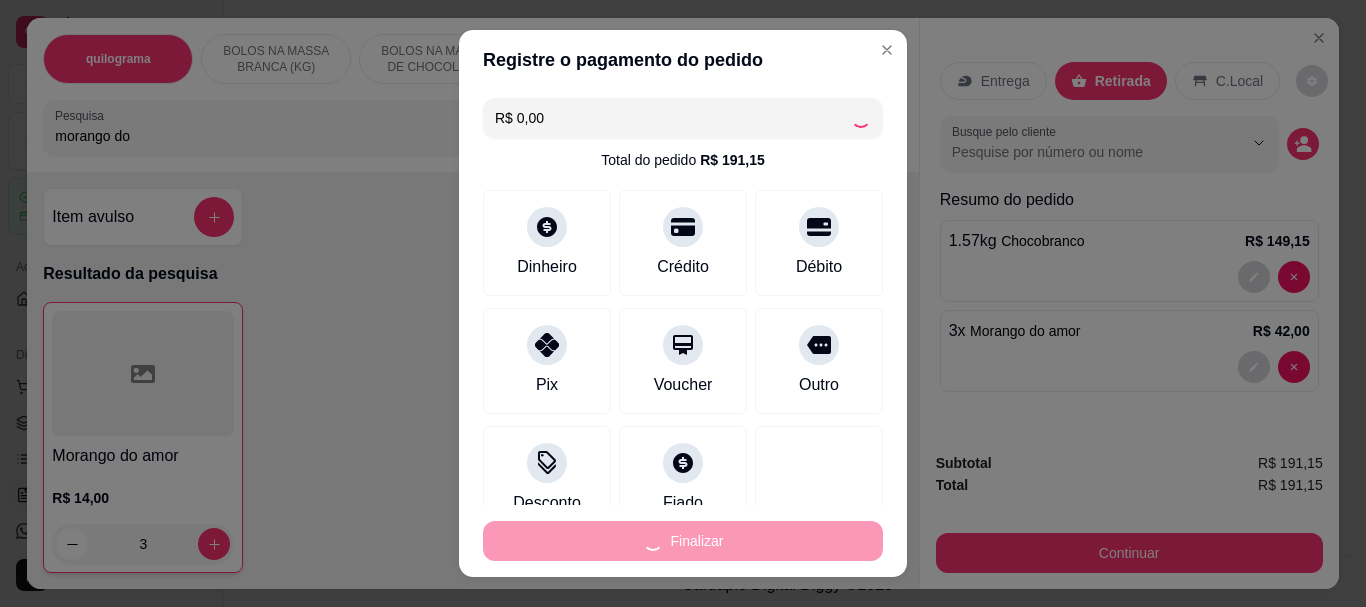 type on "0" 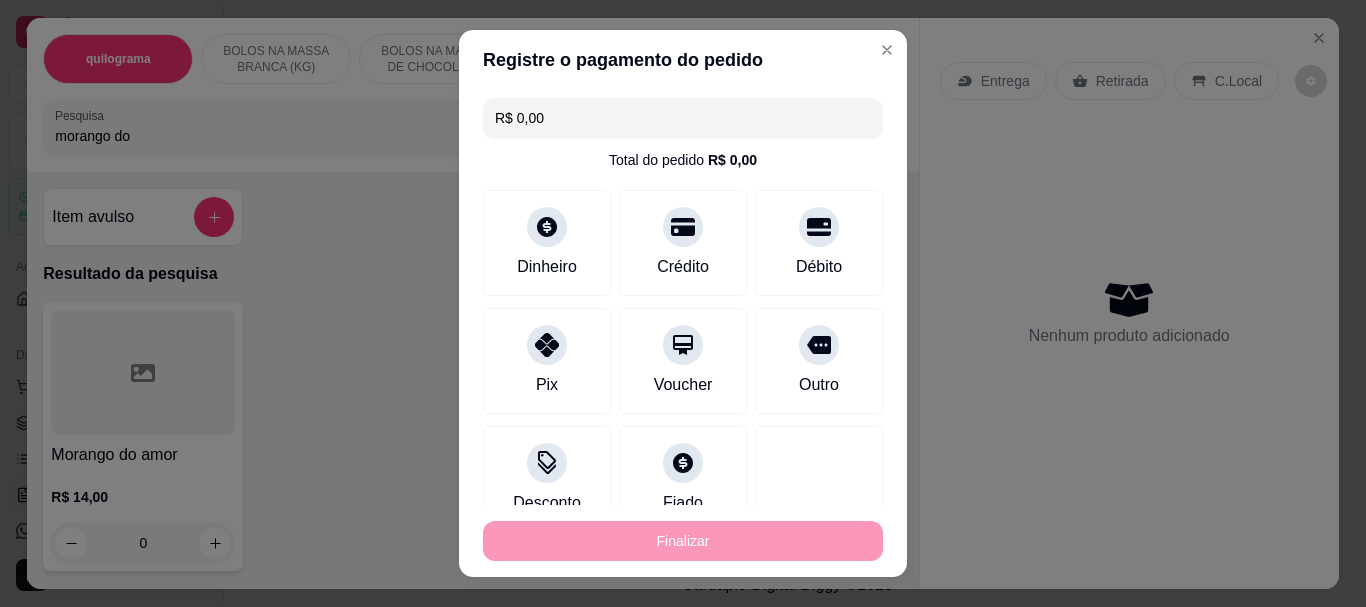 type on "-R$ 191,15" 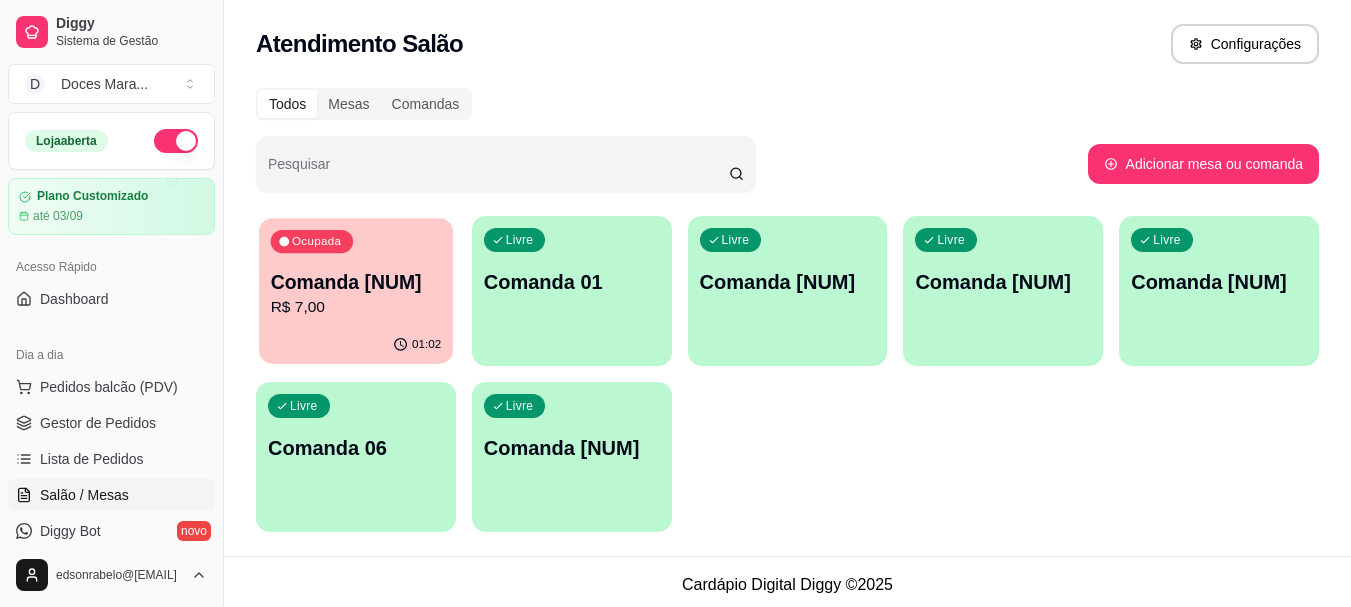click on "01:02" at bounding box center (356, 345) 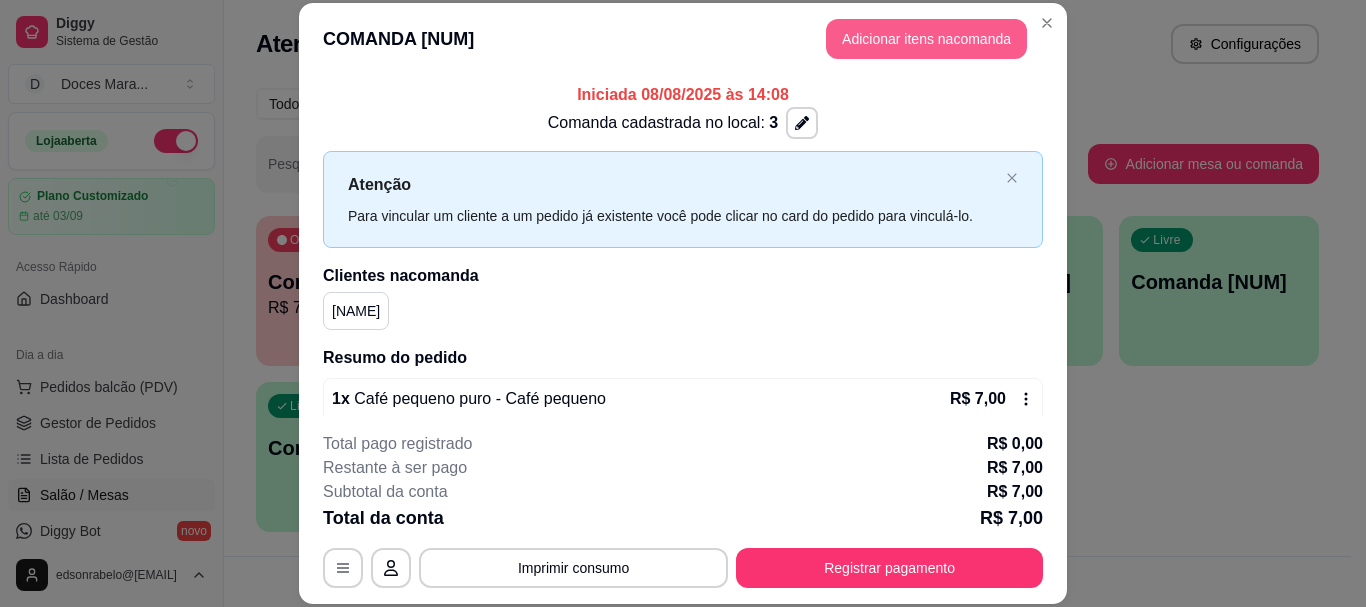 click on "Adicionar itens na  comanda" at bounding box center (926, 39) 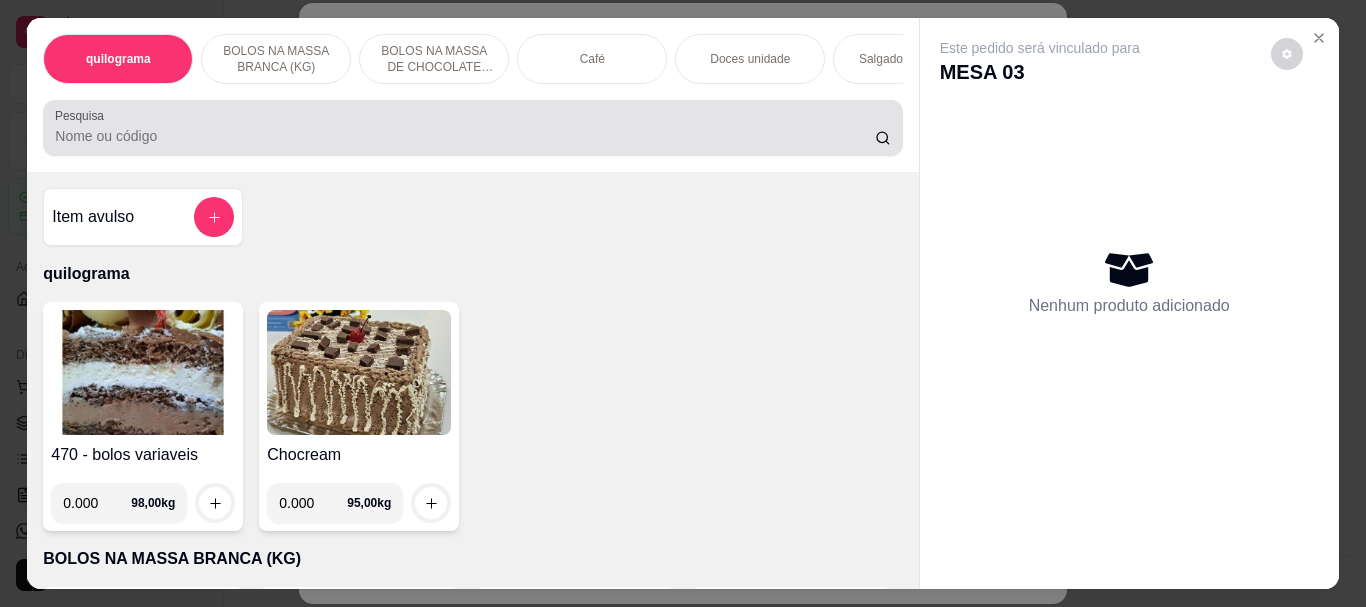 click on "Pesquisa" at bounding box center (465, 136) 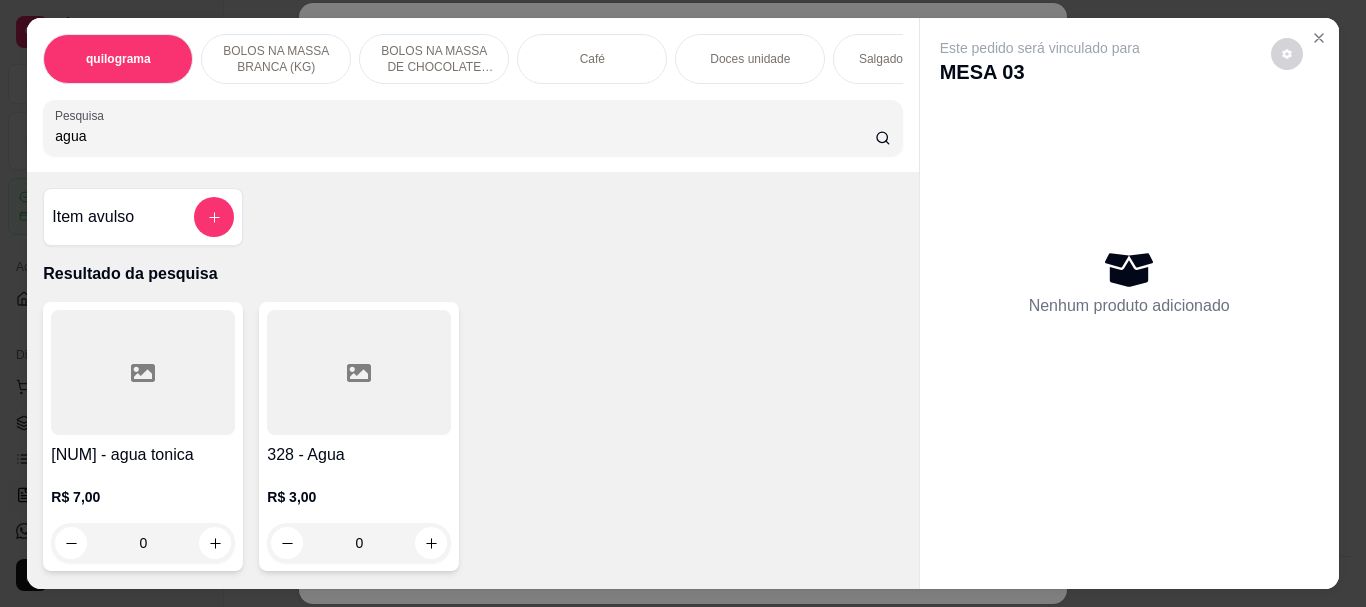 type on "agua" 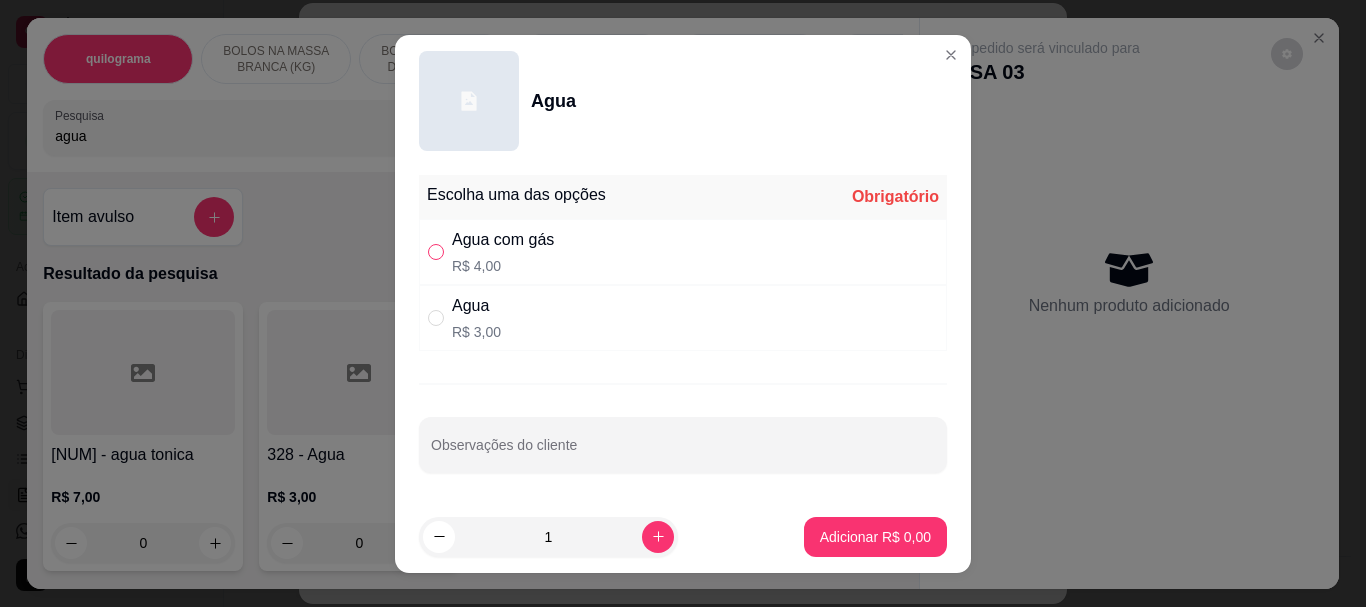 click at bounding box center (436, 252) 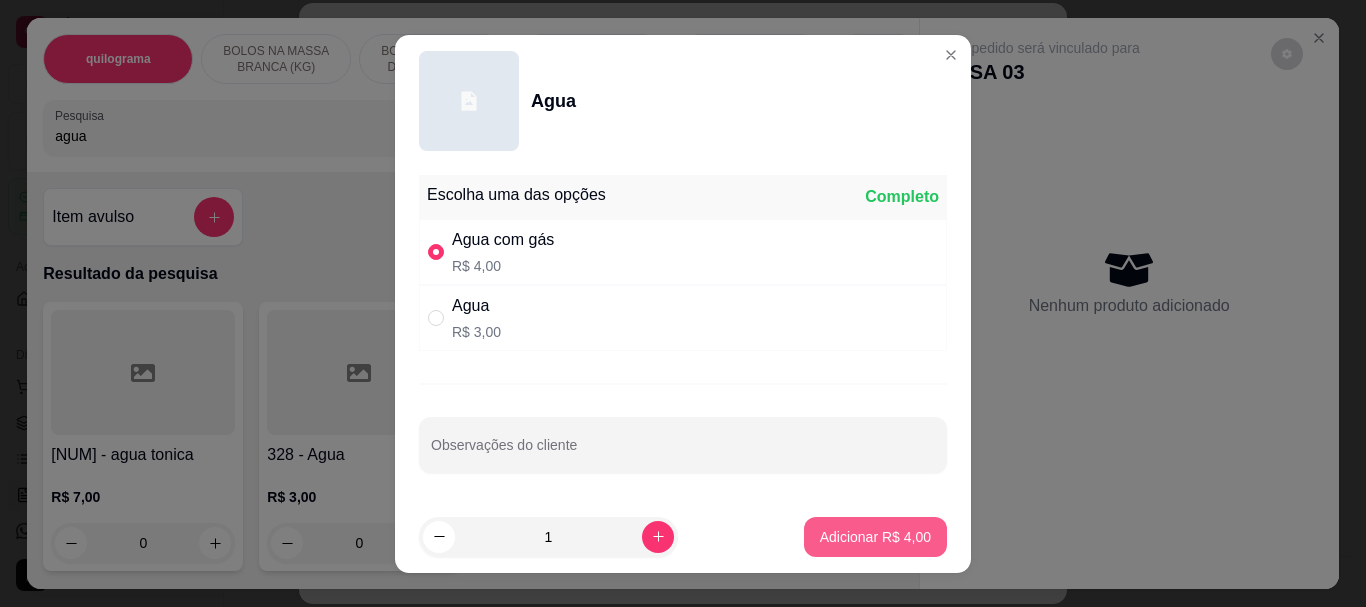 click on "Adicionar   R$ 4,00" at bounding box center [875, 537] 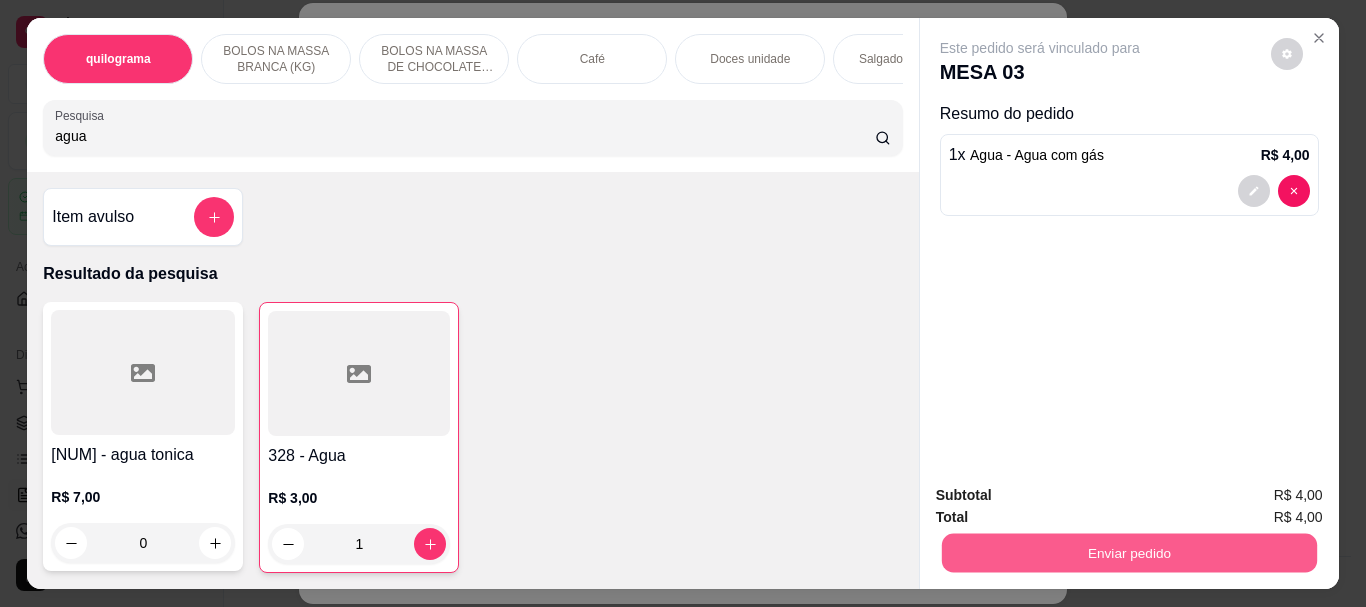 click on "Enviar pedido" at bounding box center [1128, 552] 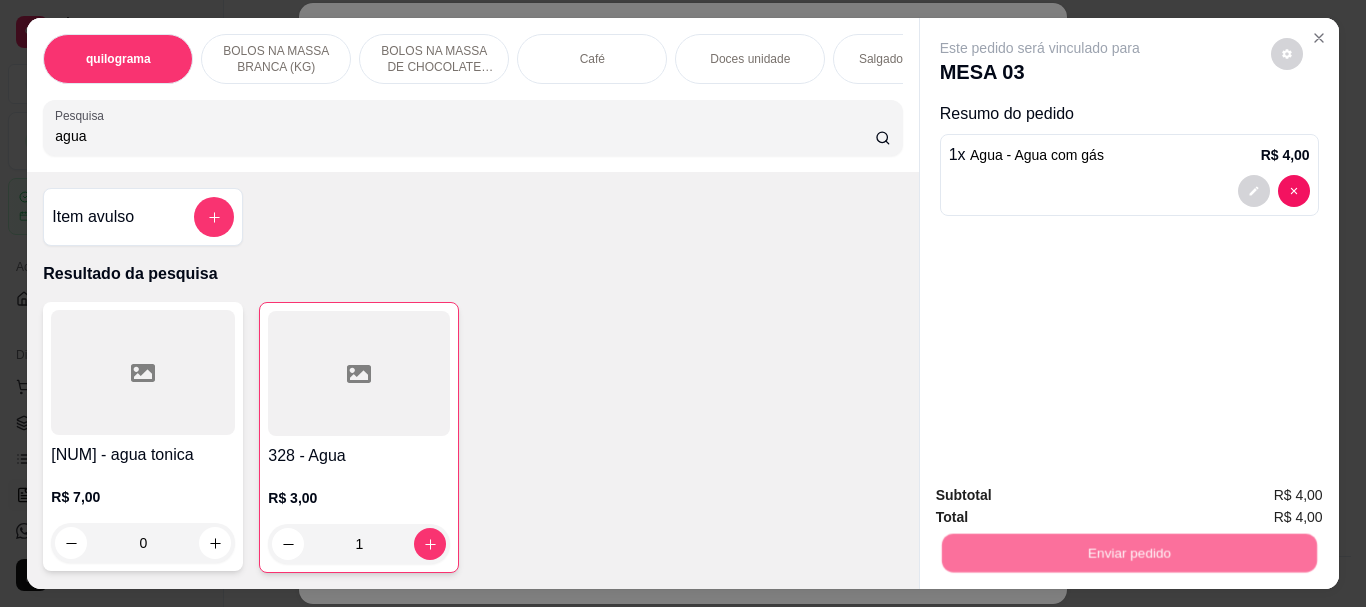 click on "Não registrar e enviar pedido" at bounding box center [1063, 495] 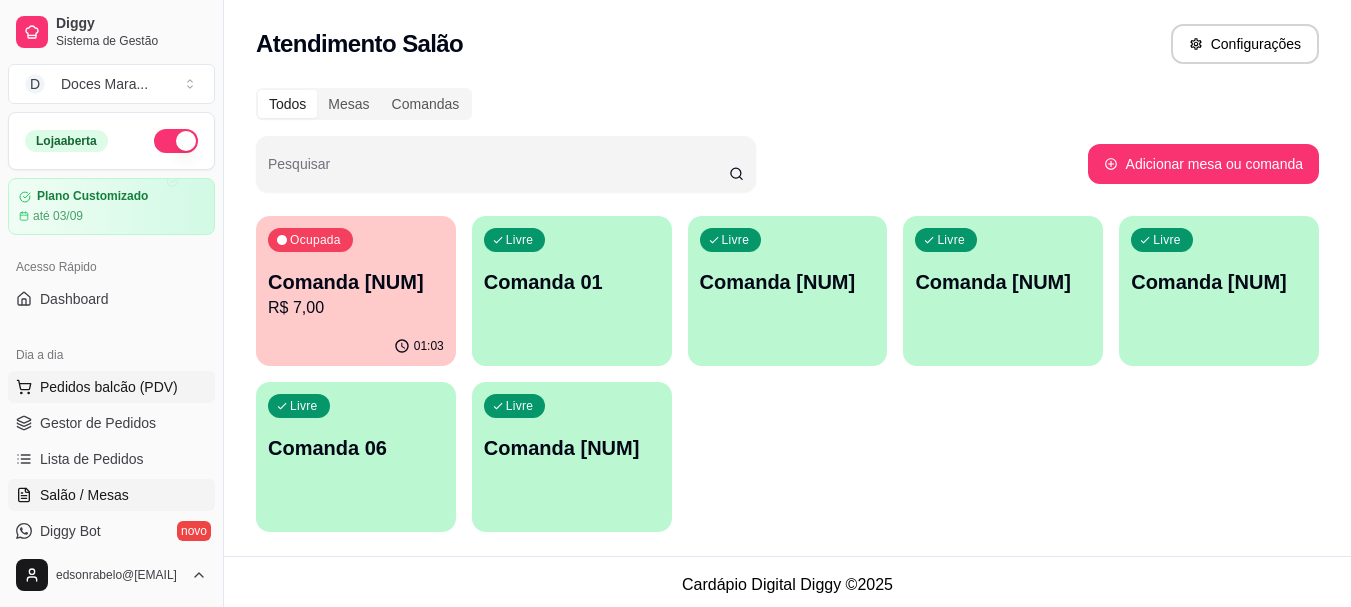 click on "Pedidos balcão (PDV)" at bounding box center (111, 387) 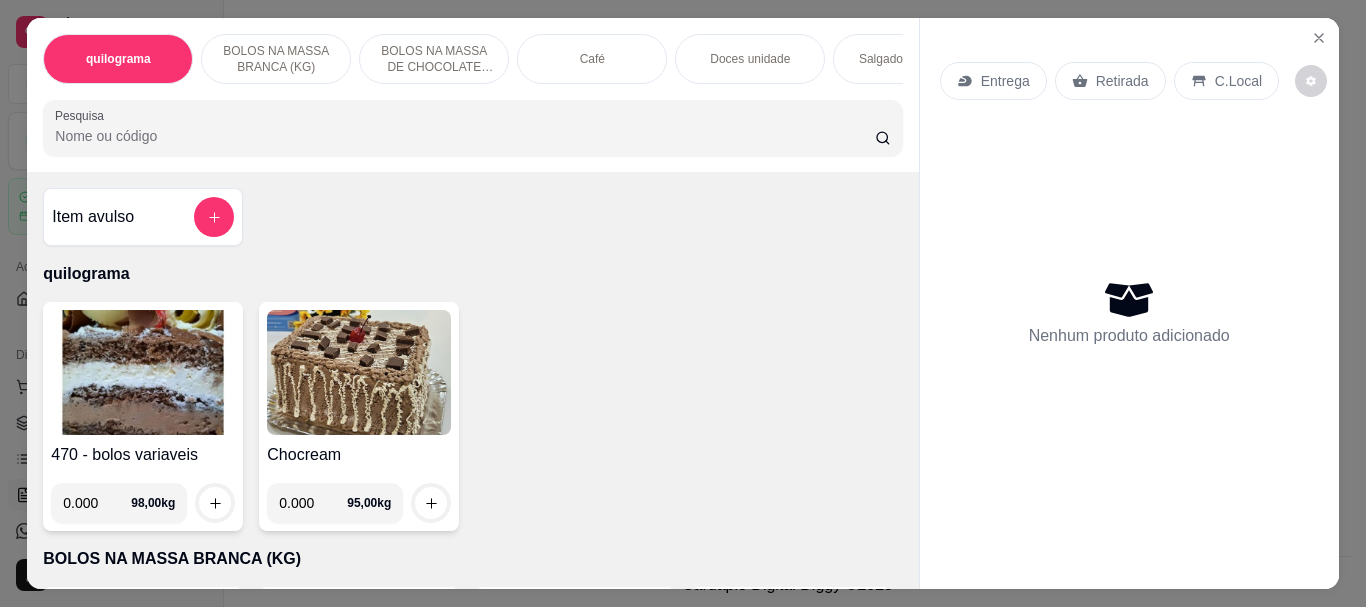 click at bounding box center [143, 372] 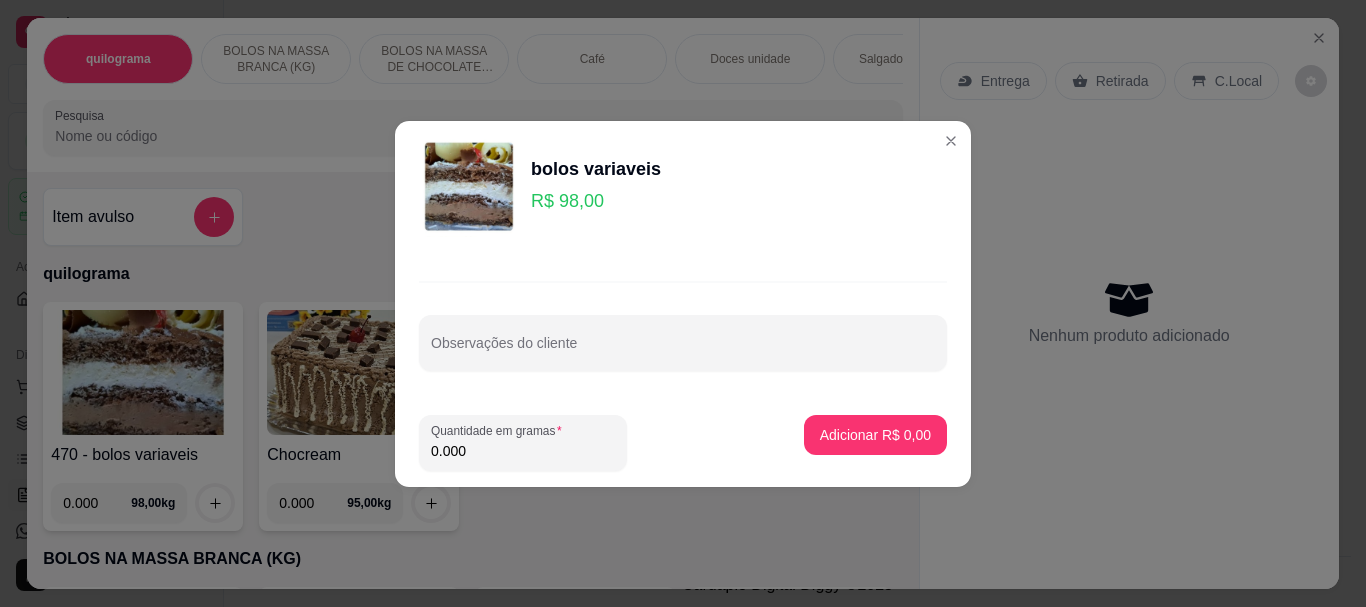 click on "0.000" at bounding box center (523, 451) 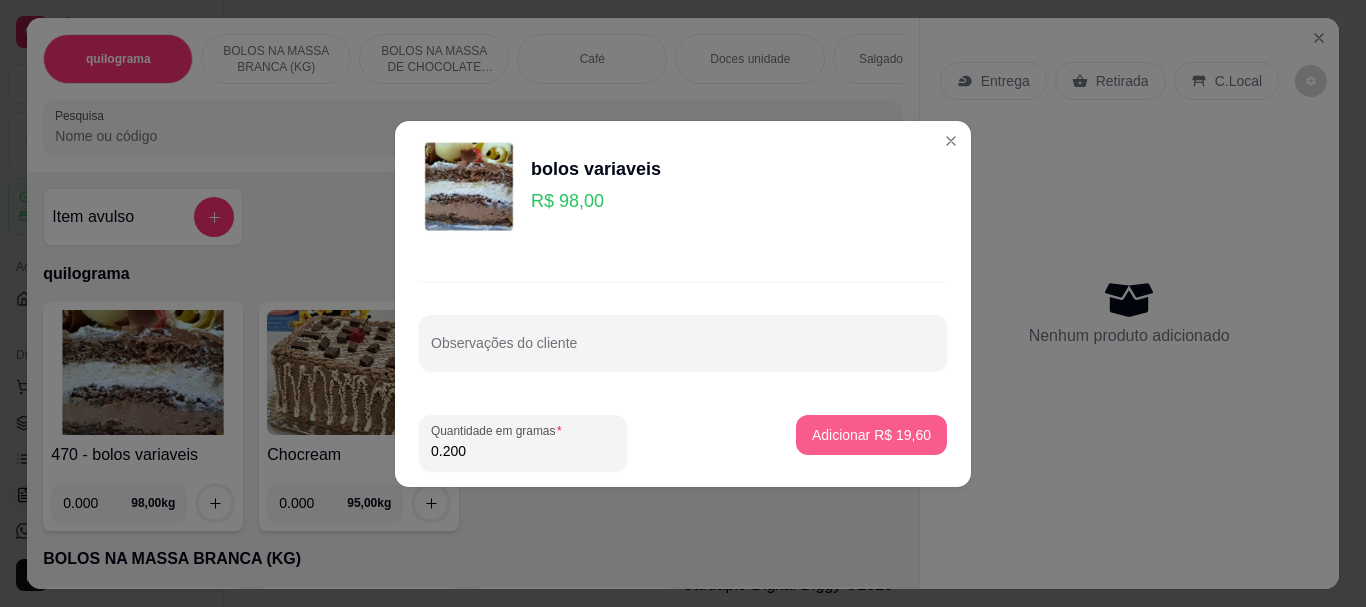 type on "0.200" 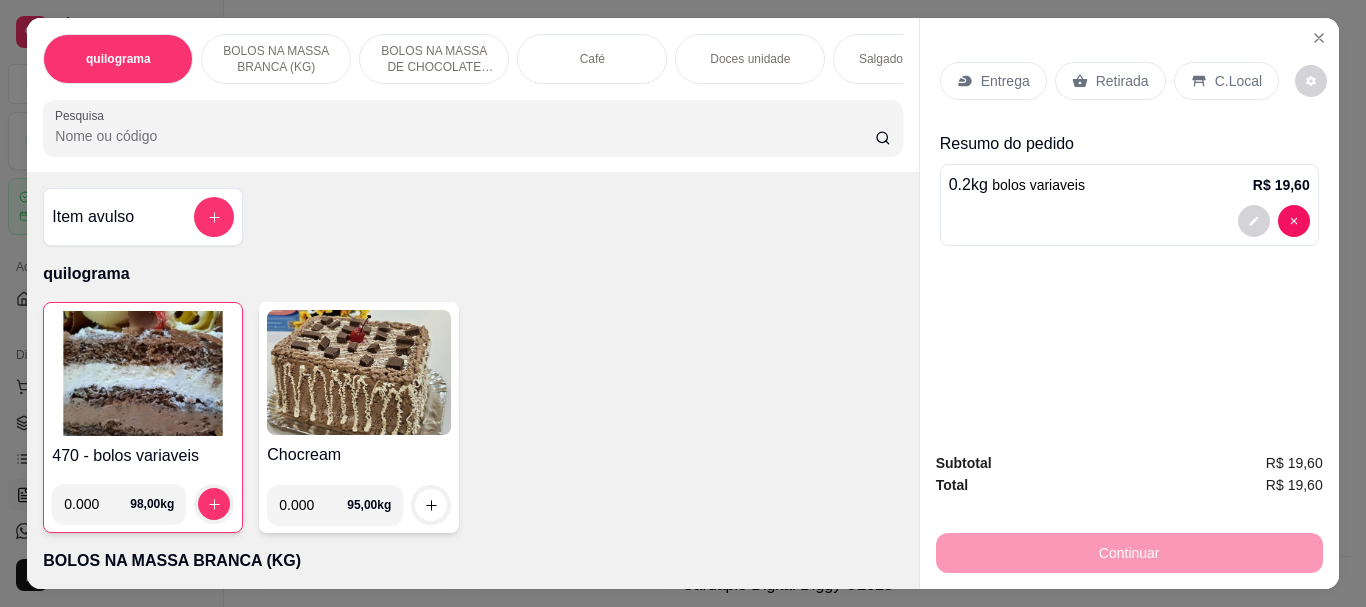 click on "Café" at bounding box center [592, 59] 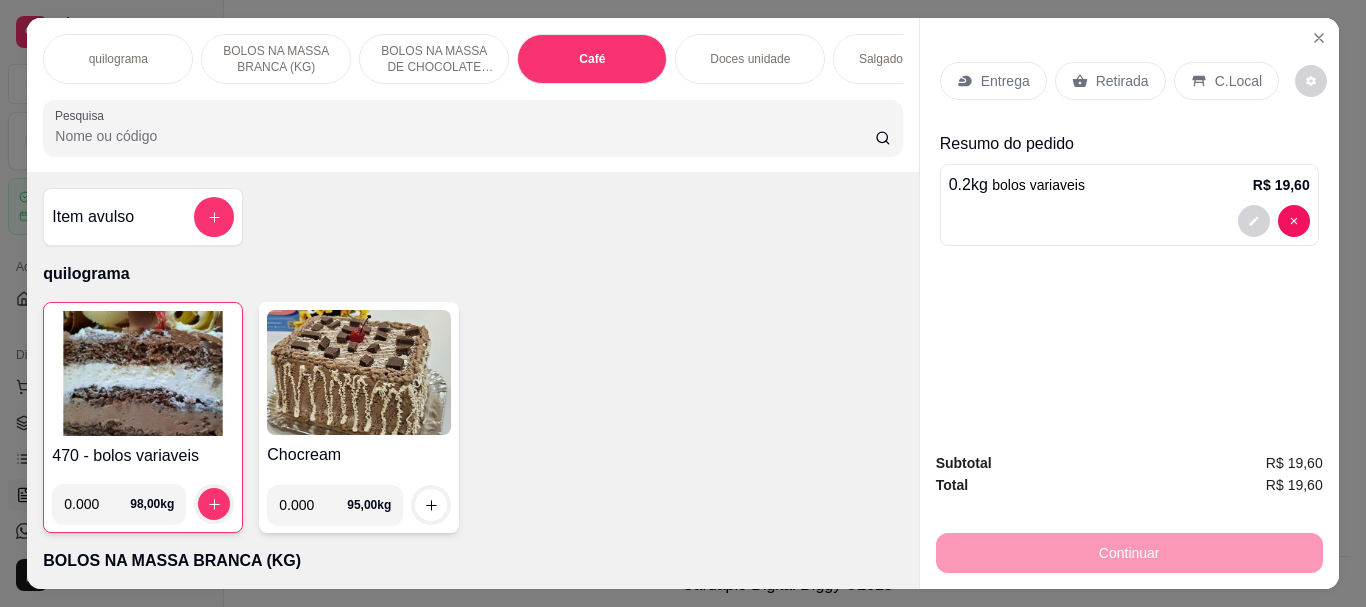scroll, scrollTop: 7086, scrollLeft: 0, axis: vertical 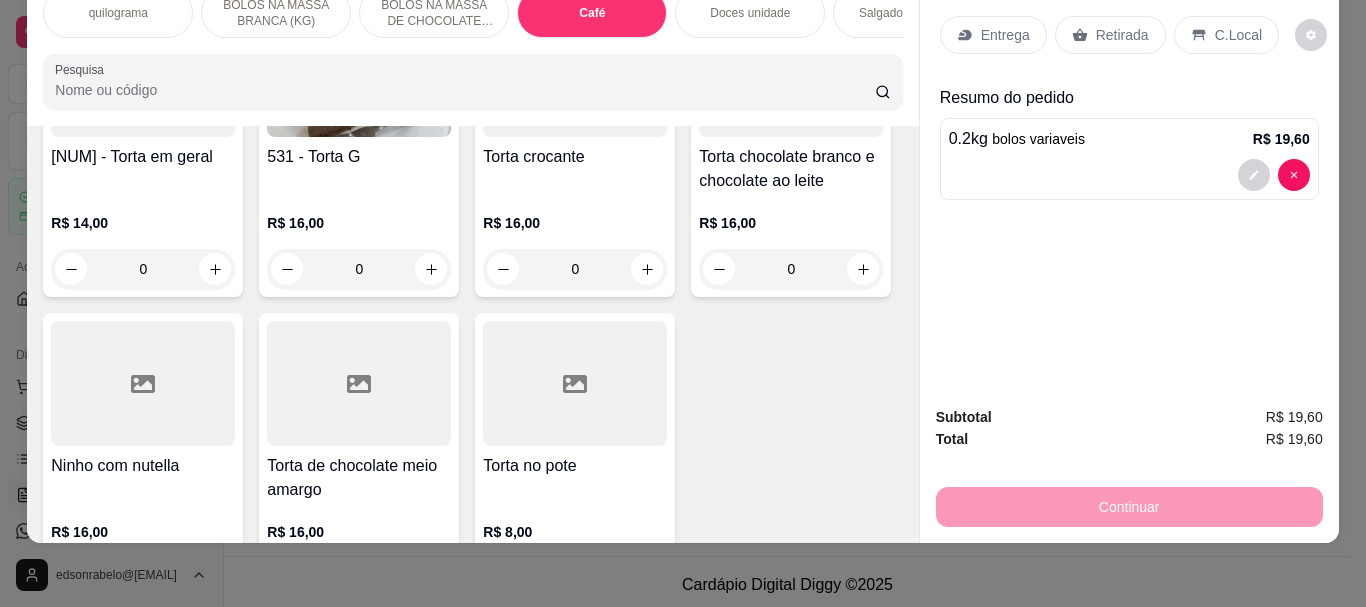click at bounding box center [359, -1575] 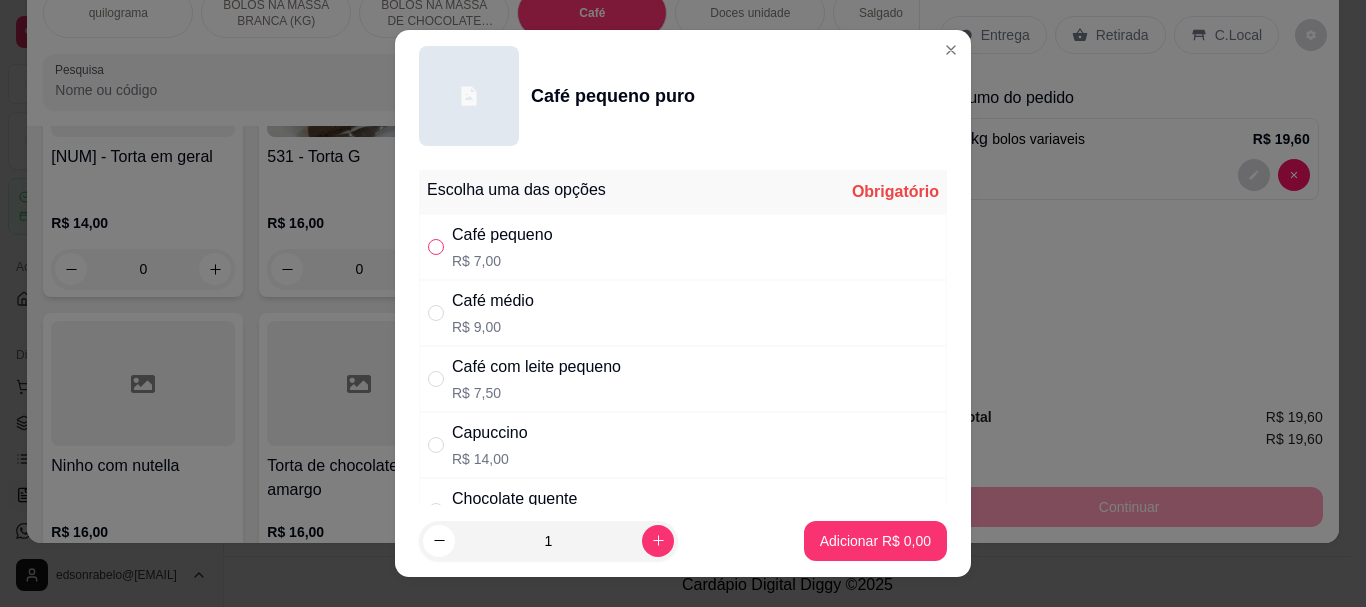 click at bounding box center [436, 247] 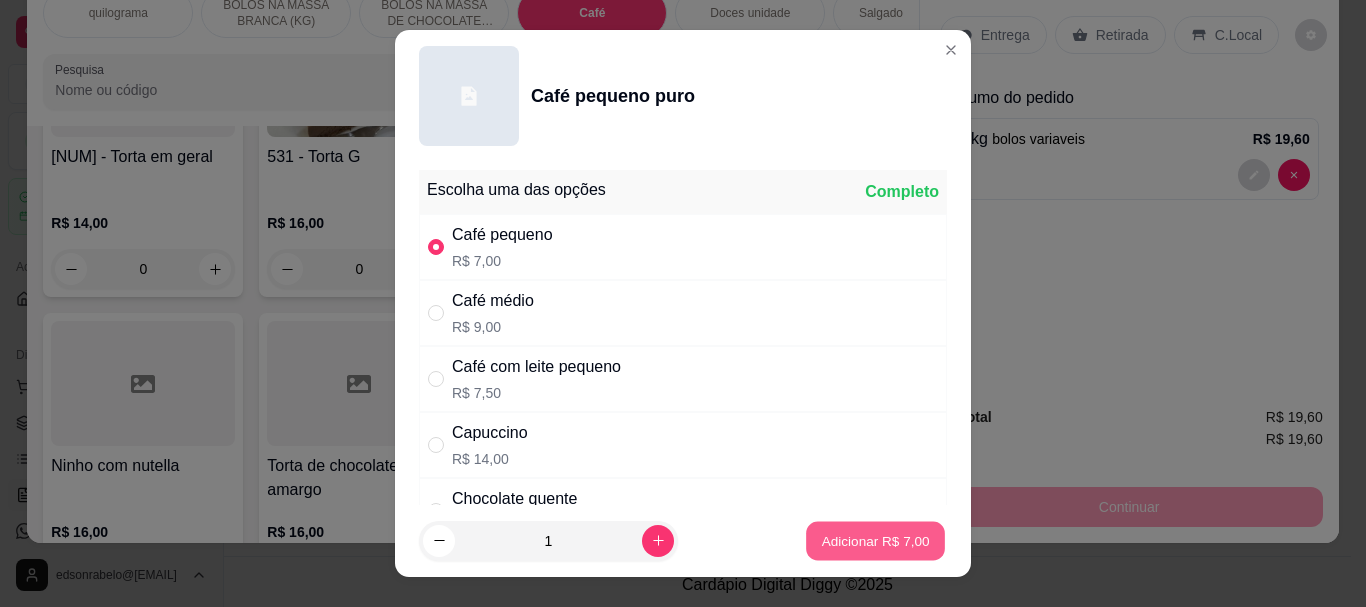 click on "Adicionar   R$ 7,00" at bounding box center [875, 540] 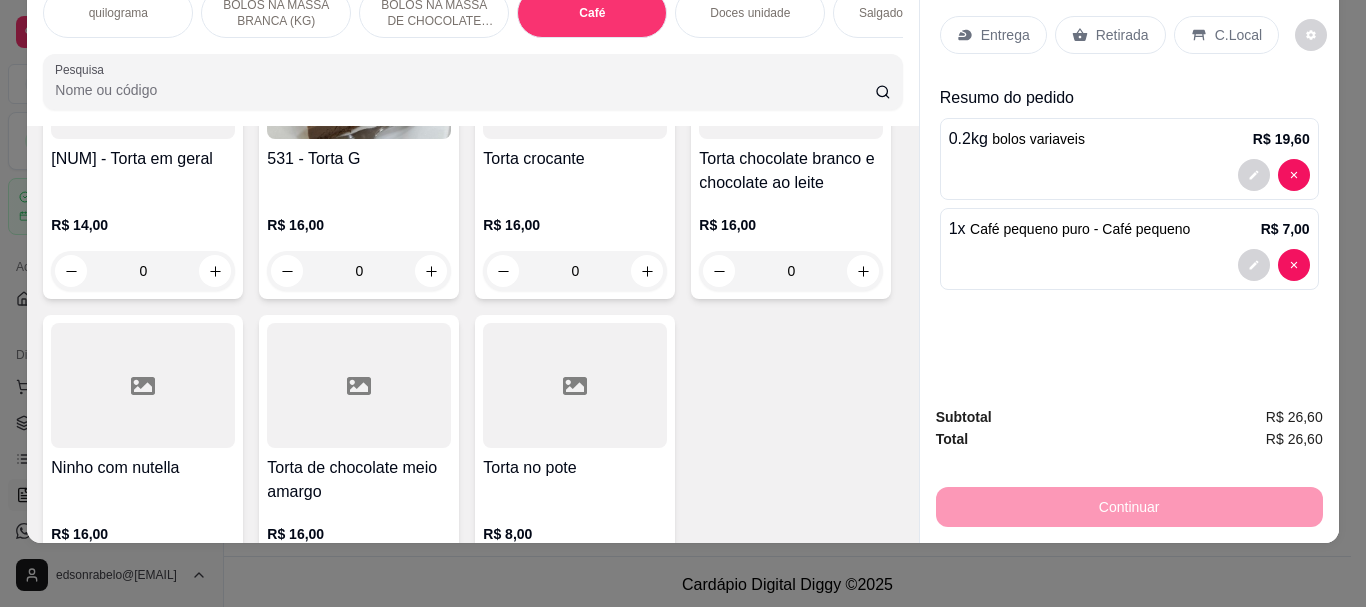 click on "Retirada" at bounding box center (1122, 35) 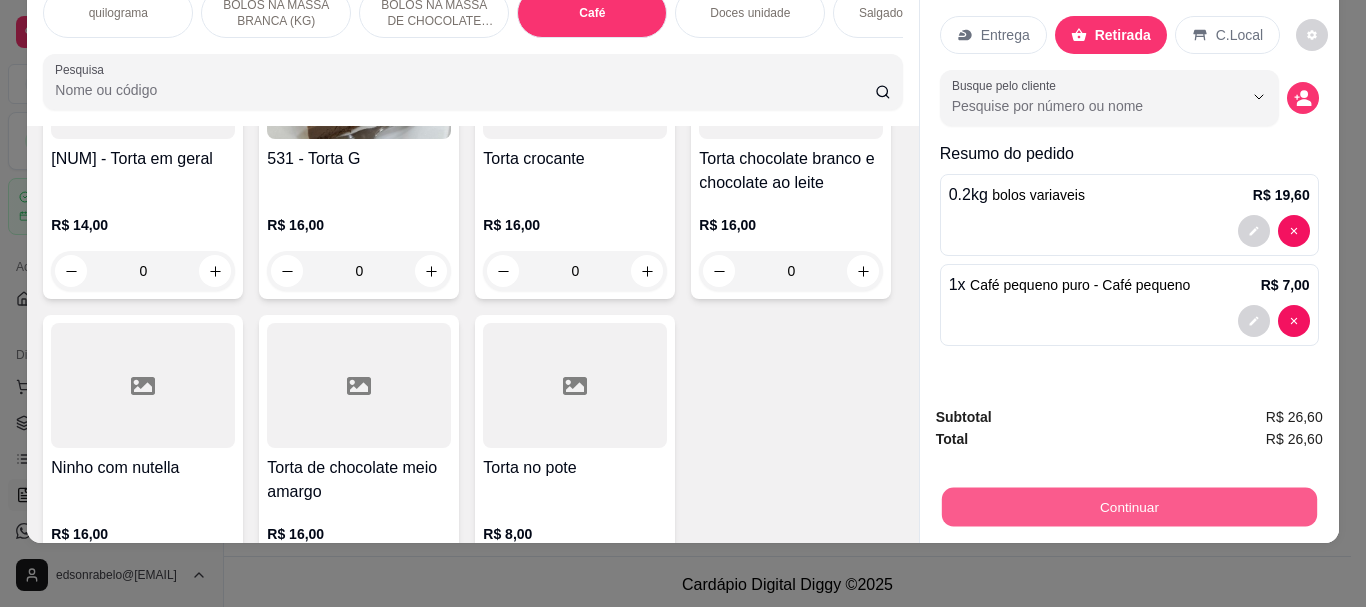 click on "Continuar" at bounding box center [1128, 506] 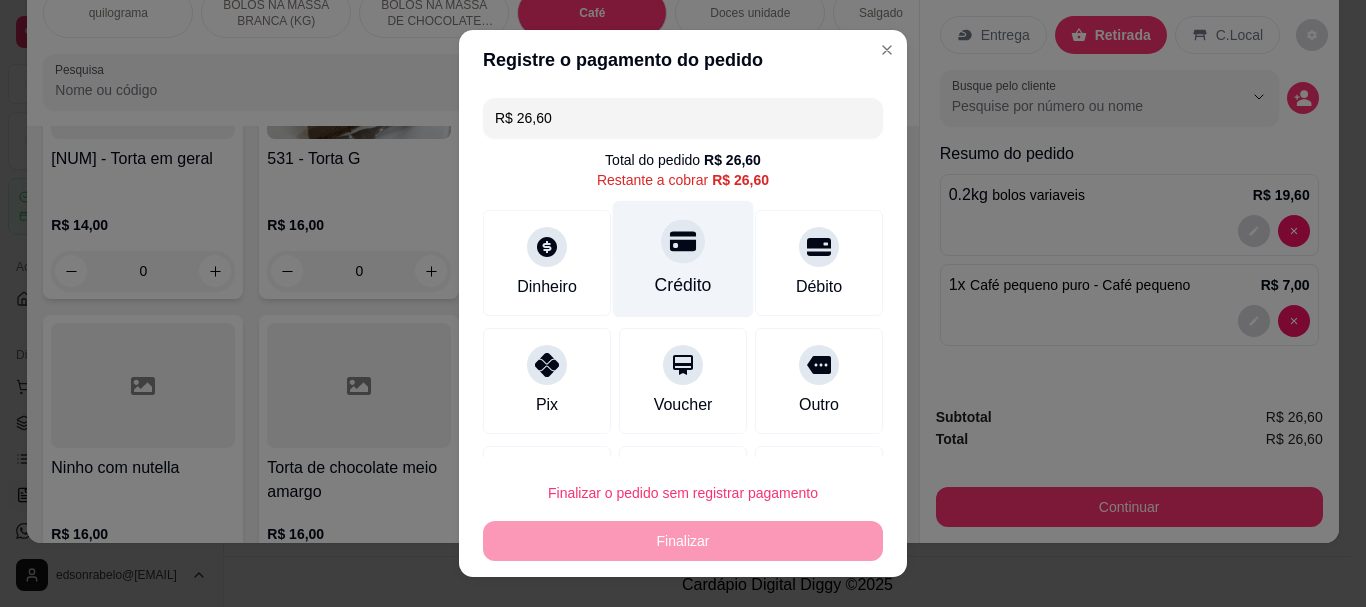 click on "Crédito" at bounding box center [683, 259] 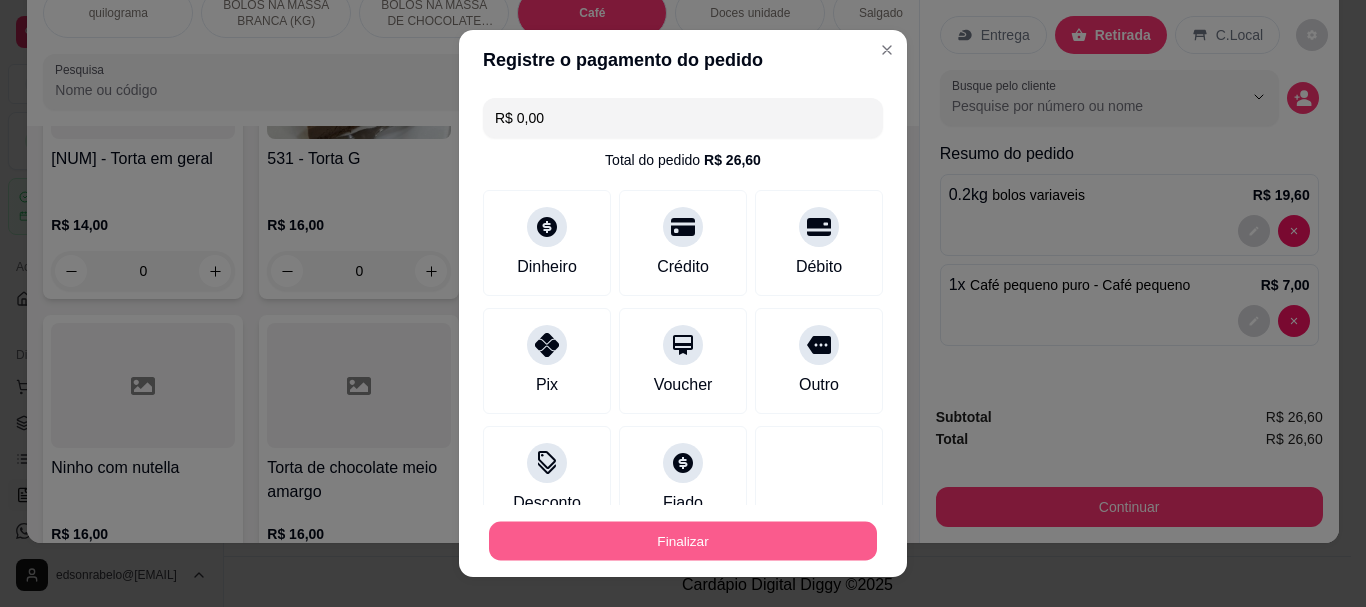 click on "Finalizar" at bounding box center [683, 540] 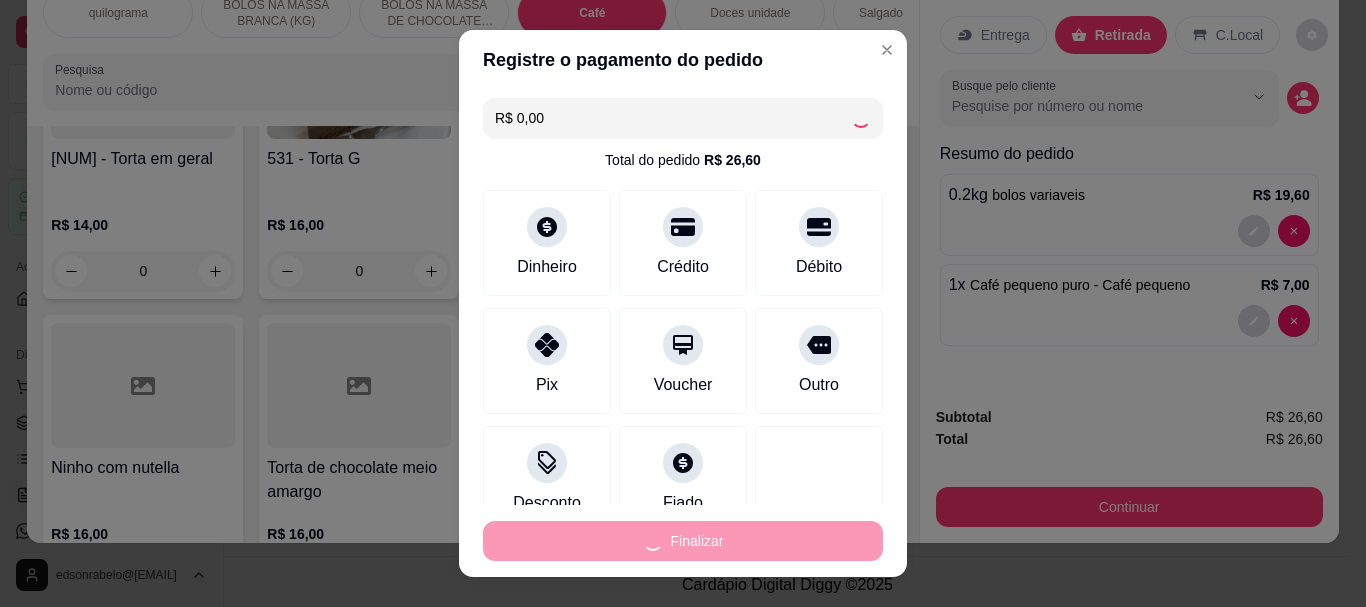 type on "0" 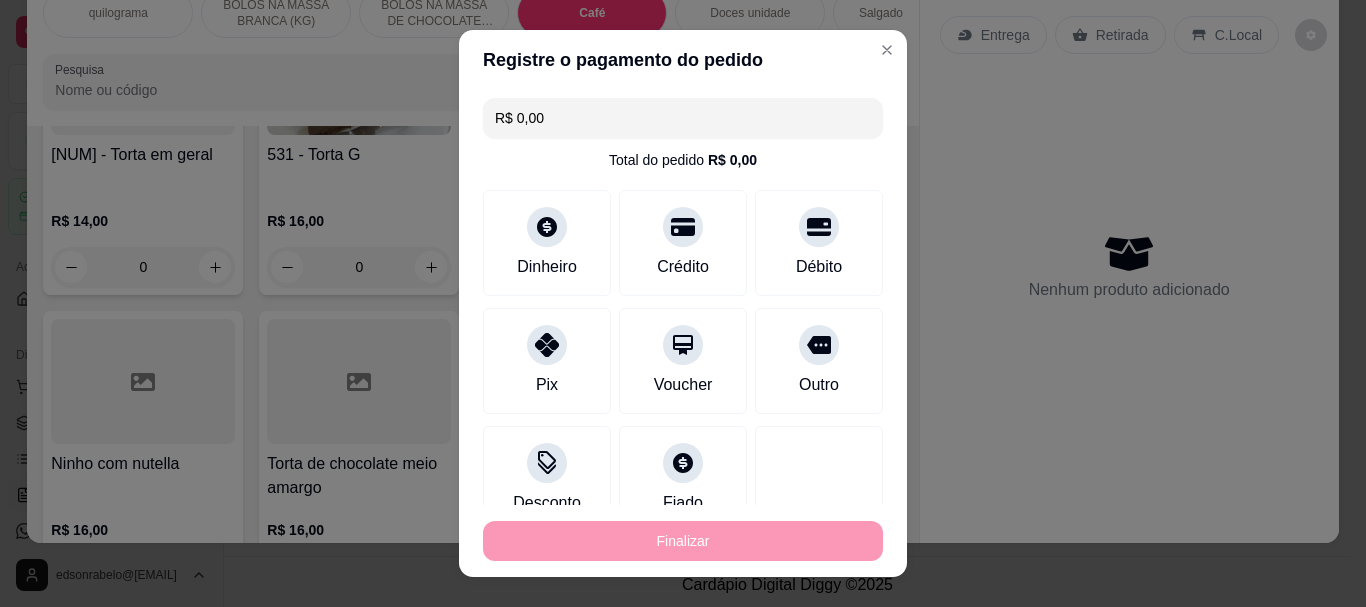 type on "-R$ 26,60" 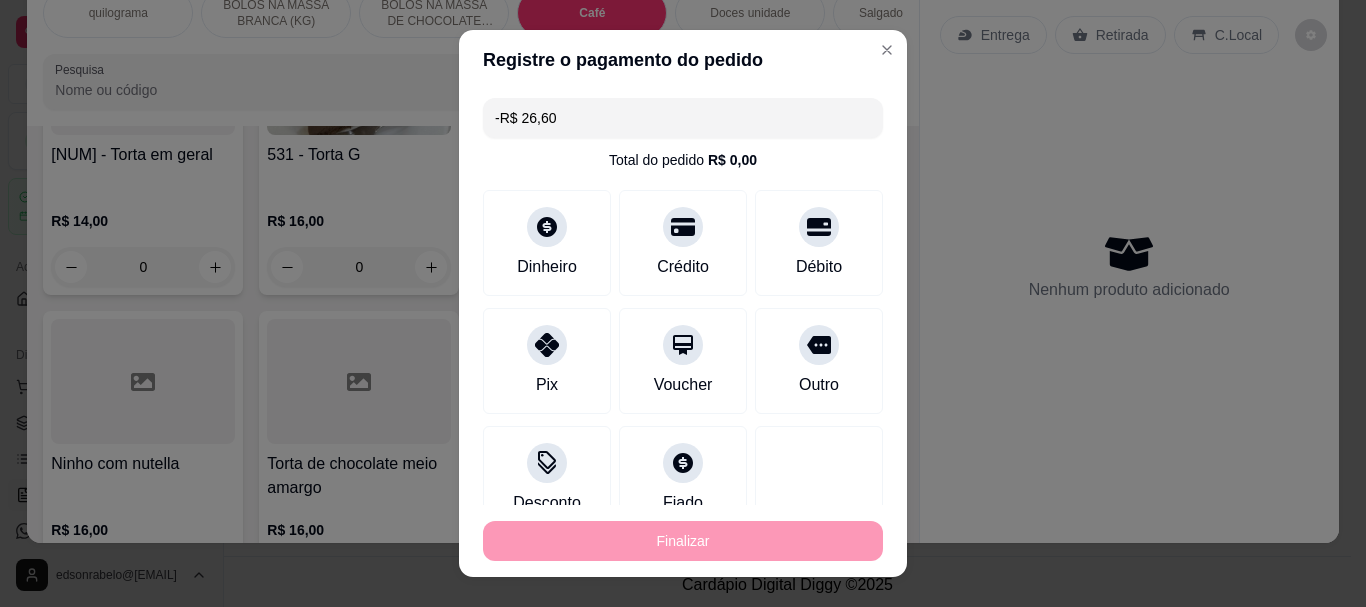 scroll, scrollTop: 7084, scrollLeft: 0, axis: vertical 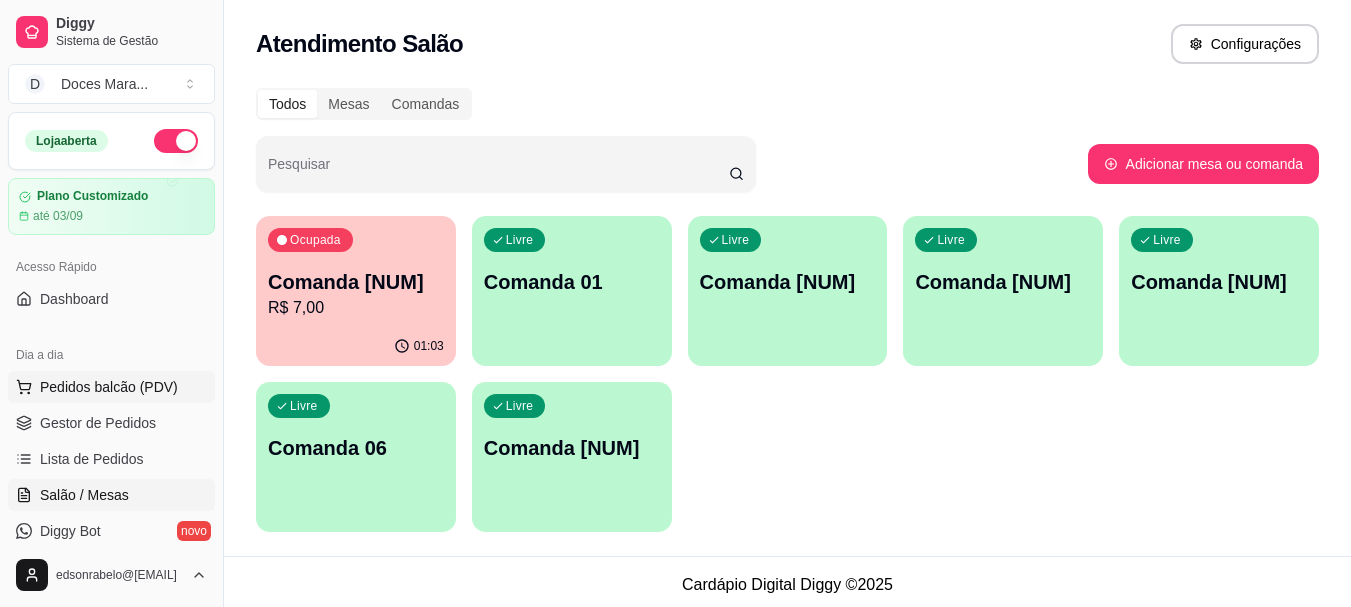 click on "Pedidos balcão (PDV)" at bounding box center (109, 387) 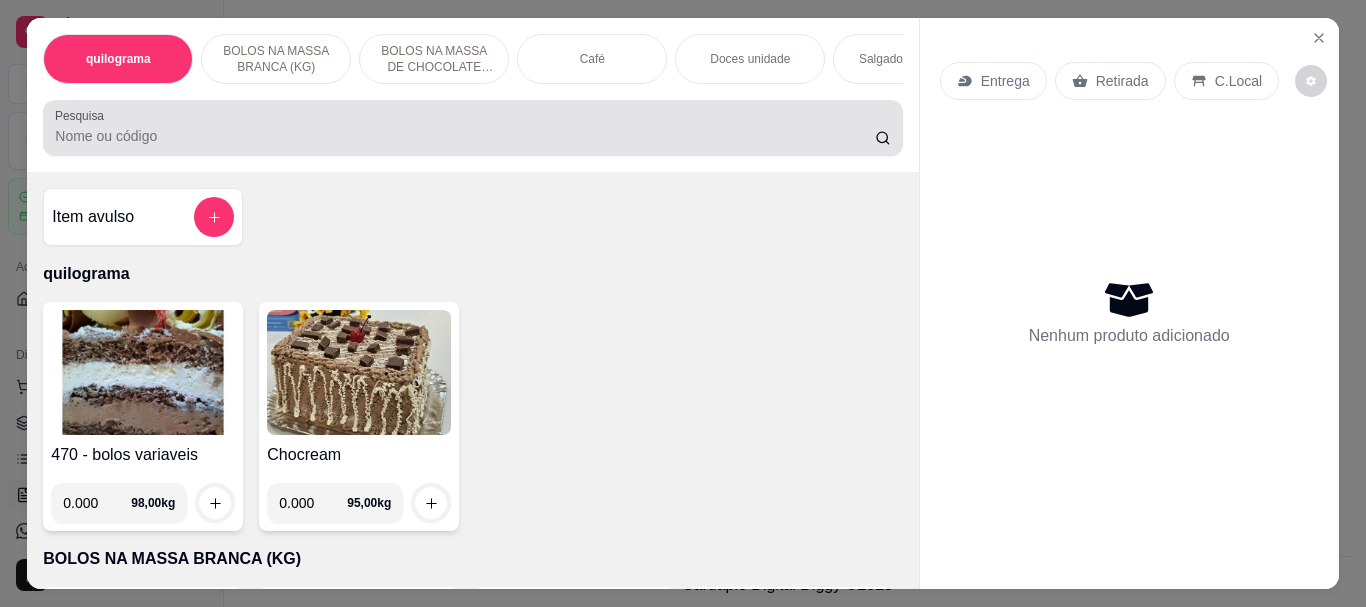 click at bounding box center [472, 128] 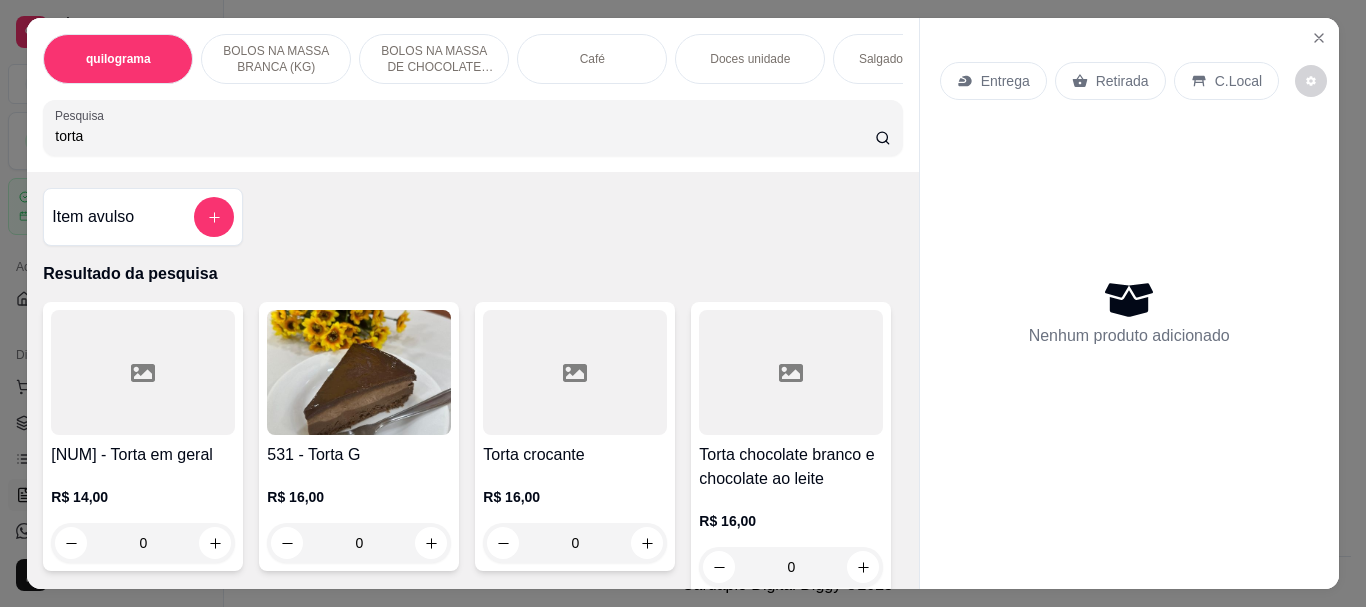 type on "torta" 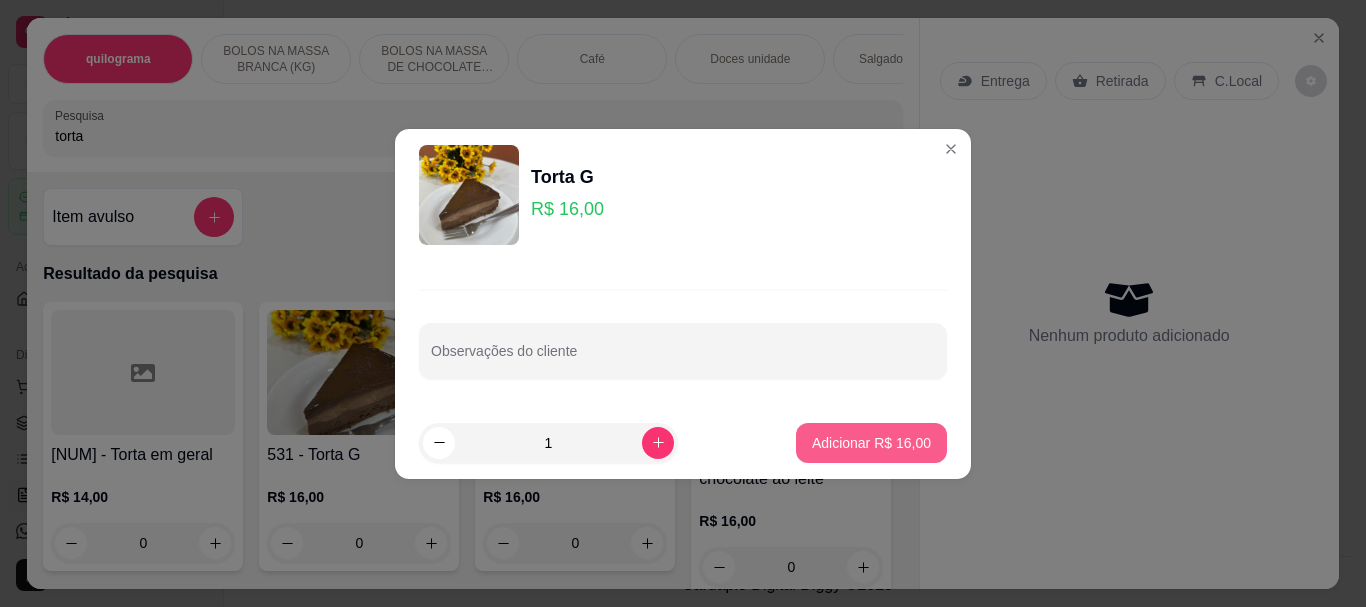 click on "Adicionar   R$ 16,00" at bounding box center (871, 443) 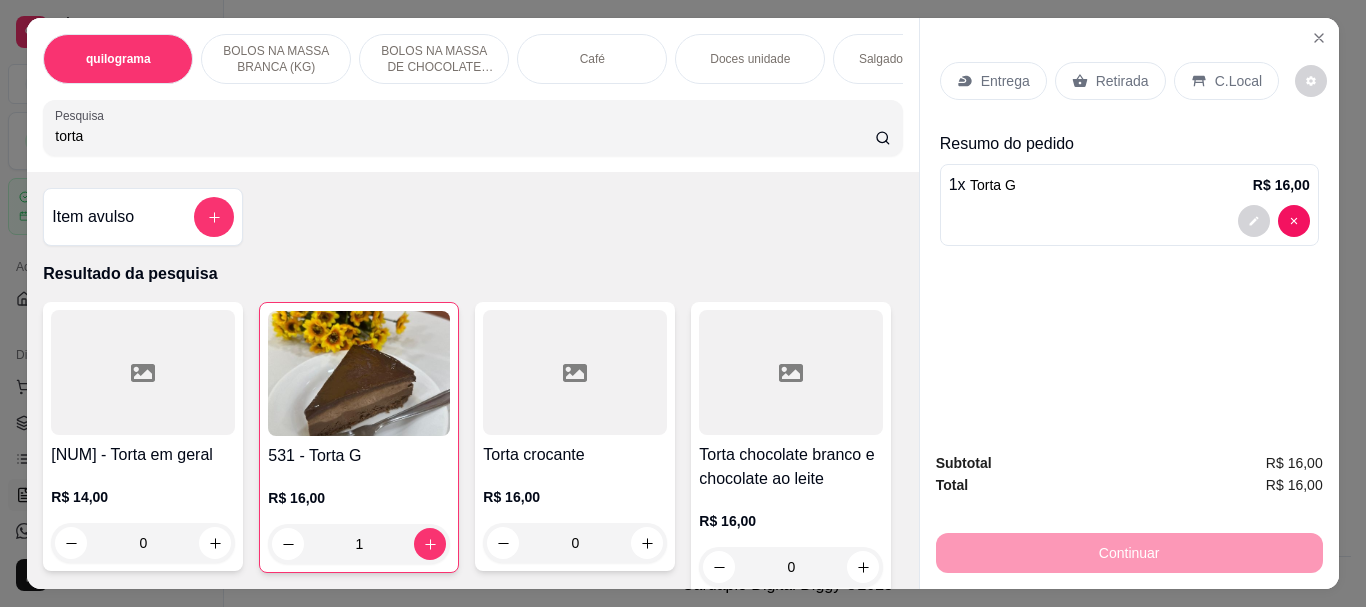 click on "Café" at bounding box center (592, 59) 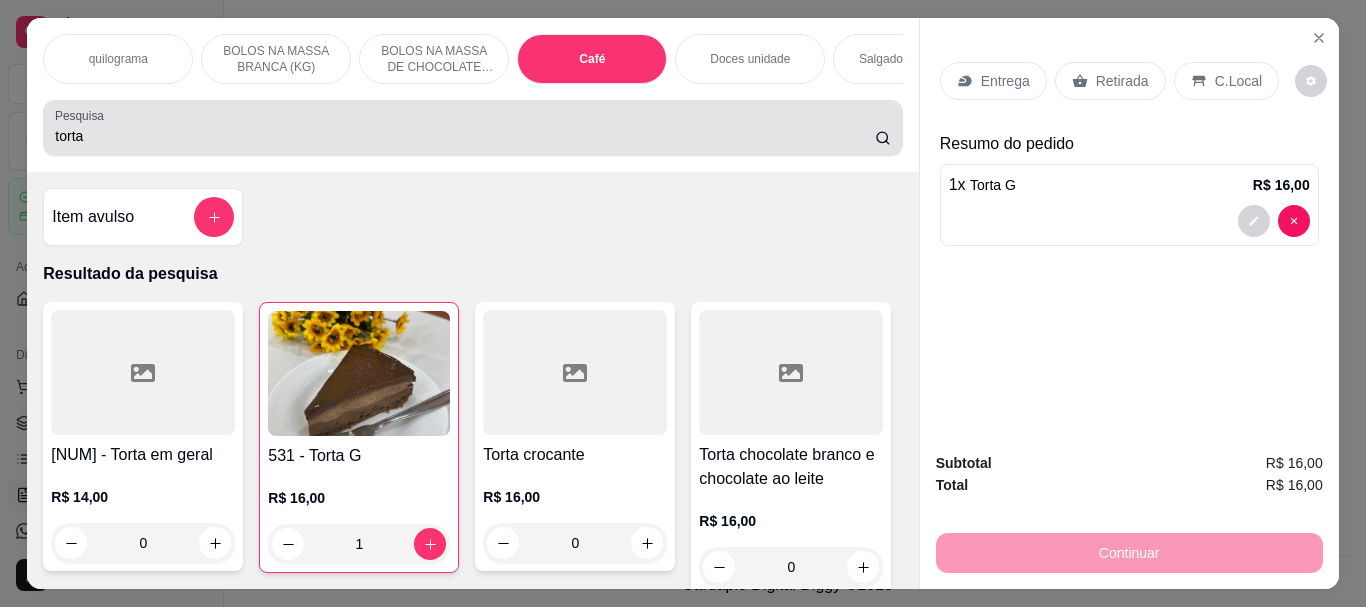 scroll, scrollTop: 8029, scrollLeft: 0, axis: vertical 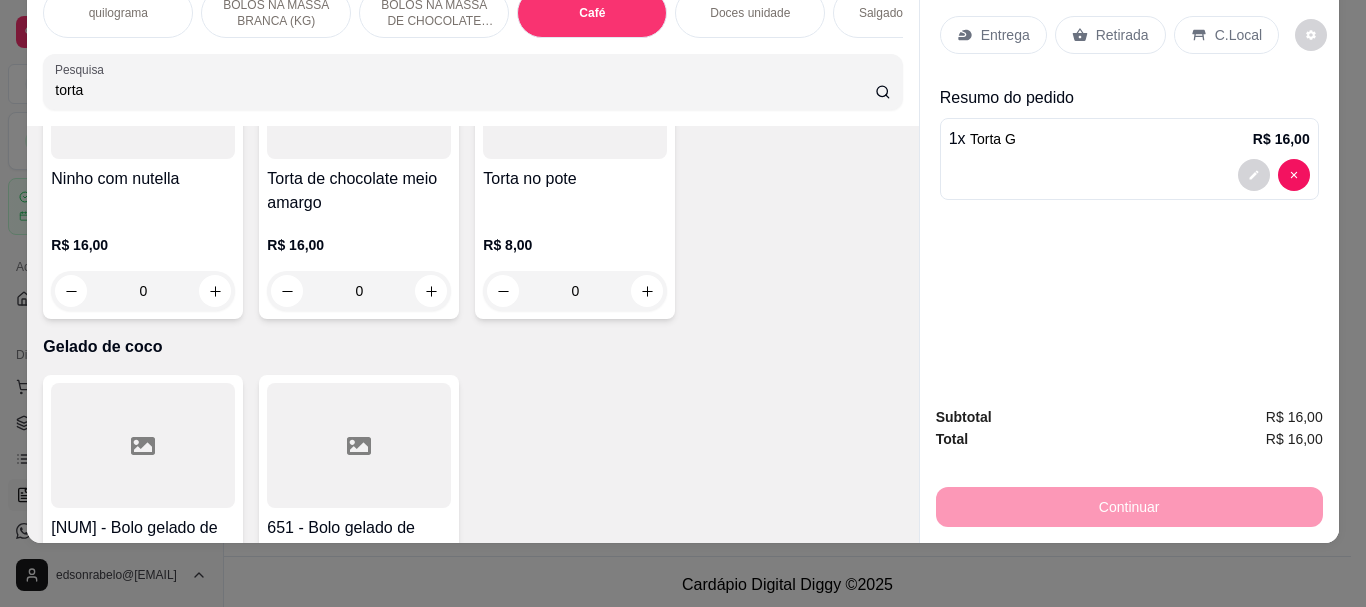click at bounding box center (359, -1862) 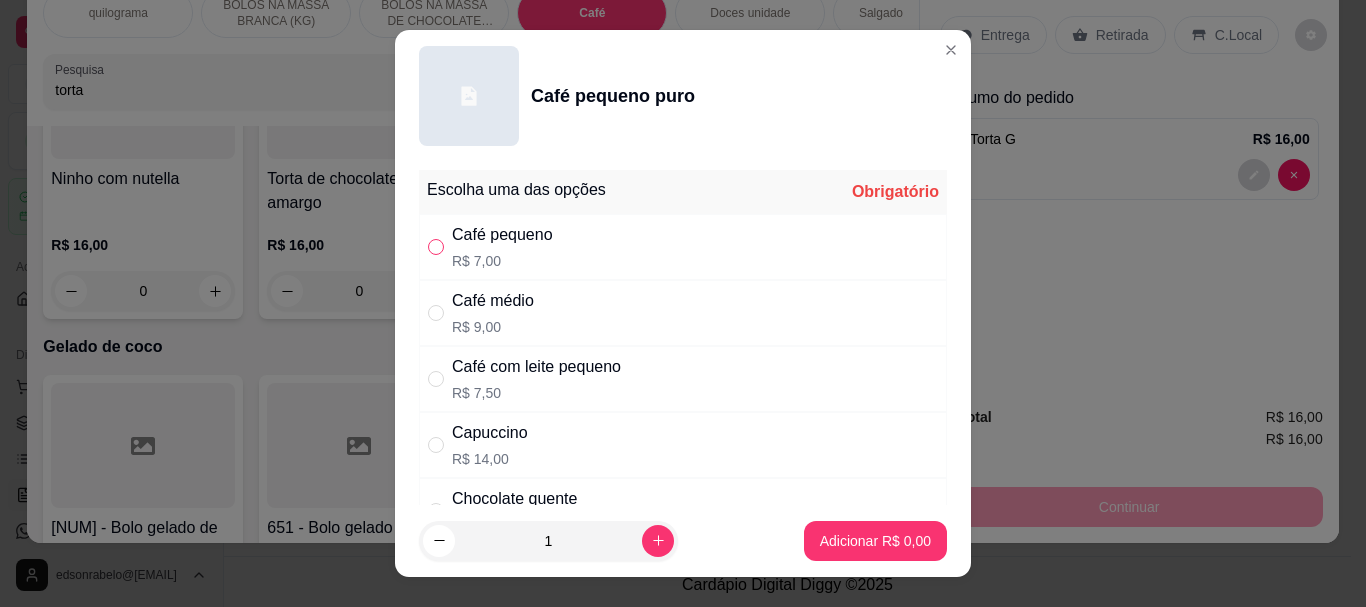 click at bounding box center (436, 247) 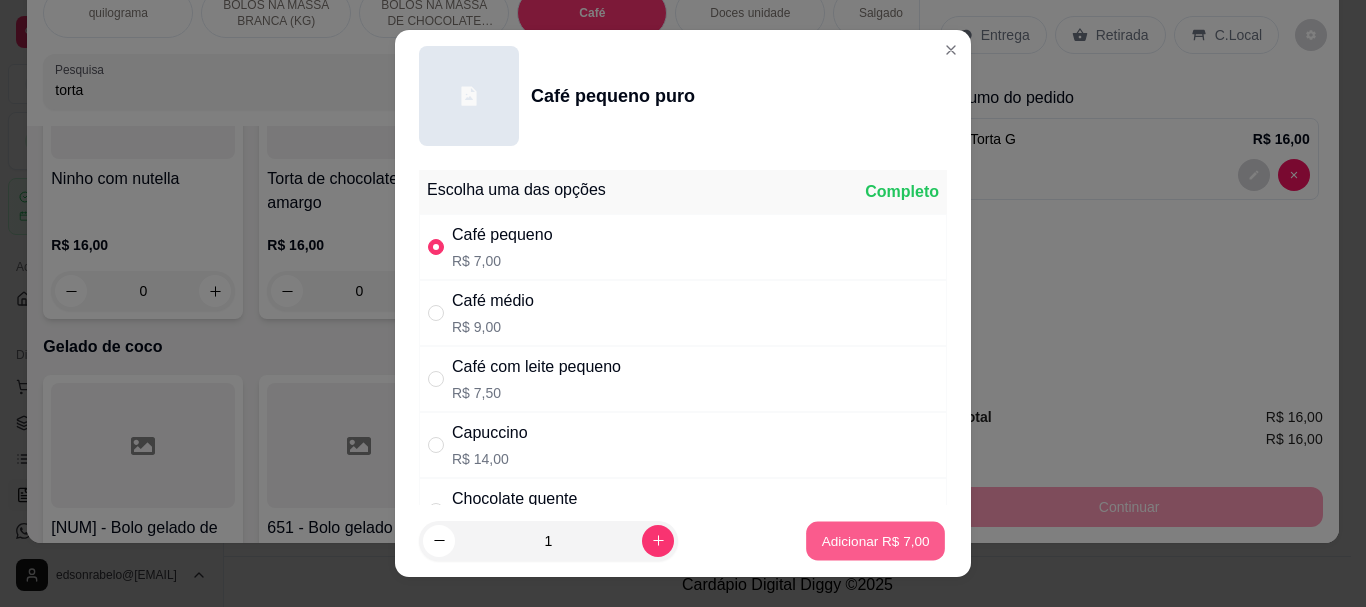 click on "Adicionar   R$ 7,00" at bounding box center (875, 540) 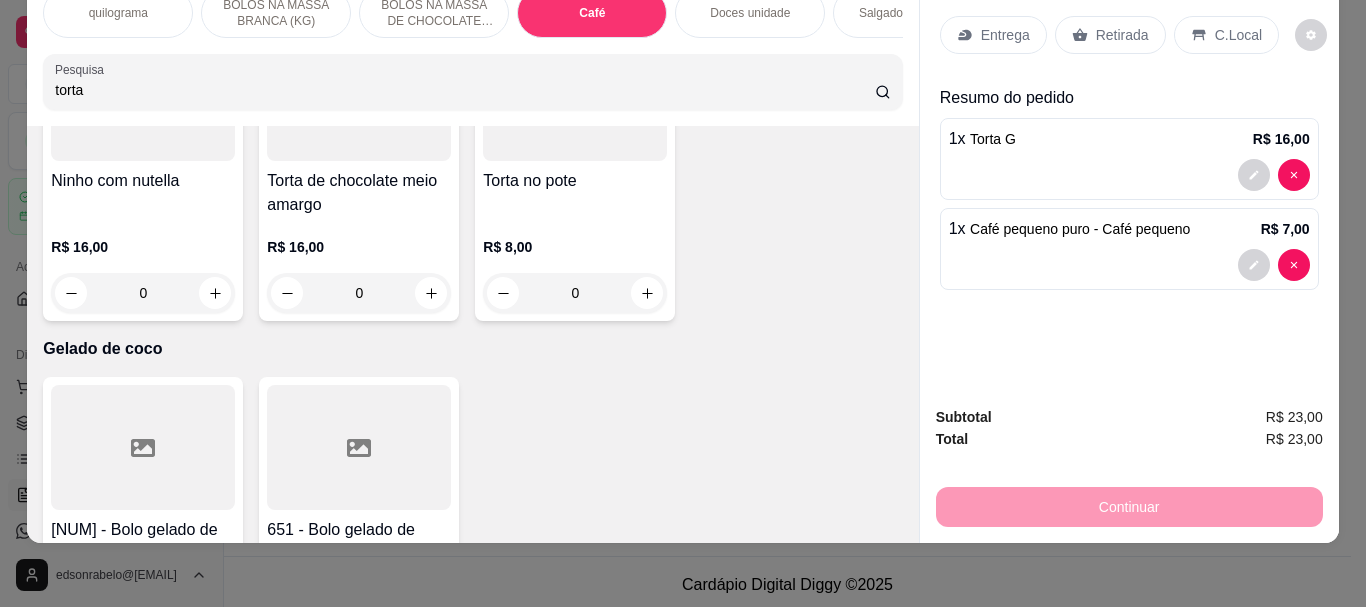 click on "C.Local" at bounding box center (1238, 35) 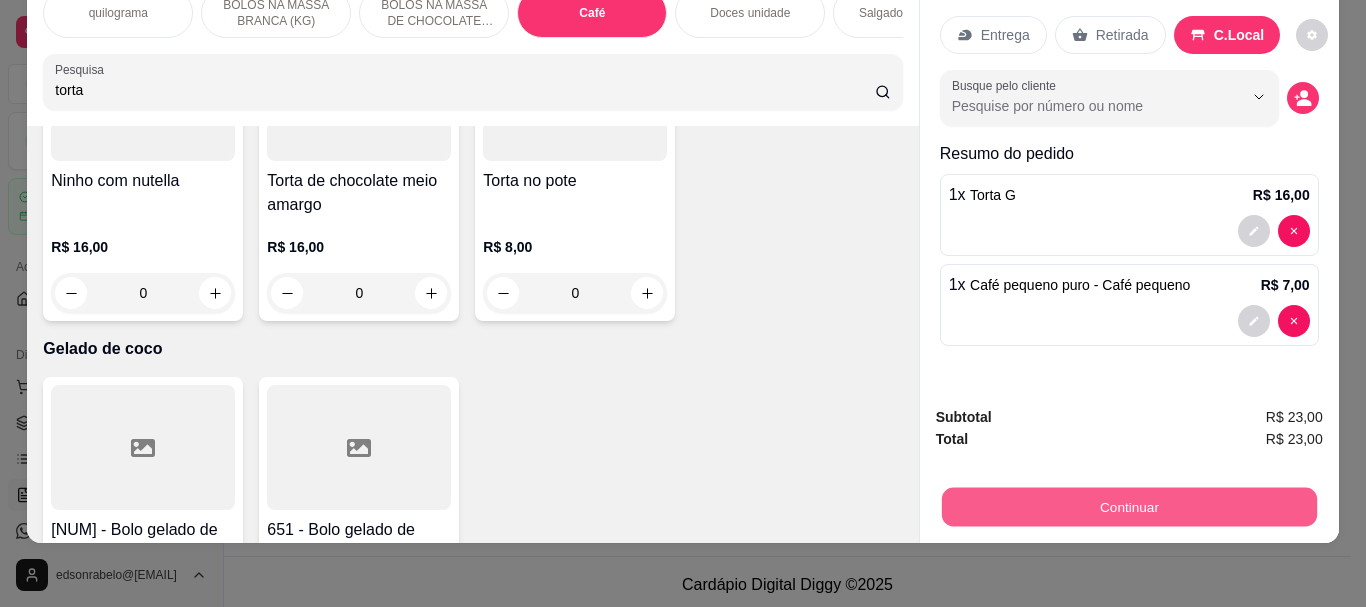 click on "Continuar" at bounding box center (1128, 506) 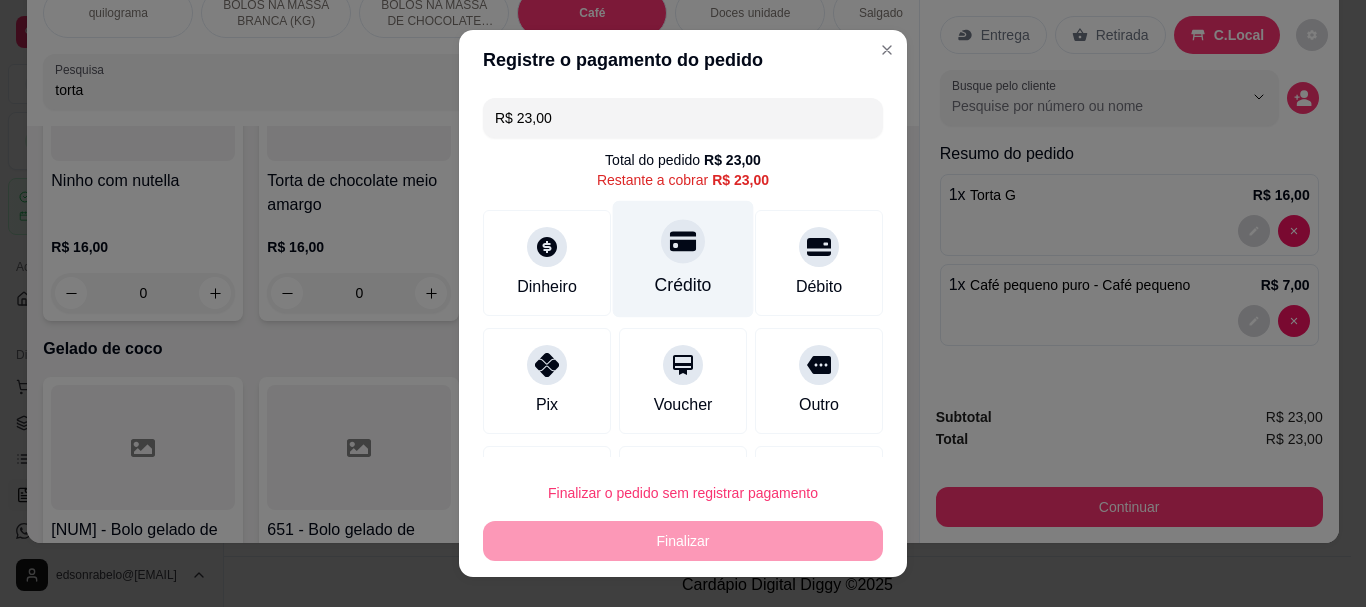 click on "Crédito" at bounding box center [683, 286] 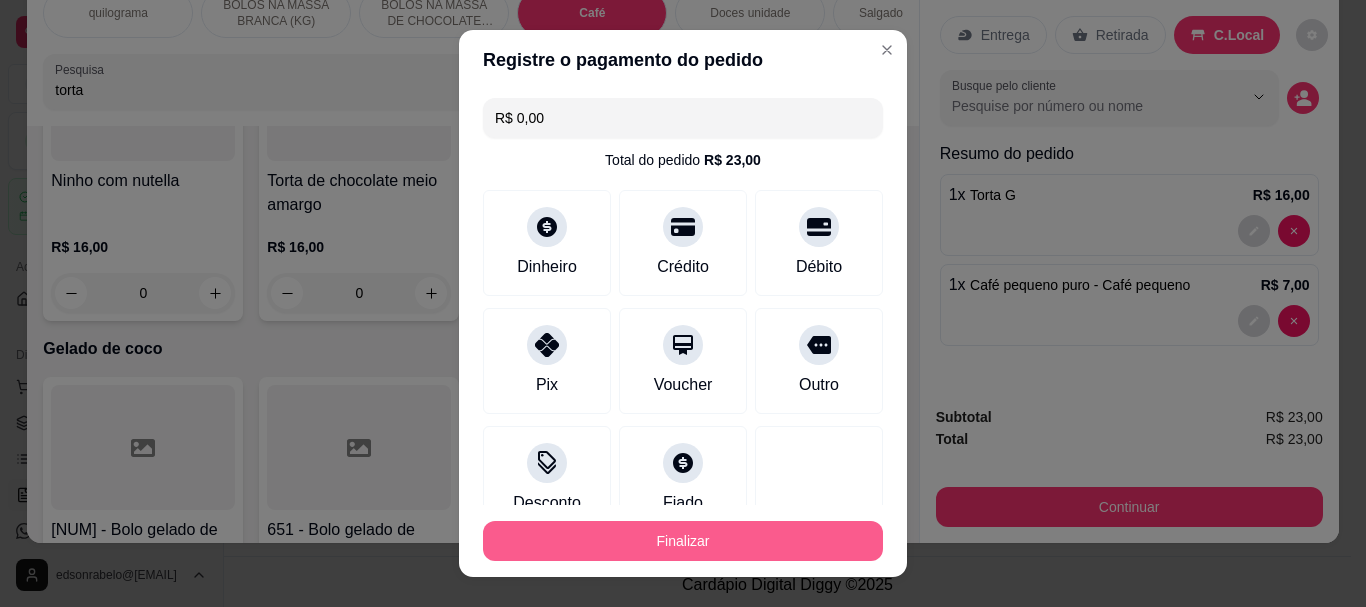 click on "Finalizar" at bounding box center (683, 541) 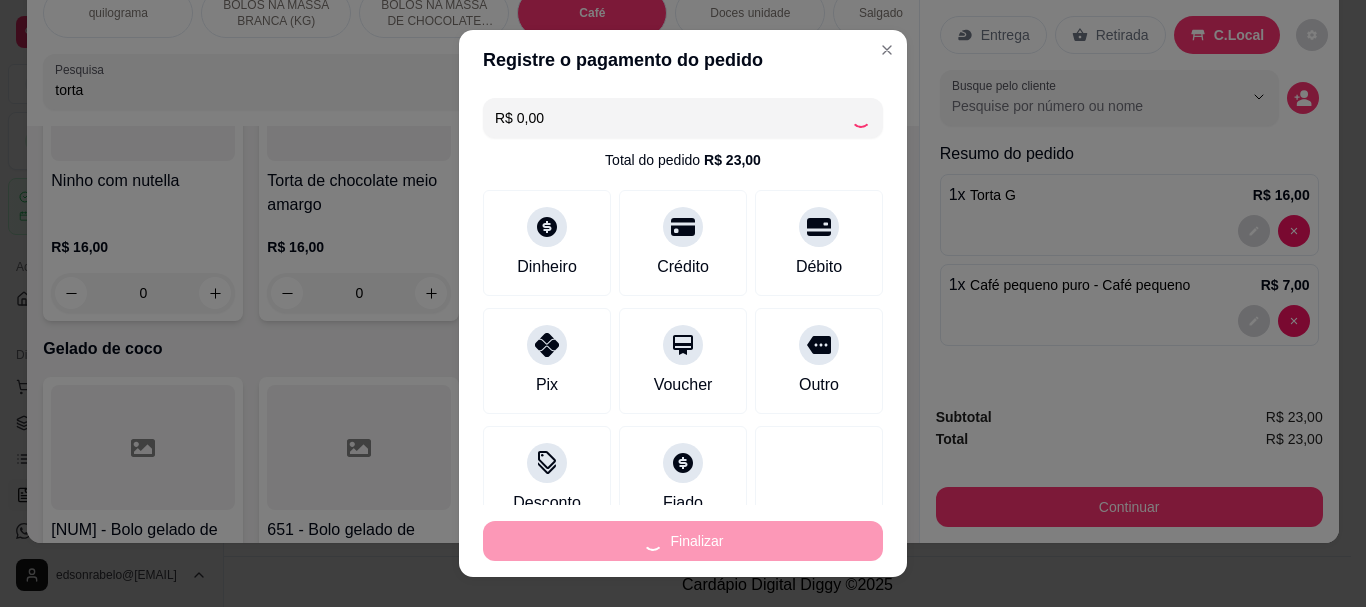 type on "0" 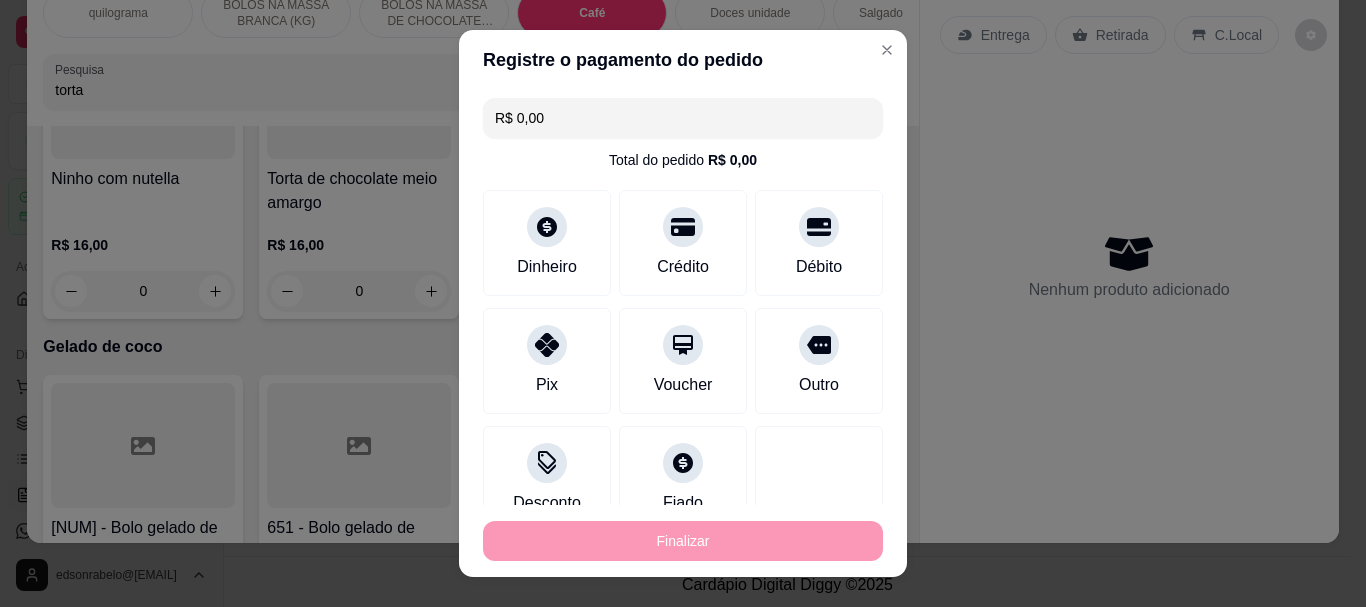type on "-R$ 23,00" 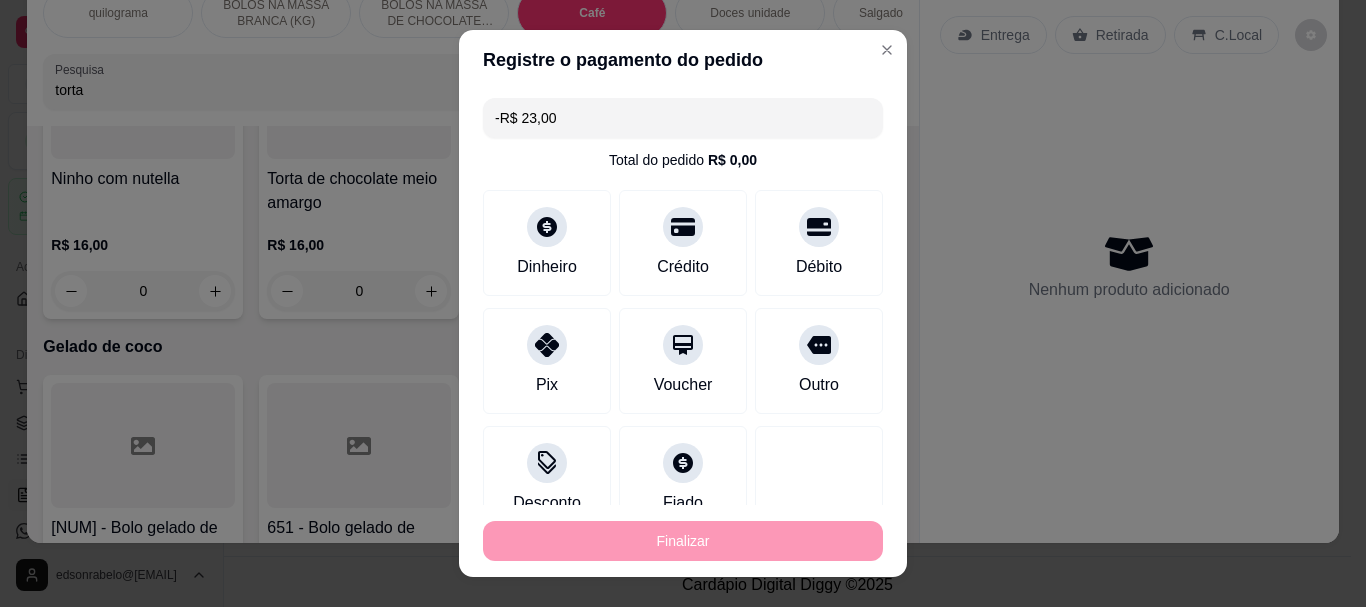 scroll, scrollTop: 8027, scrollLeft: 0, axis: vertical 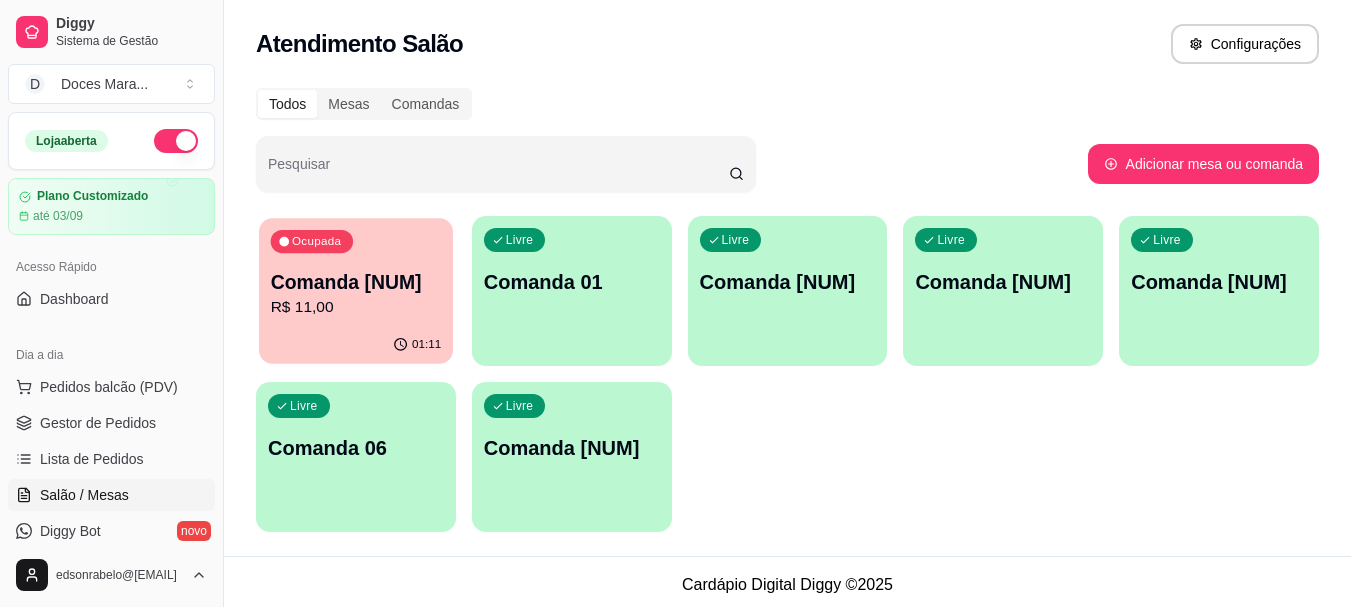 click on "01:11" at bounding box center [356, 345] 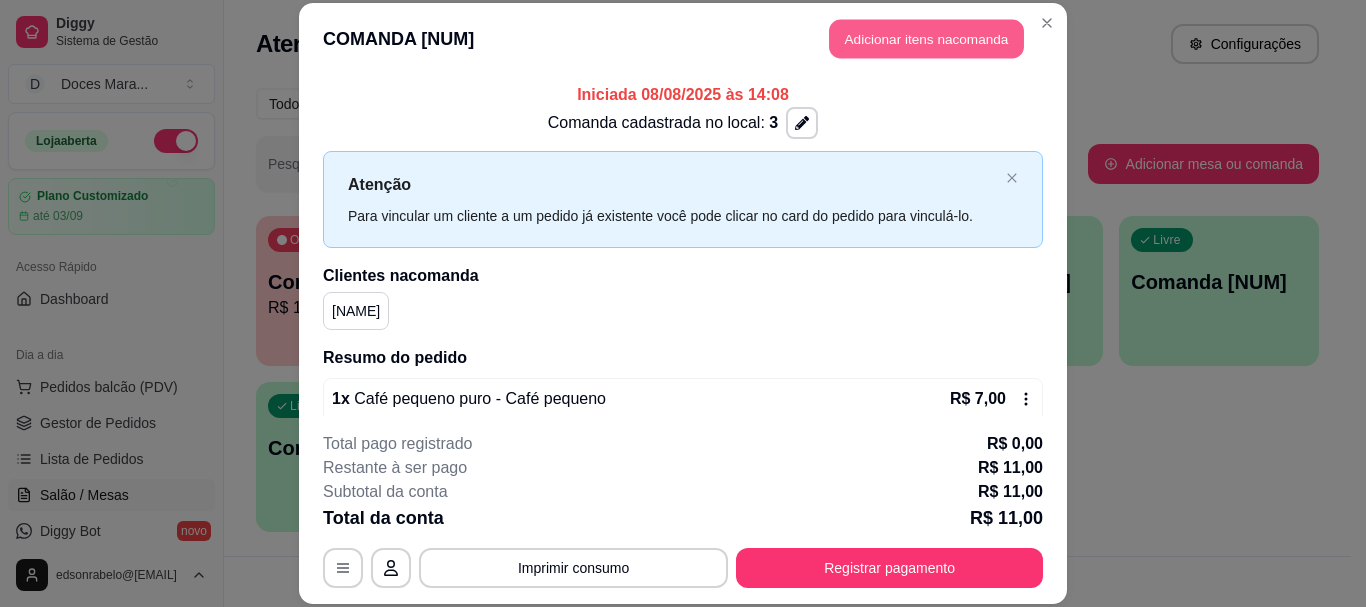 click on "Adicionar itens na  comanda" at bounding box center [926, 39] 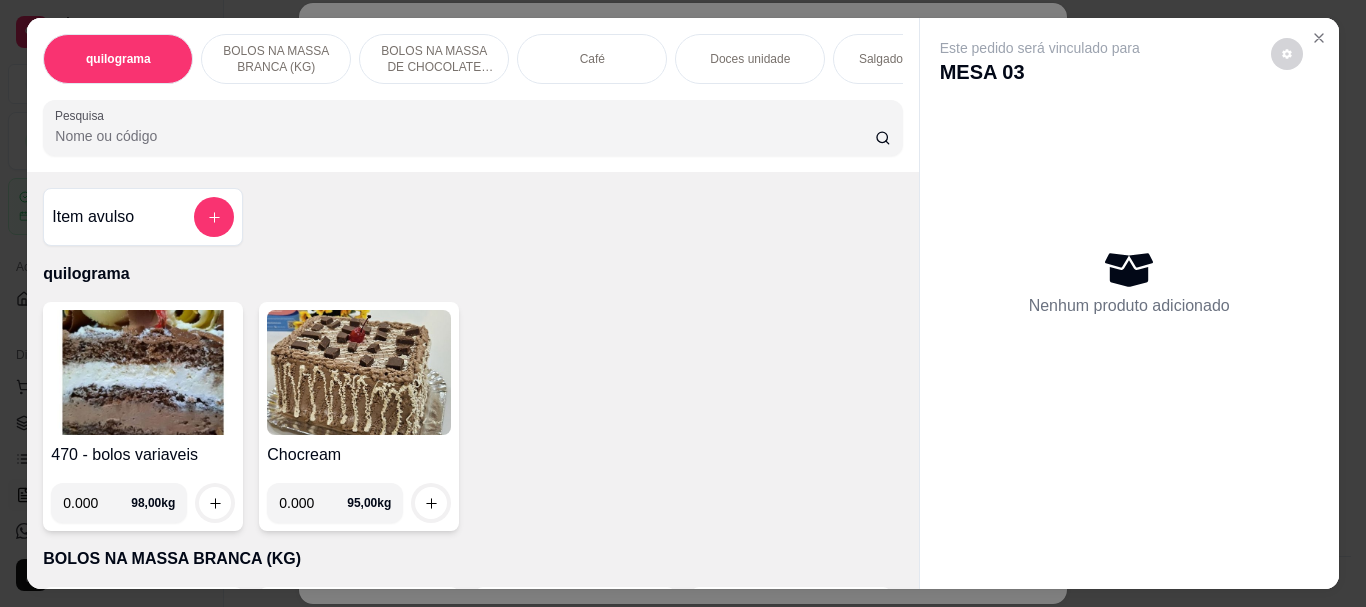click on "Café" at bounding box center [592, 59] 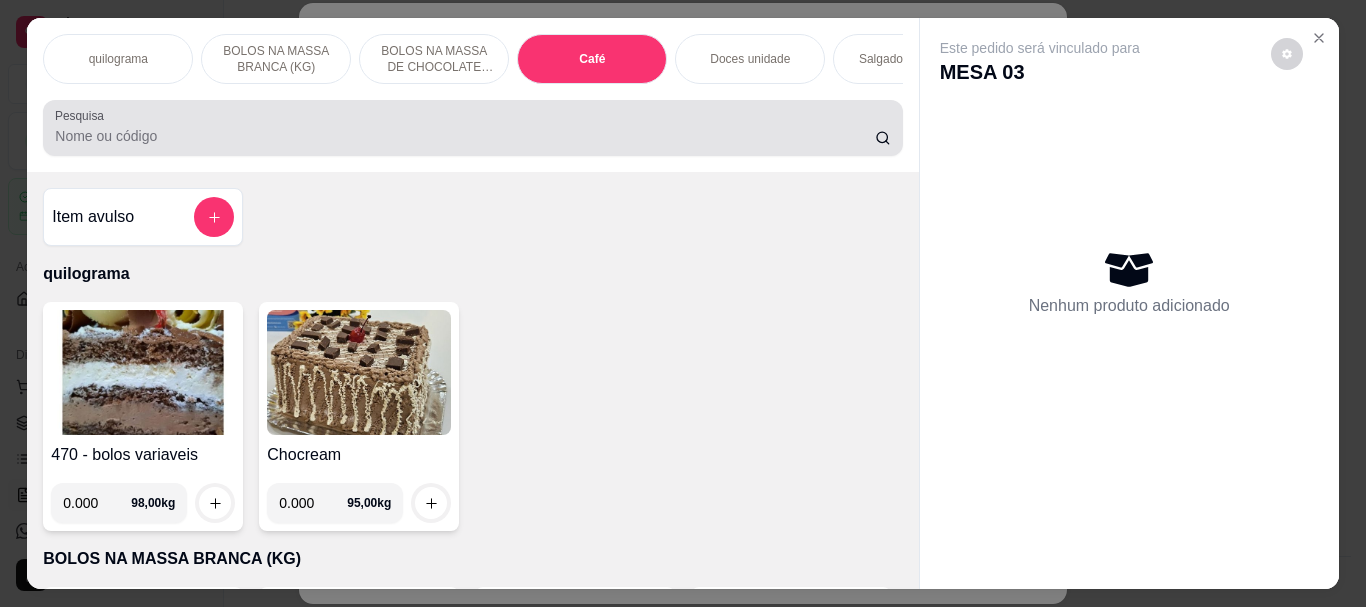 scroll, scrollTop: 7084, scrollLeft: 0, axis: vertical 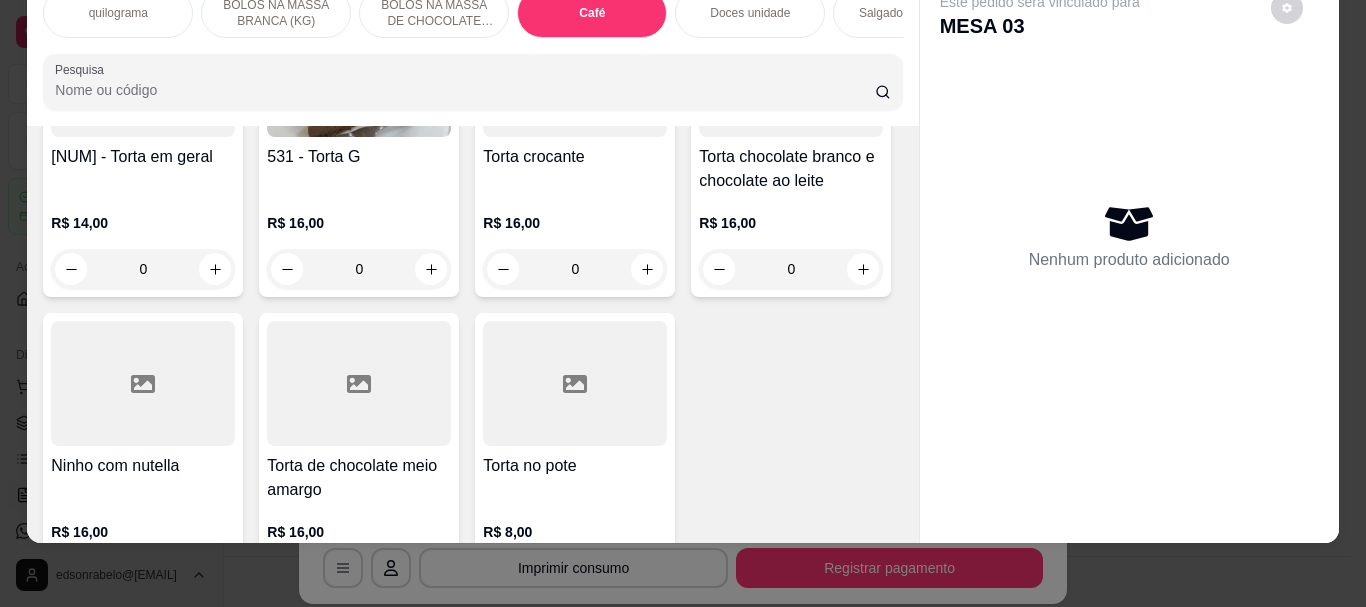 click at bounding box center [359, -1575] 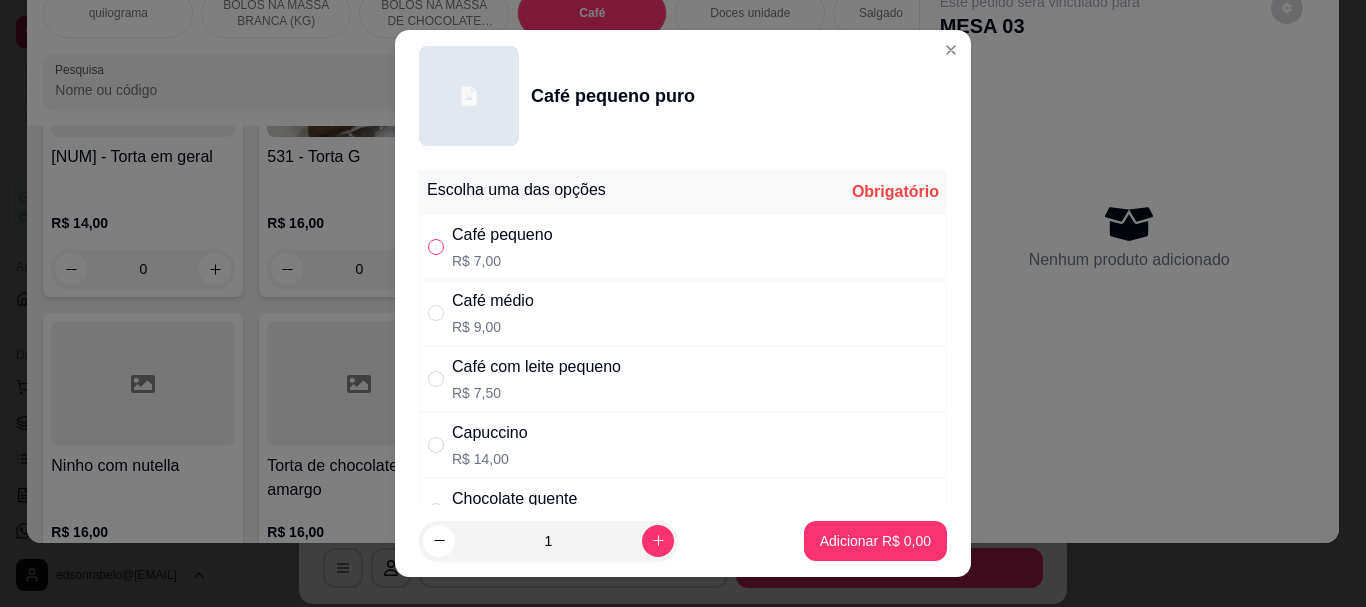 click at bounding box center (436, 247) 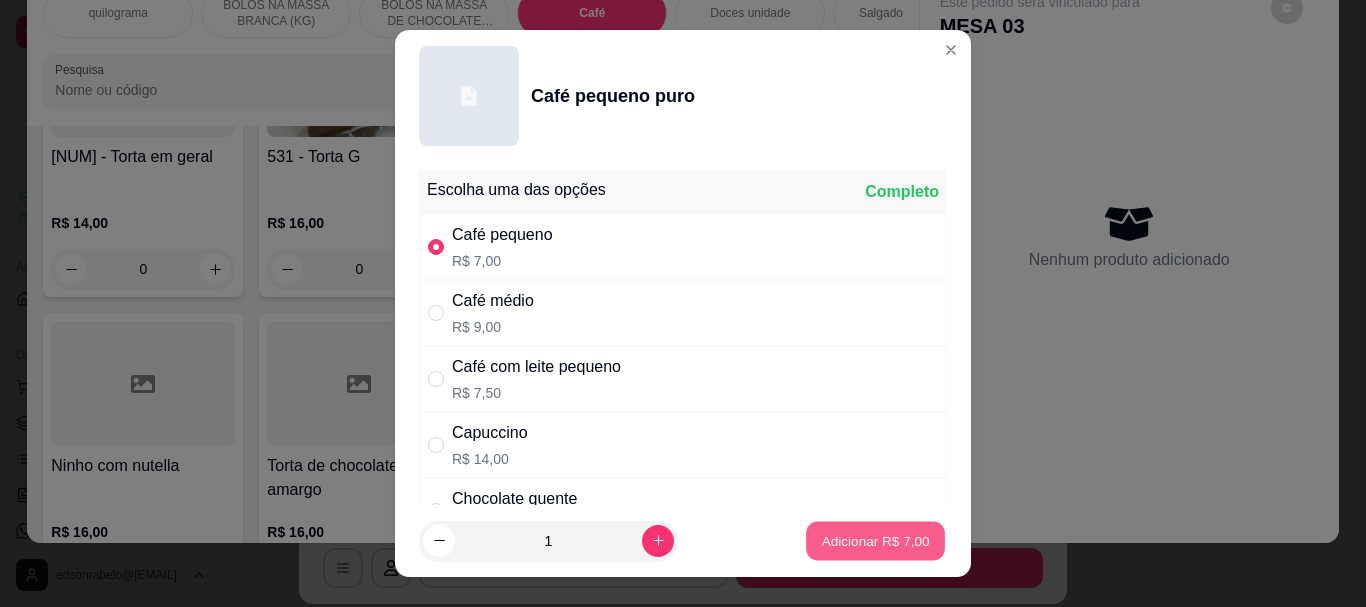 click on "Adicionar   R$ 7,00" at bounding box center (875, 540) 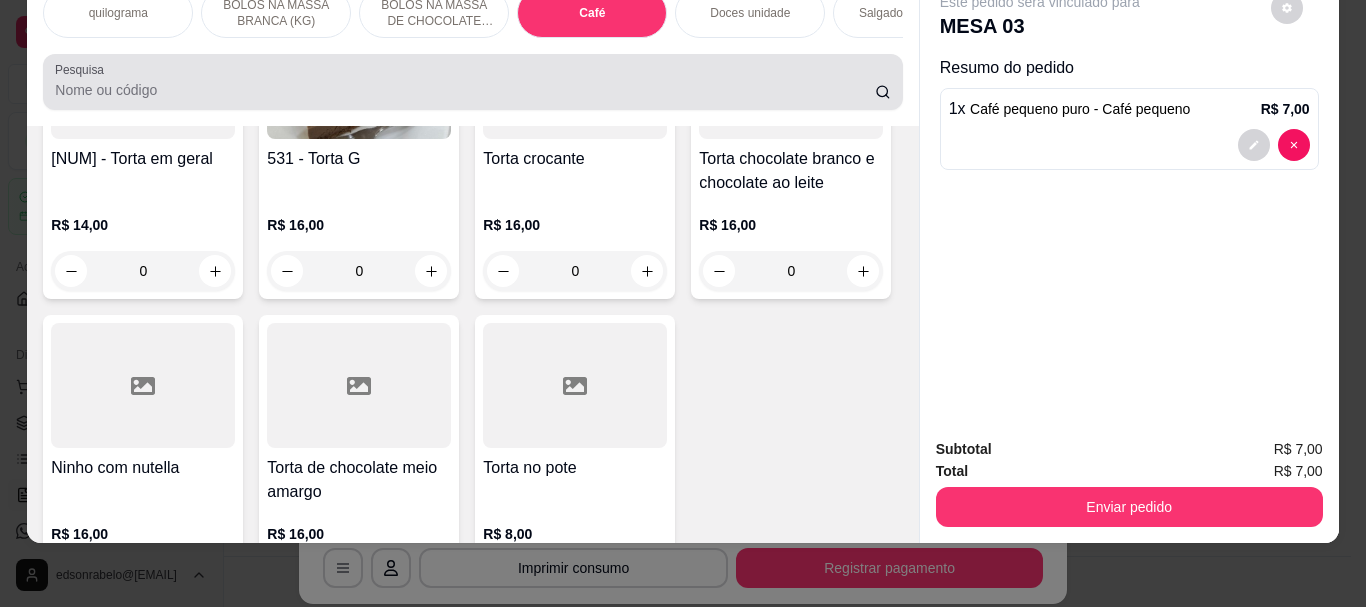 click on "Pesquisa" at bounding box center [465, 90] 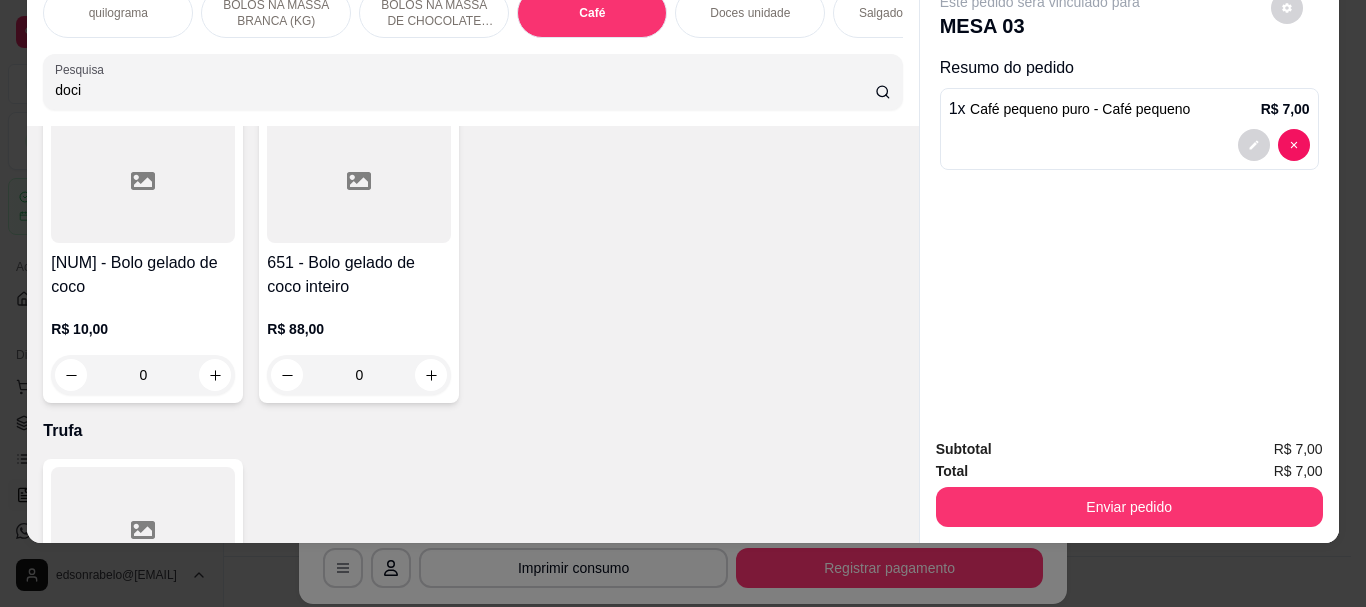 scroll, scrollTop: 7742, scrollLeft: 0, axis: vertical 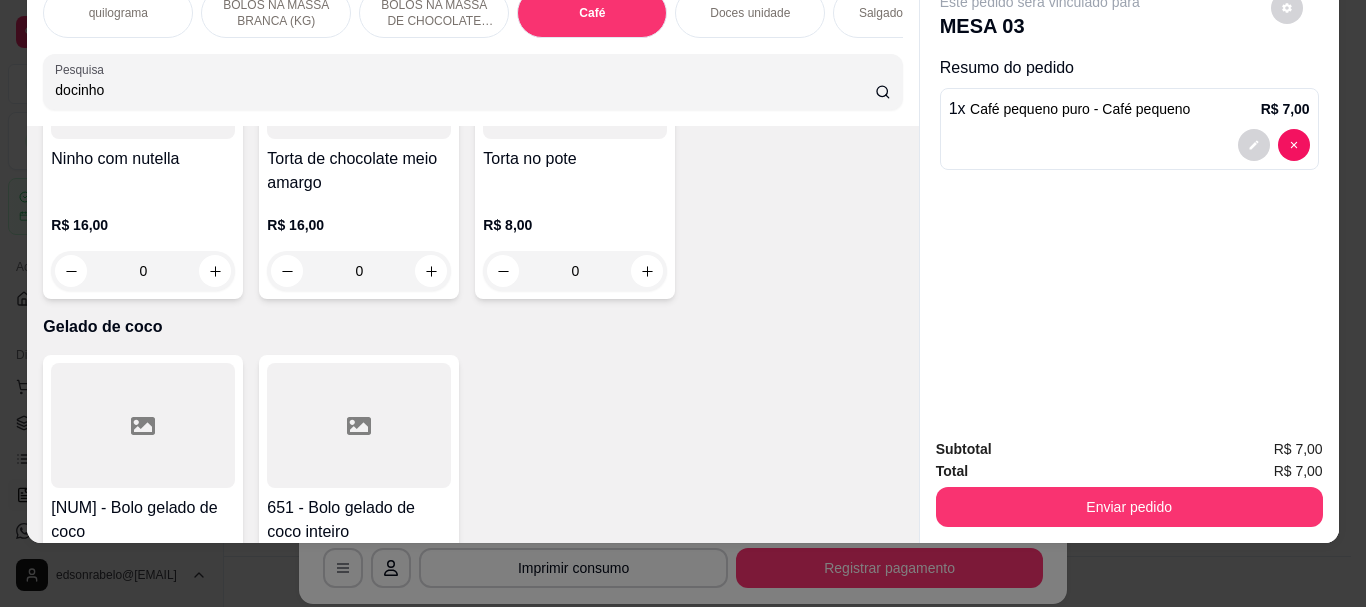 type on "docinho" 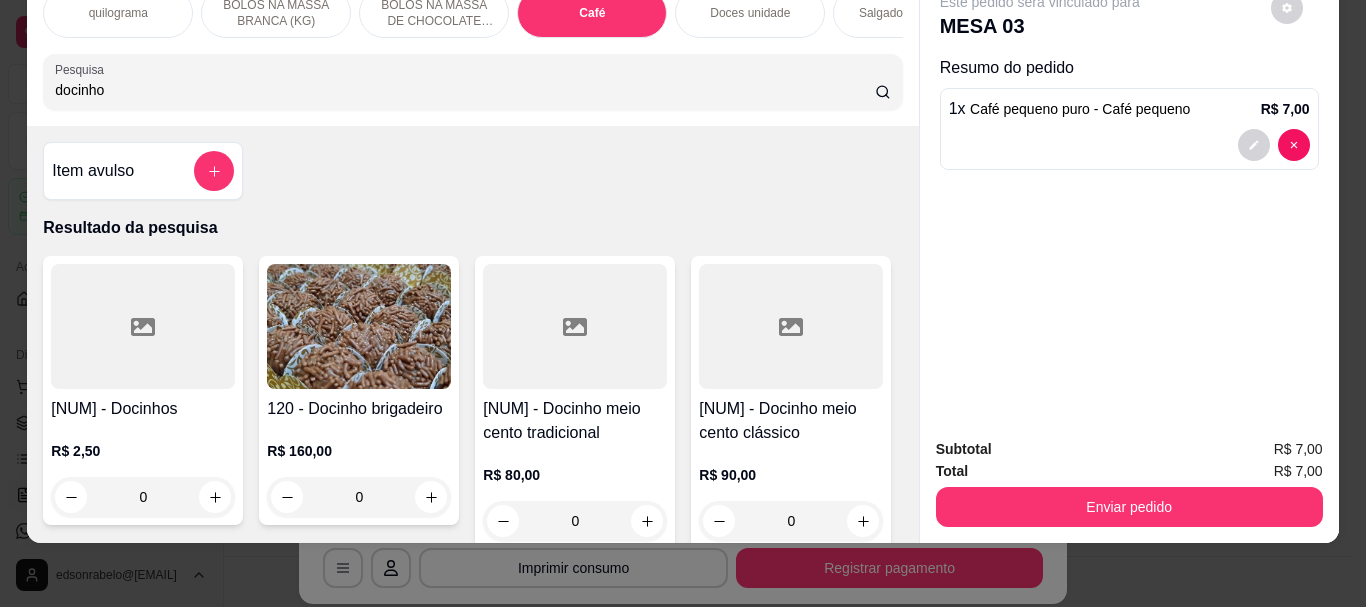 click at bounding box center [143, 326] 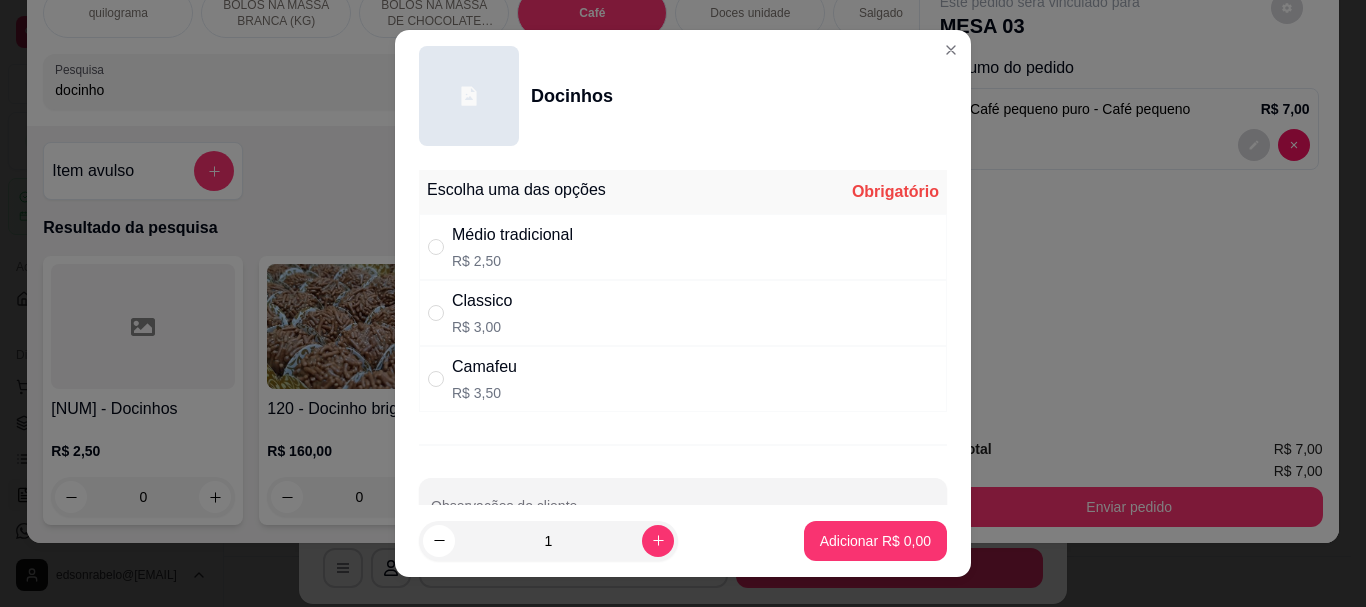 click on "Classico R$ 3,00" at bounding box center (683, 313) 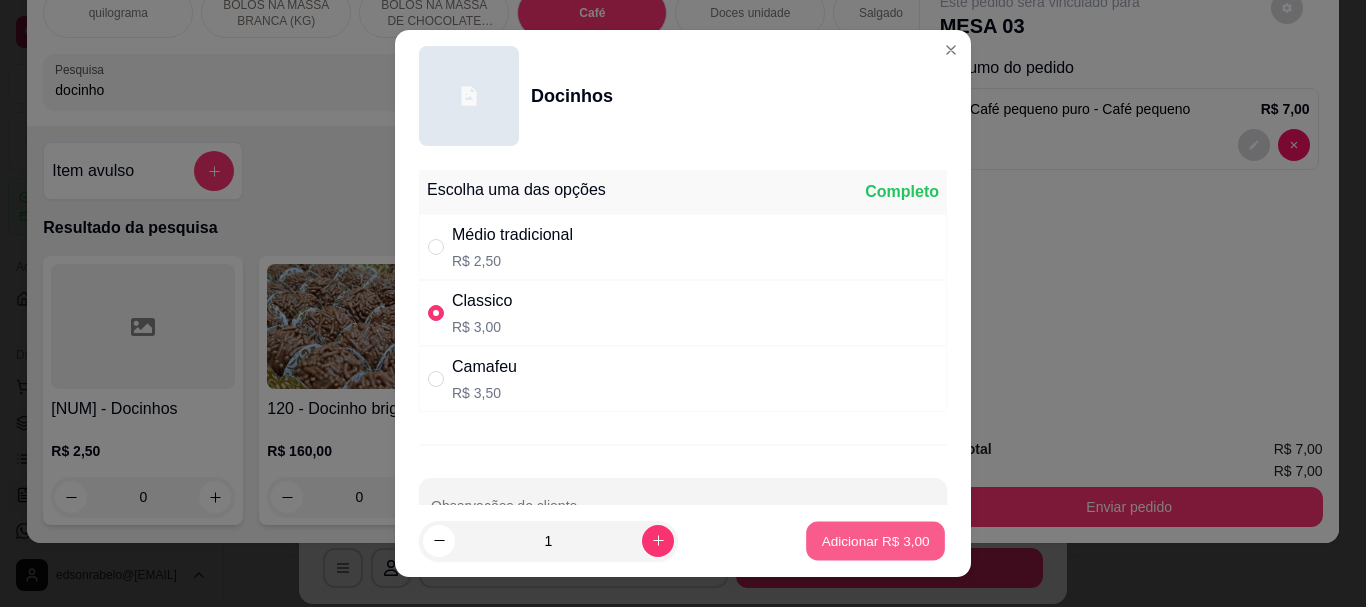 click on "Adicionar   R$ 3,00" at bounding box center [875, 540] 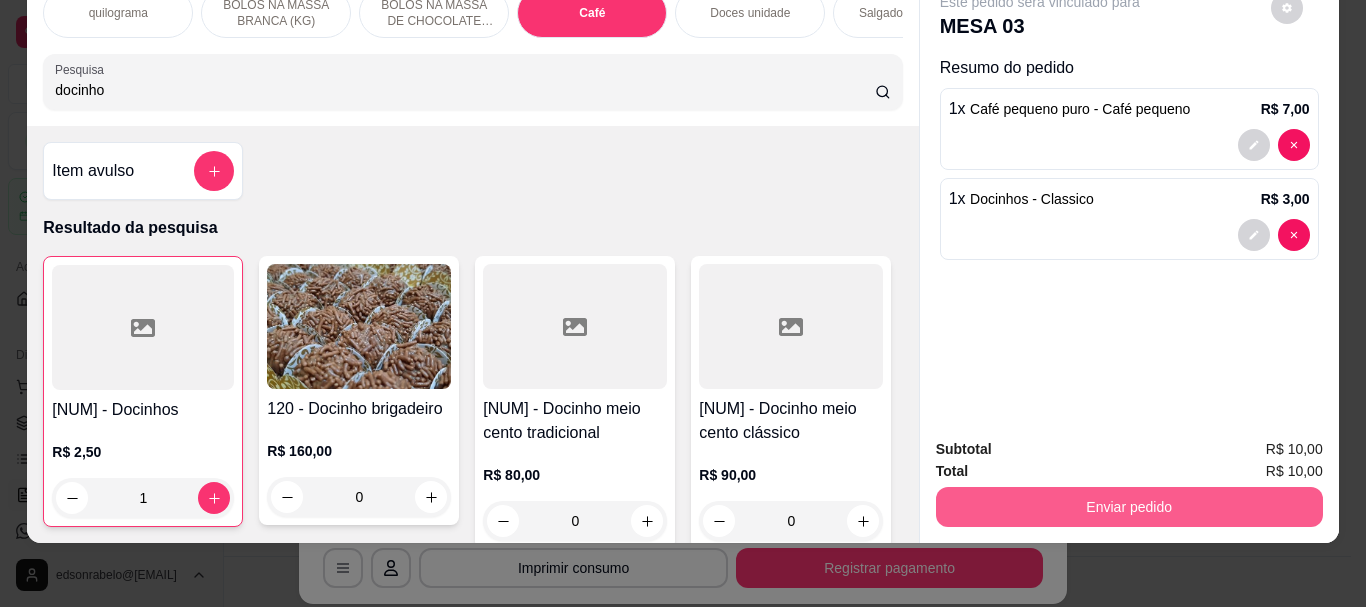 click on "Enviar pedido" at bounding box center (1129, 507) 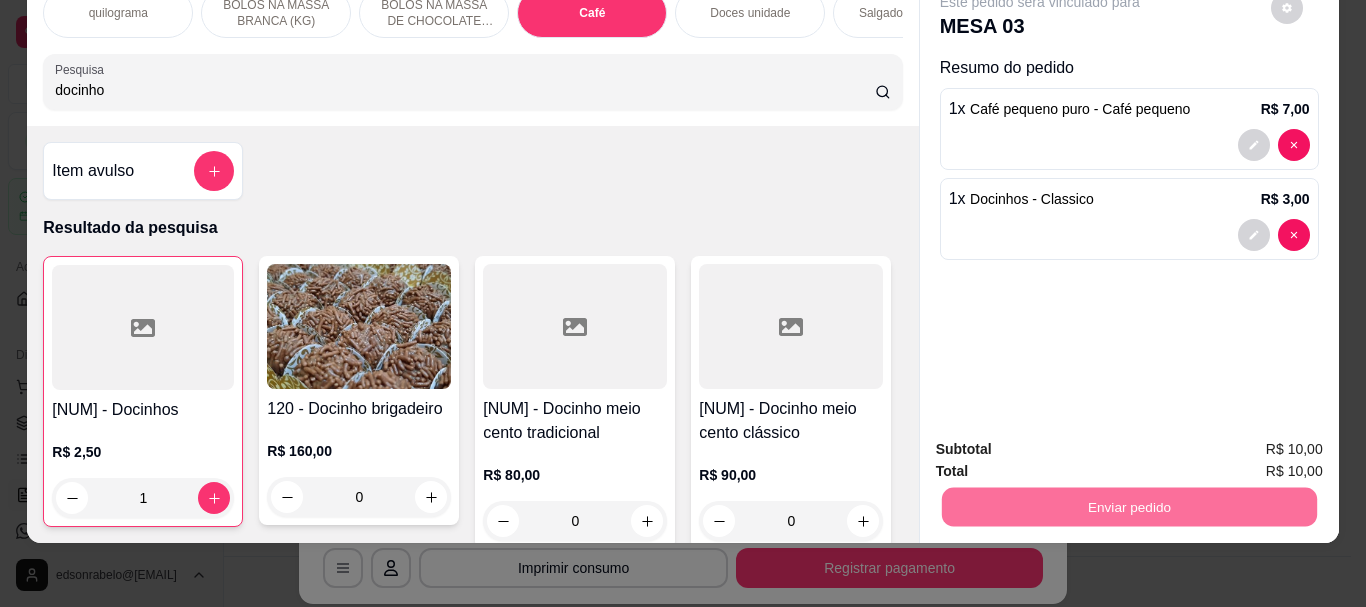 click on "Não registrar e enviar pedido" at bounding box center [1063, 443] 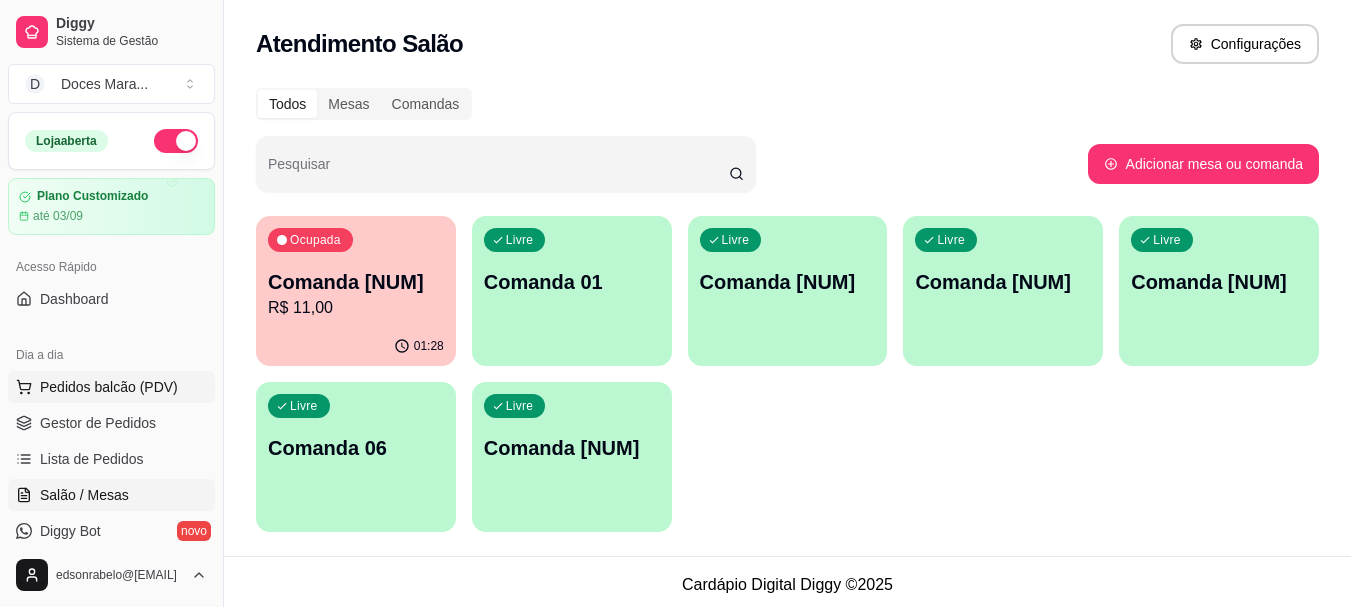 click on "Pedidos balcão (PDV)" at bounding box center [109, 387] 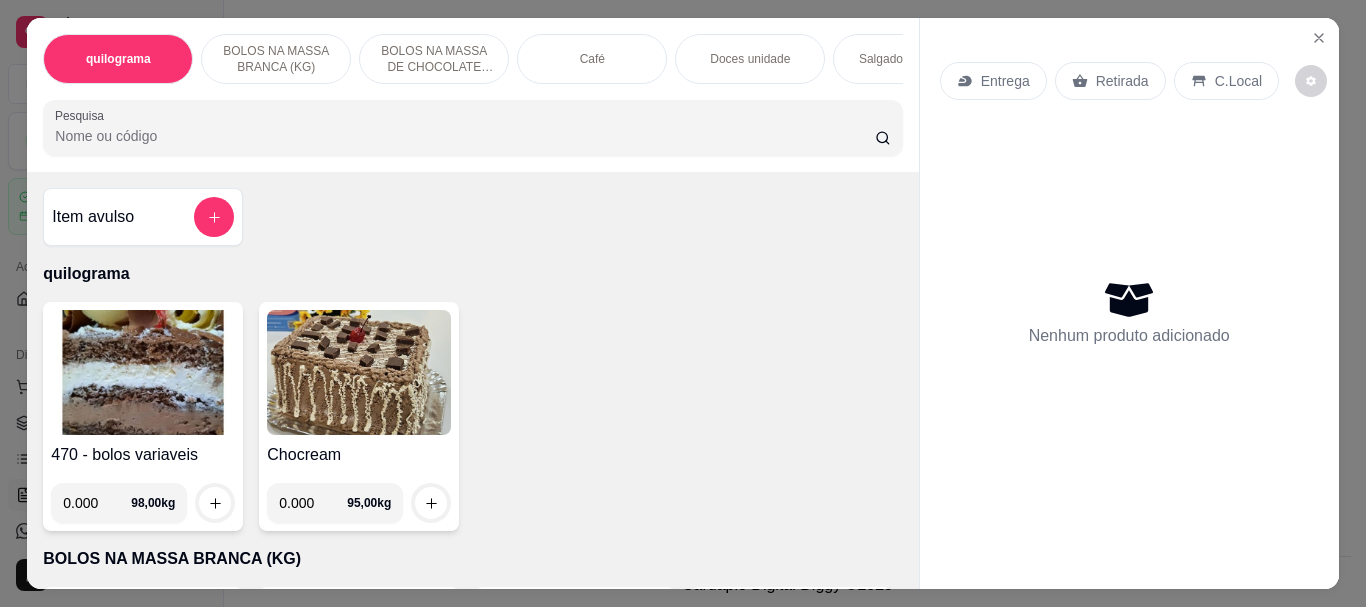 click at bounding box center [143, 372] 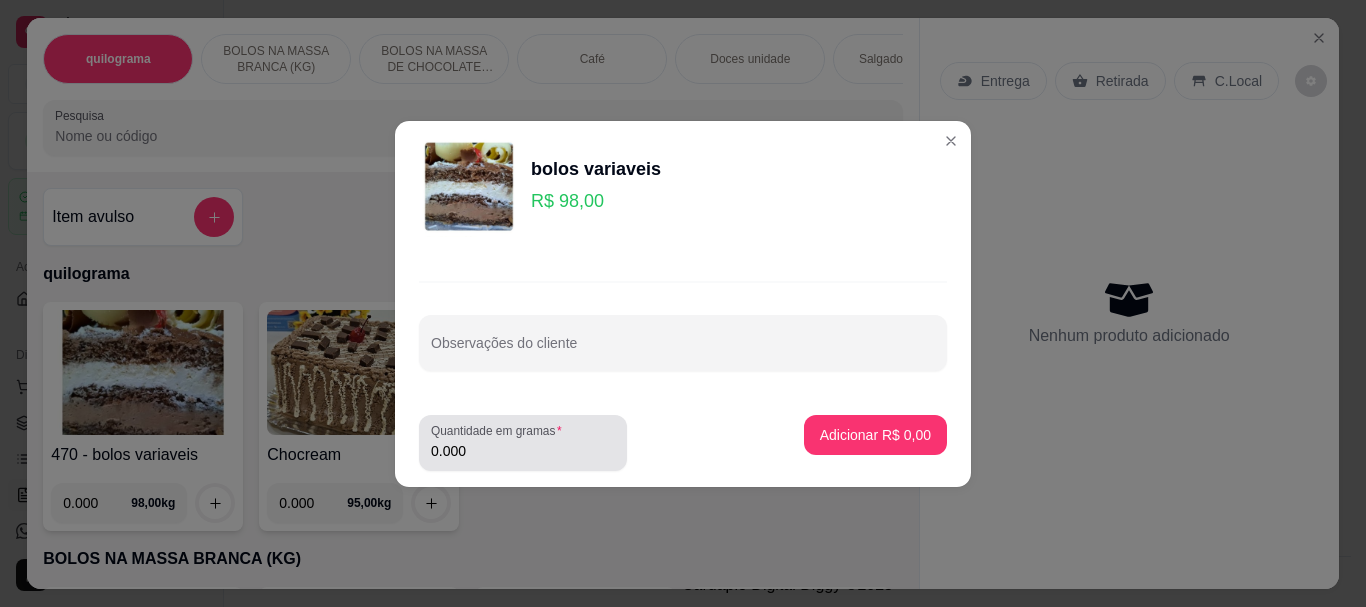 click on "0.000" at bounding box center (523, 451) 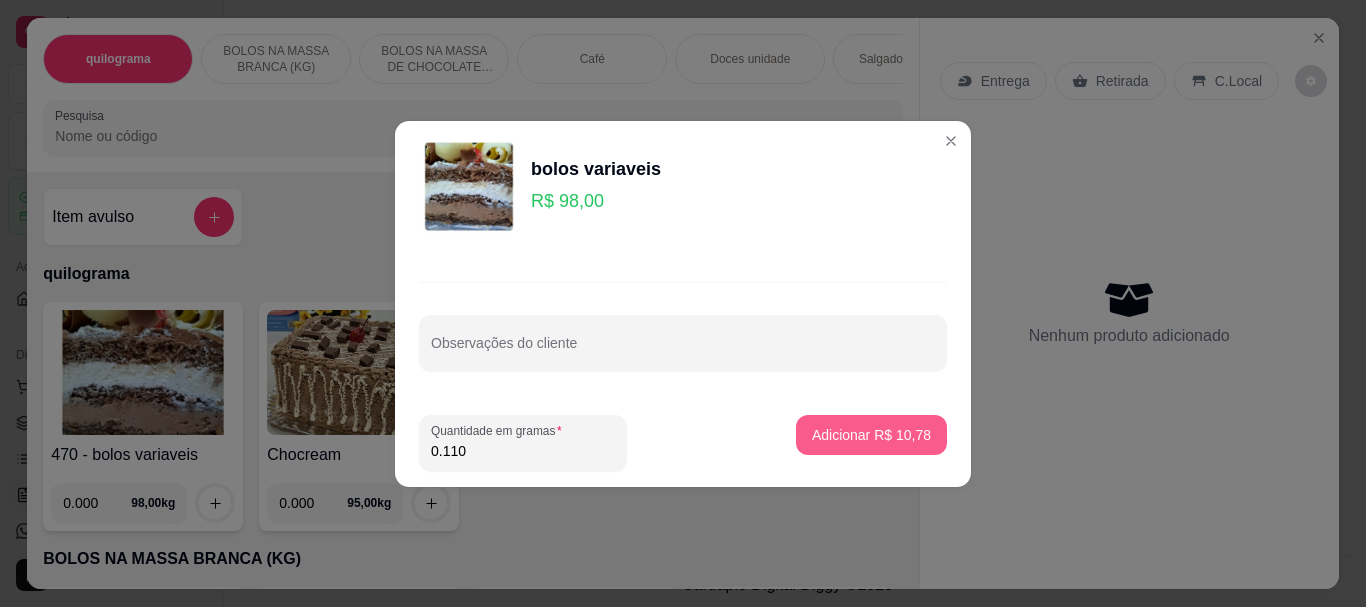 type on "0.110" 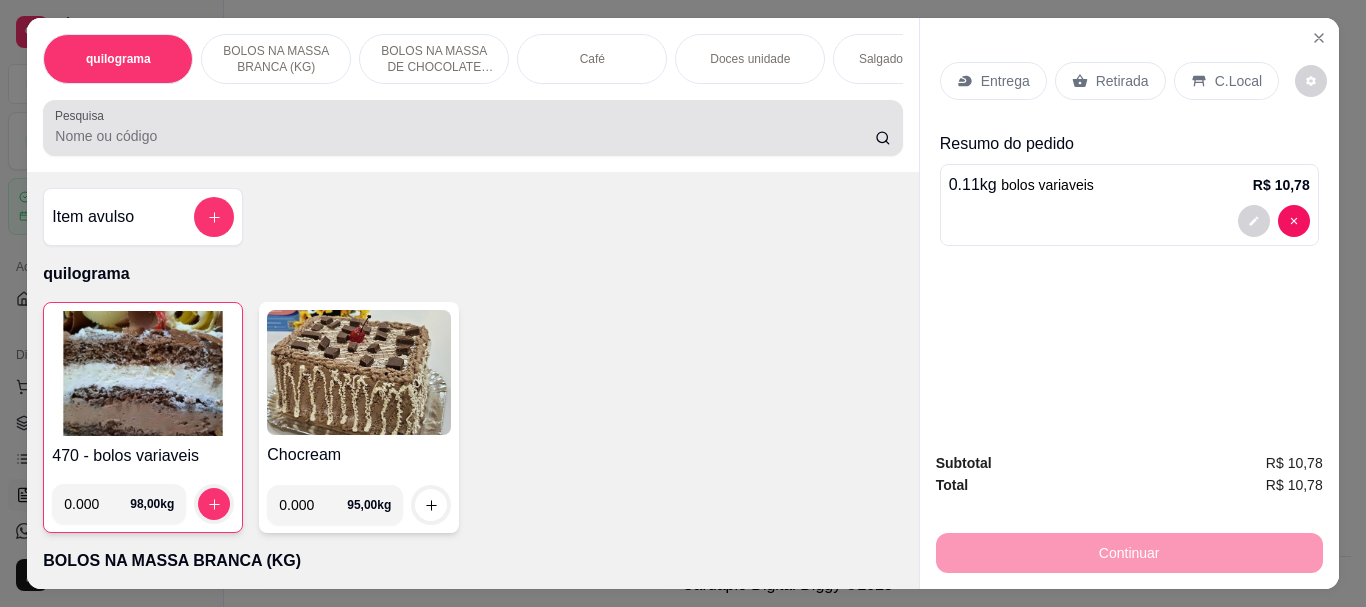 click on "Pesquisa" at bounding box center (465, 136) 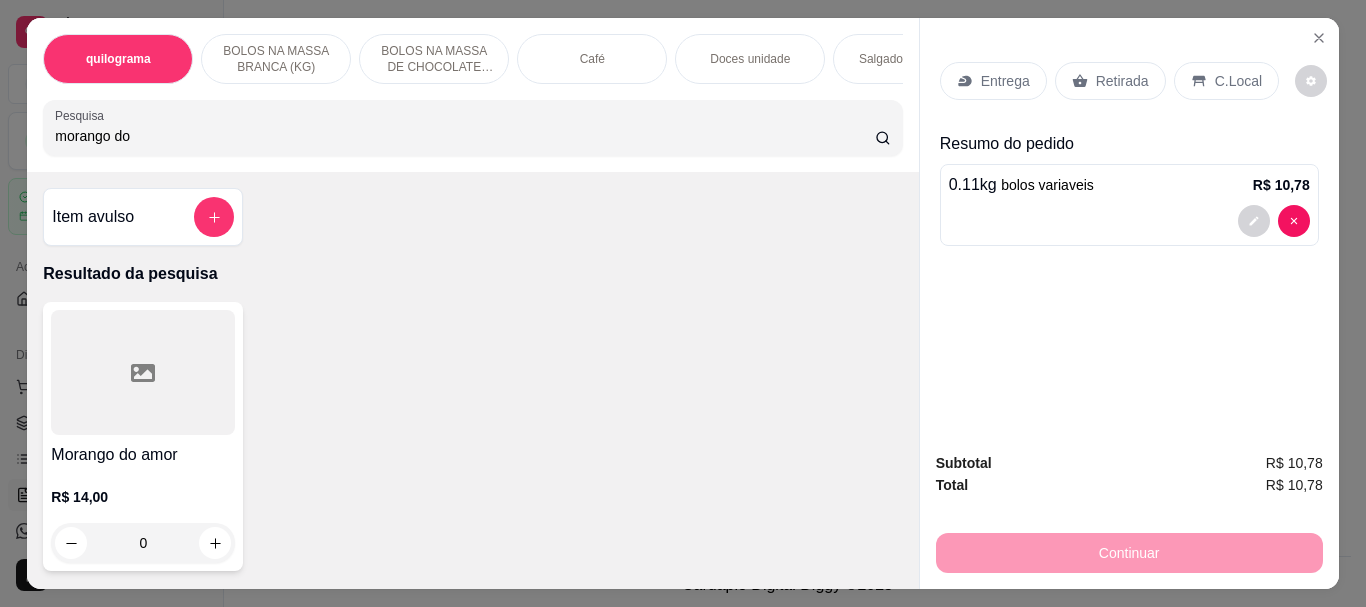 type on "morango do" 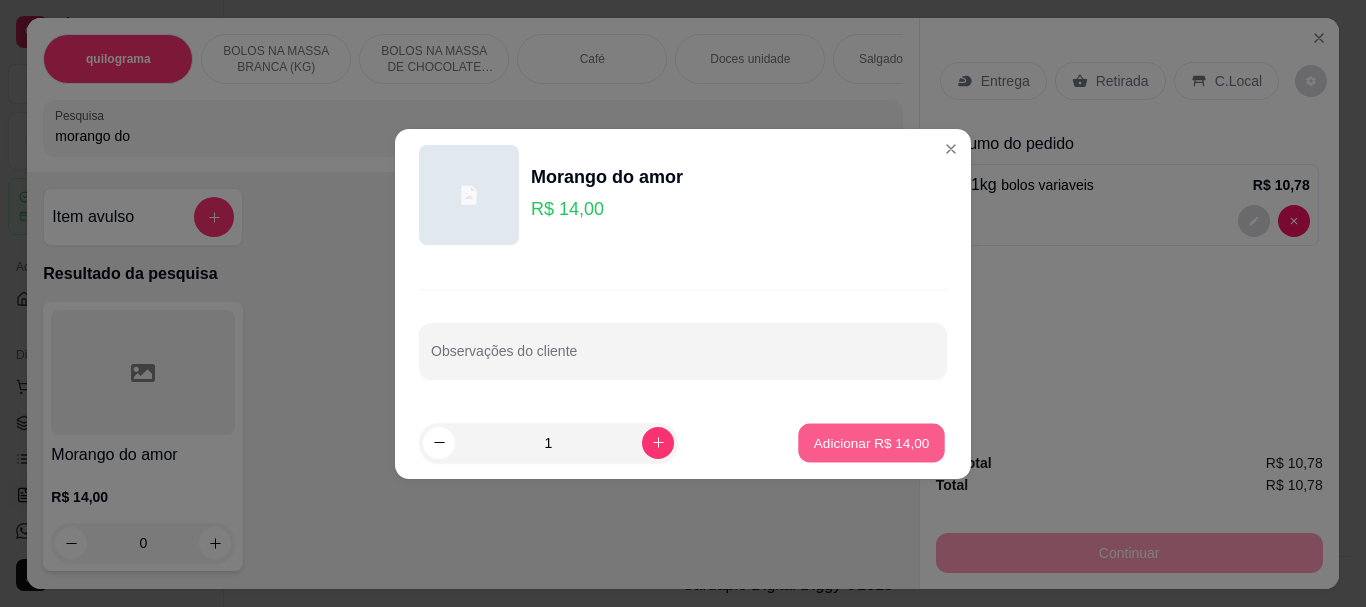 click on "Adicionar   R$ 14,00" at bounding box center [871, 442] 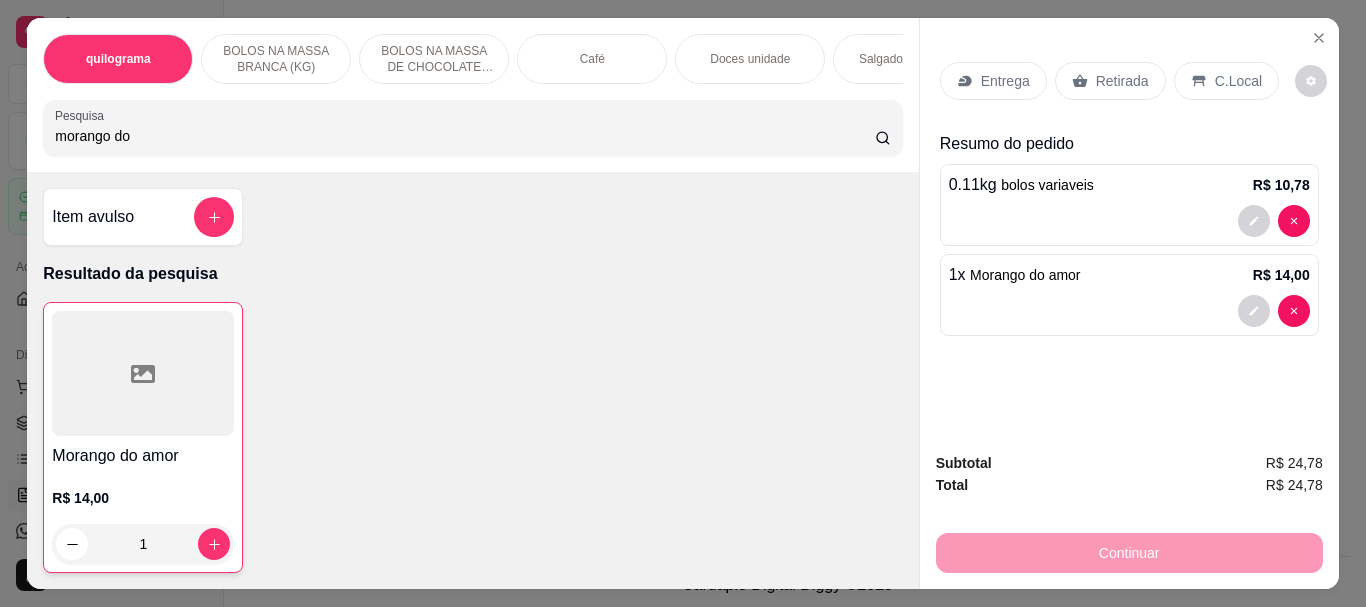 click on "Retirada" at bounding box center [1122, 81] 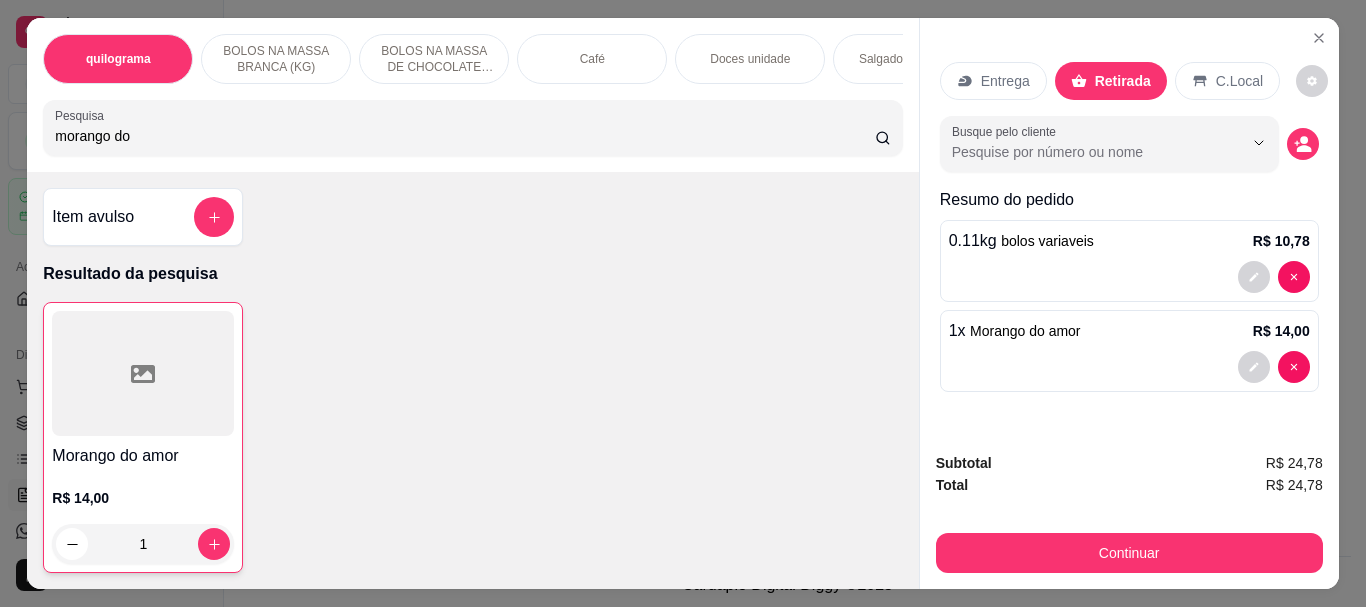 click on "C.Local" at bounding box center (1227, 81) 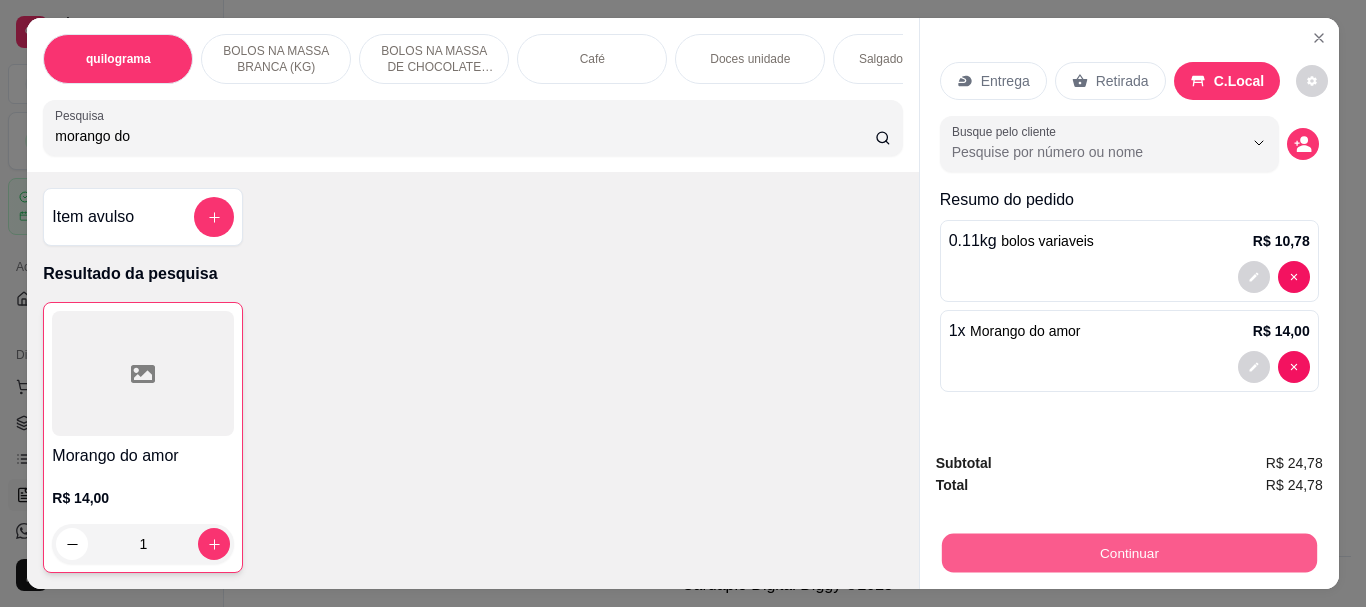 click on "Continuar" at bounding box center (1128, 552) 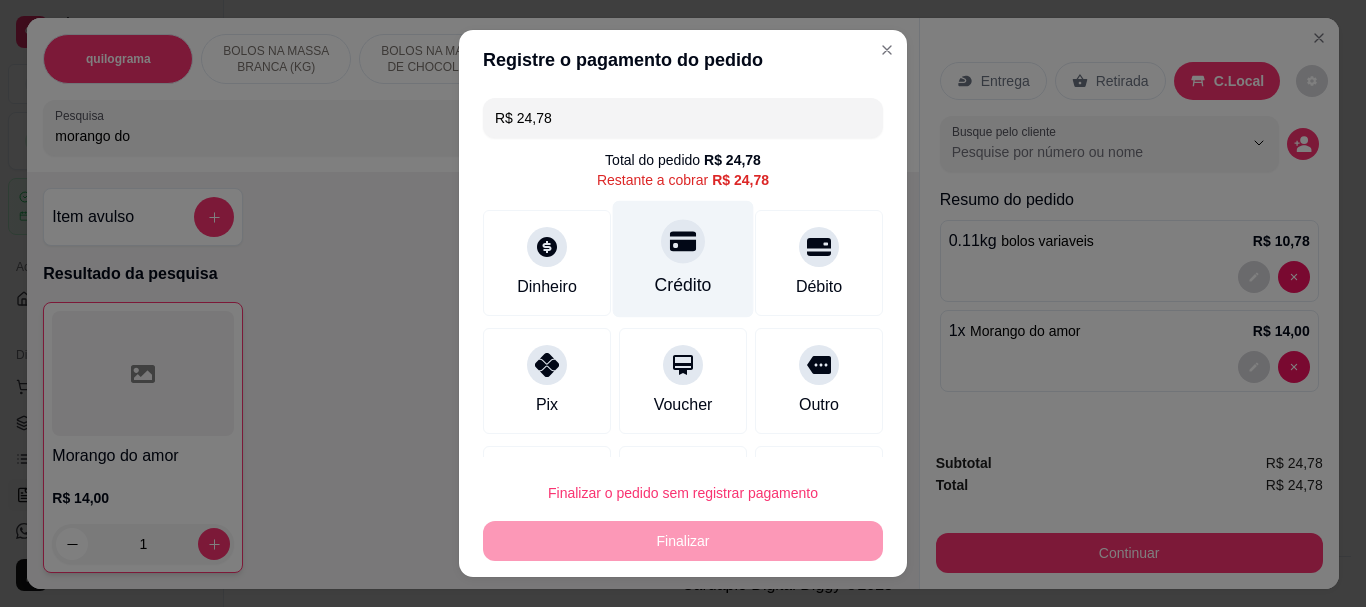 click on "Crédito" at bounding box center [683, 259] 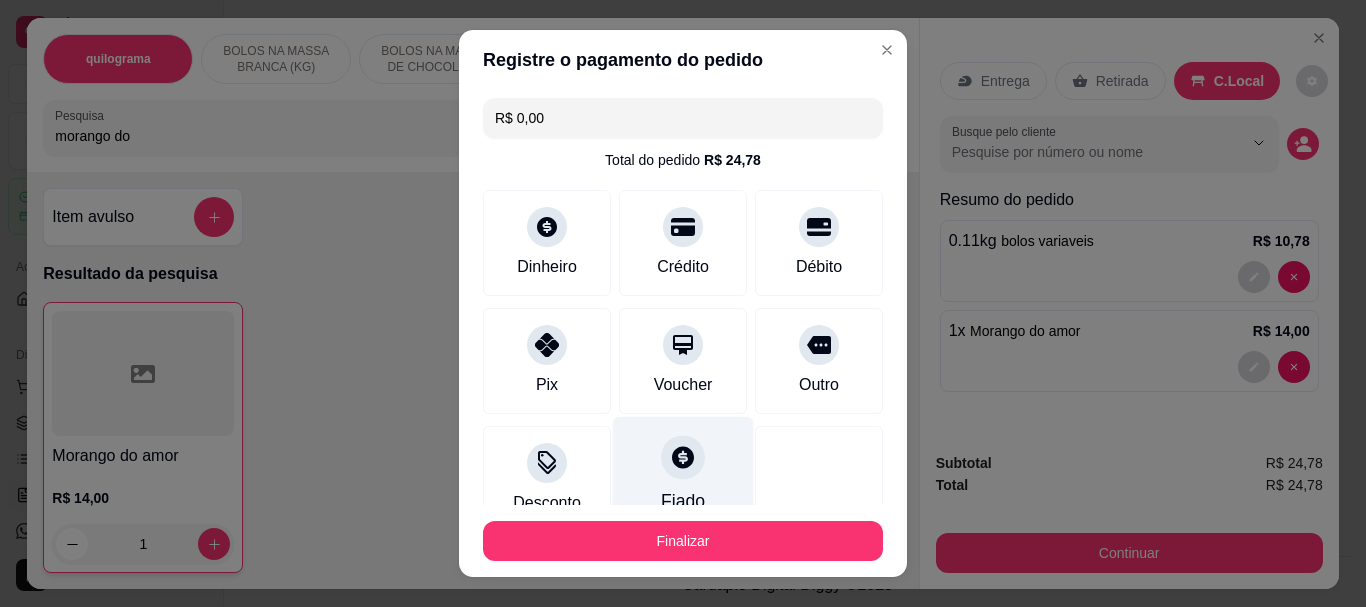 scroll, scrollTop: 139, scrollLeft: 0, axis: vertical 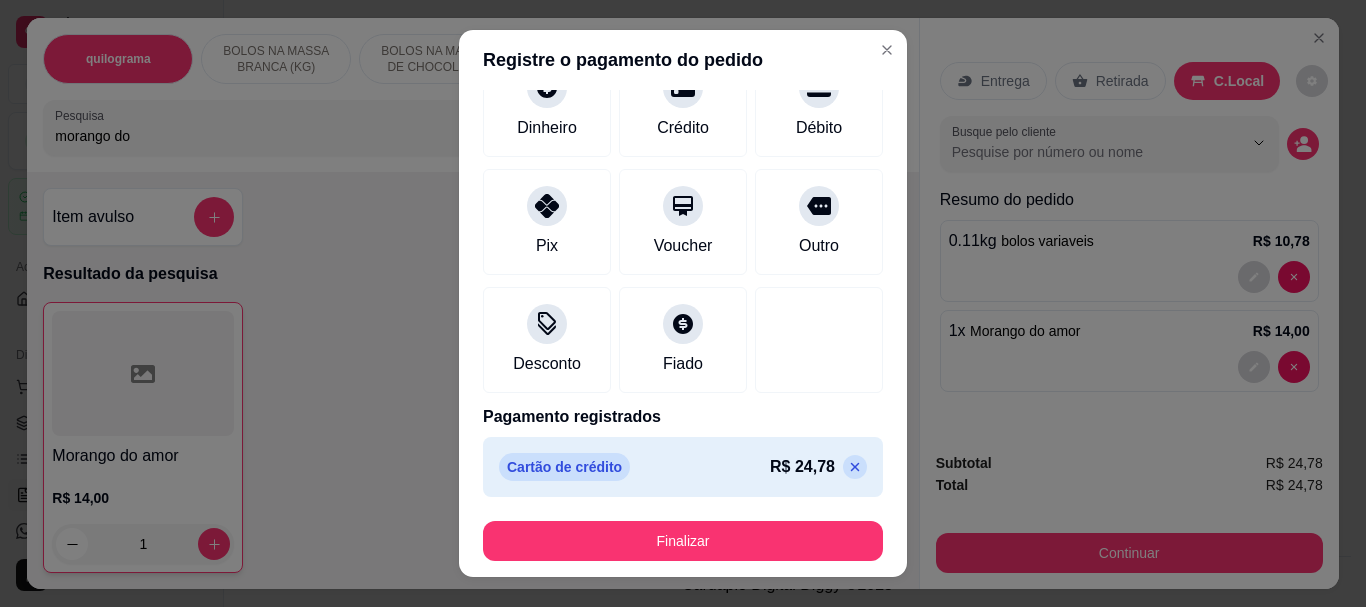 click at bounding box center (855, 467) 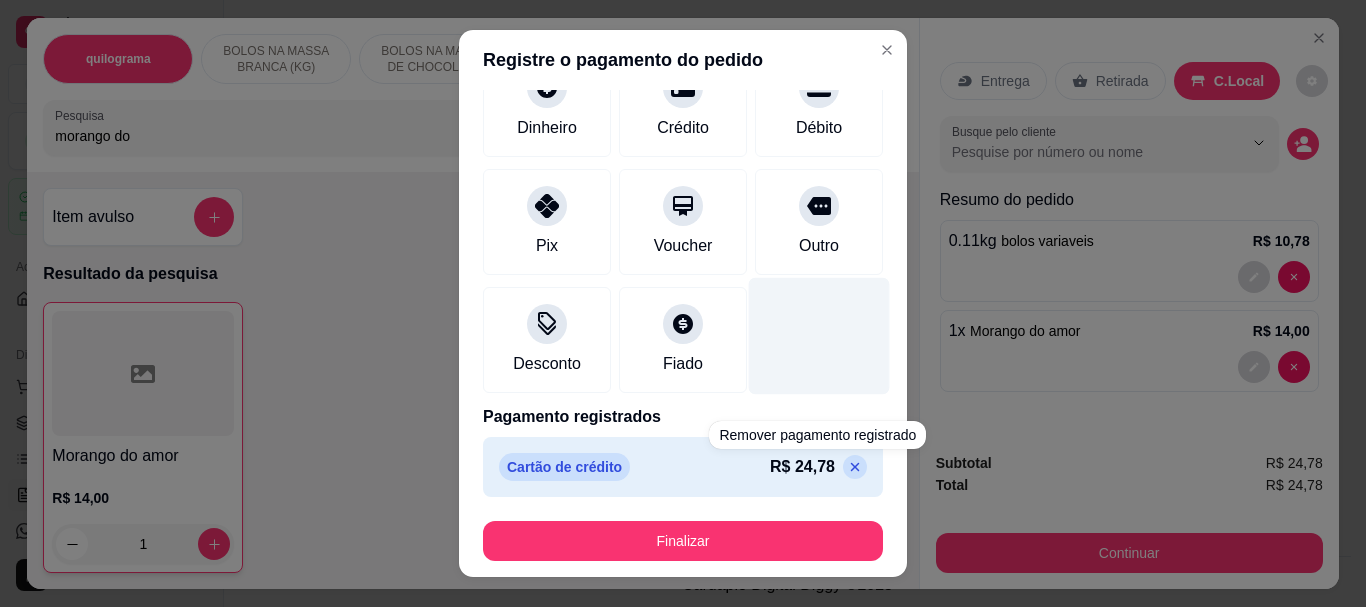 scroll, scrollTop: 104, scrollLeft: 0, axis: vertical 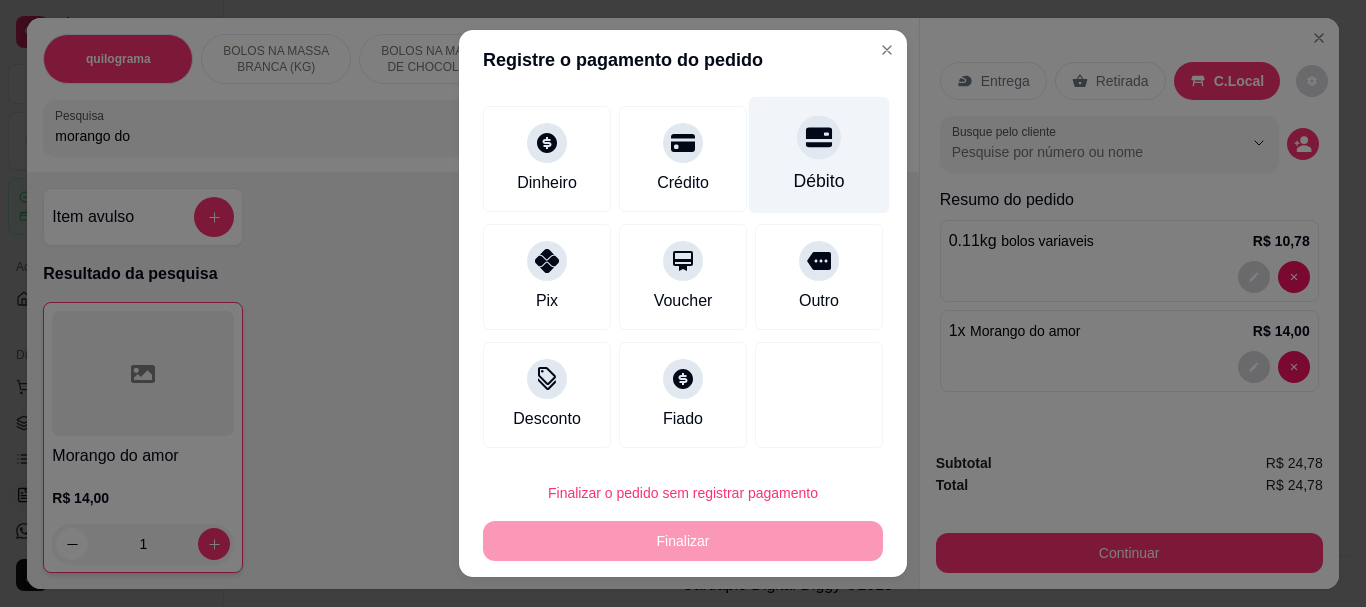 click at bounding box center (819, 138) 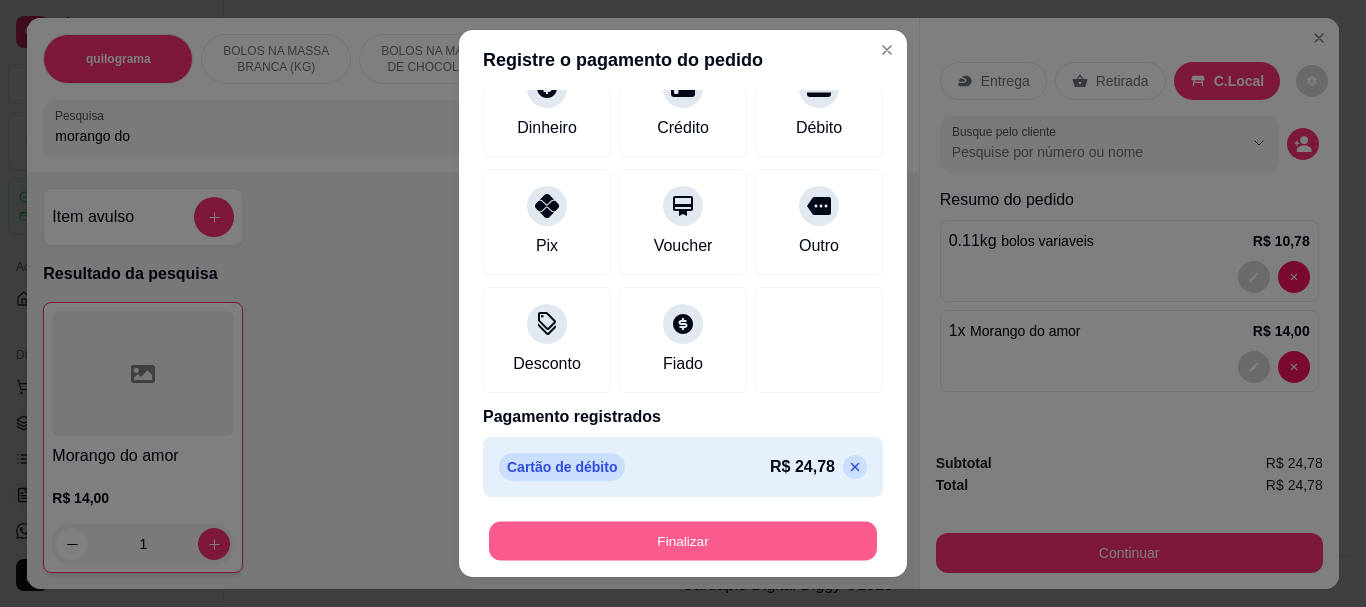 click on "Finalizar" at bounding box center (683, 540) 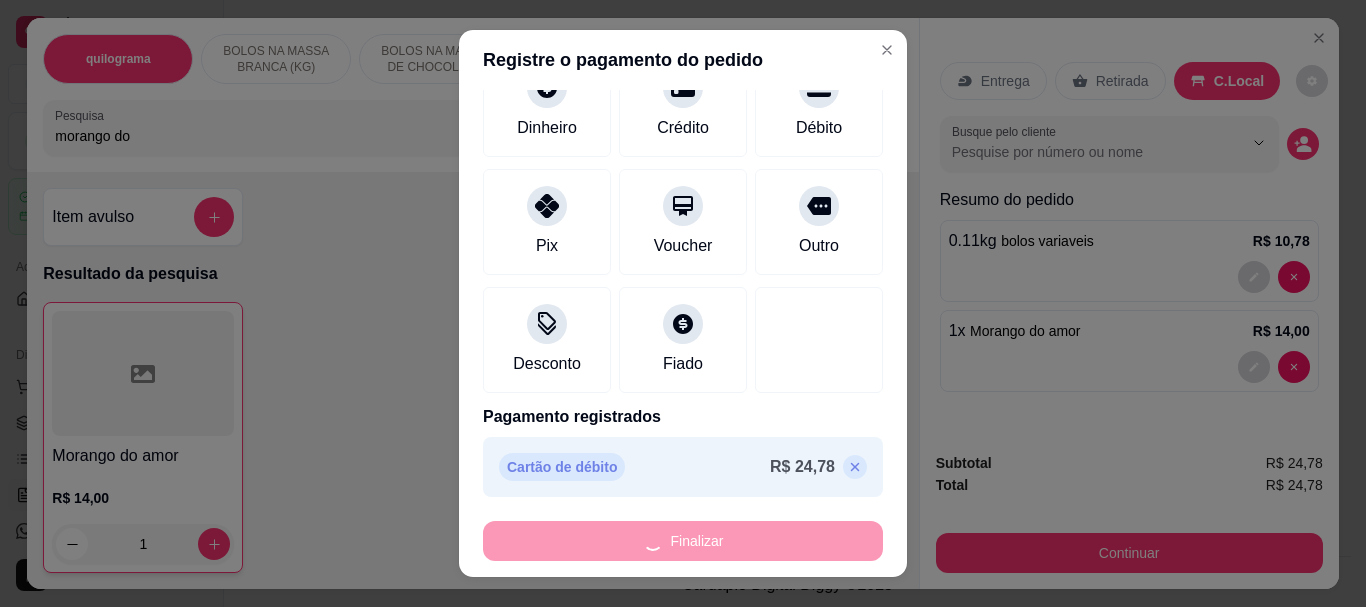 type on "0" 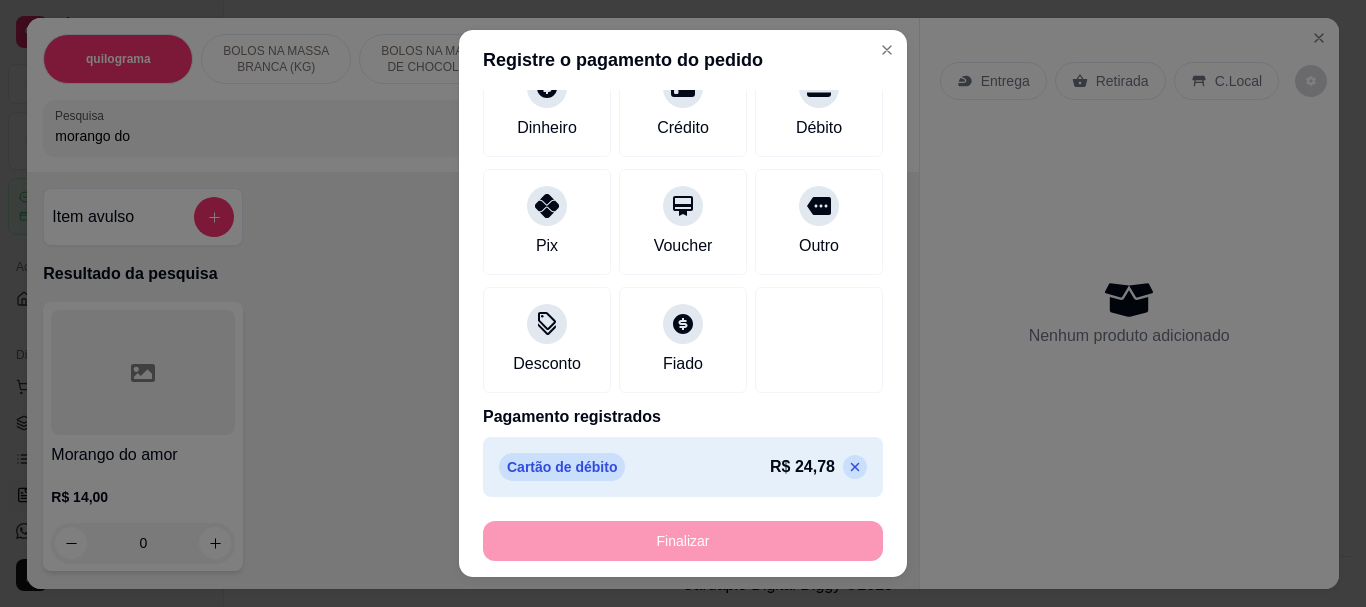 type on "-R$ 24,78" 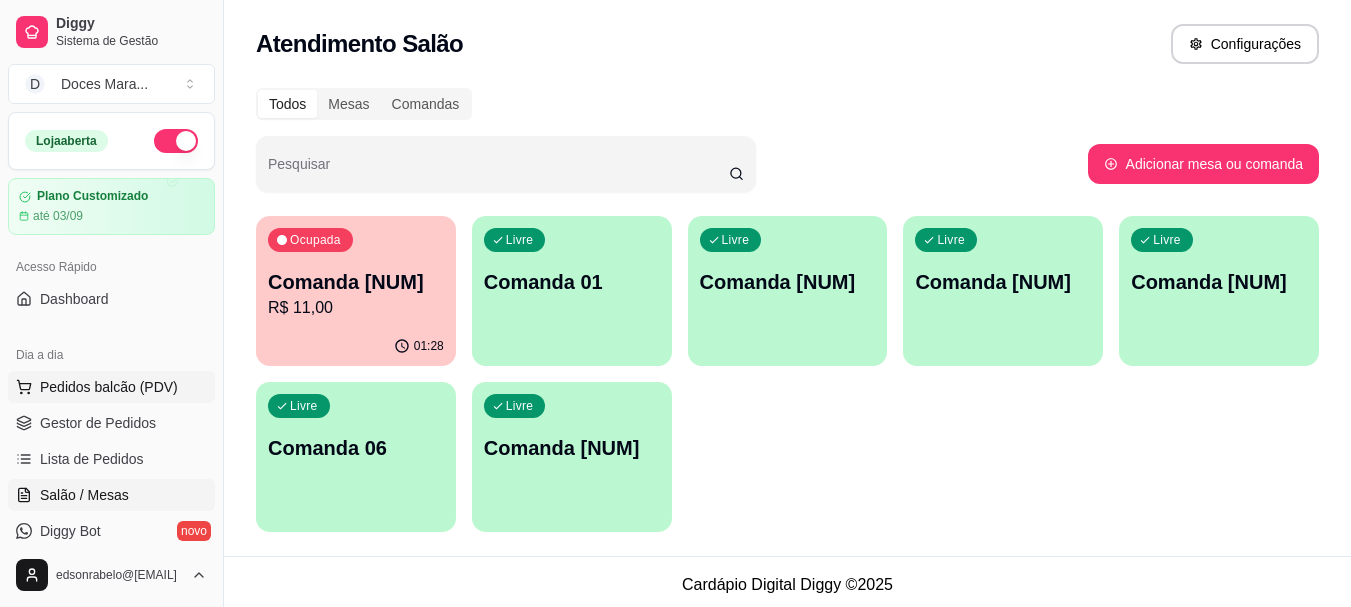 click on "Pedidos balcão (PDV)" at bounding box center [109, 387] 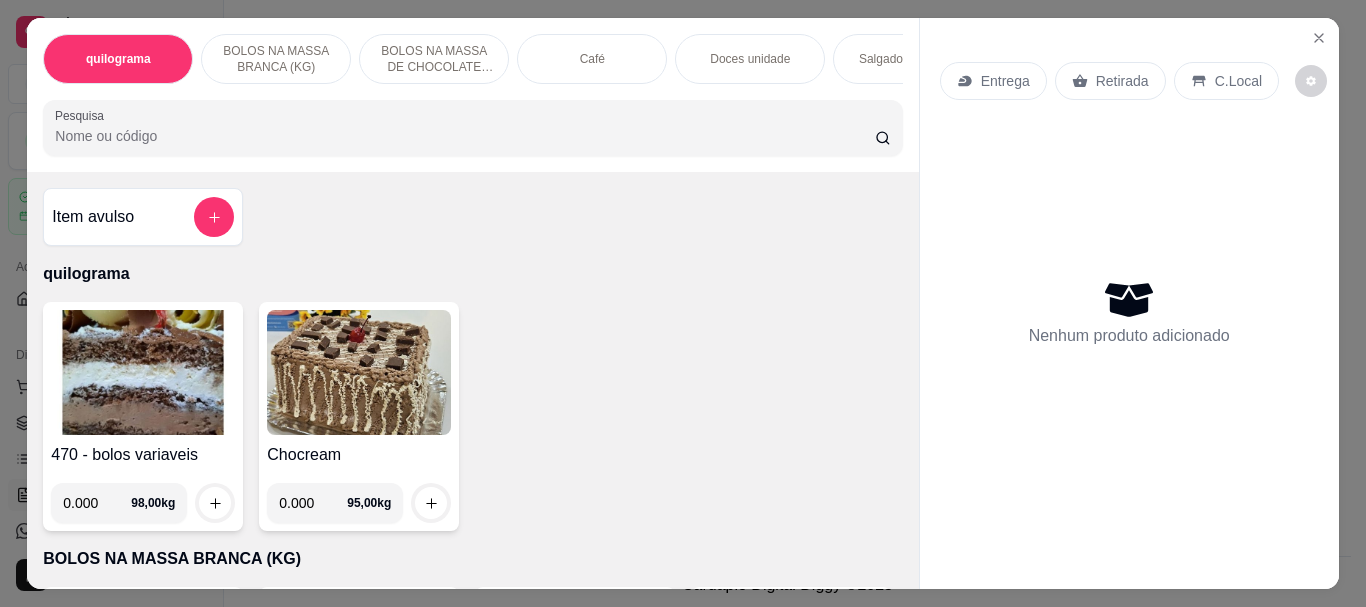 click at bounding box center (143, 372) 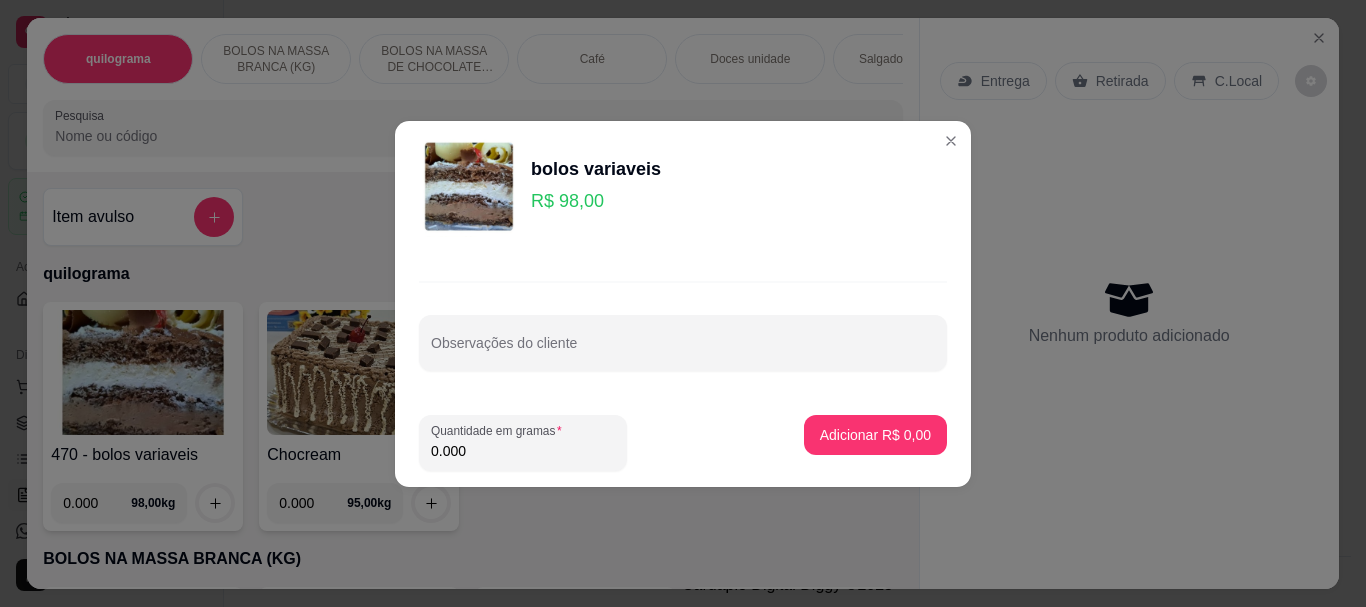 click on "0.000" at bounding box center (523, 451) 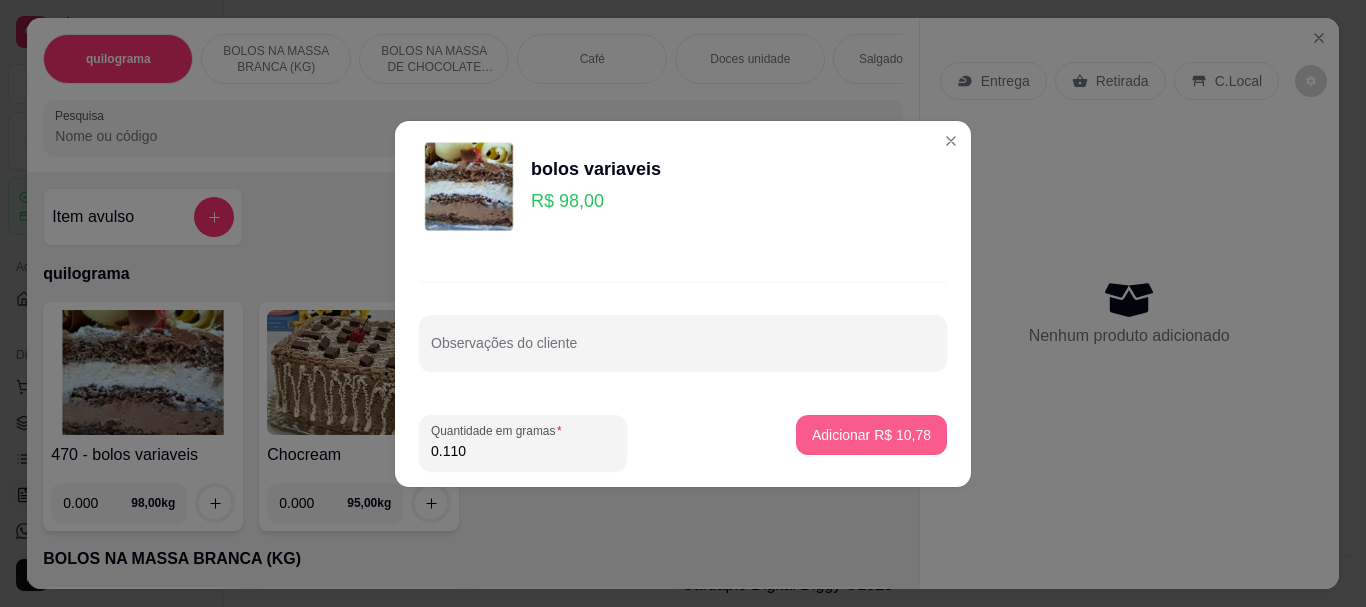 type on "0.110" 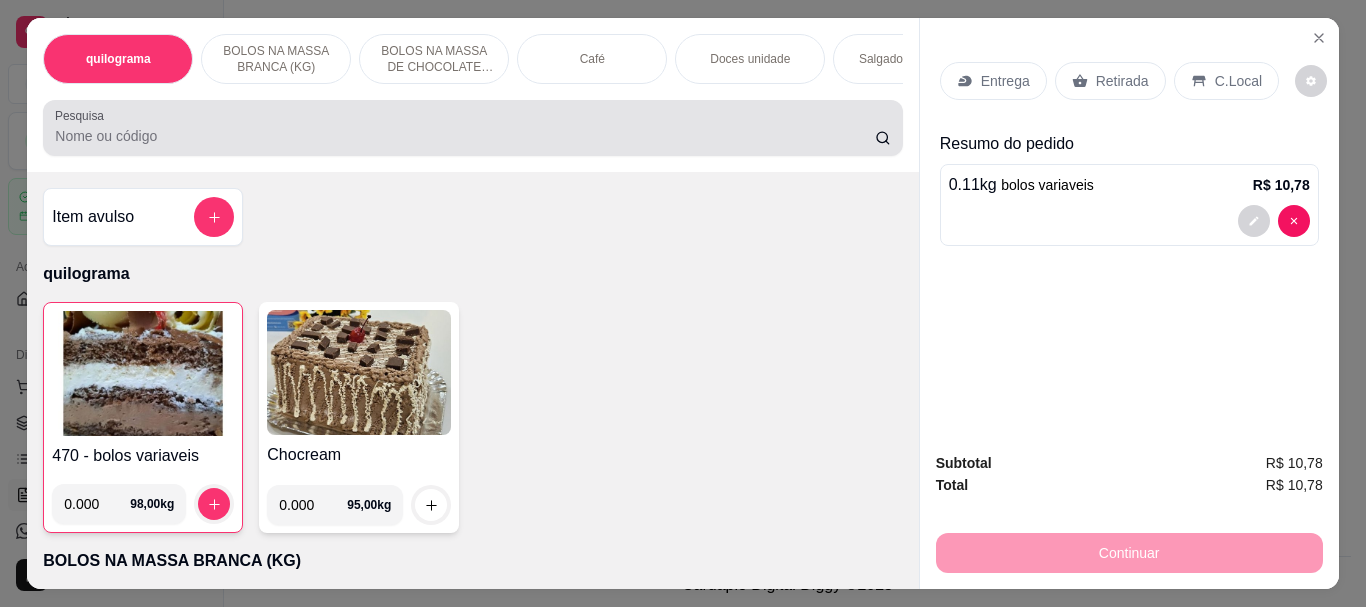 click at bounding box center (472, 128) 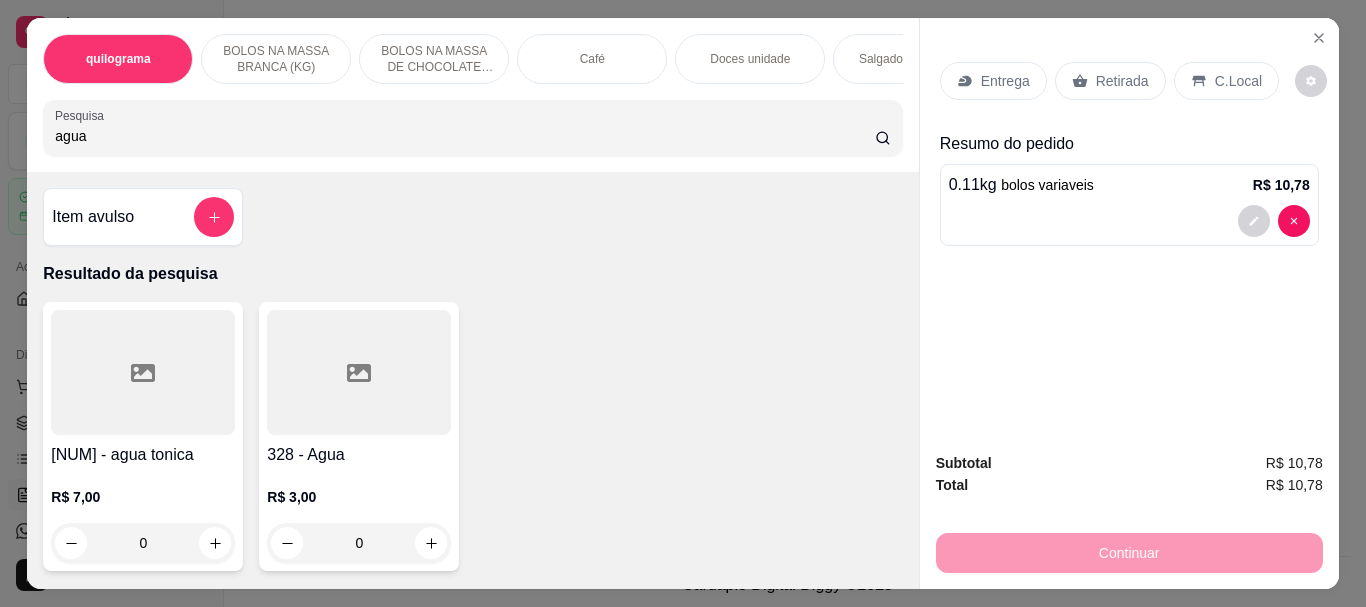 type on "agua" 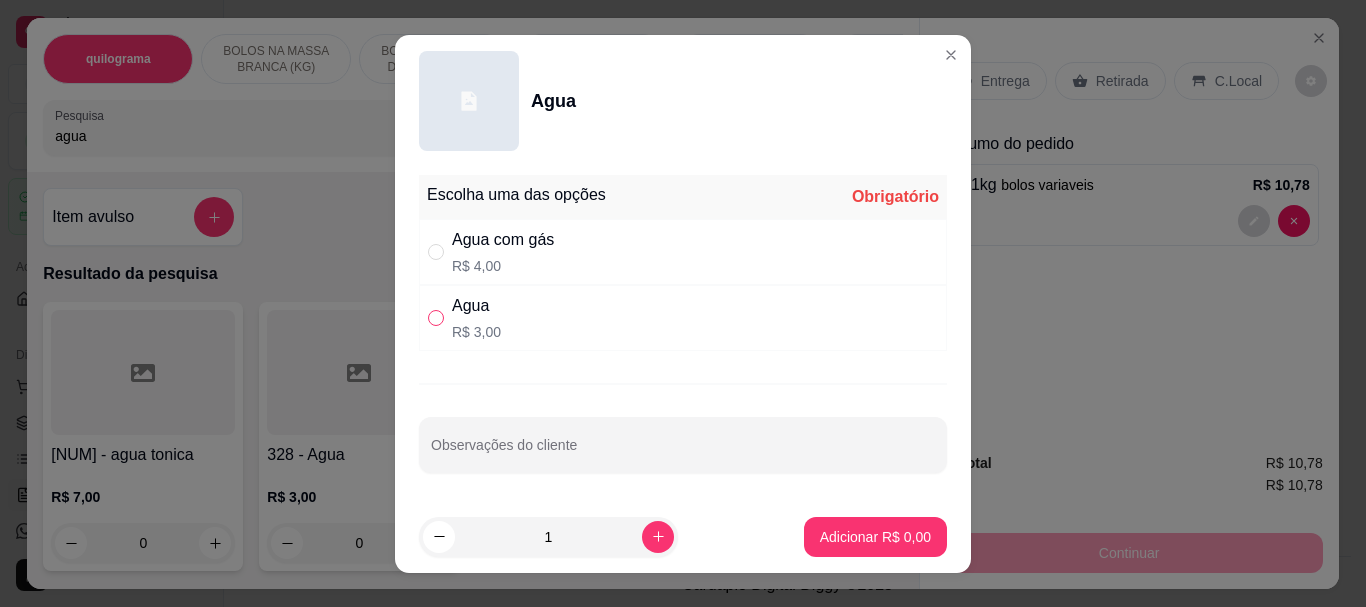 click at bounding box center (436, 318) 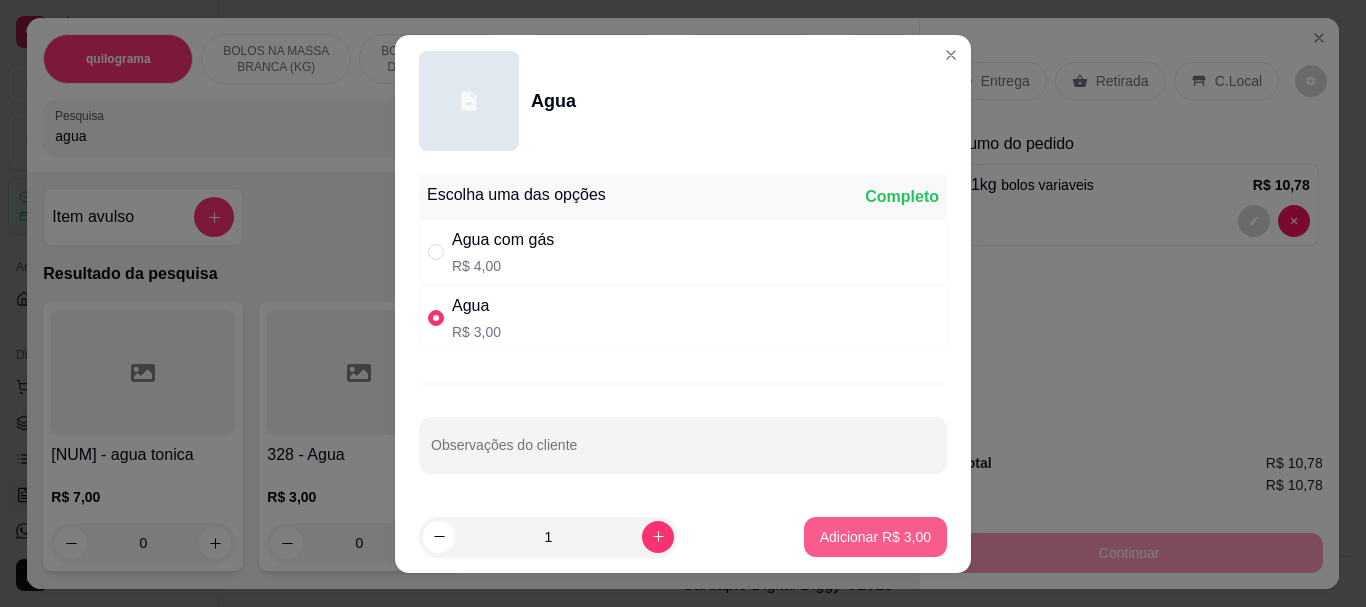 click on "Adicionar   R$ 3,00" at bounding box center (875, 537) 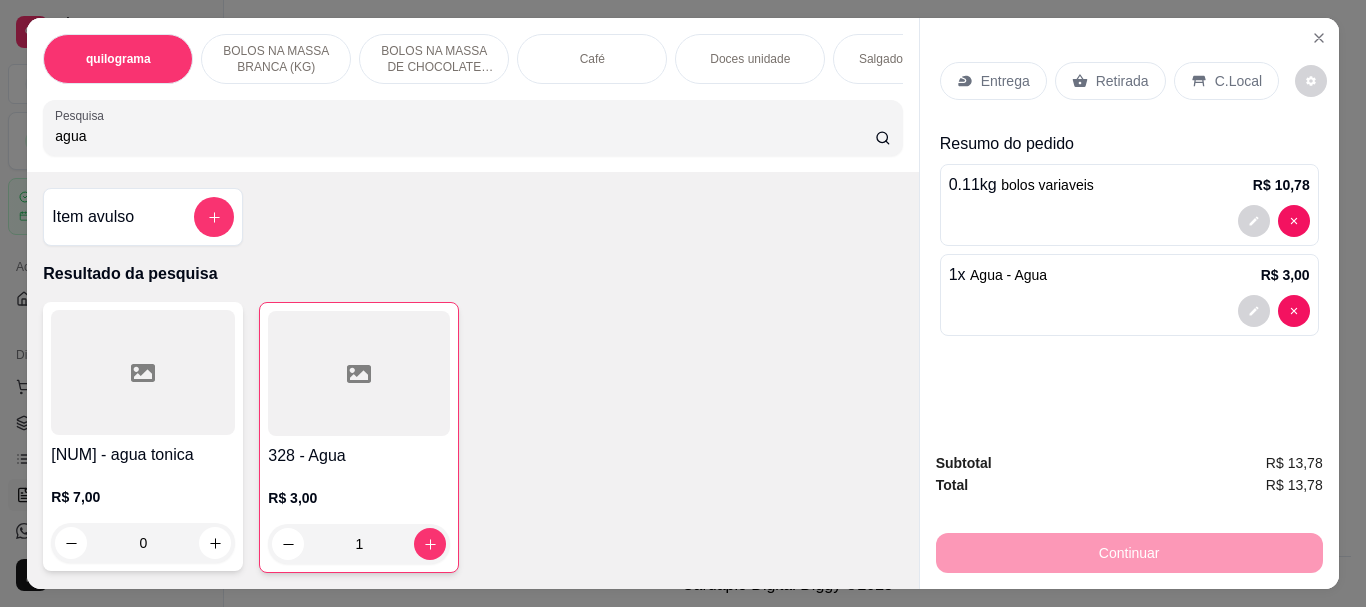 click on "agua" at bounding box center (465, 136) 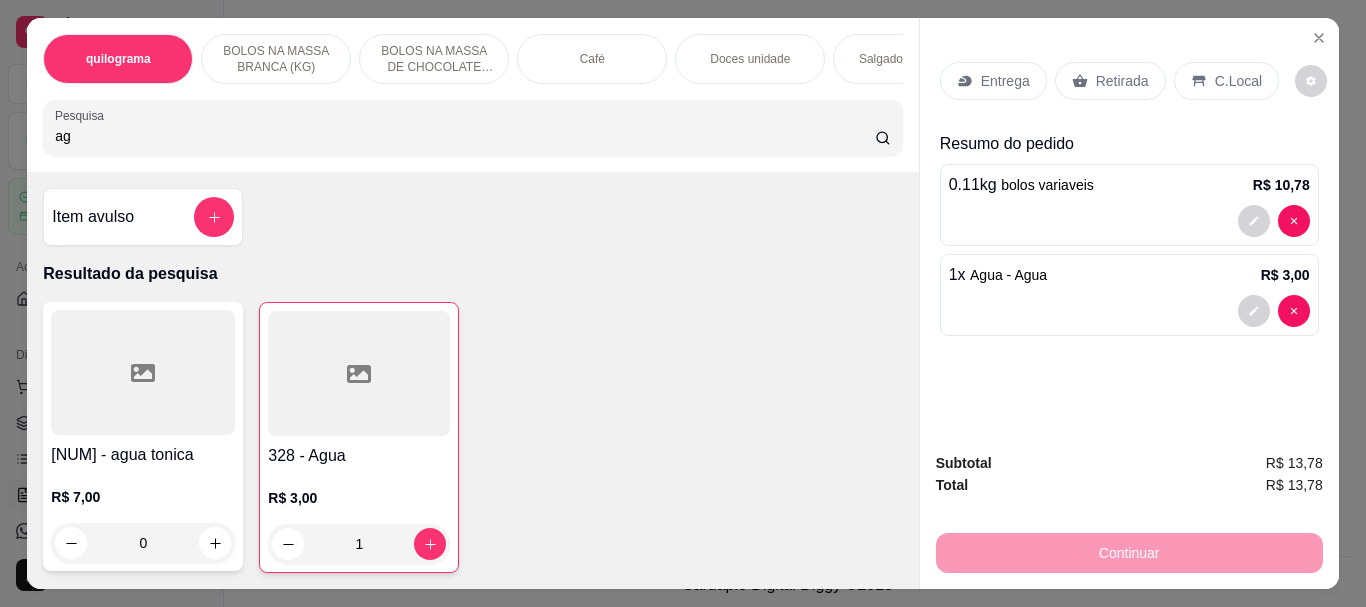 type on "a" 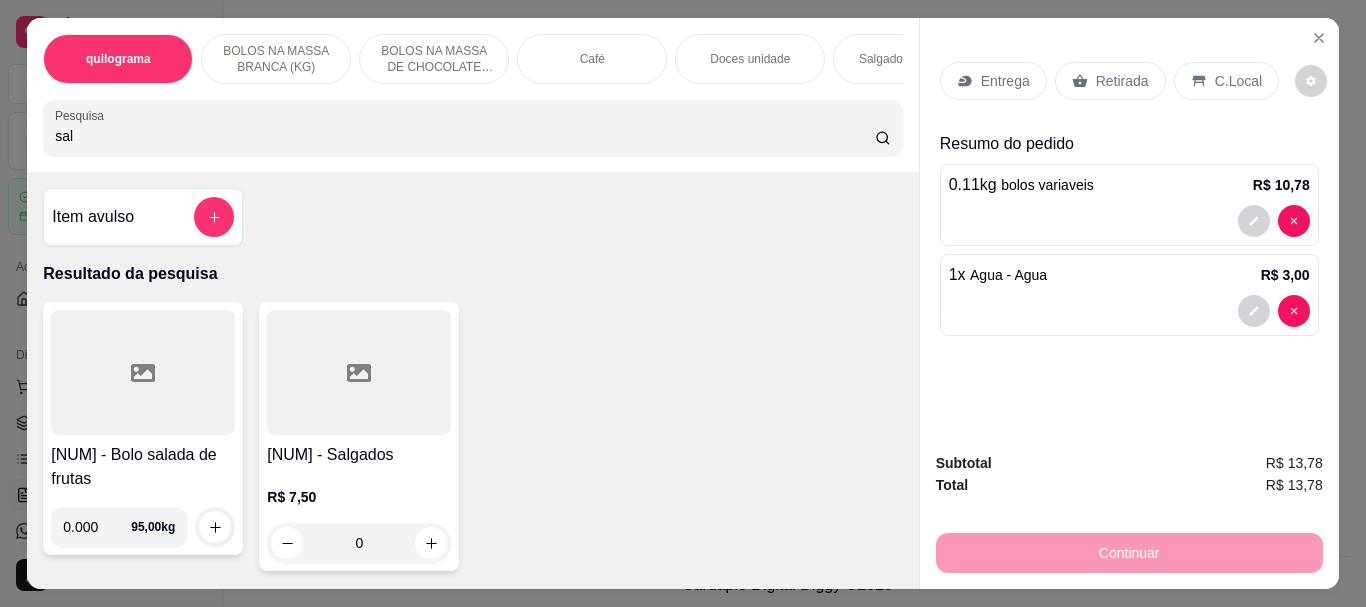 type on "sal" 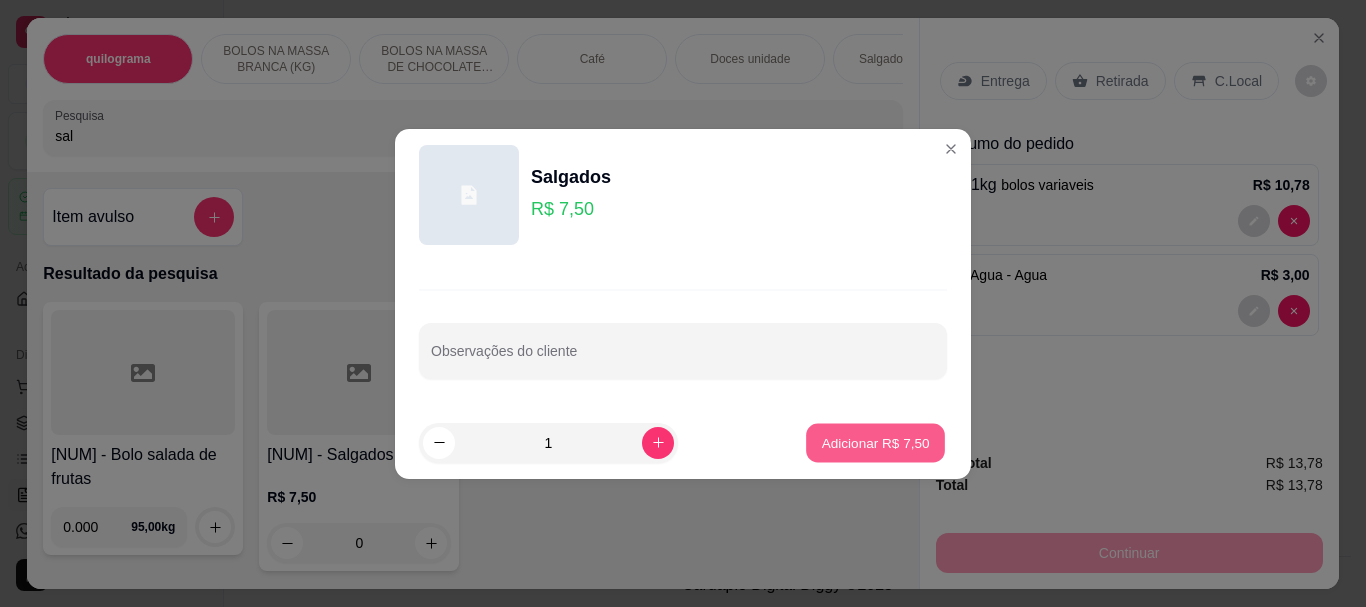 click on "Adicionar   R$ 7,50" at bounding box center (875, 442) 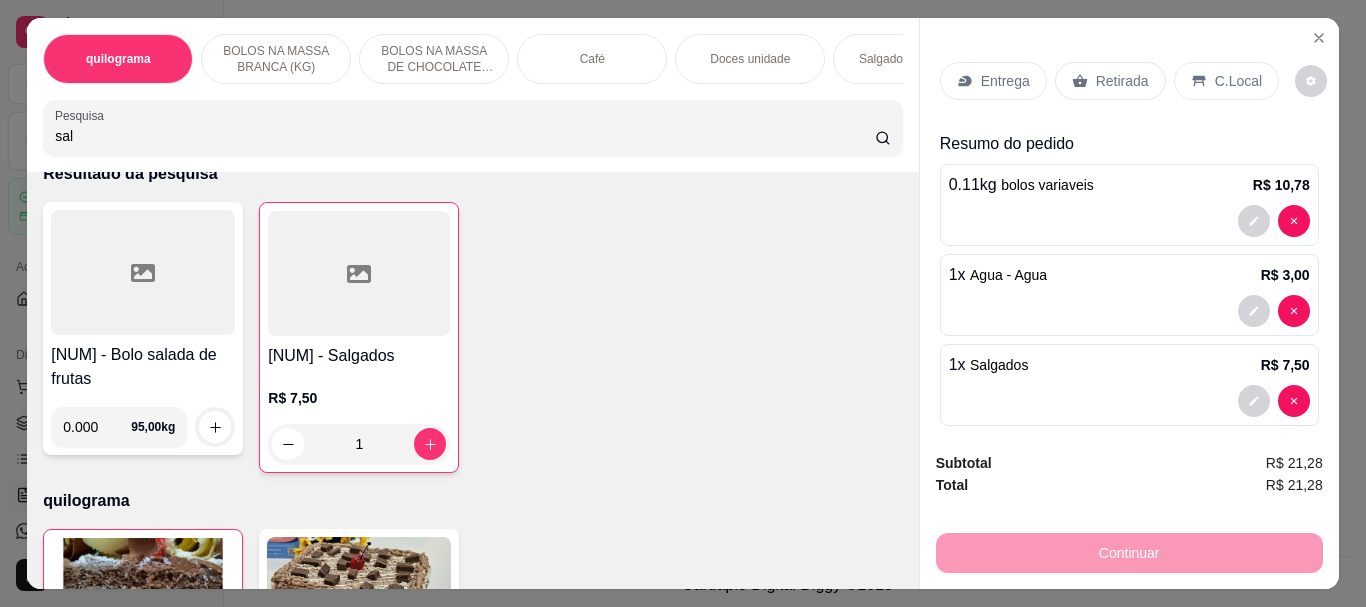 scroll, scrollTop: 0, scrollLeft: 0, axis: both 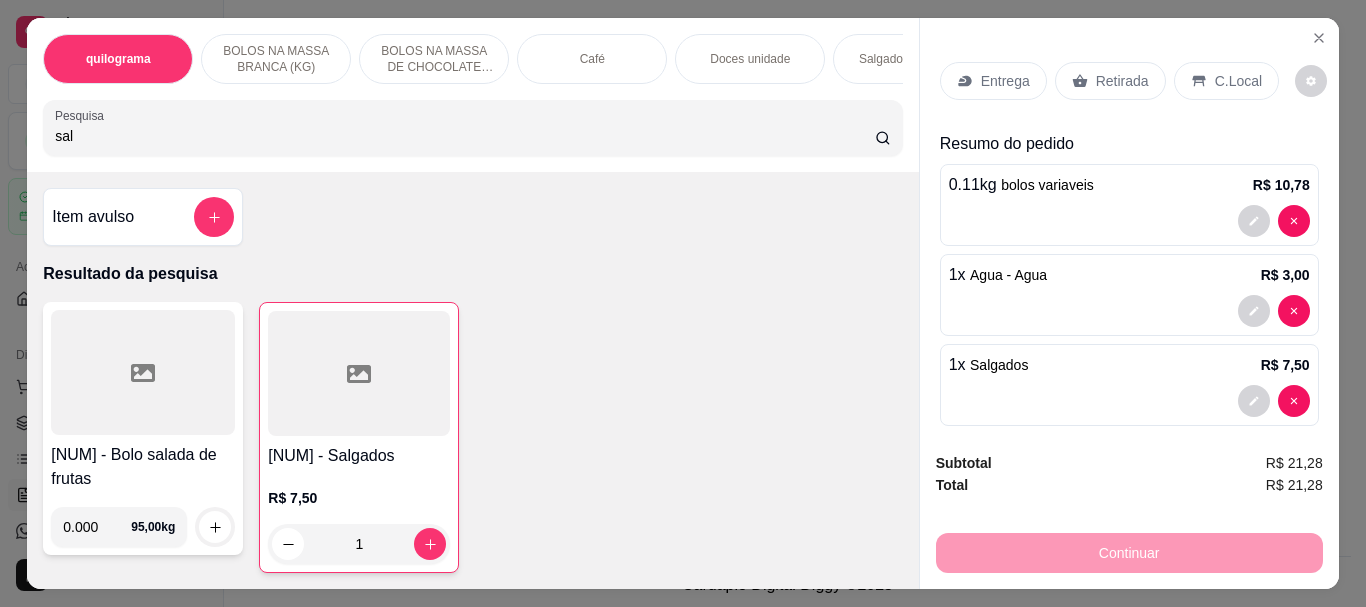 click on "30 - Bolo salada de frutas    0.000 95,00 kg 500 - Salgados    R$ 7,50 1" at bounding box center [472, 437] 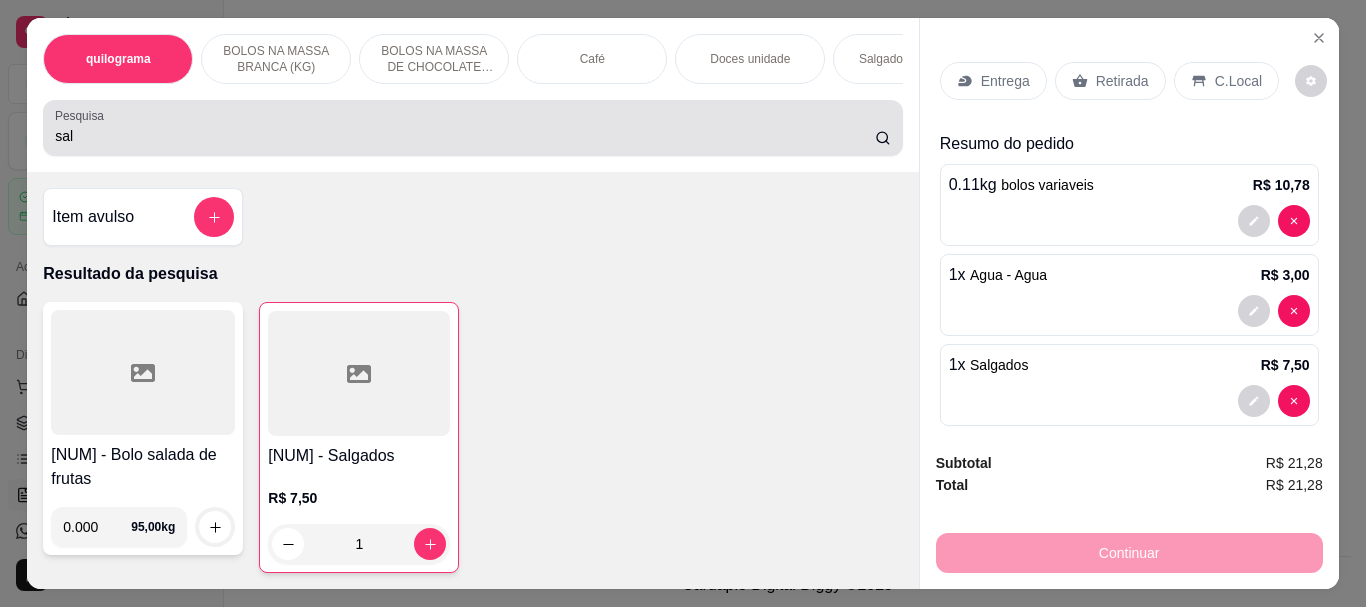 click on "sal" at bounding box center (465, 136) 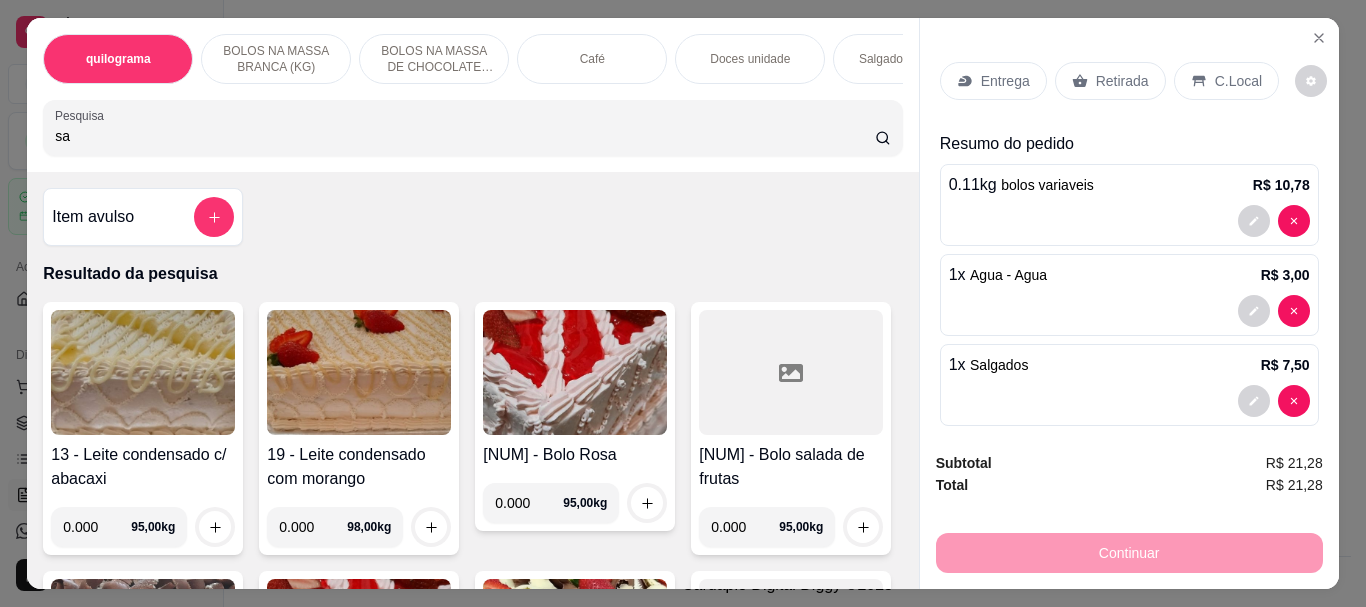 type on "s" 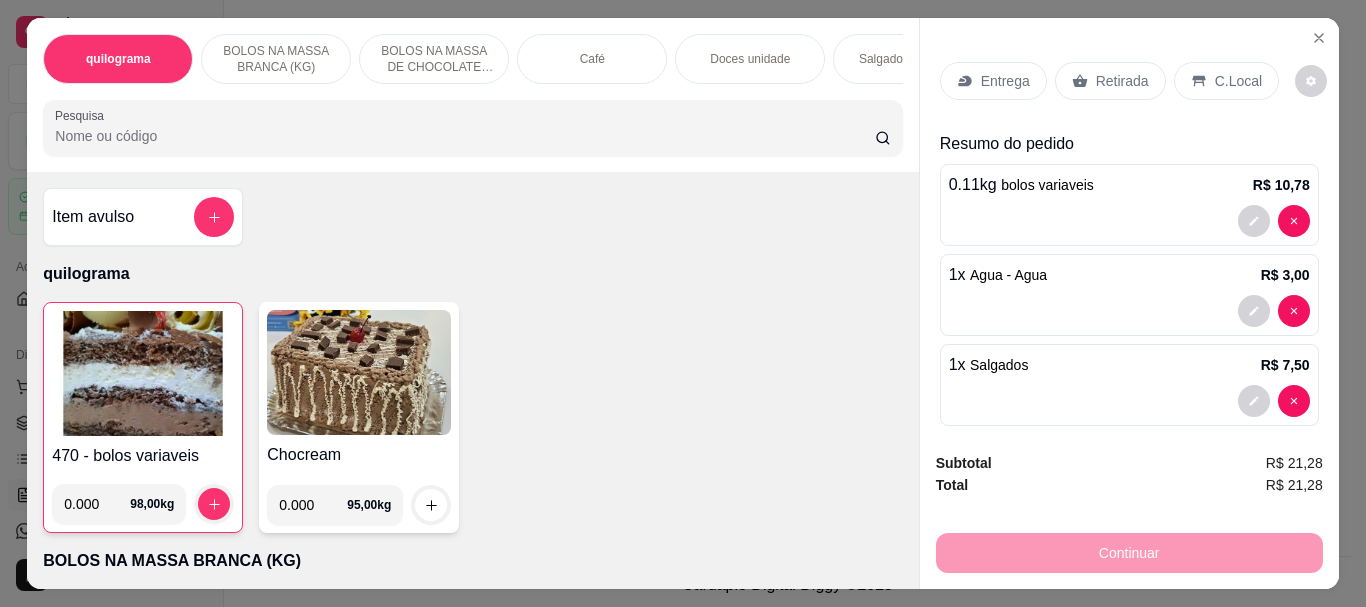 click at bounding box center [472, 128] 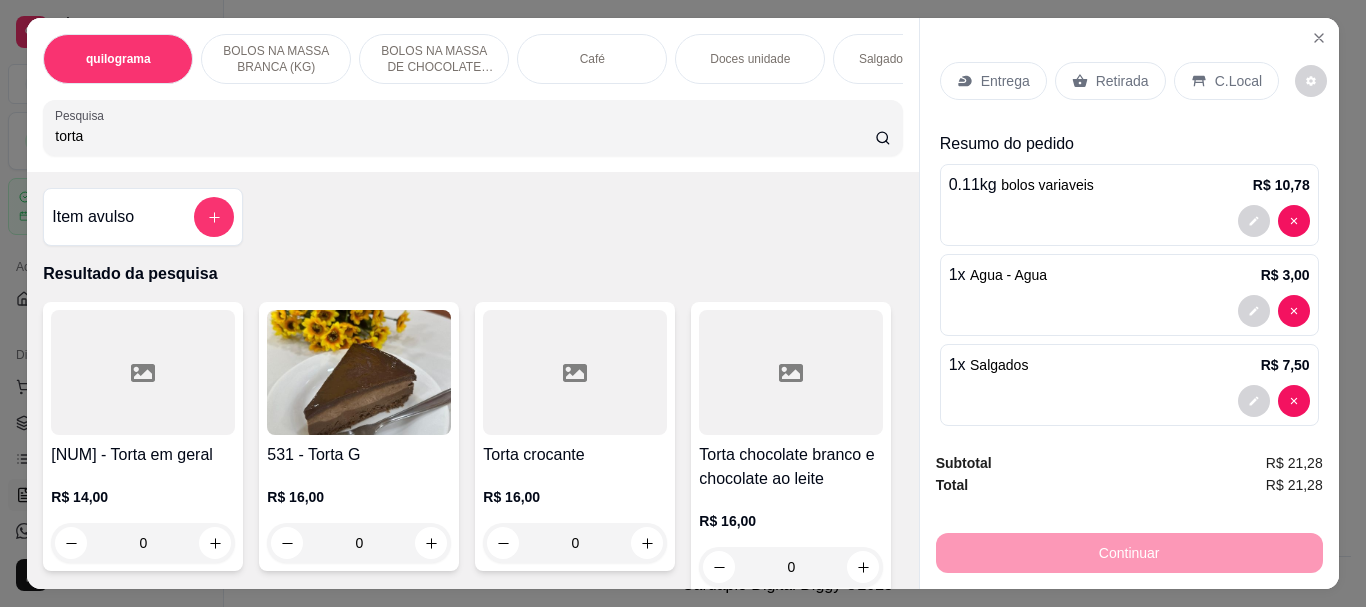 type on "torta" 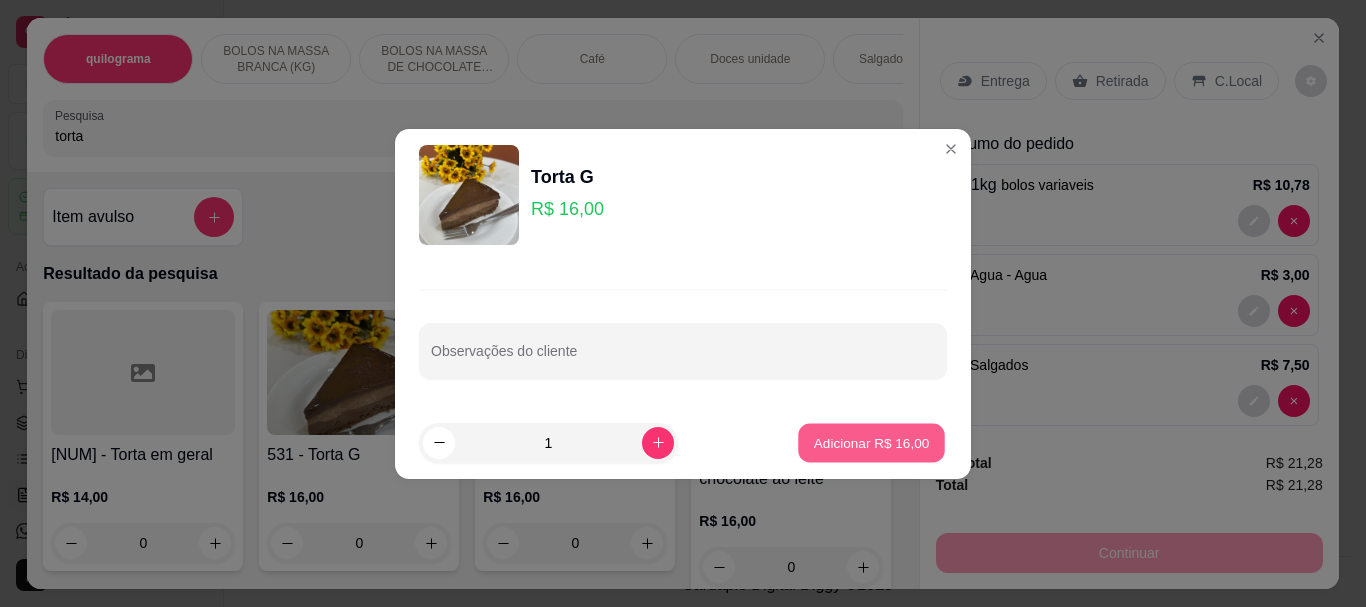 click on "Adicionar   R$ 16,00" at bounding box center [872, 442] 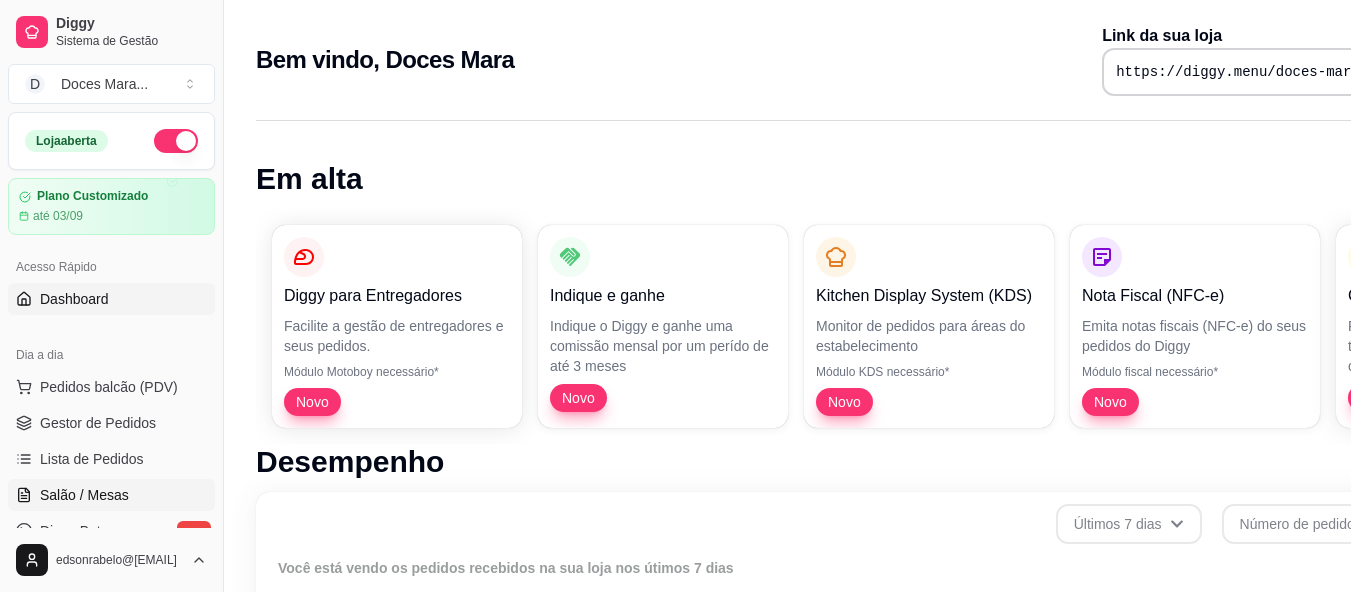 click on "Salão / Mesas" at bounding box center [84, 495] 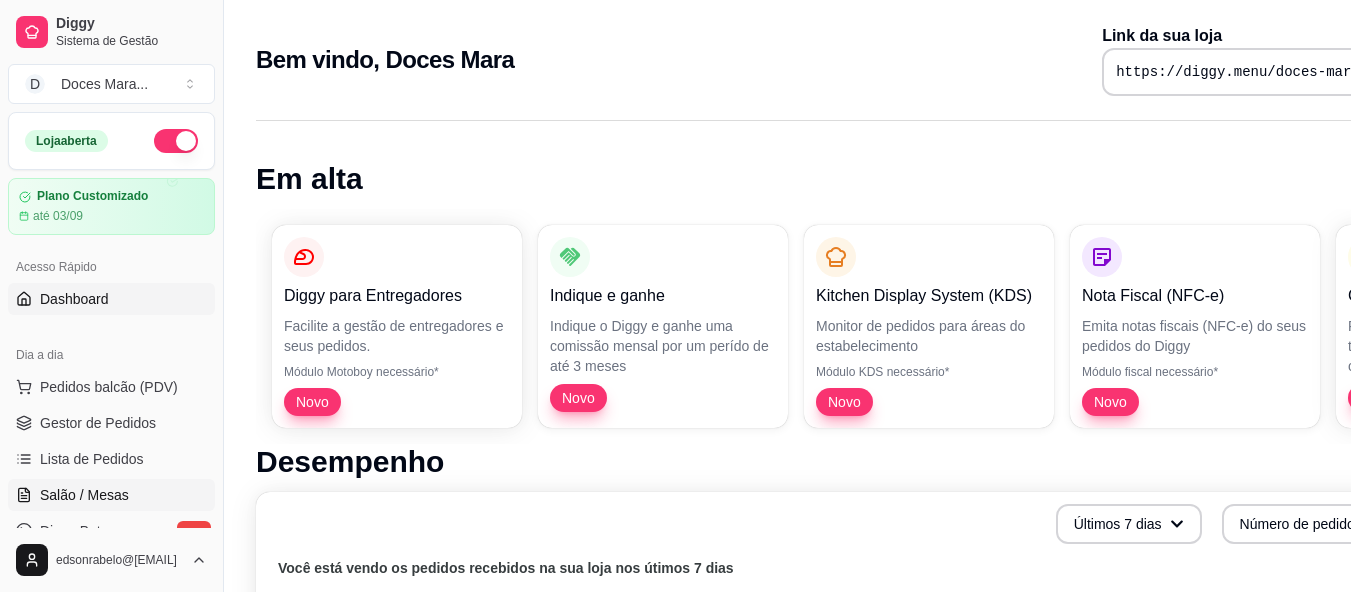click on "Salão / Mesas" at bounding box center [84, 495] 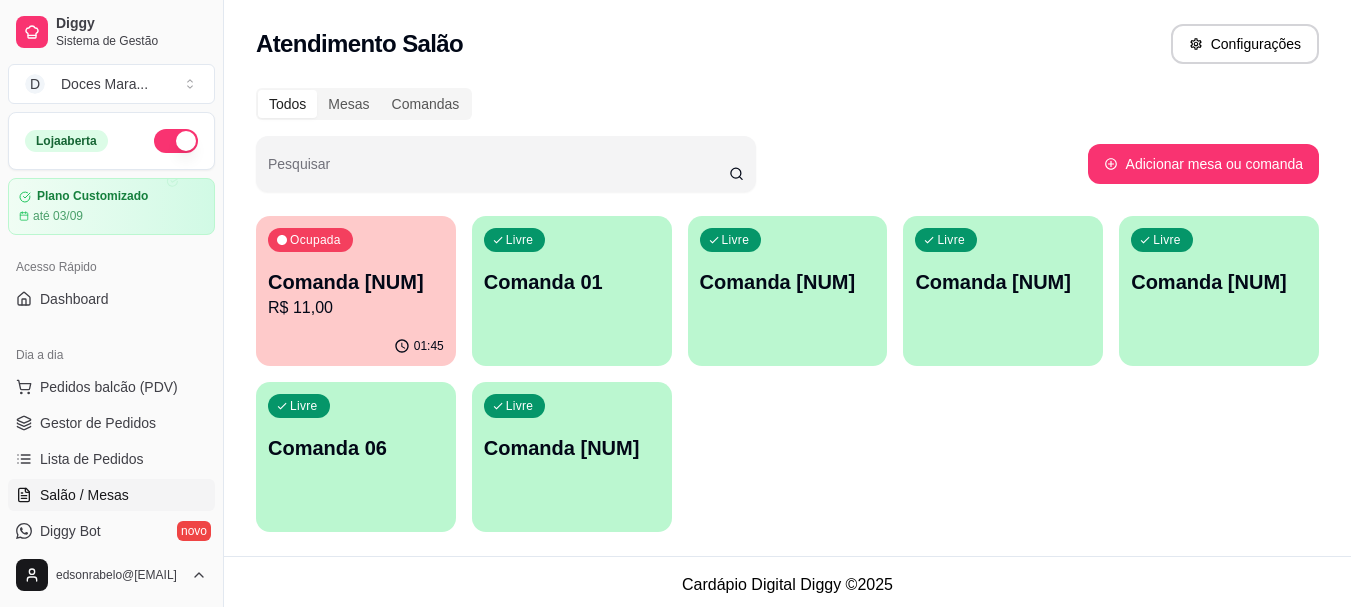 click on "R$ 11,00" at bounding box center [356, 308] 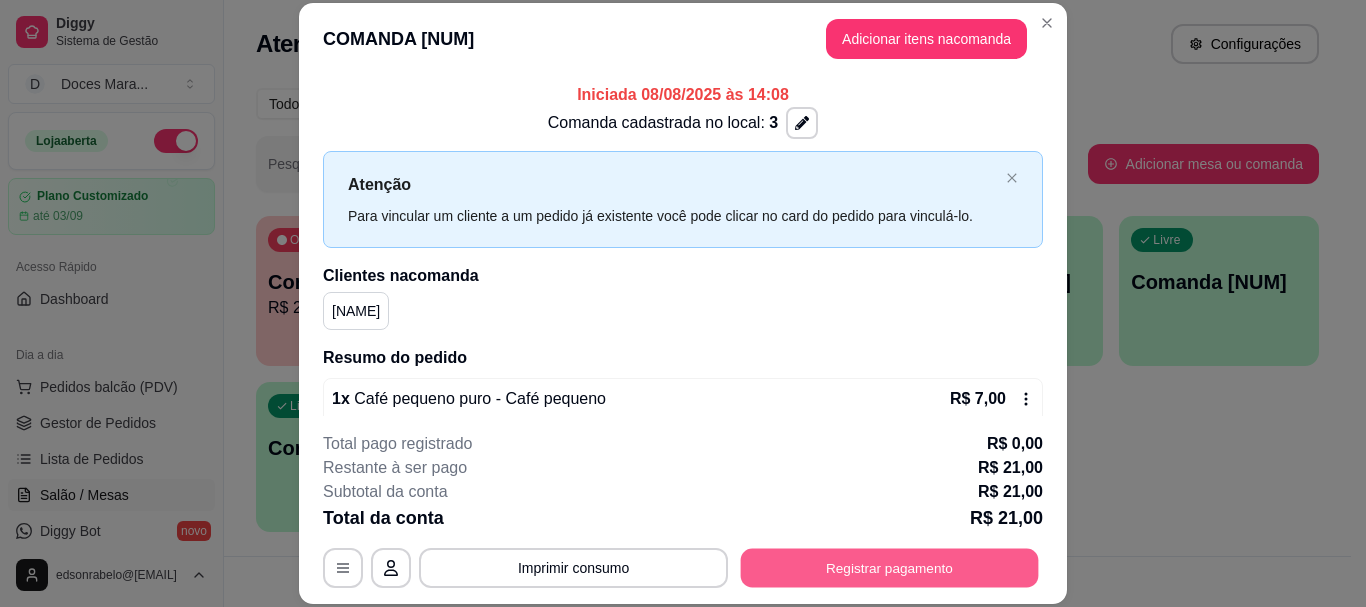 click on "Registrar pagamento" at bounding box center [890, 568] 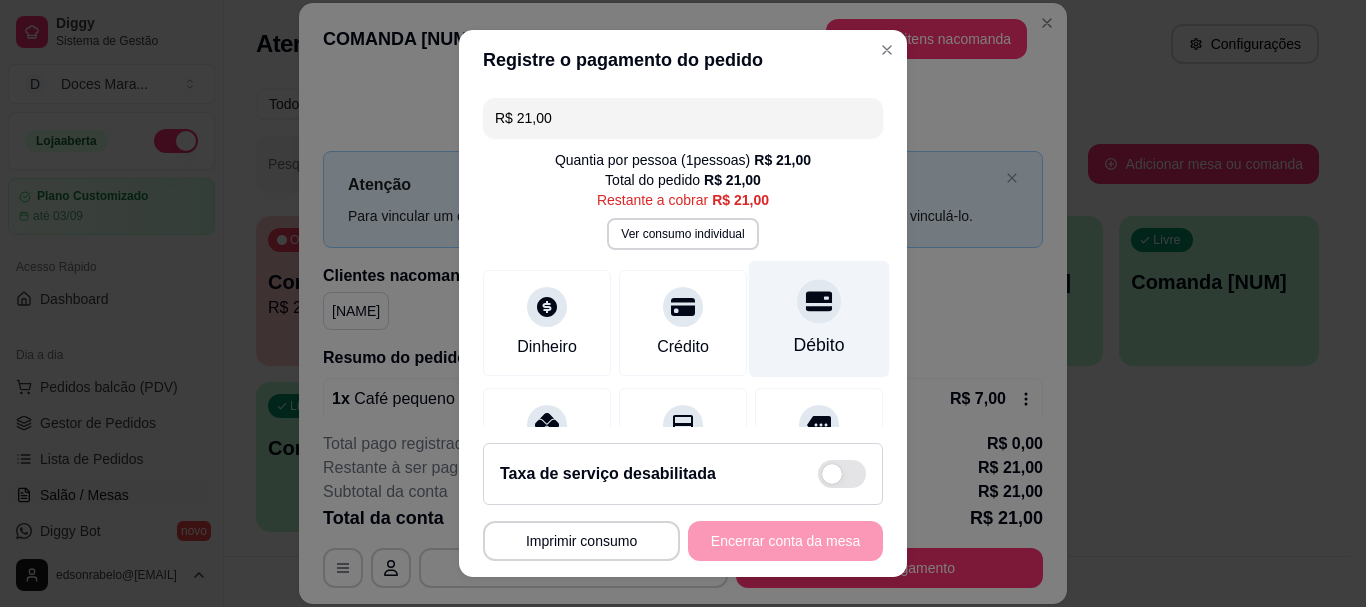 click on "Débito" at bounding box center (819, 319) 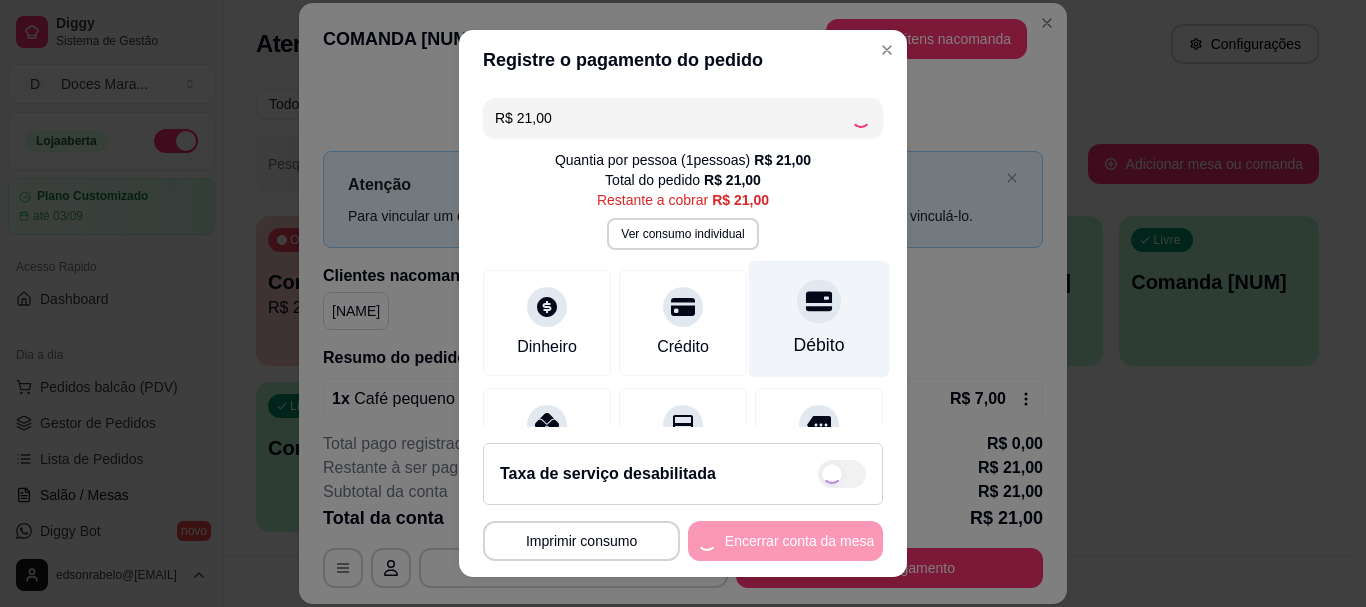 type on "R$ 0,00" 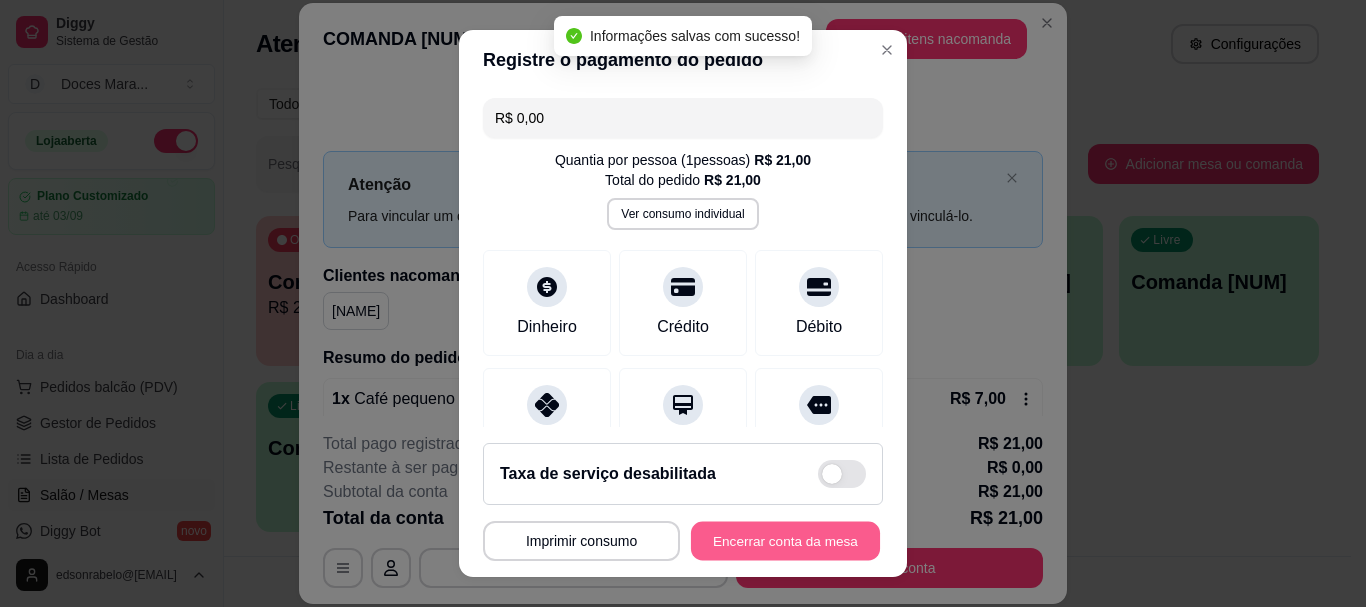 click on "Encerrar conta da mesa" at bounding box center [785, 540] 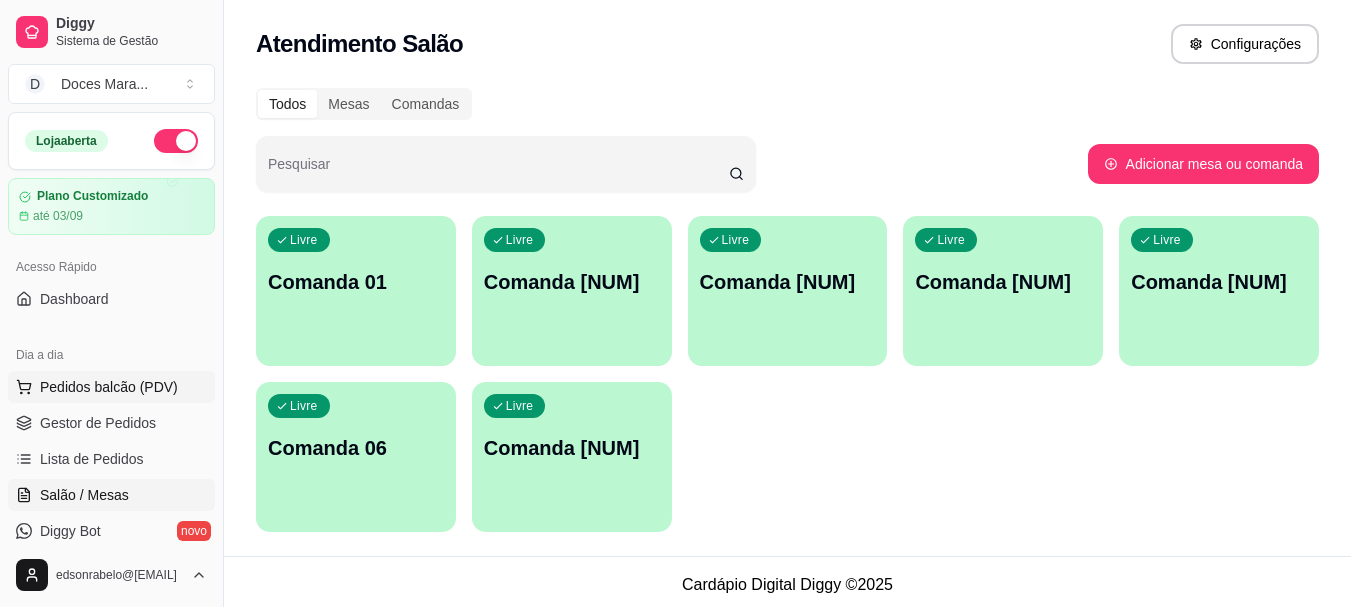click on "Pedidos balcão (PDV)" at bounding box center [109, 387] 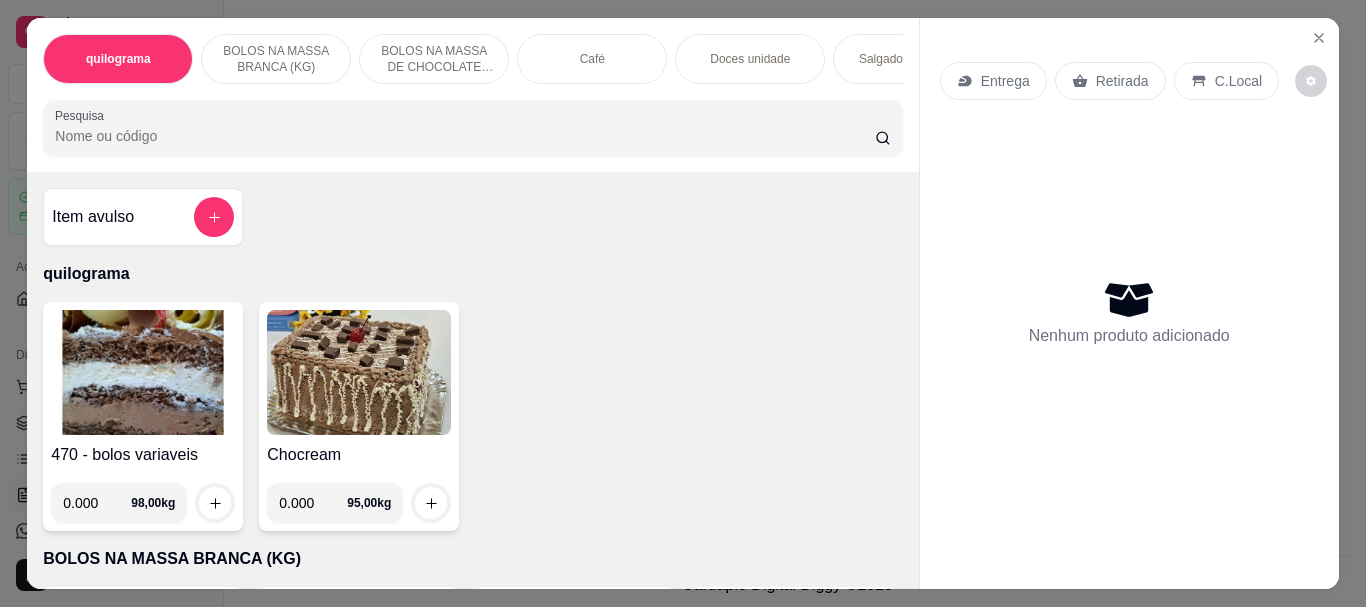 click at bounding box center (143, 372) 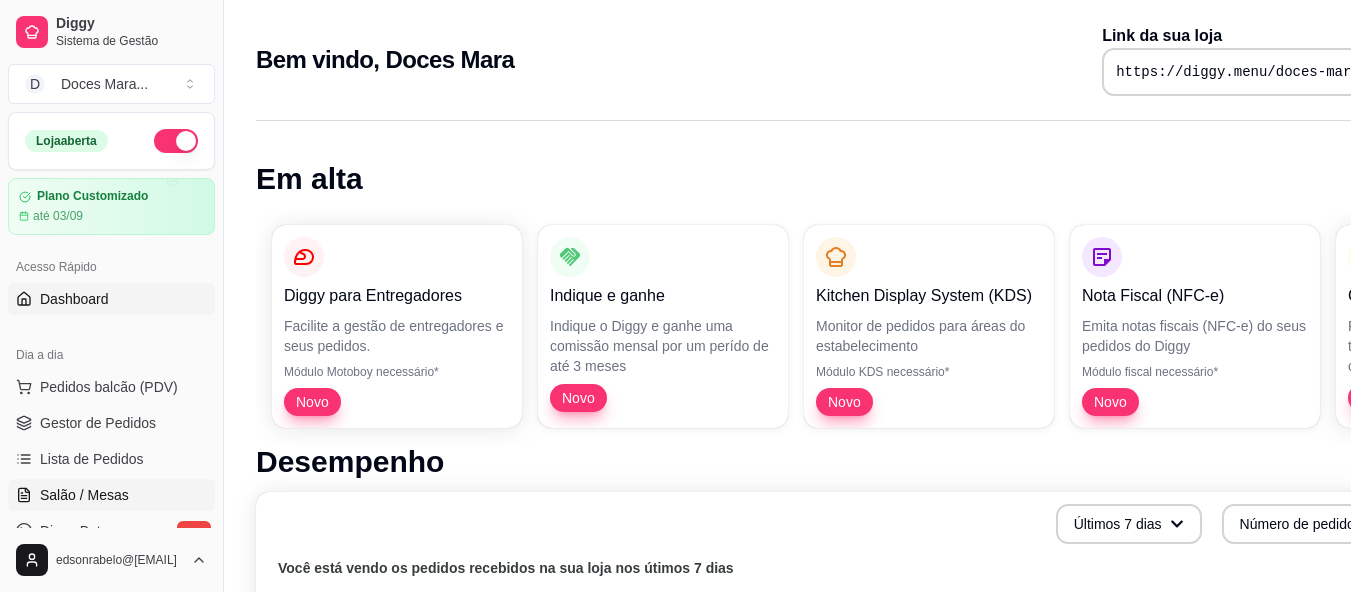 click on "Salão / Mesas" at bounding box center (84, 495) 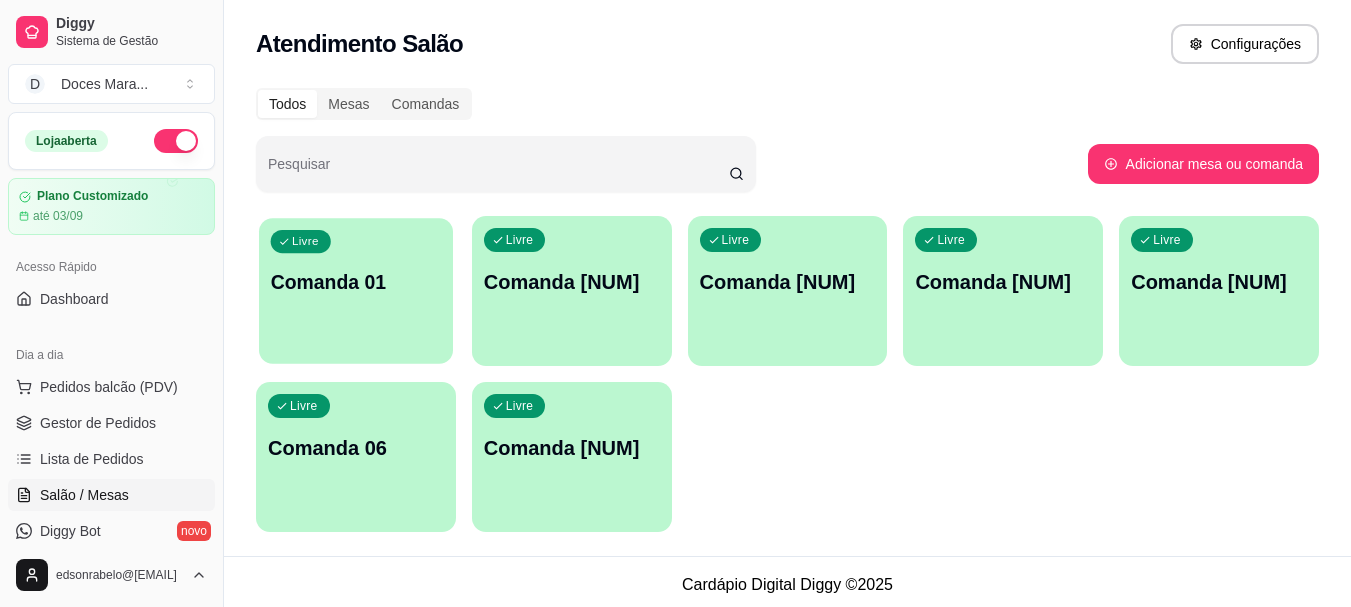 click on "Livre Comanda [NUM]" at bounding box center [356, 279] 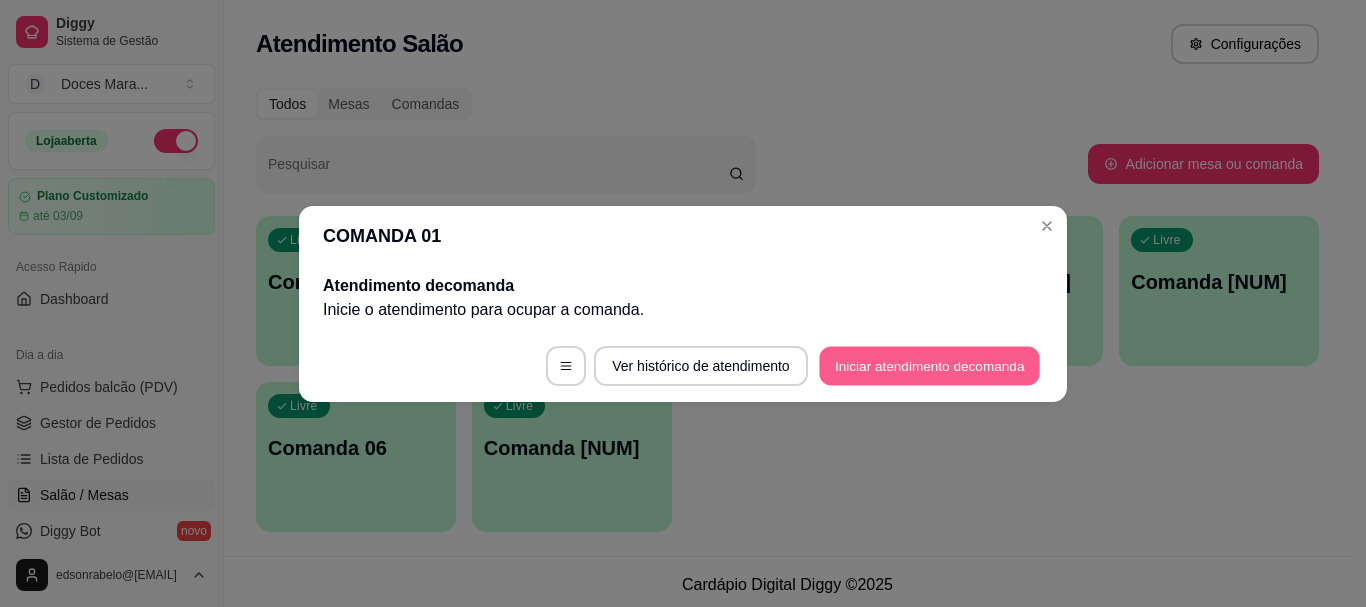 click on "Iniciar atendimento de  comanda" at bounding box center (929, 365) 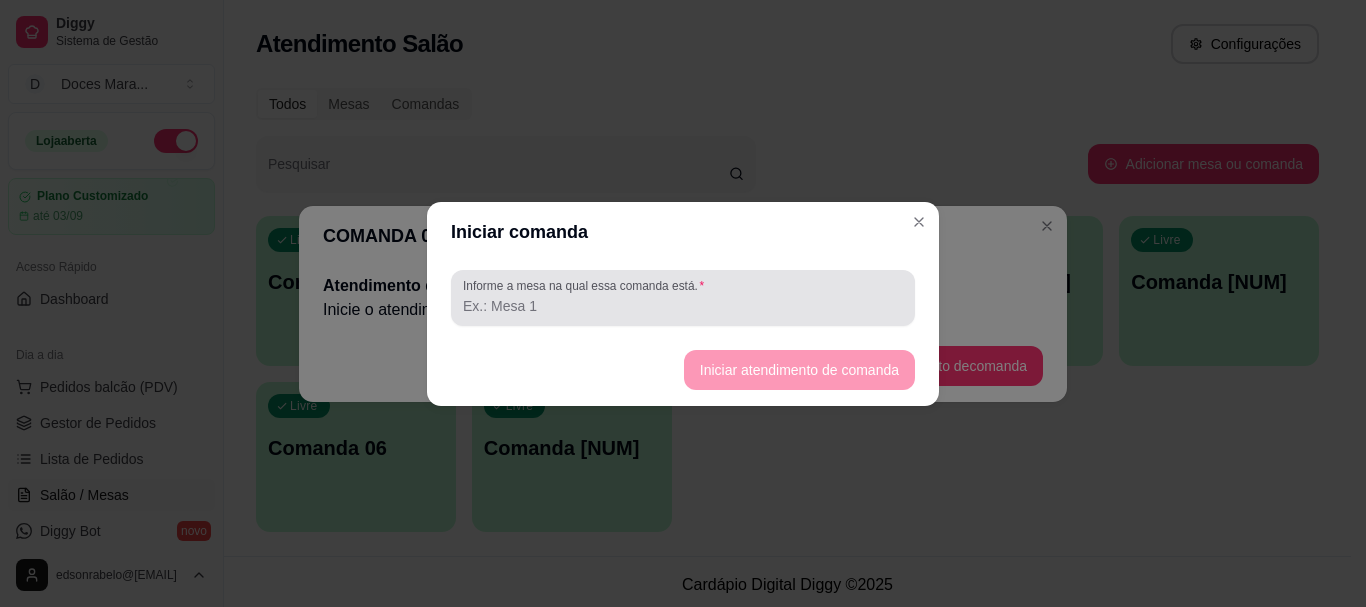 click on "Informe a mesa na qual essa comanda está." at bounding box center (683, 306) 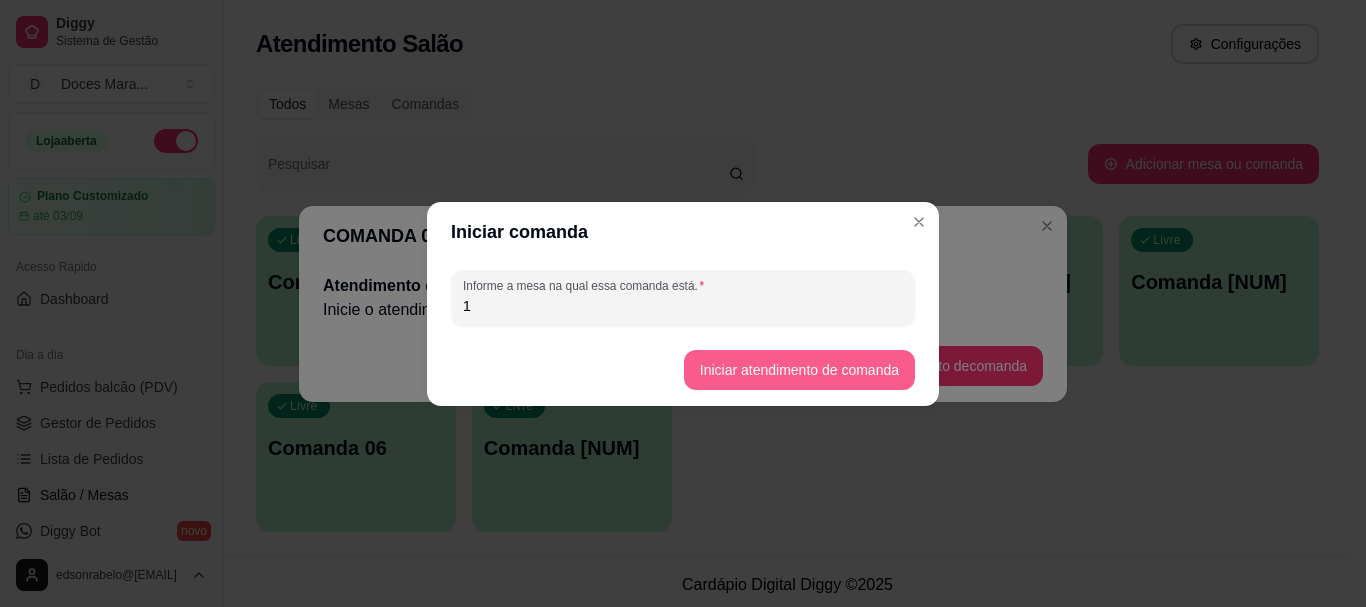 type on "1" 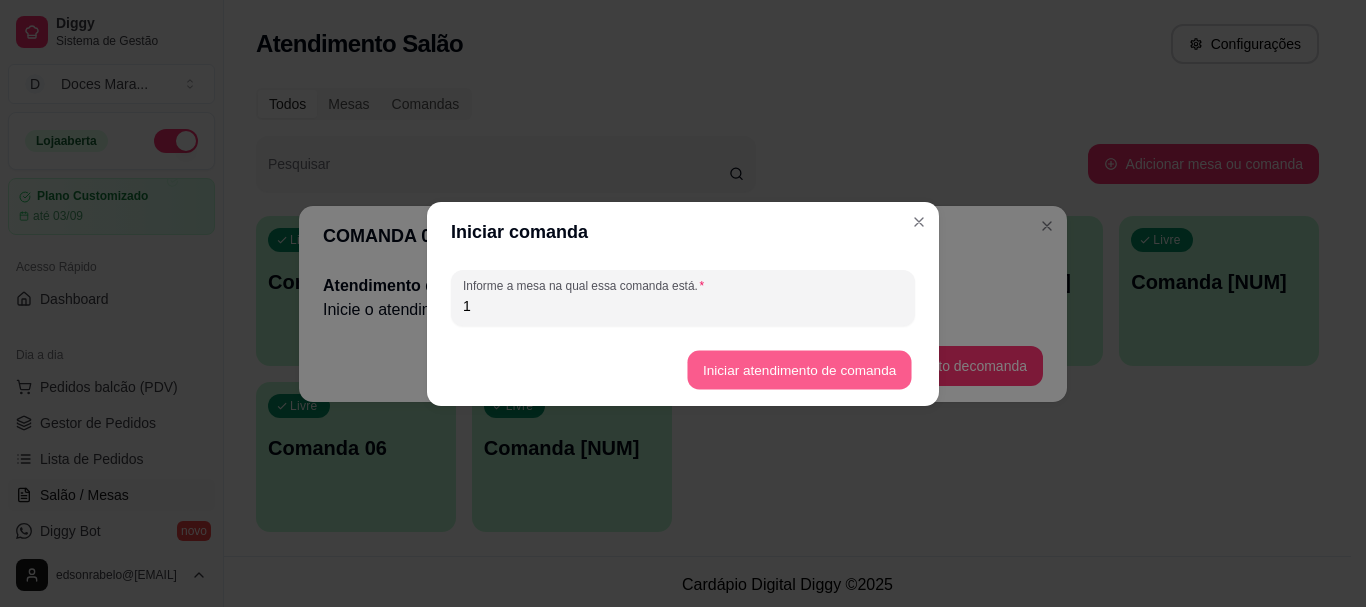 click on "Iniciar atendimento de comanda" at bounding box center (799, 369) 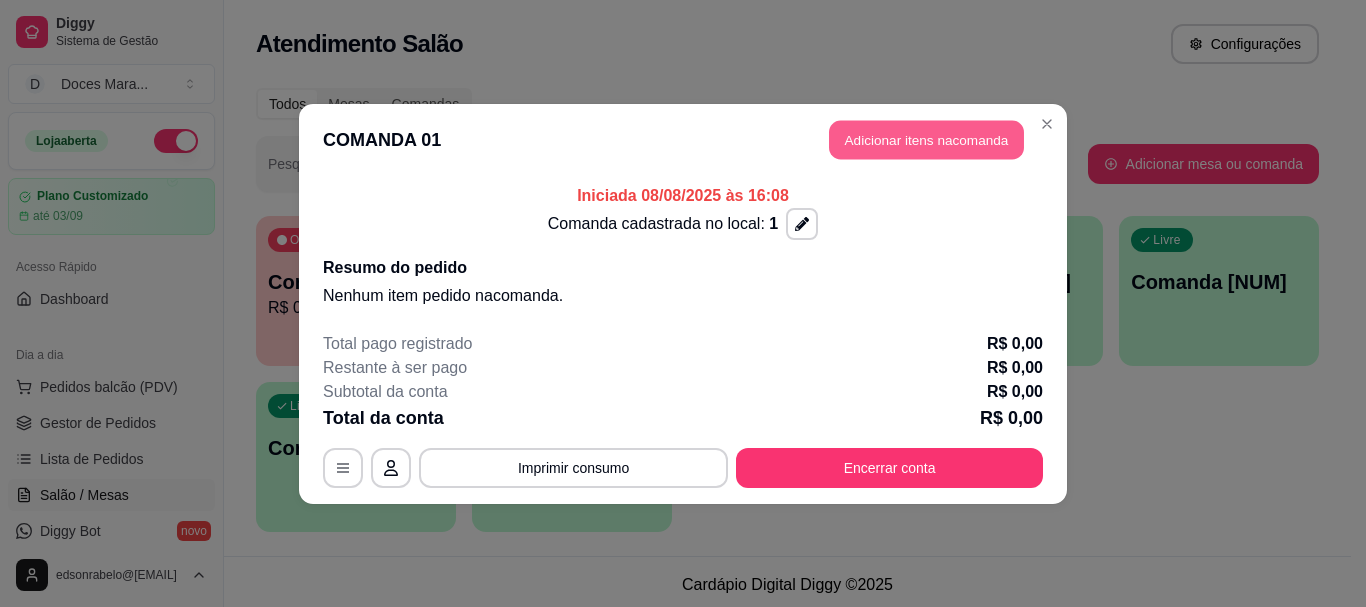 click on "Adicionar itens na  comanda" at bounding box center [926, 139] 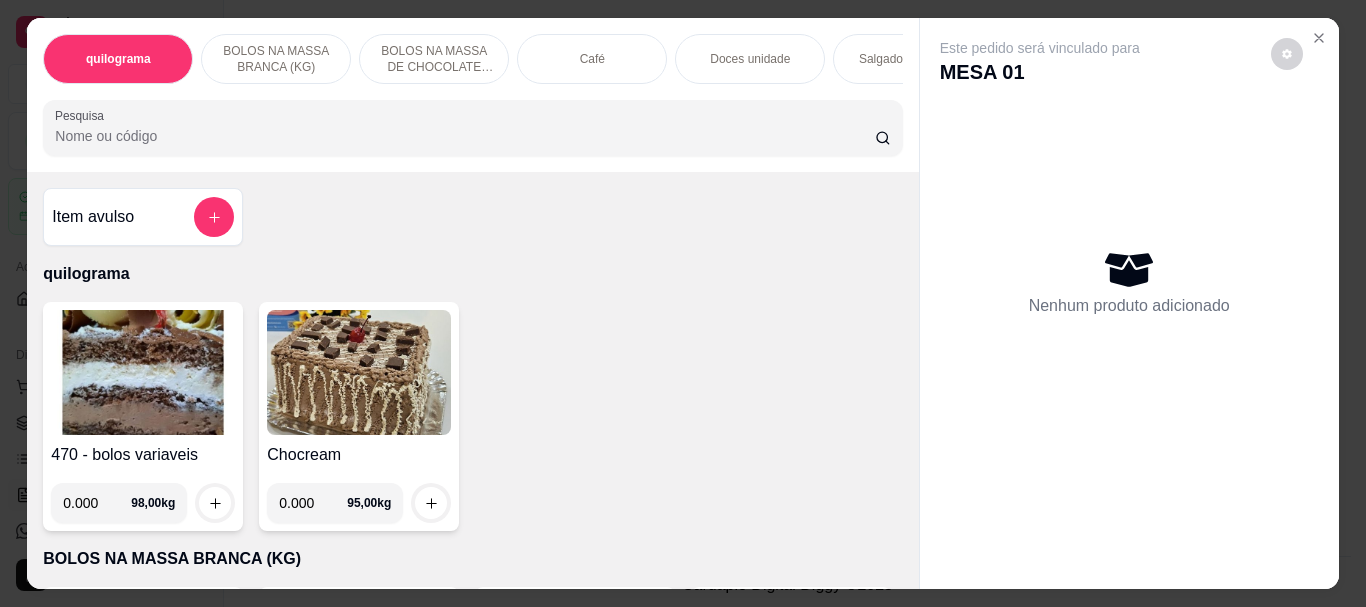 click at bounding box center [143, 372] 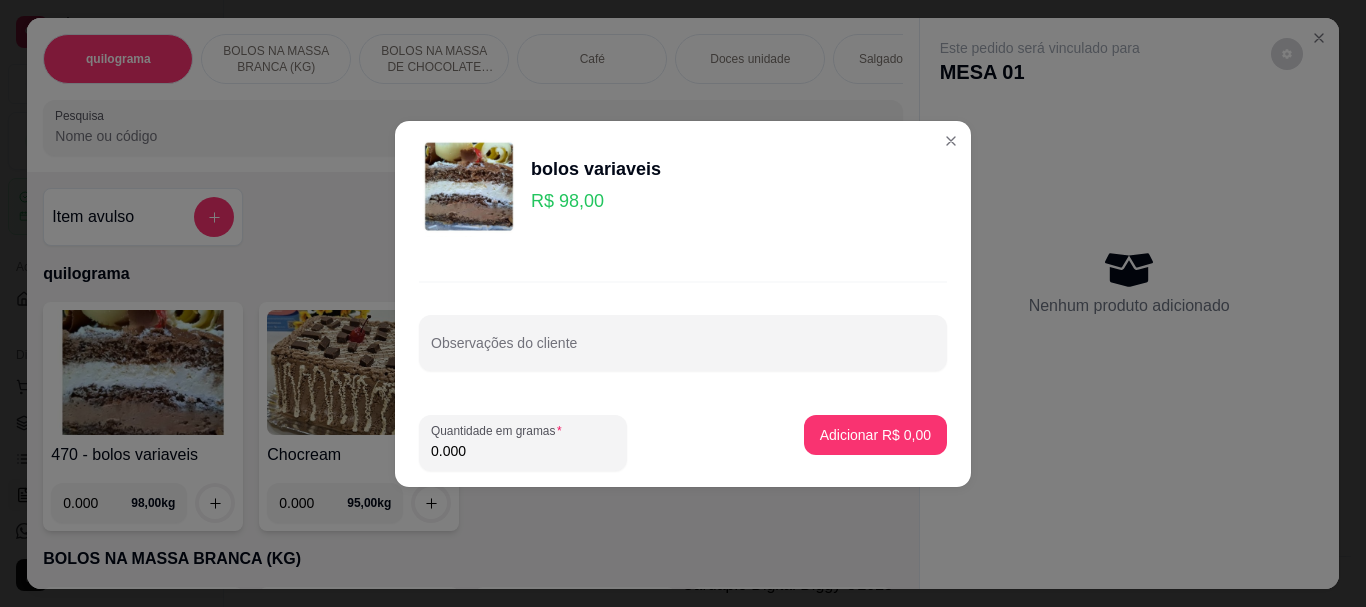 click on "0.000" at bounding box center [523, 451] 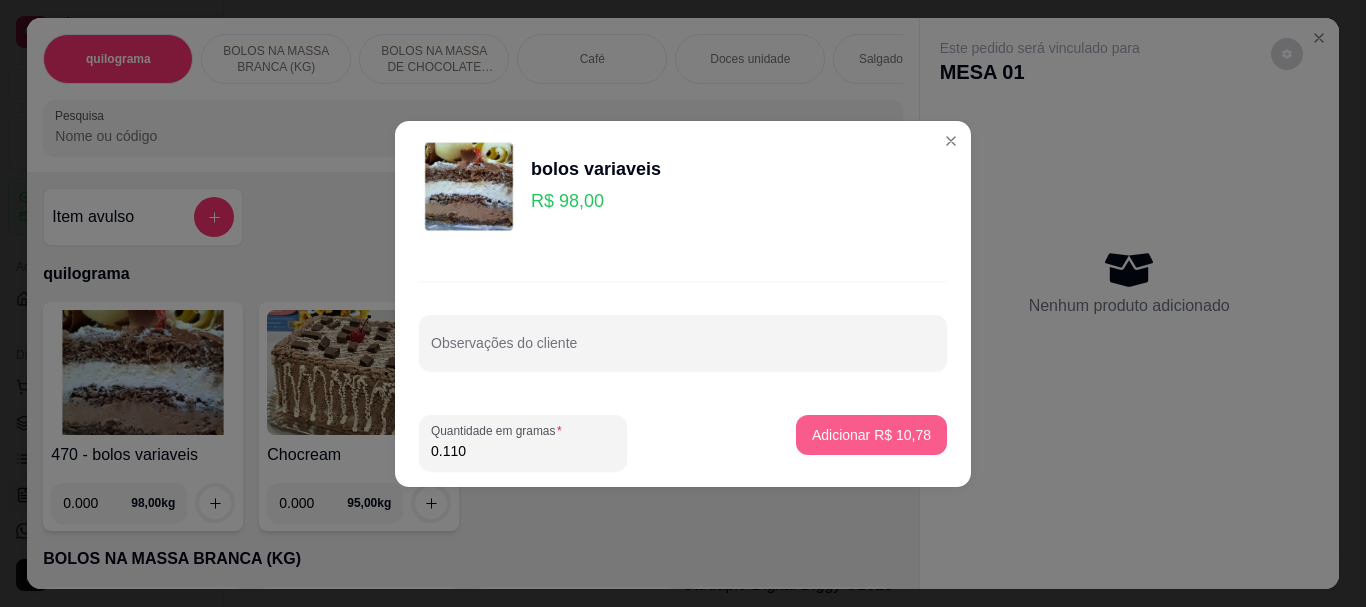 type on "0.110" 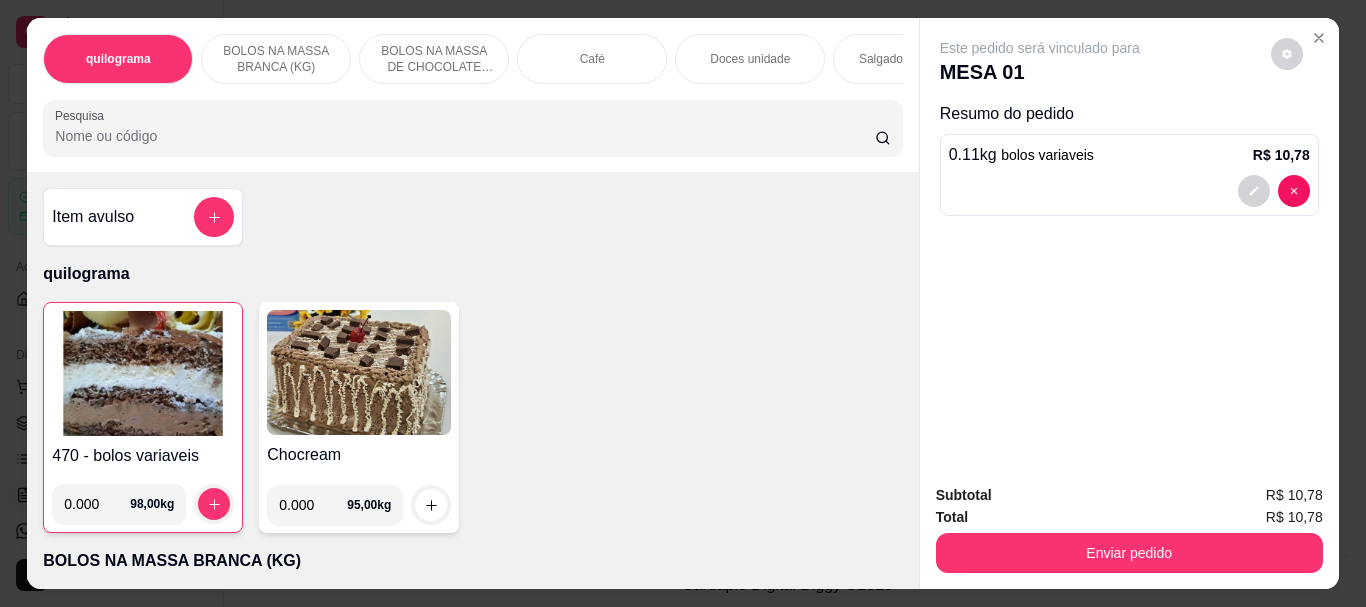 click at bounding box center [143, 373] 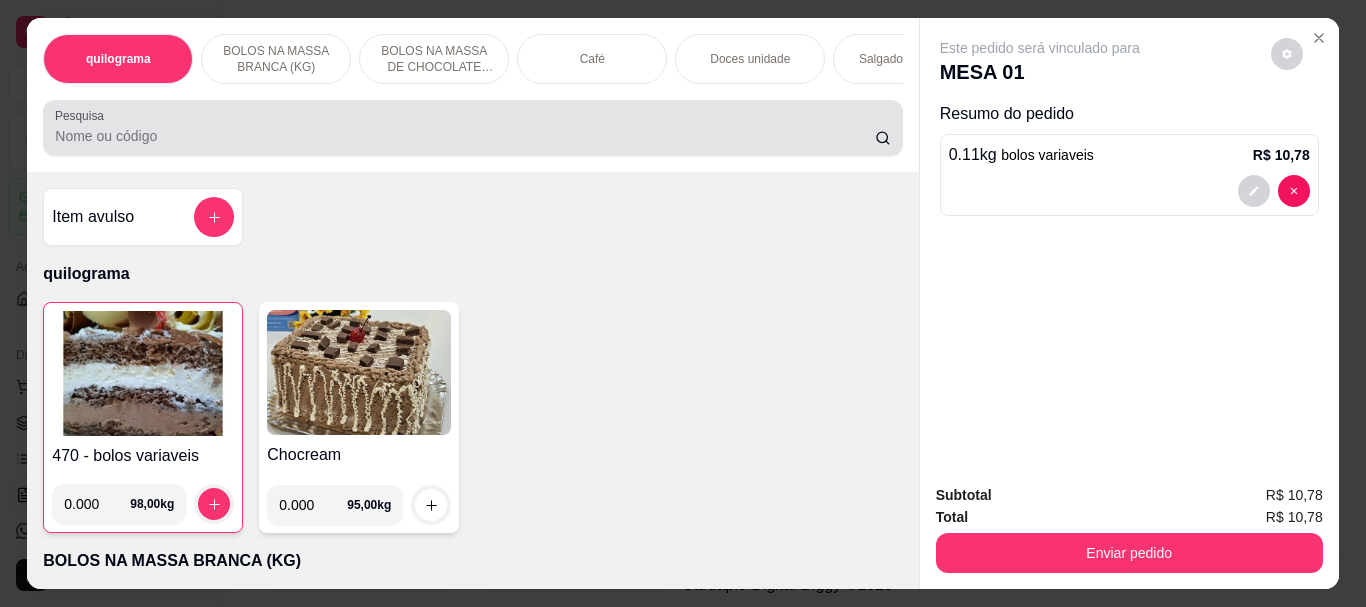 click on "Pesquisa" at bounding box center (465, 136) 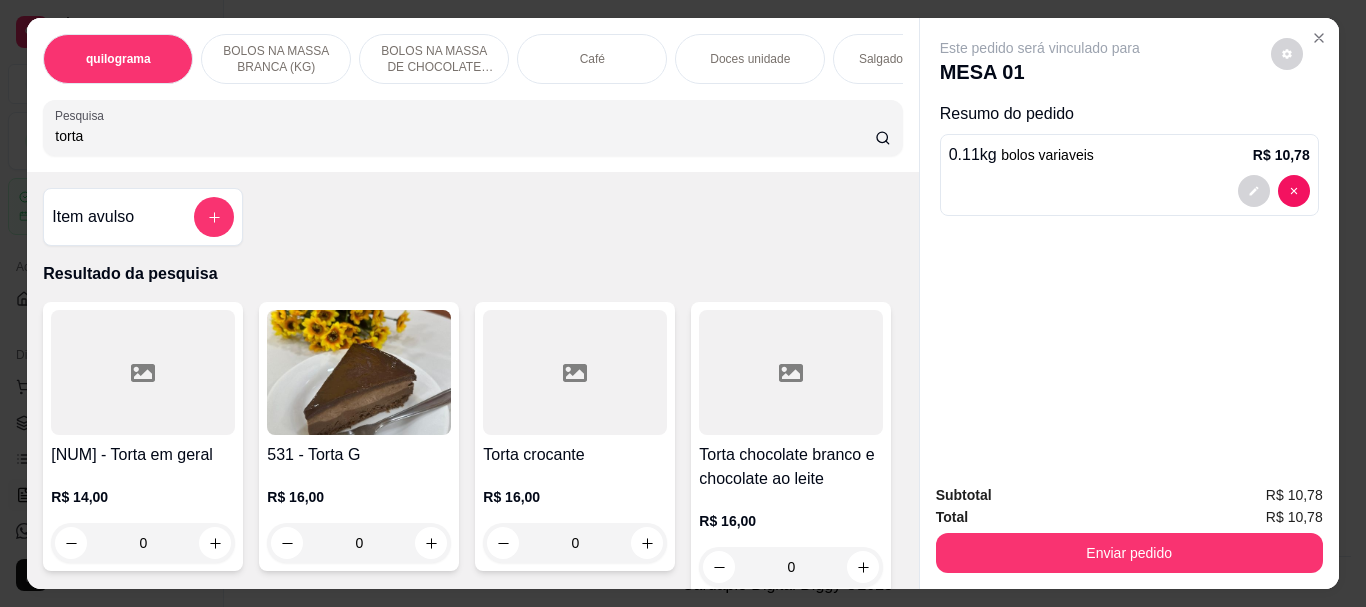 type on "torta" 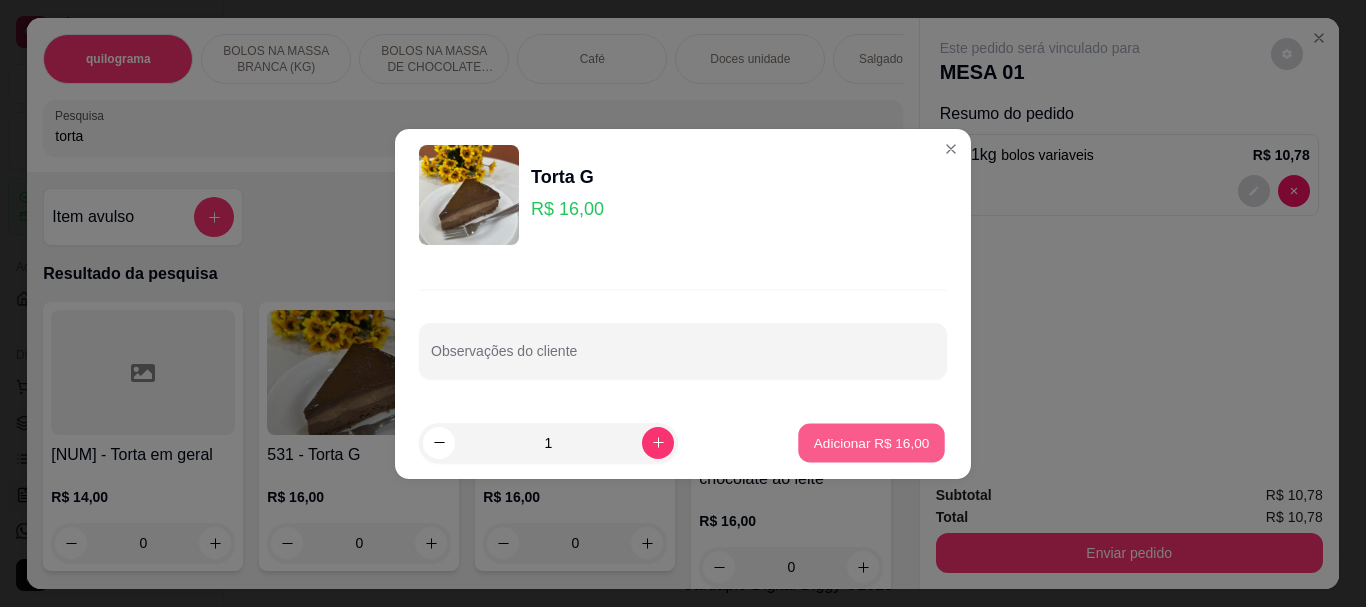 click on "Adicionar   R$ 16,00" at bounding box center [872, 442] 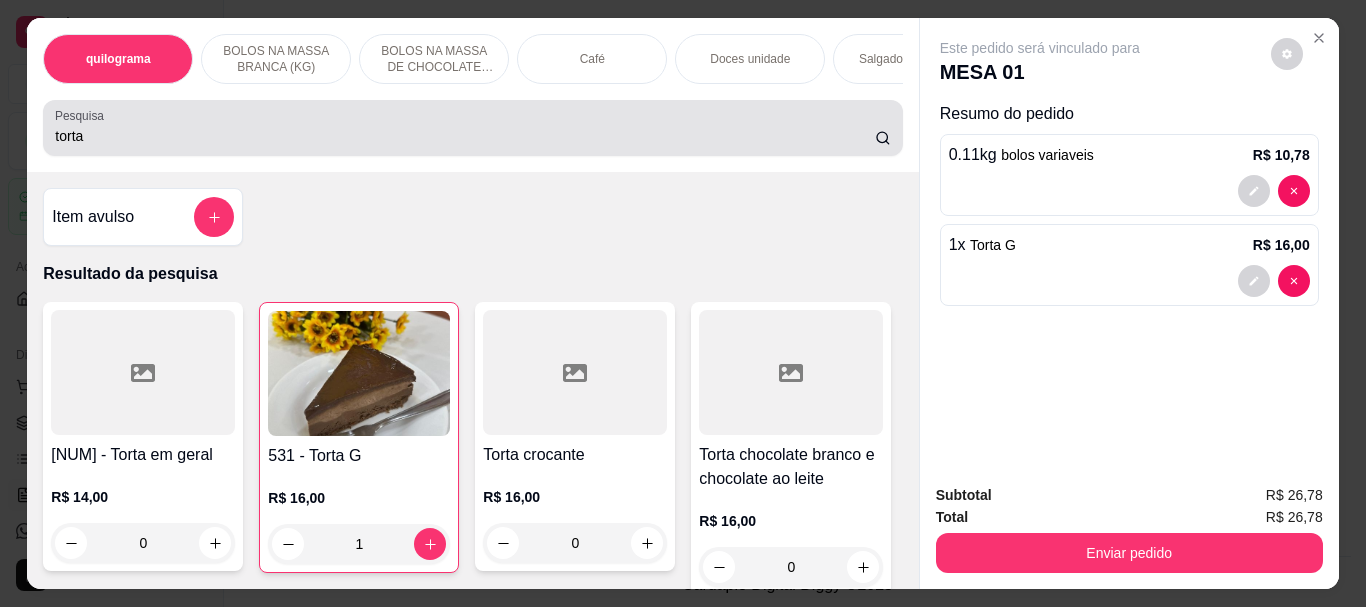 click on "torta" at bounding box center (465, 136) 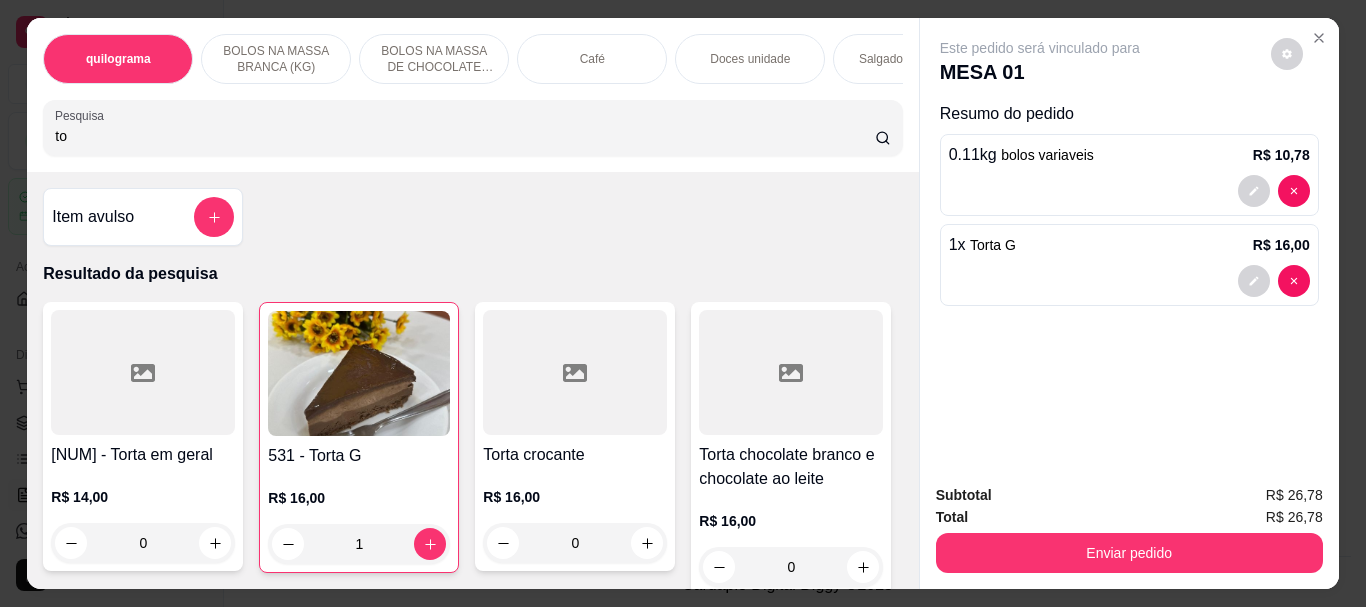 type on "t" 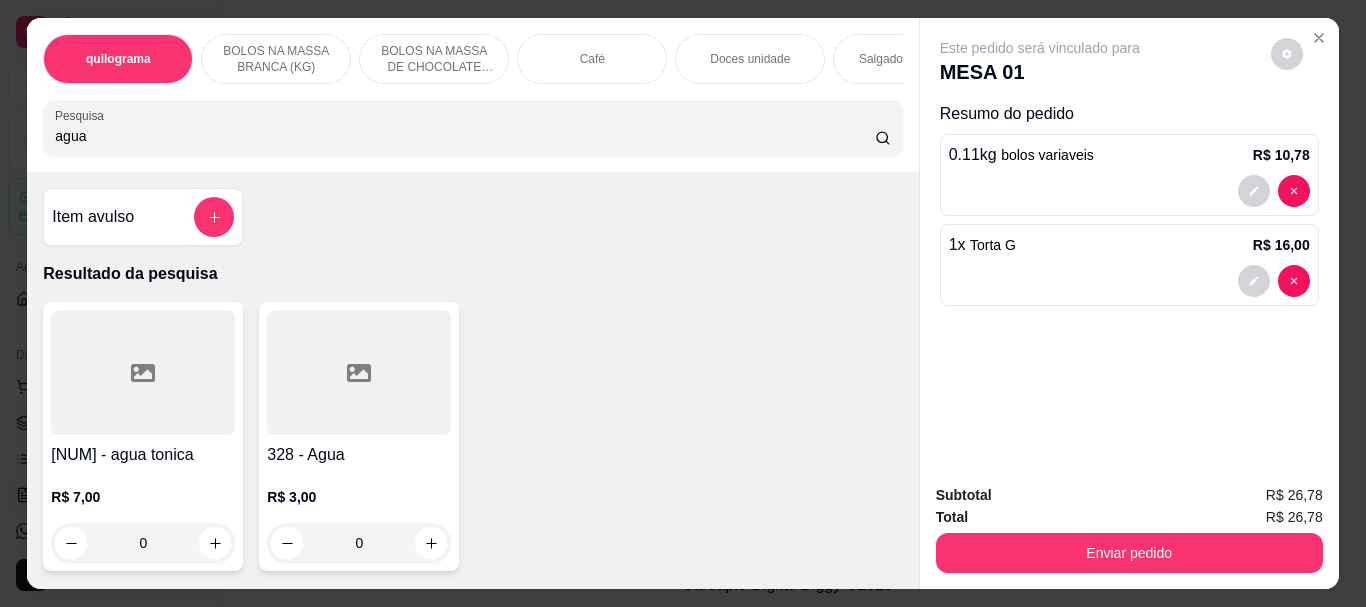 type on "agua" 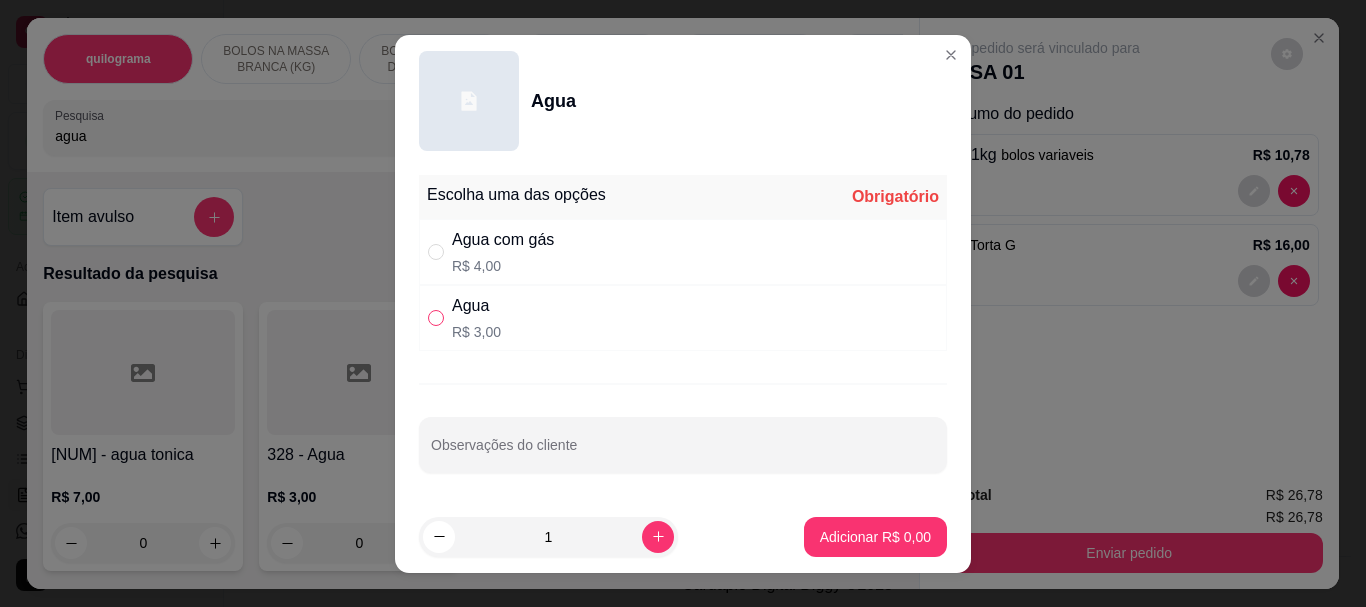 click at bounding box center [436, 318] 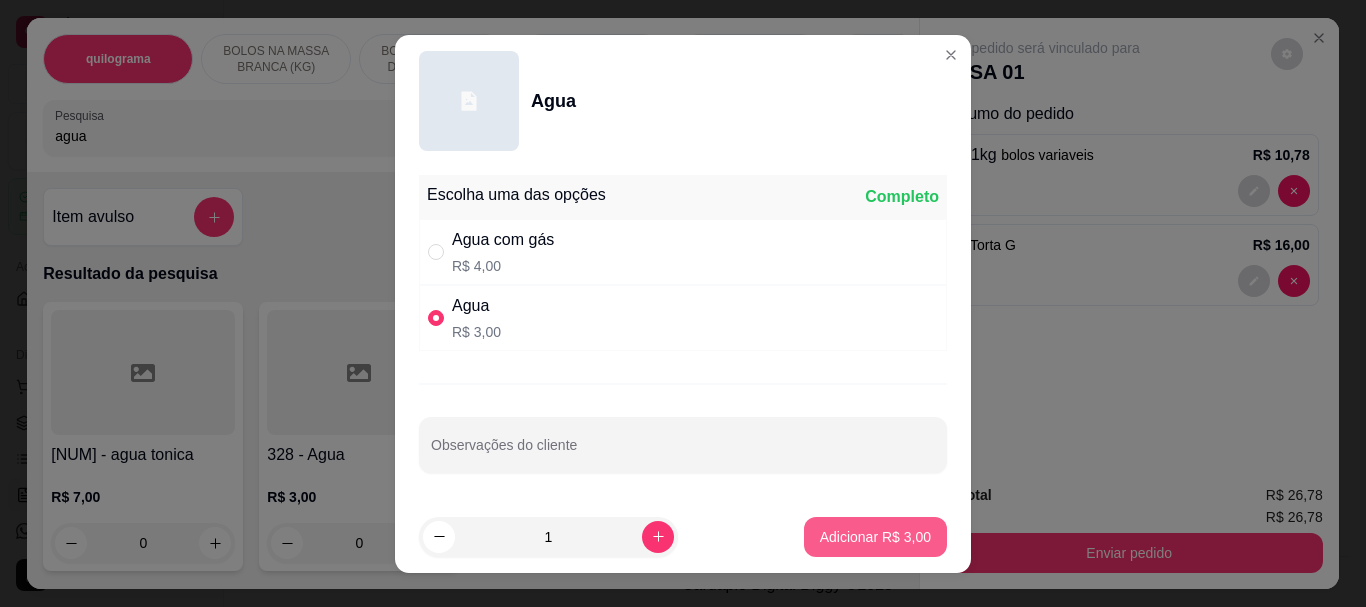 click on "Adicionar   R$ 3,00" at bounding box center (875, 537) 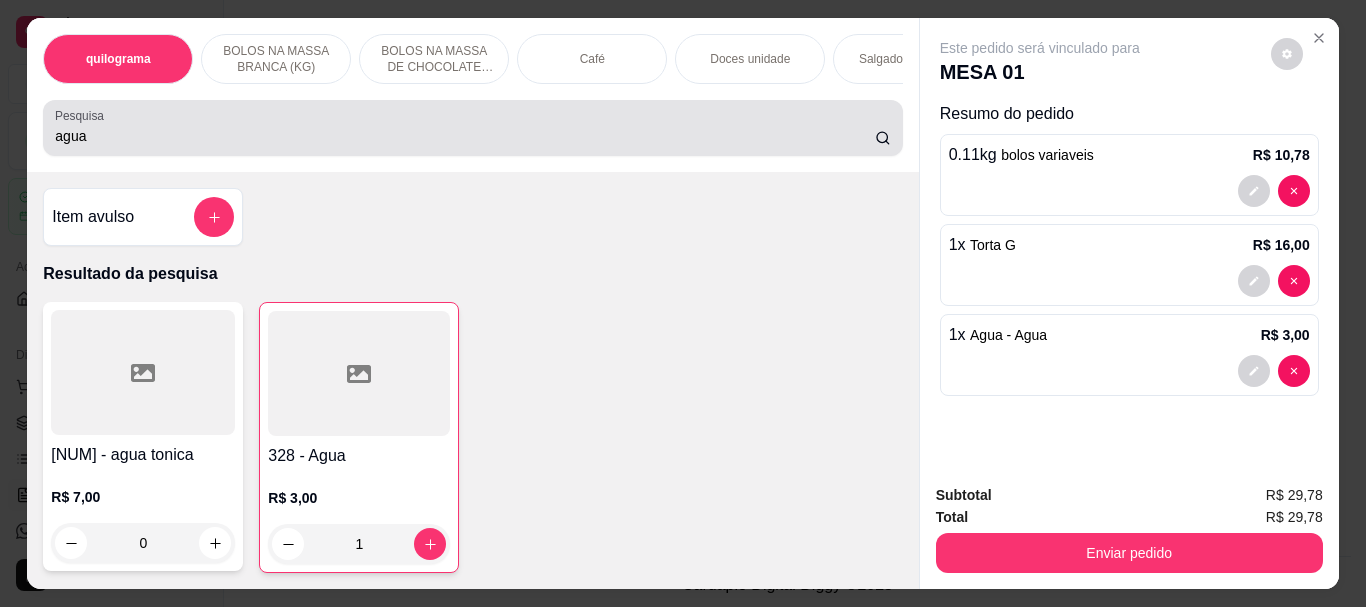 click on "agua" at bounding box center (465, 136) 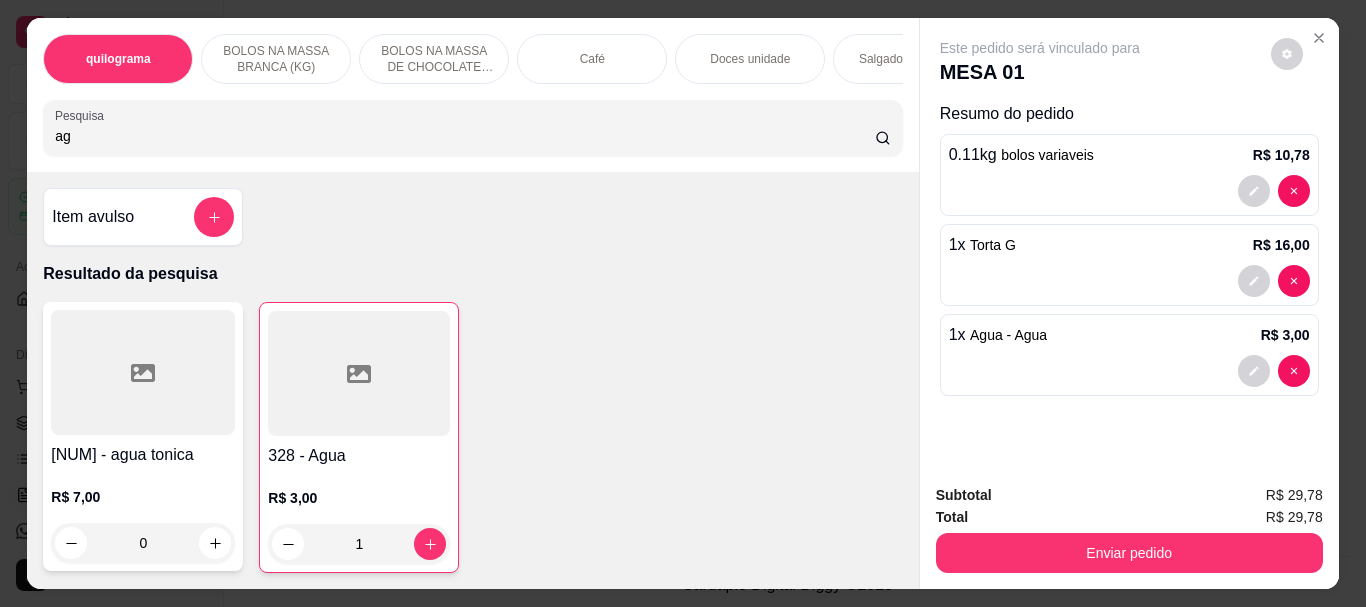 type on "a" 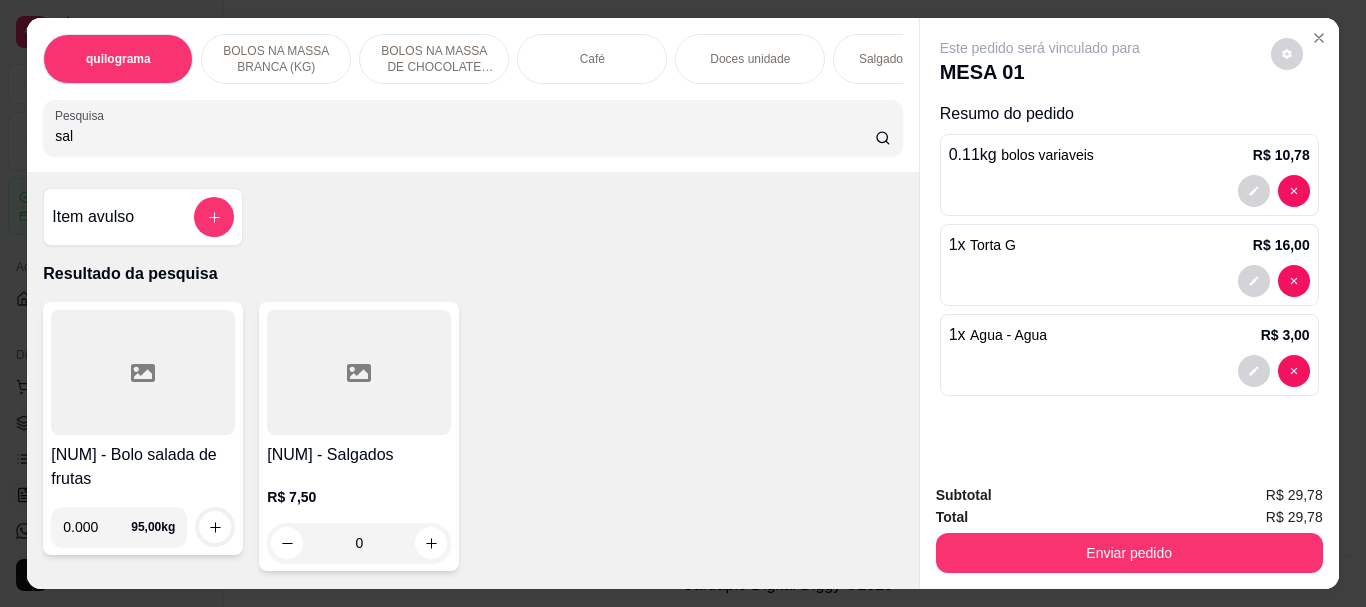 type on "sal" 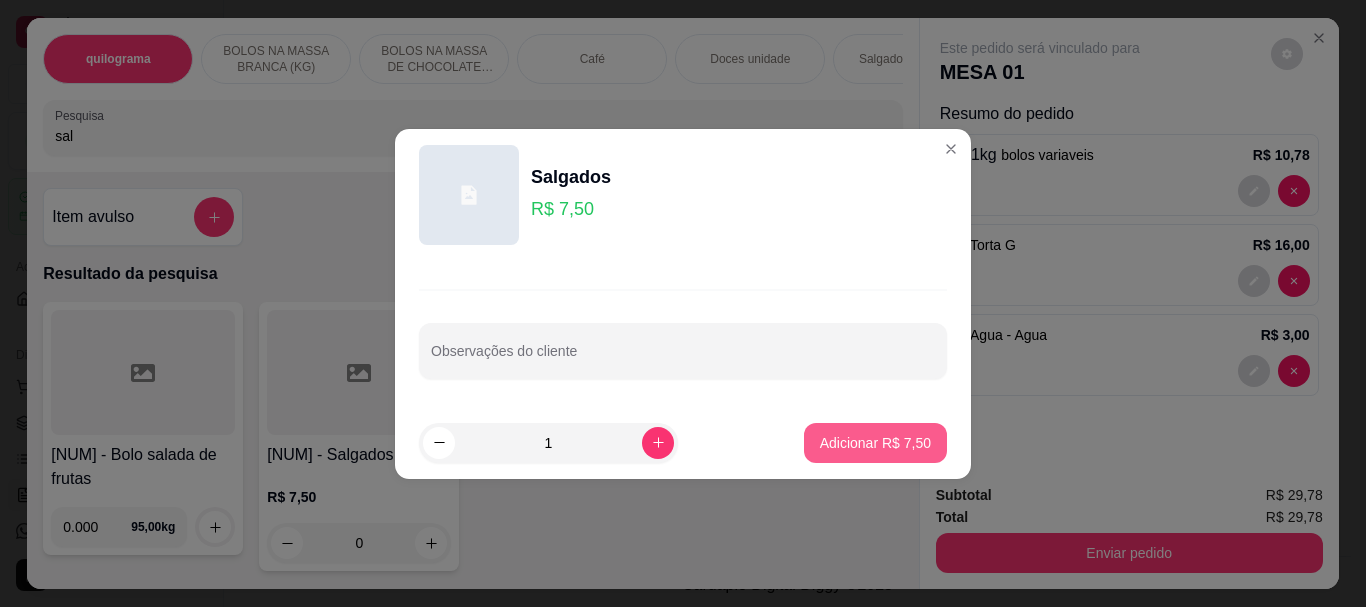 click on "Adicionar   R$ 7,50" at bounding box center [875, 443] 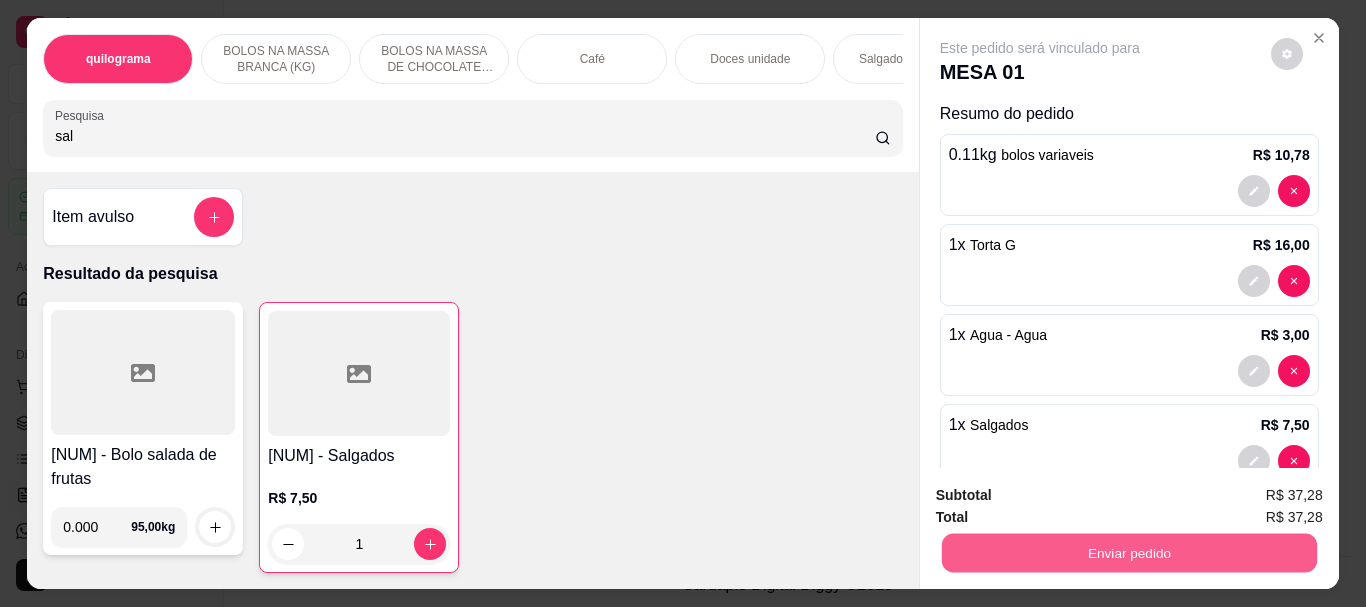 click on "Enviar pedido" at bounding box center (1128, 552) 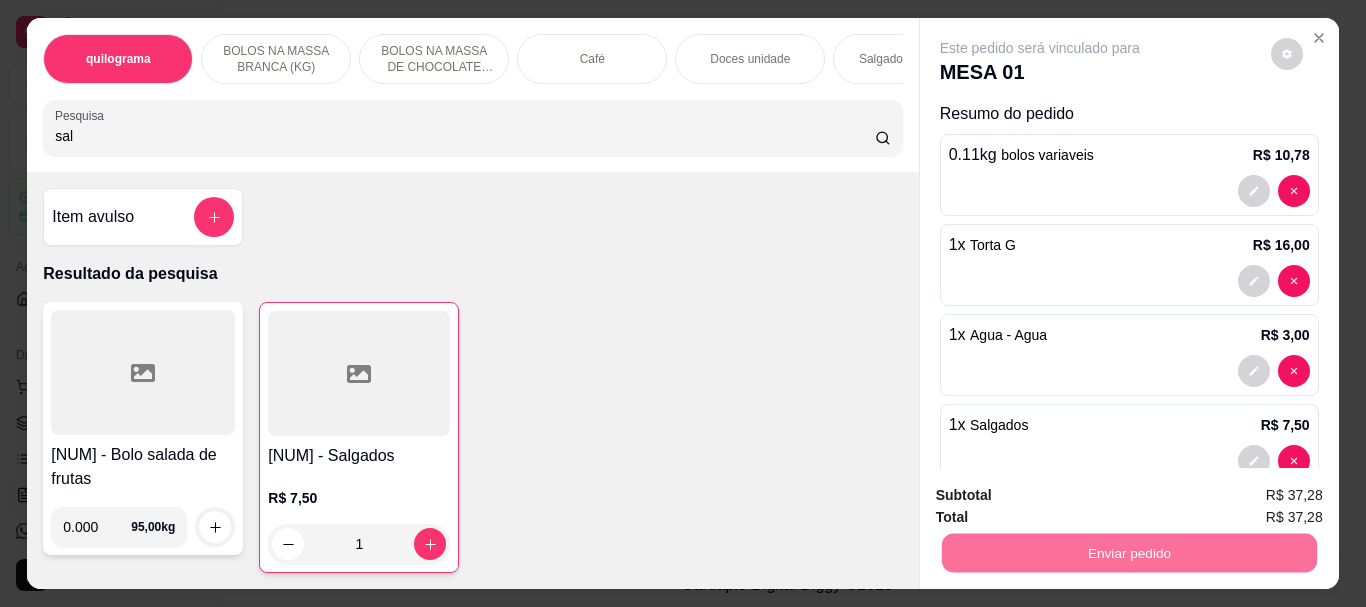 click on "Não registrar e enviar pedido" at bounding box center (1063, 496) 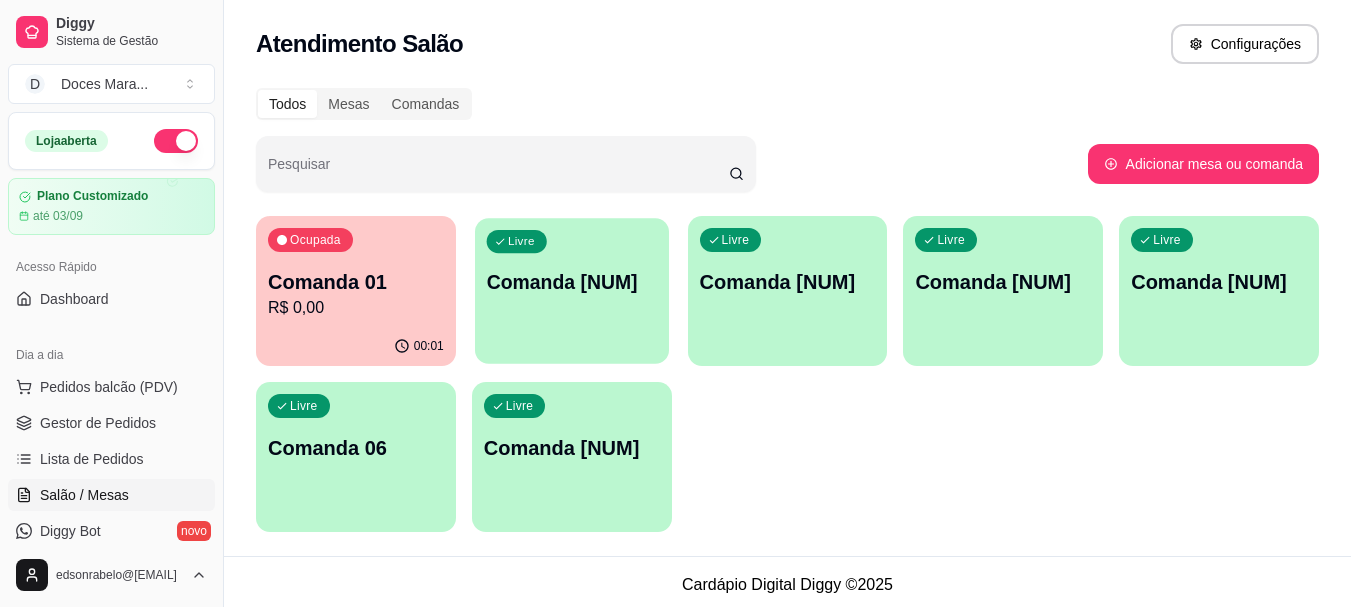 click on "Livre Comanda [NUM]" at bounding box center [572, 279] 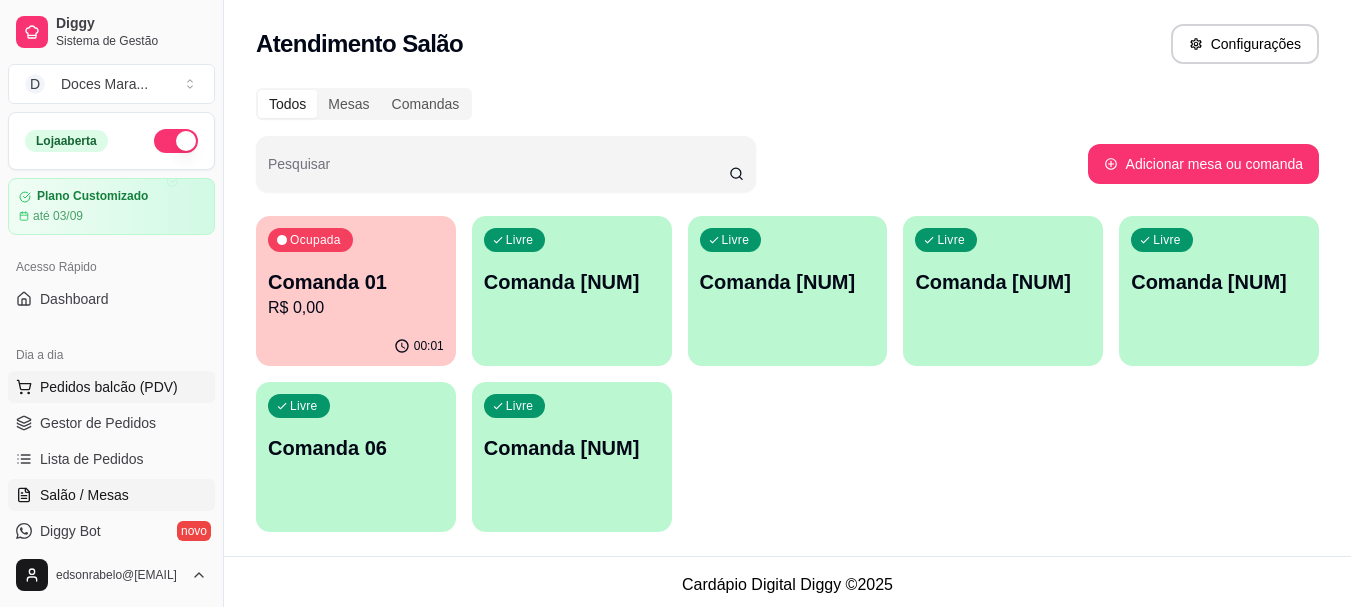 click on "Pedidos balcão (PDV)" at bounding box center (109, 387) 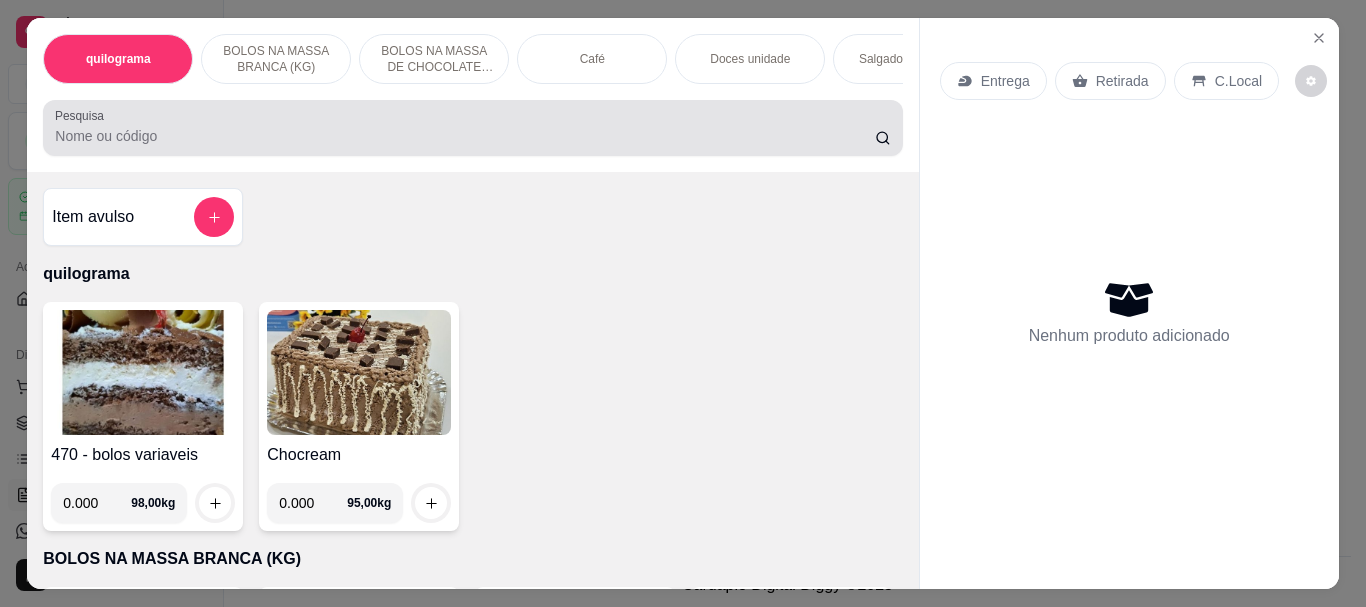 click on "Pesquisa" at bounding box center [465, 136] 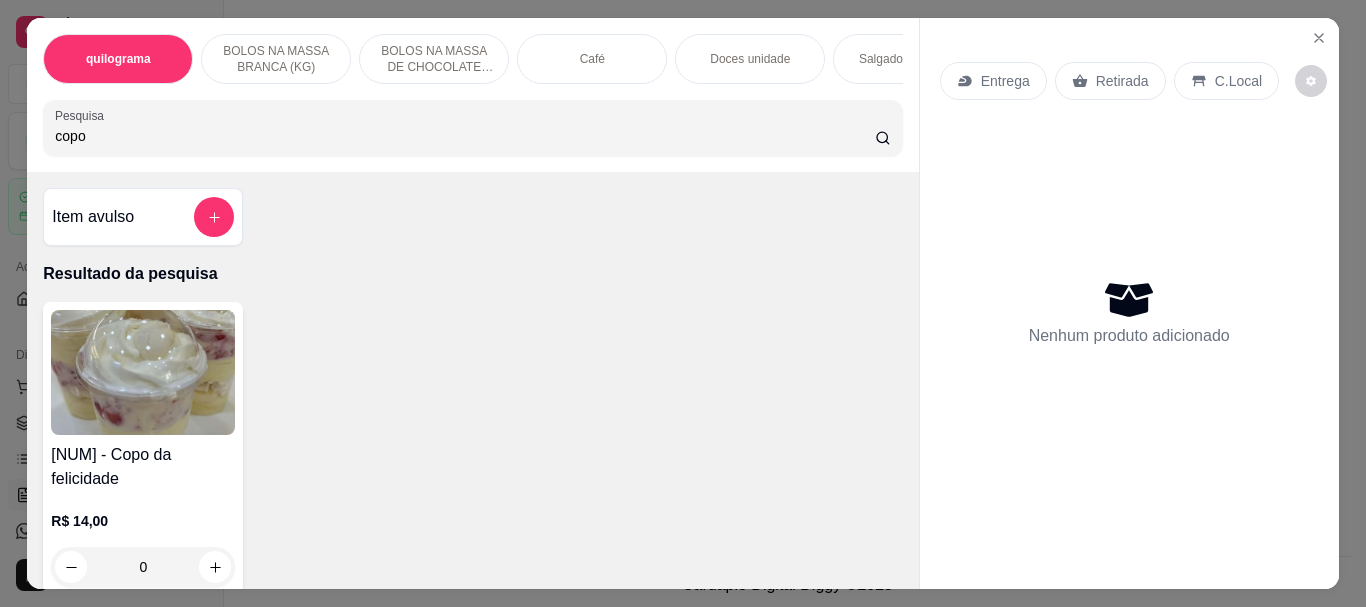 type on "copo" 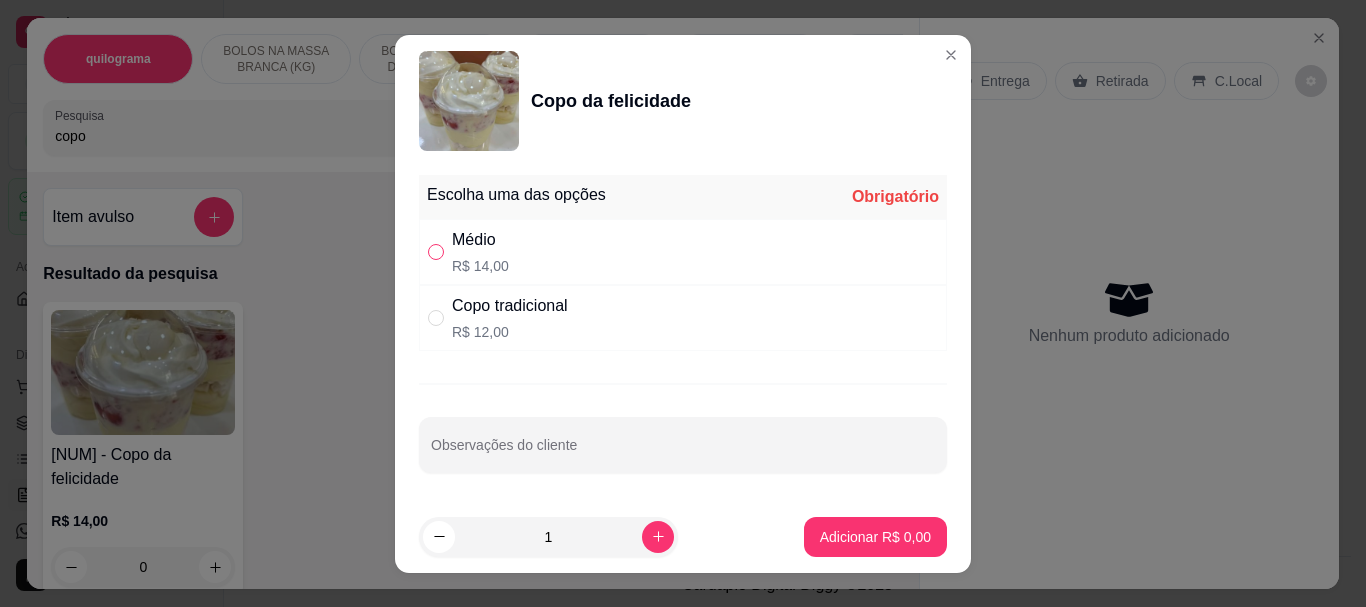 click at bounding box center [436, 252] 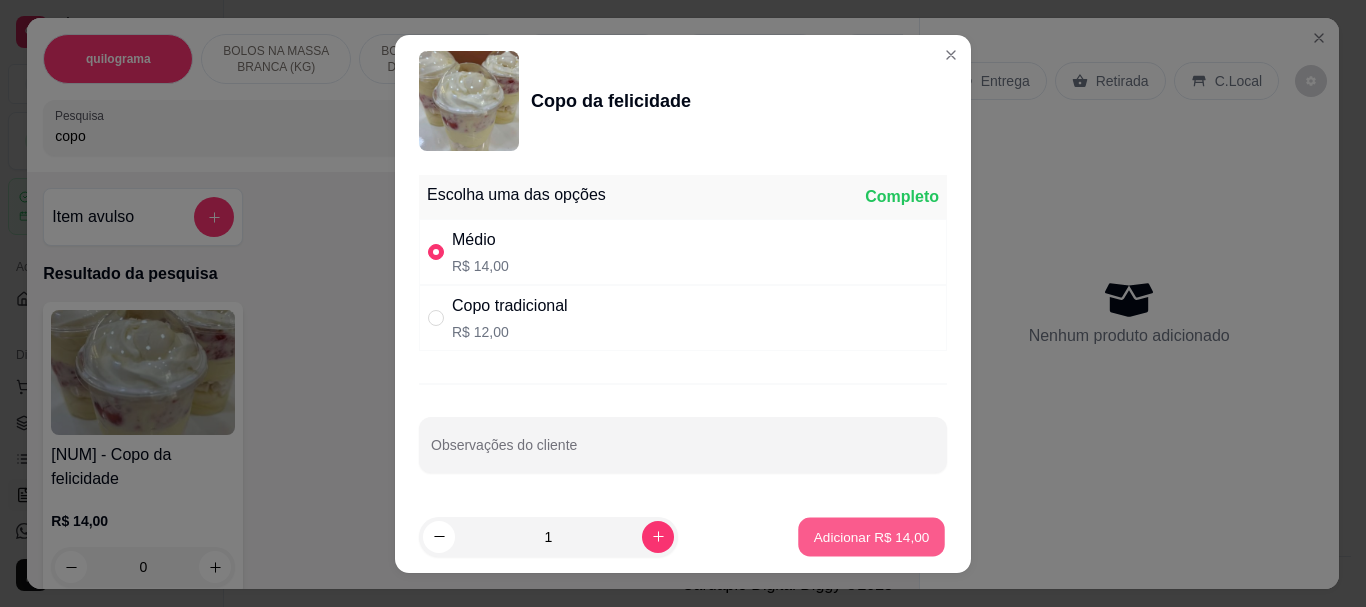 click on "Adicionar   R$ 14,00" at bounding box center [872, 536] 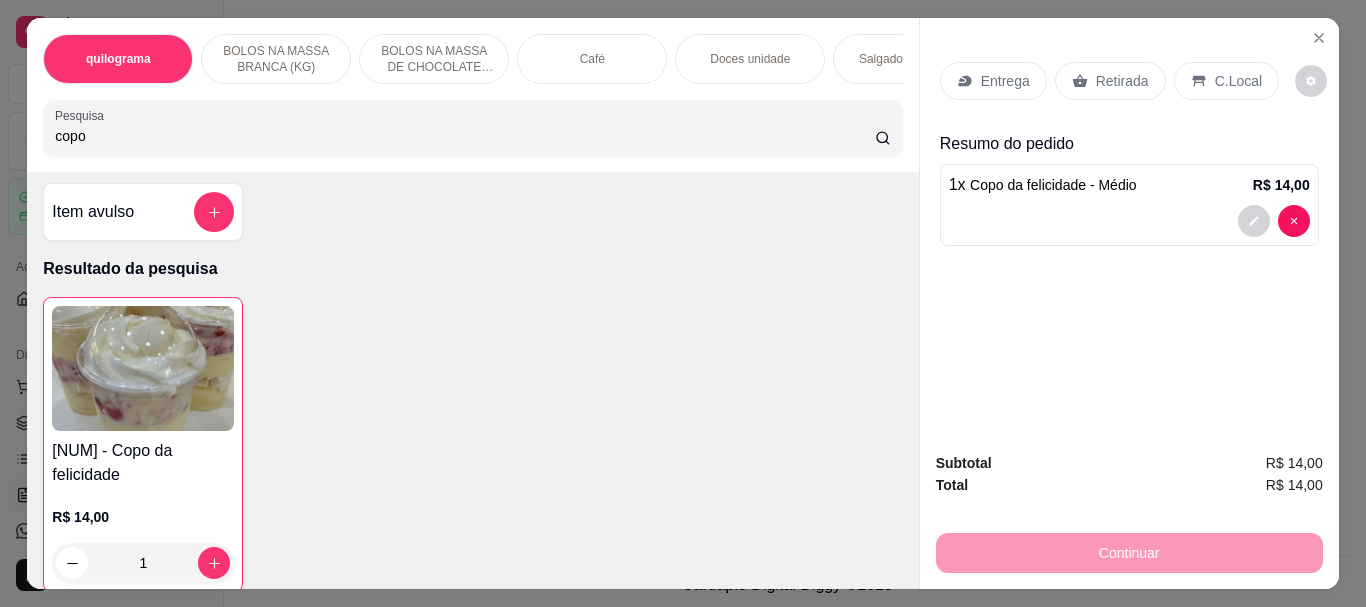 scroll, scrollTop: 0, scrollLeft: 0, axis: both 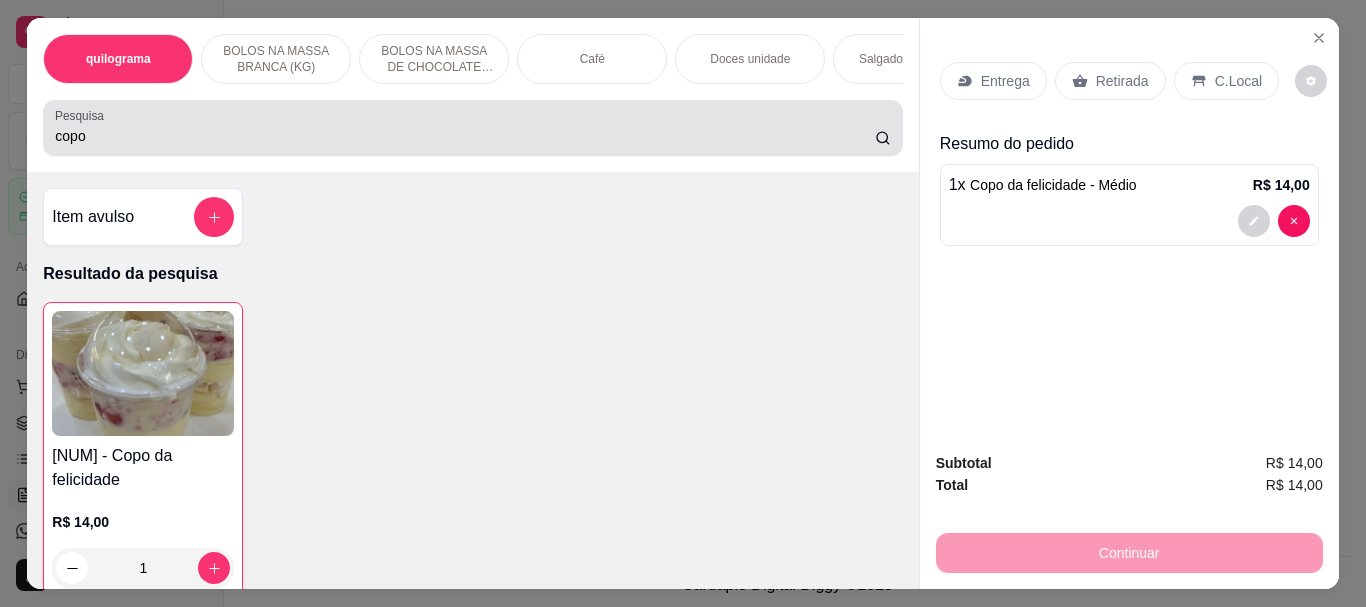 click on "copo" at bounding box center [465, 136] 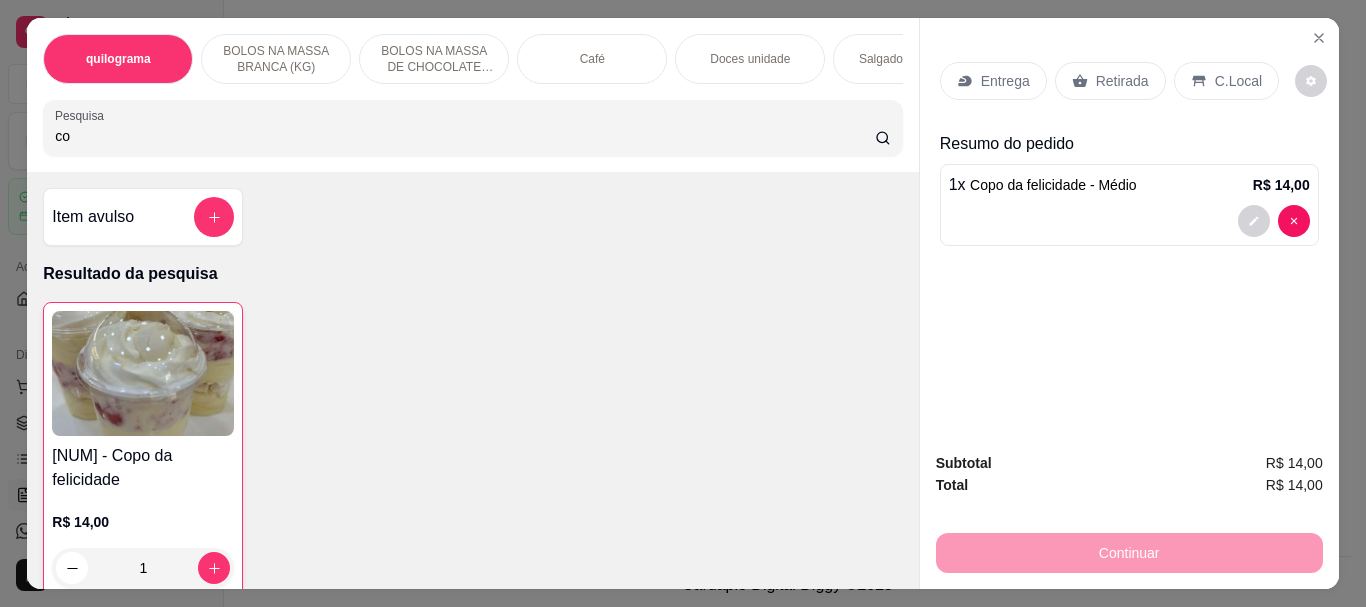 type on "c" 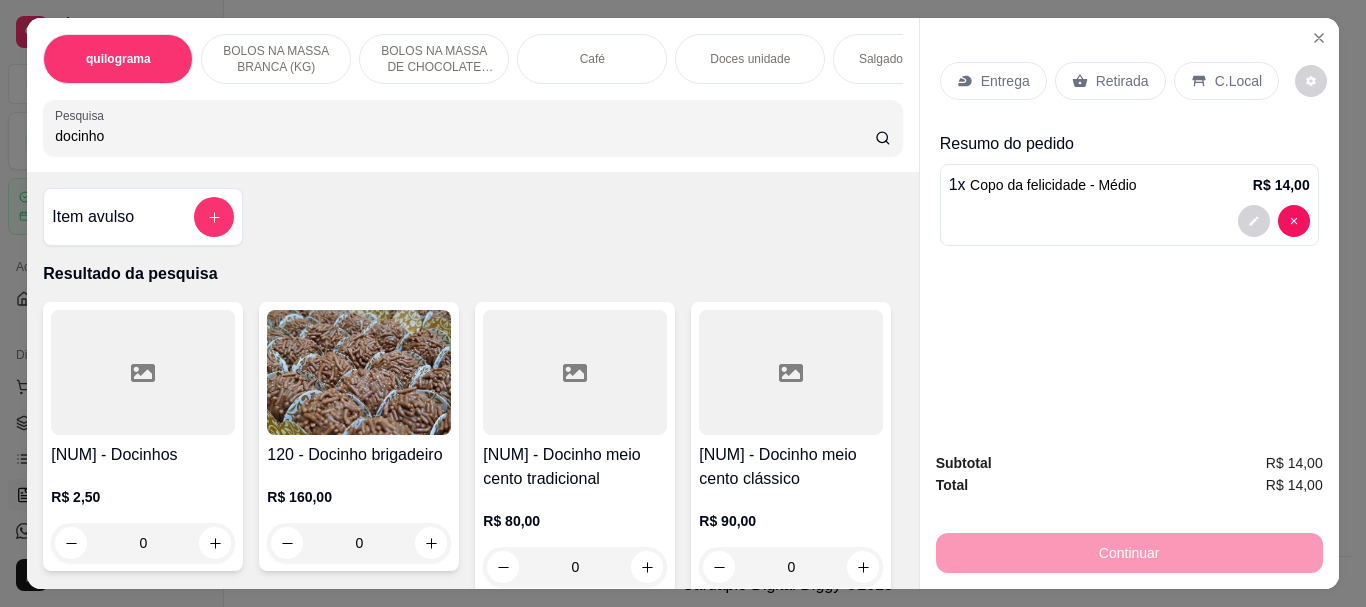 type on "docinho" 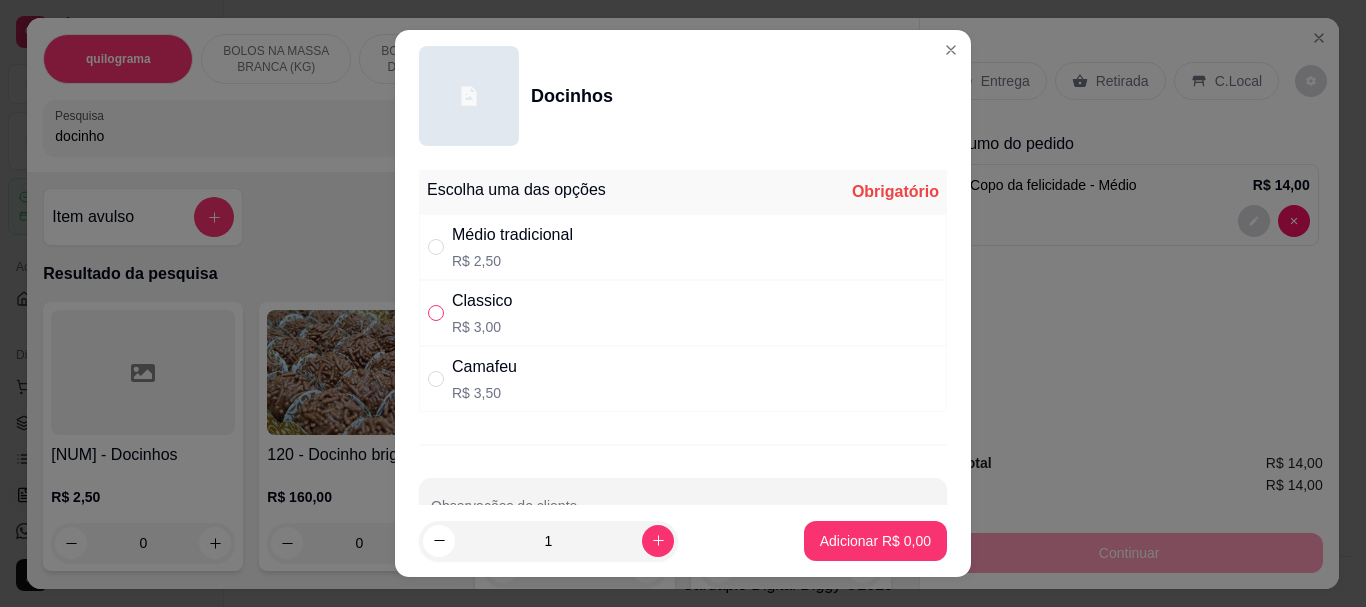 click at bounding box center [436, 313] 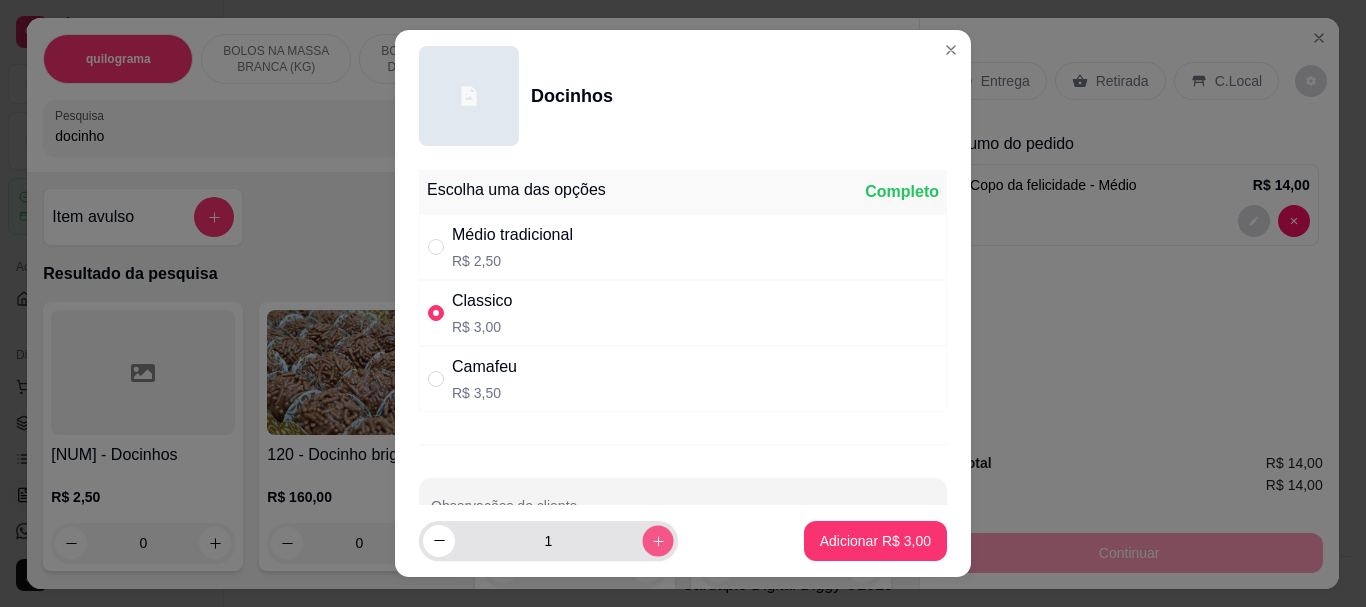 click at bounding box center (657, 540) 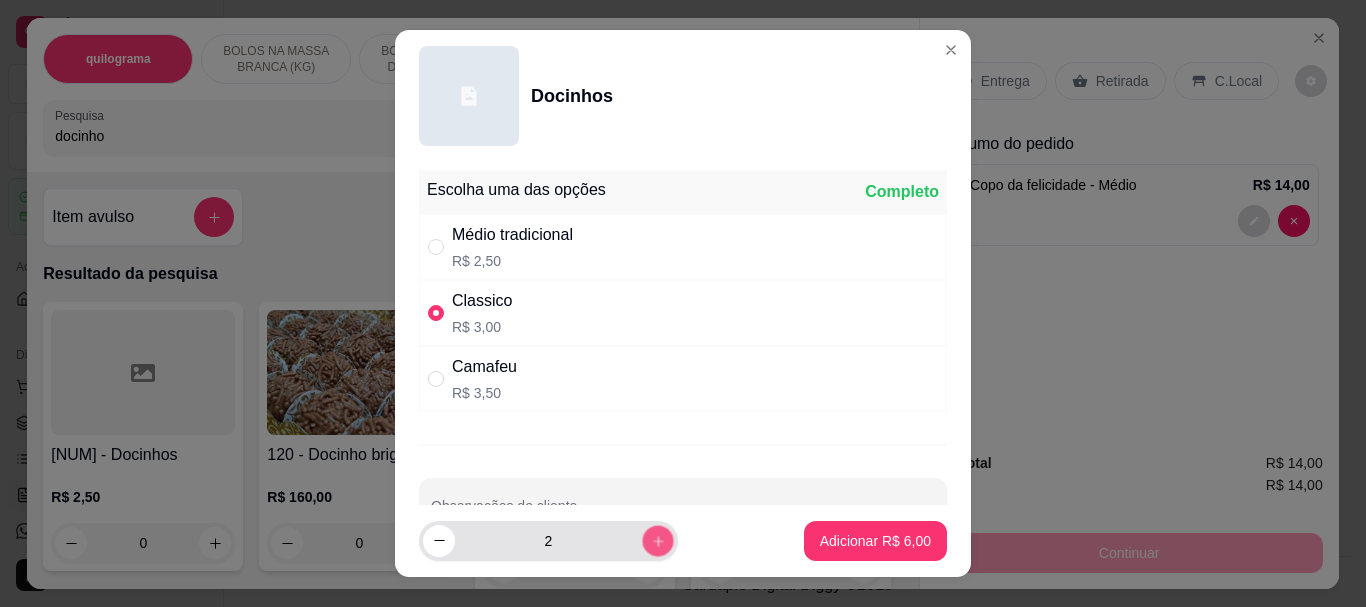 click at bounding box center [657, 540] 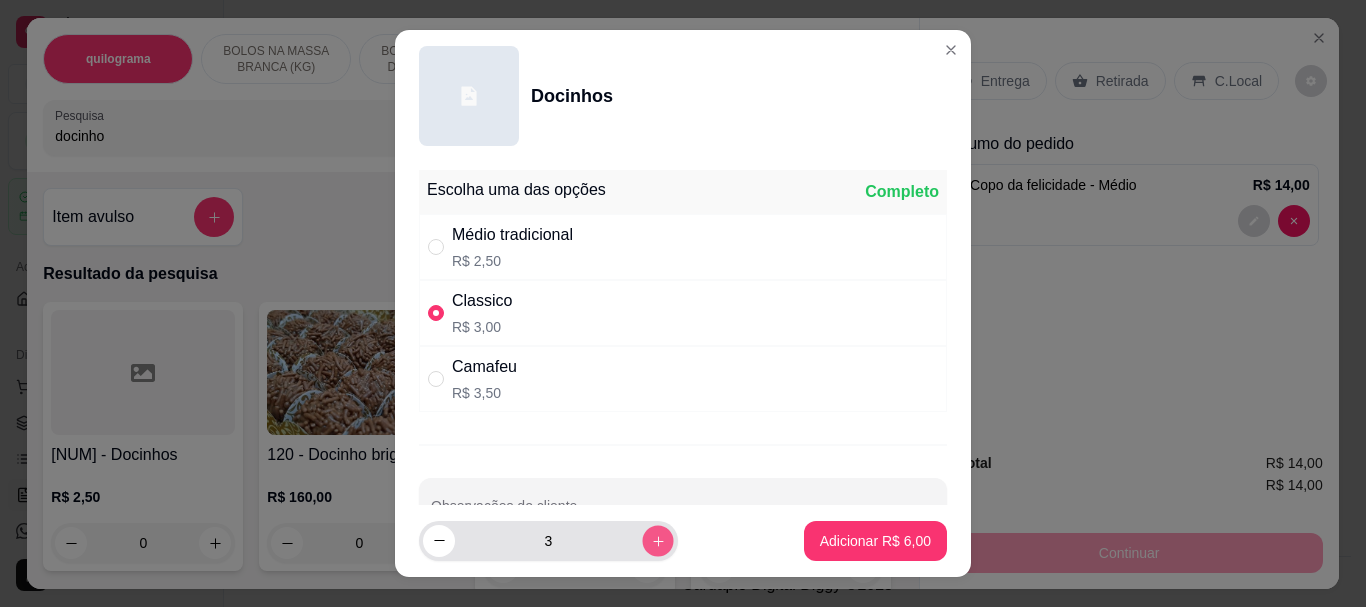 click at bounding box center [657, 540] 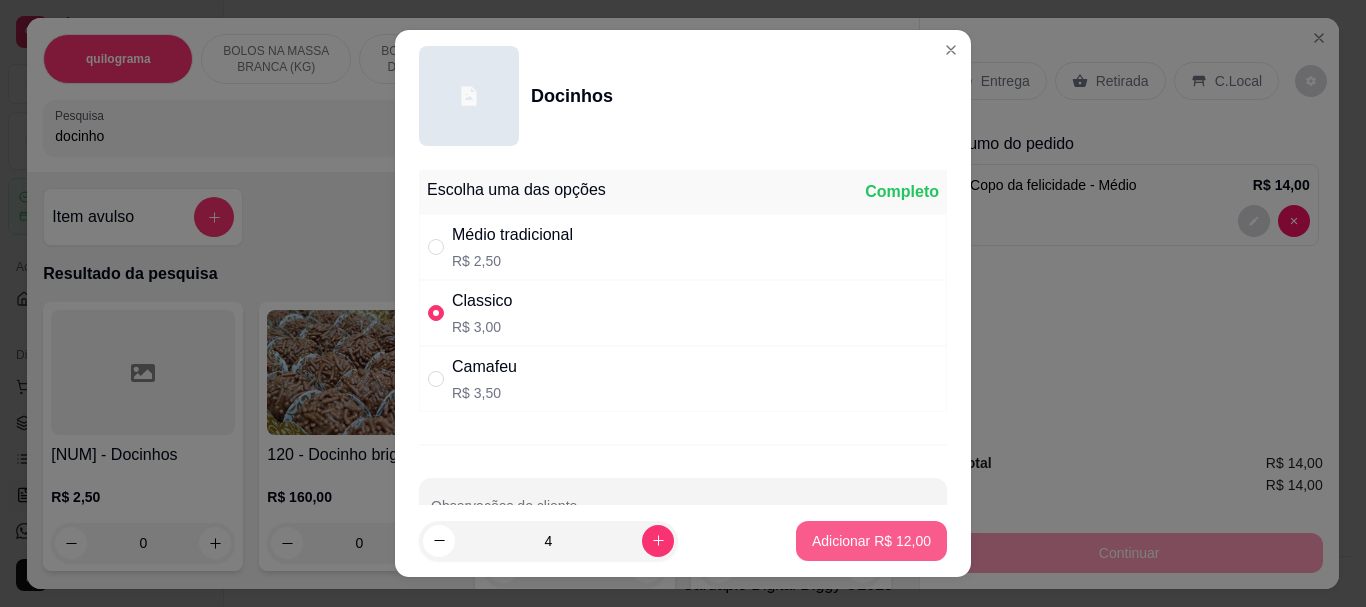 click on "Adicionar   R$ 12,00" at bounding box center [871, 541] 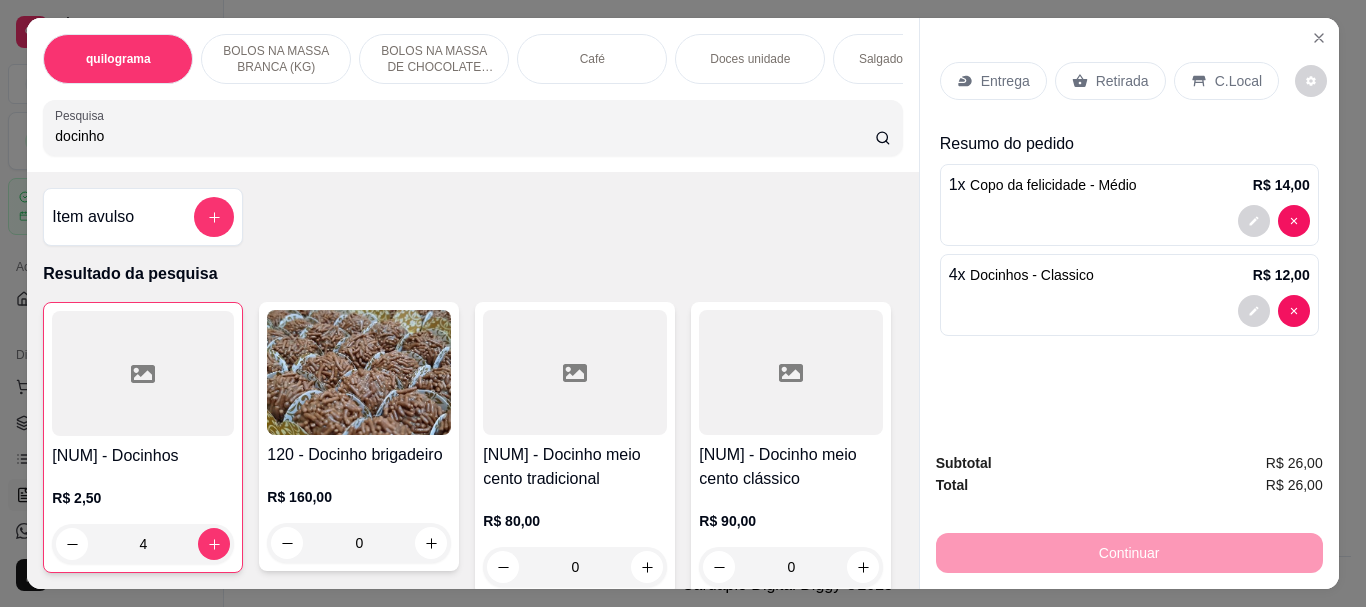 click at bounding box center (143, 373) 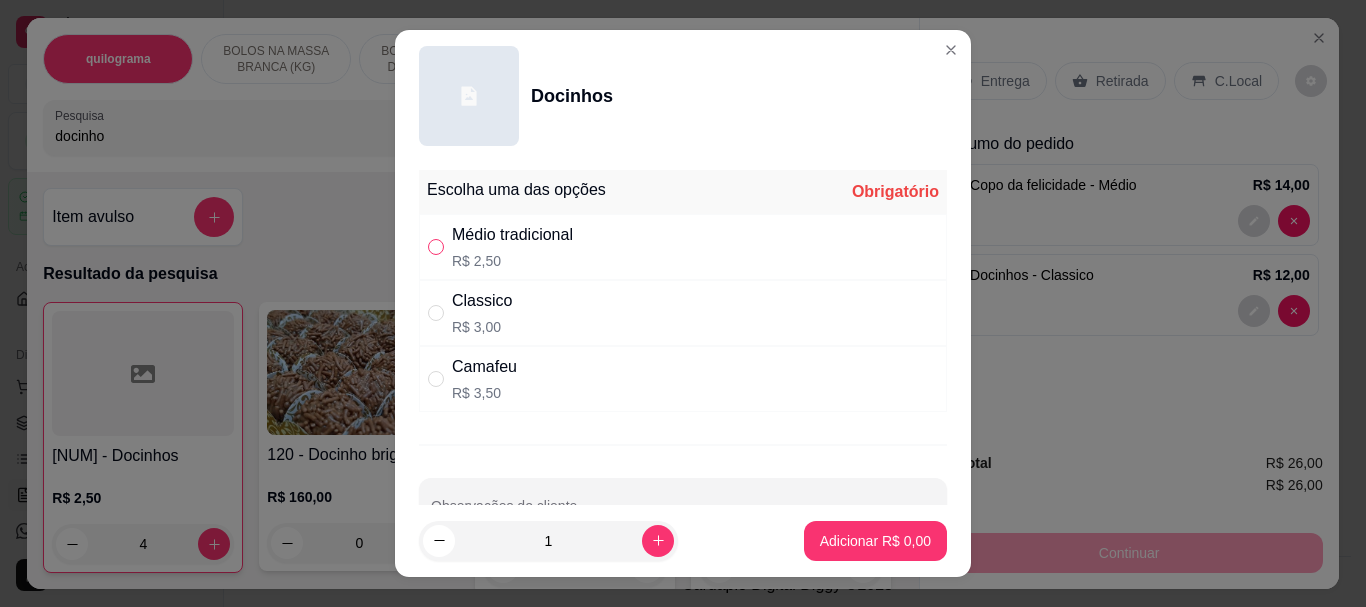 click at bounding box center (436, 247) 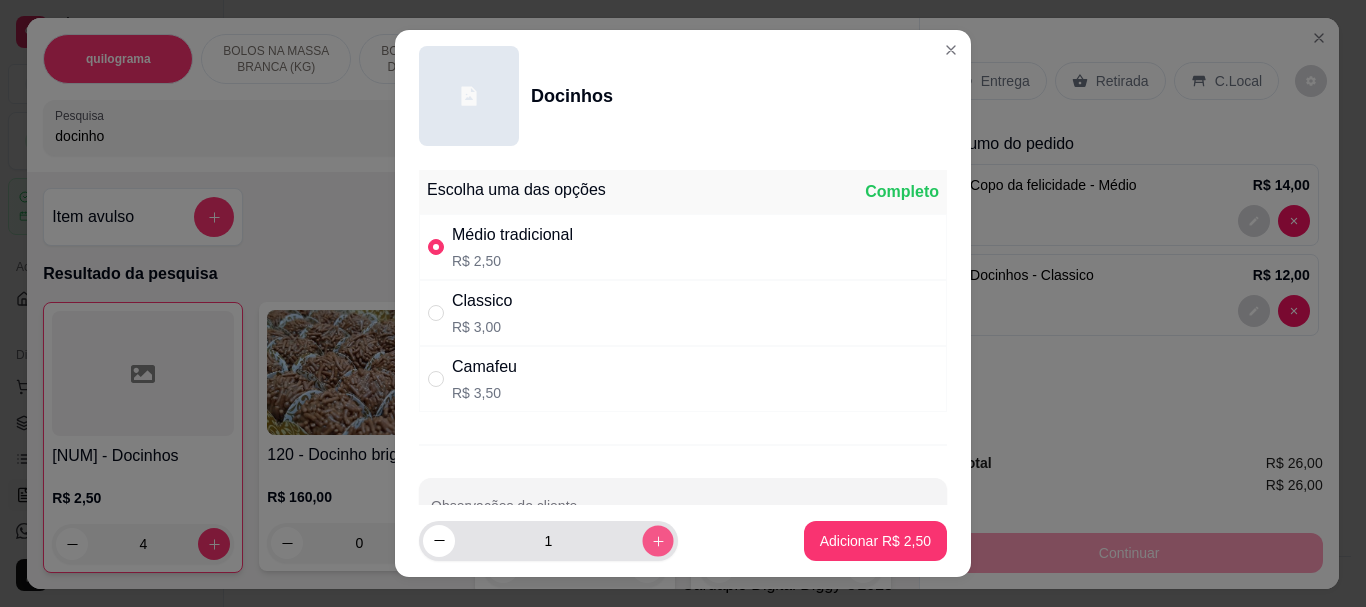 click at bounding box center [657, 540] 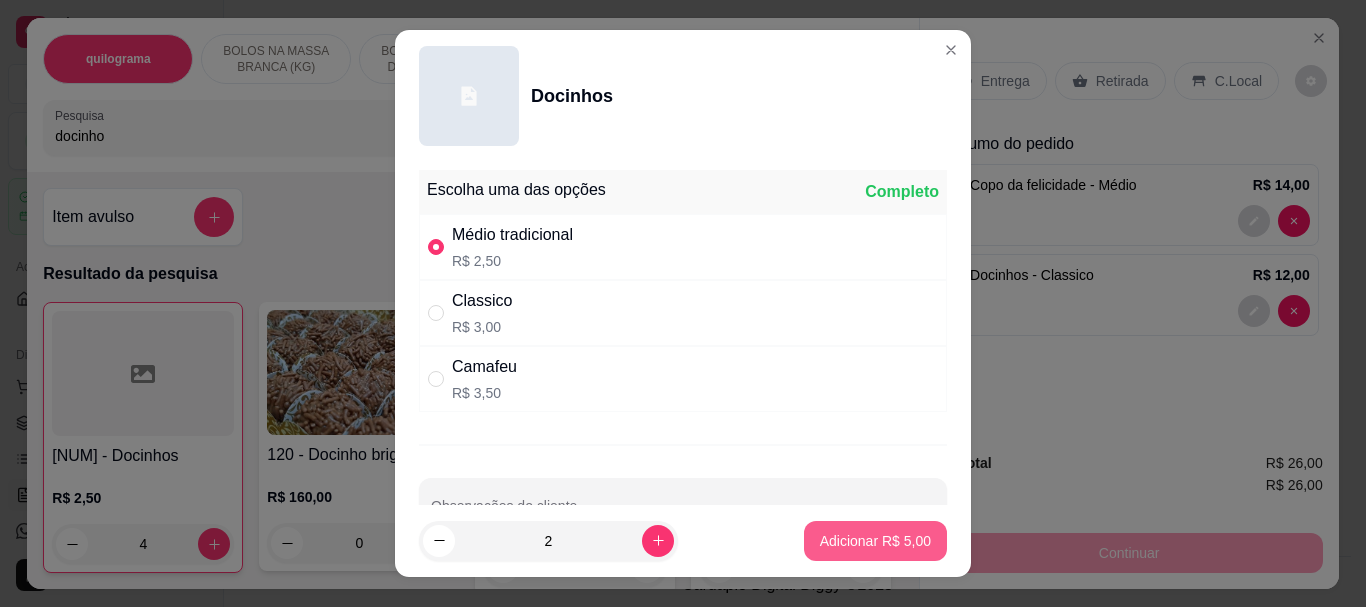 click on "Adicionar   R$ 5,00" at bounding box center (875, 541) 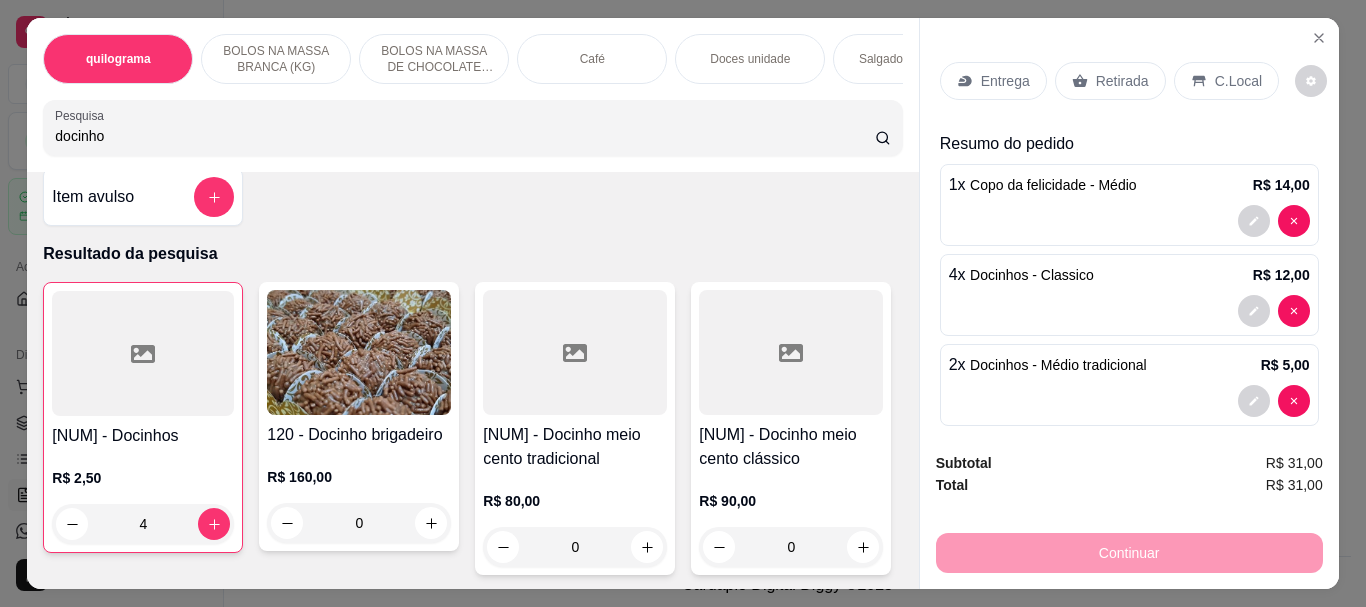 scroll, scrollTop: 0, scrollLeft: 0, axis: both 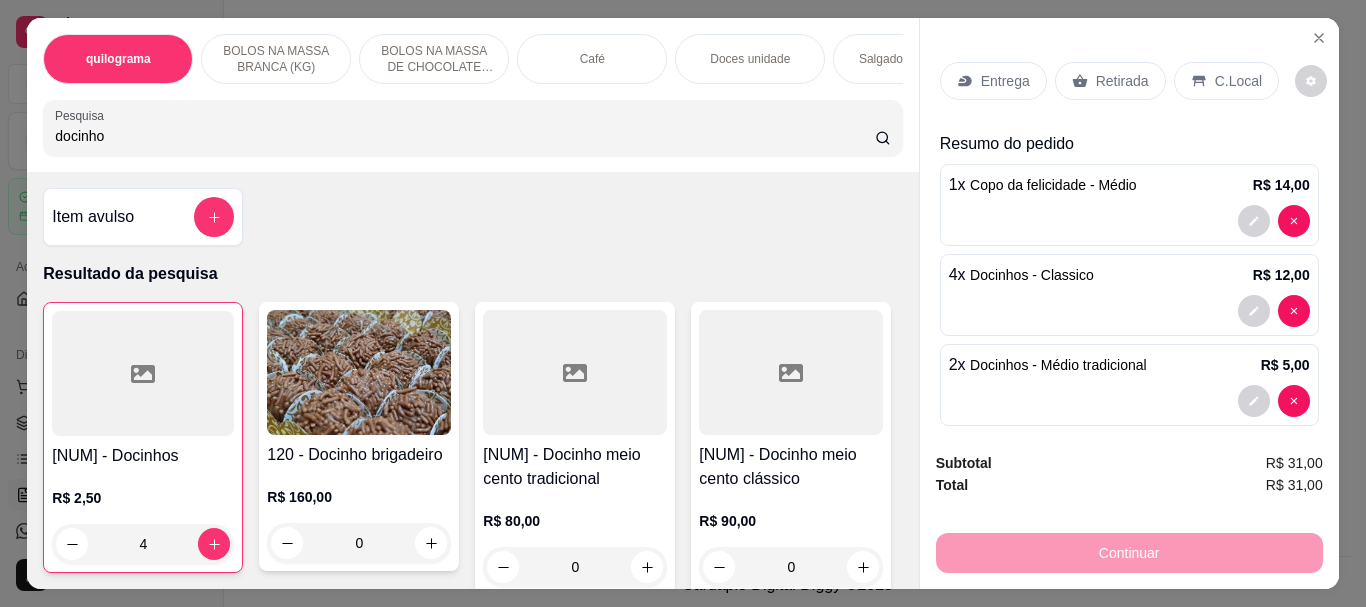 click on "Retirada" at bounding box center [1122, 81] 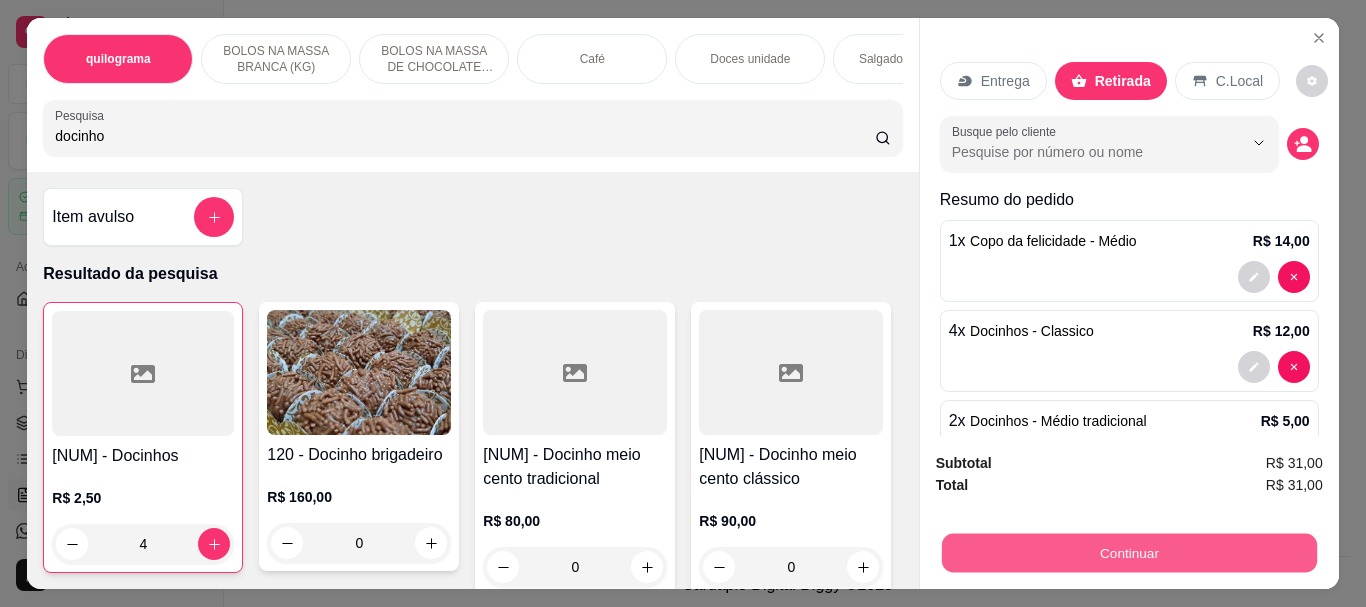 click on "Continuar" at bounding box center [1128, 552] 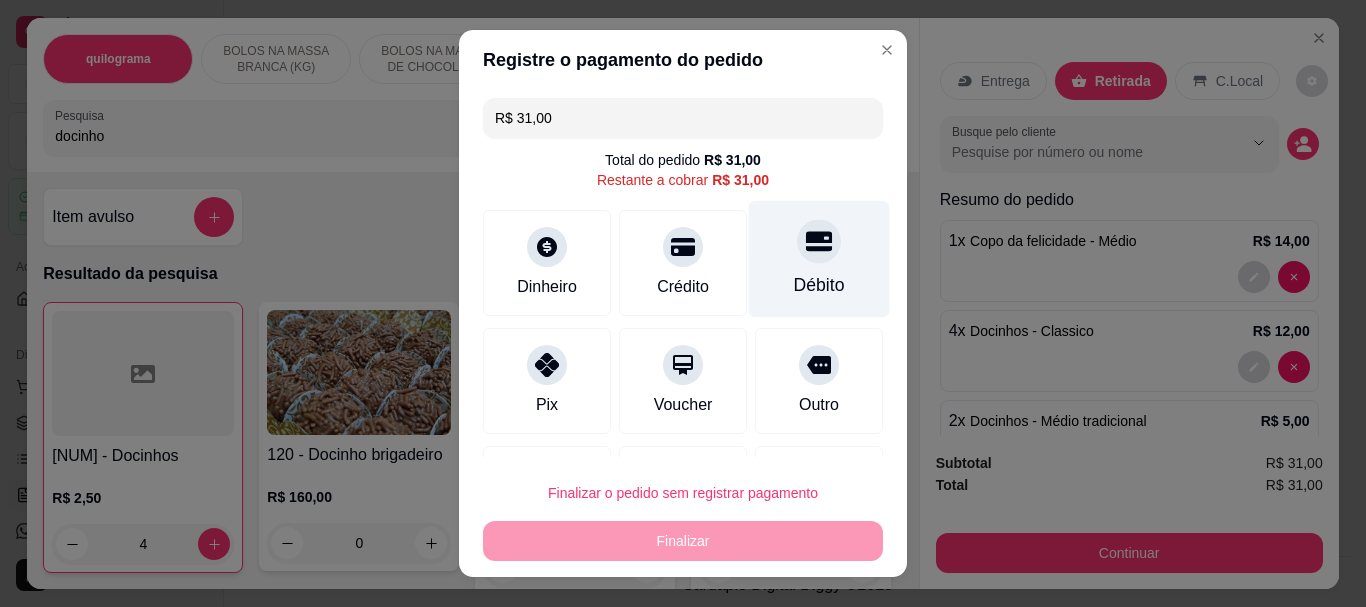 click on "Débito" at bounding box center (819, 259) 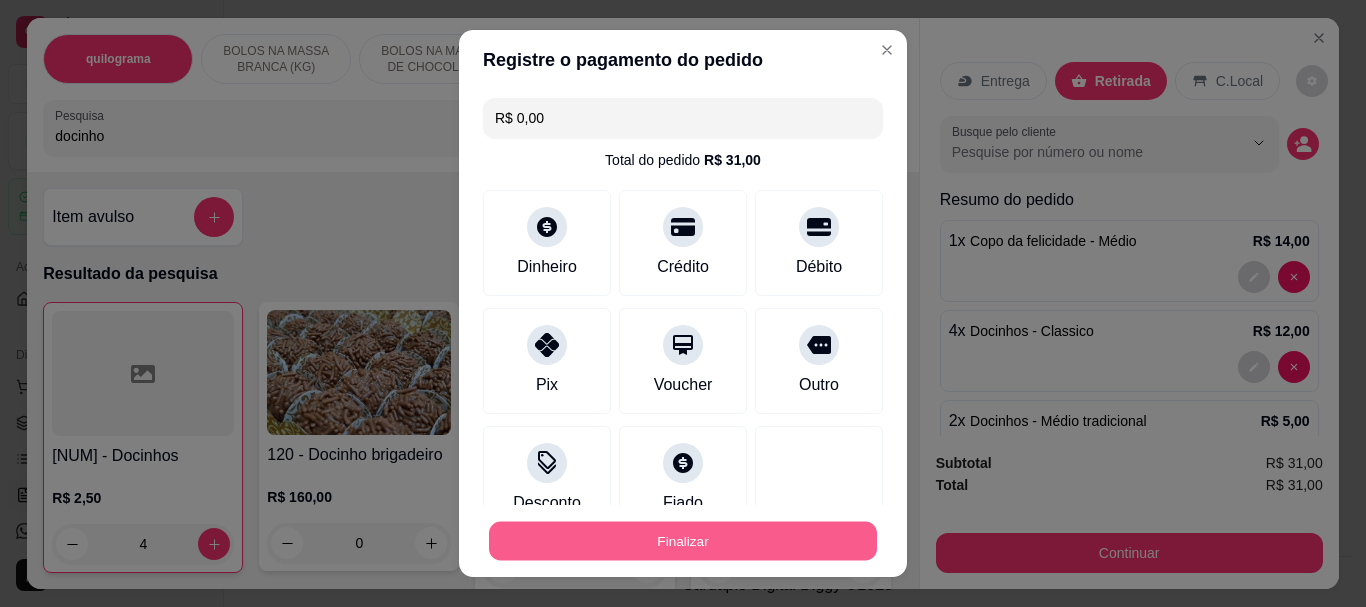 click on "Finalizar" at bounding box center (683, 540) 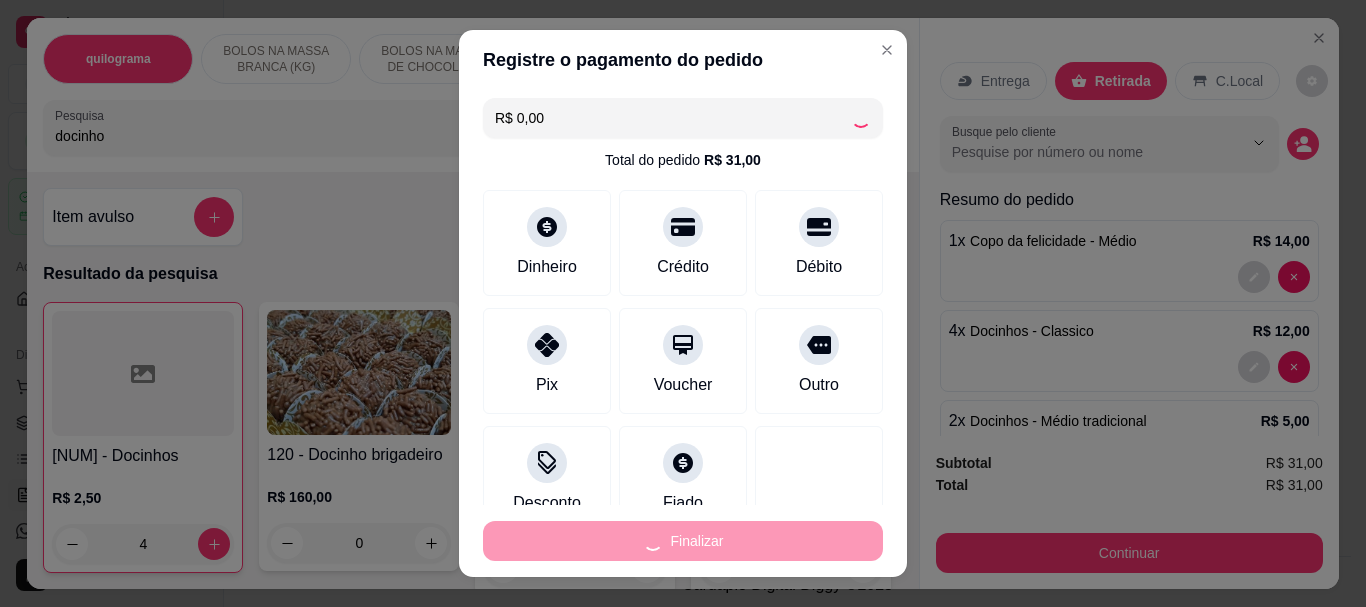 type on "0" 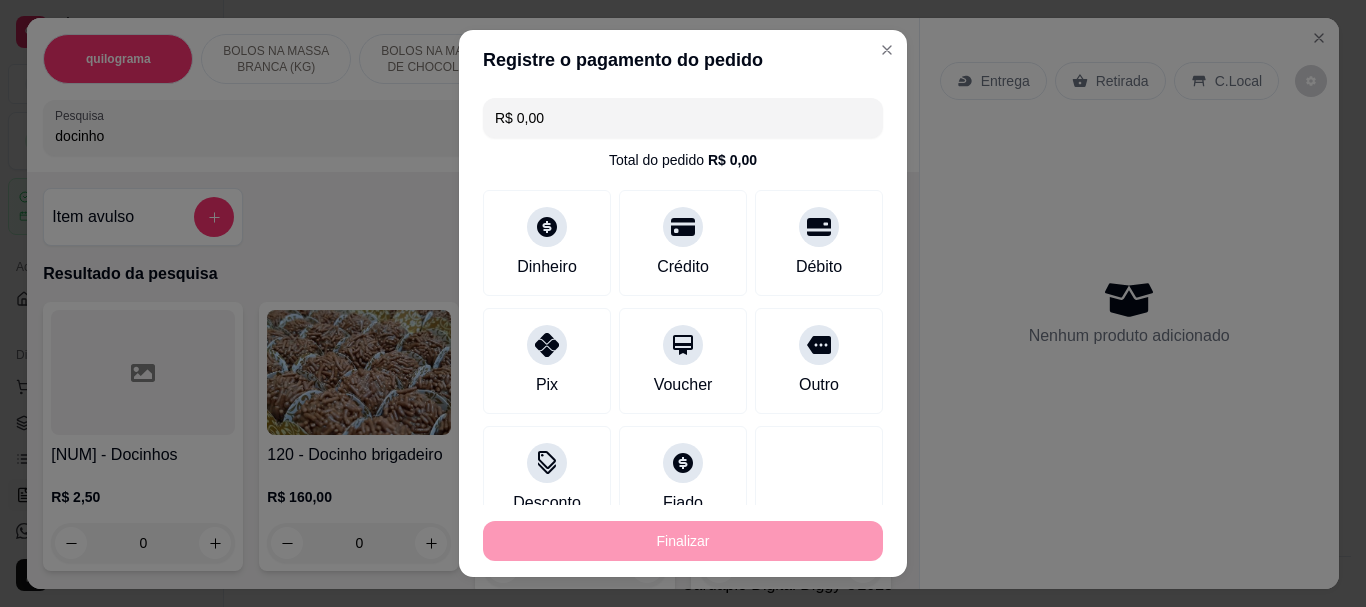 type on "-R$ 31,00" 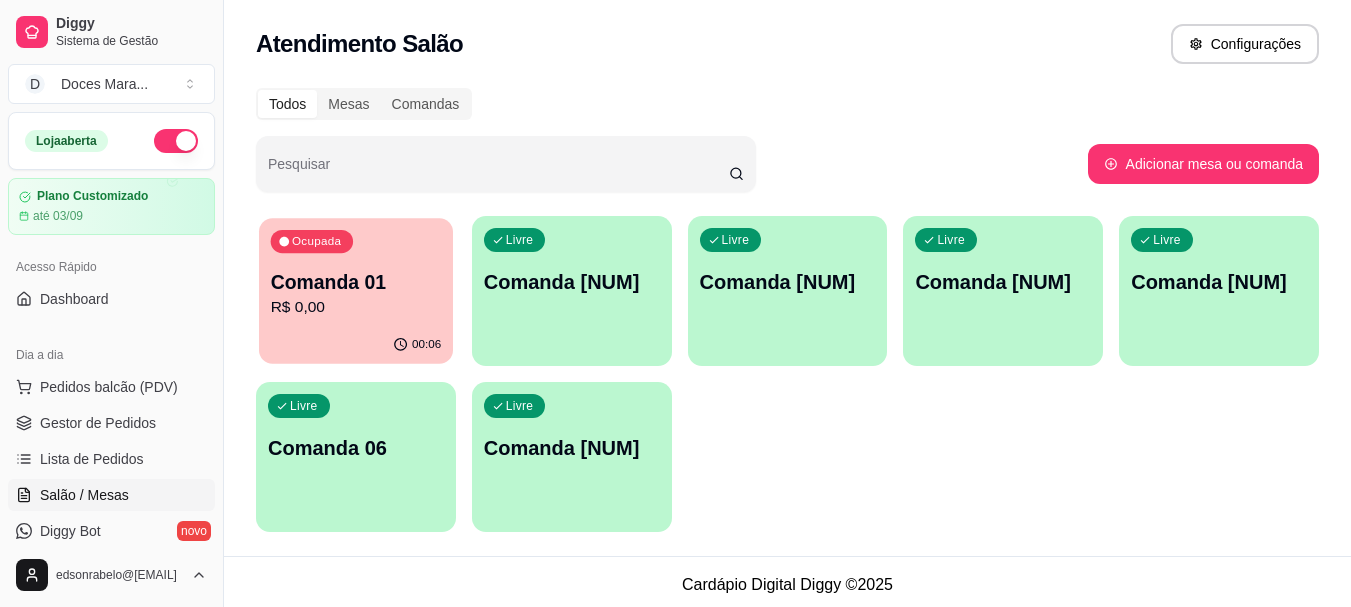 click on "R$ 0,00" at bounding box center [356, 307] 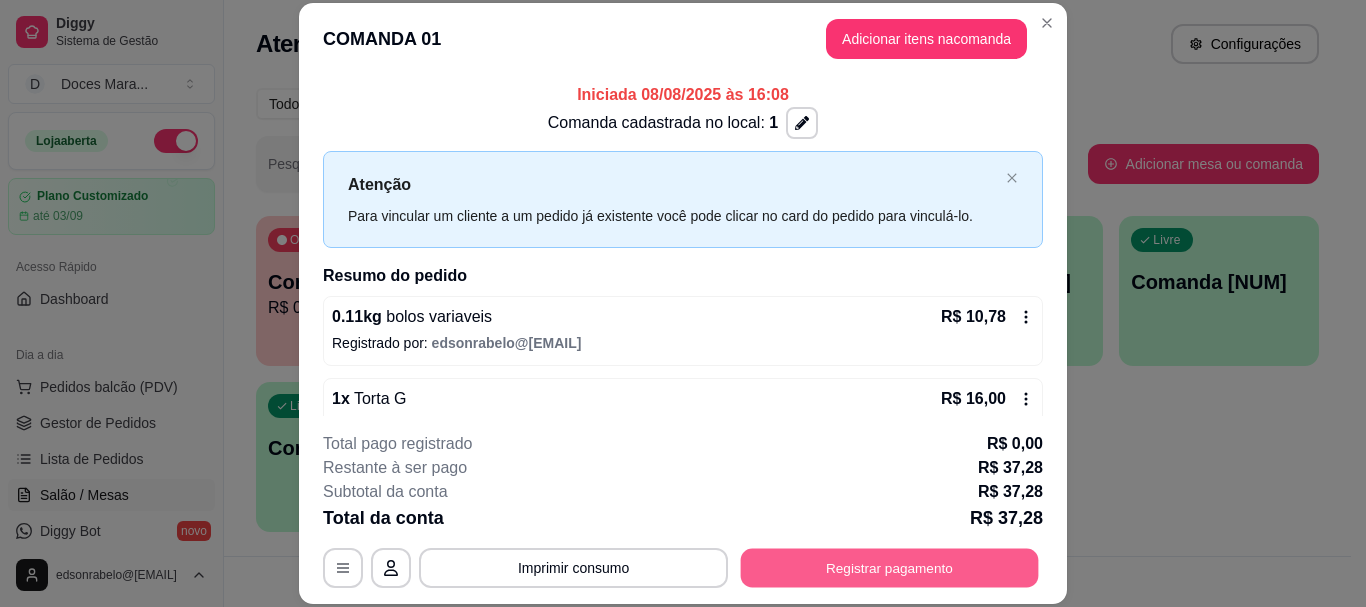 click on "Registrar pagamento" at bounding box center [890, 568] 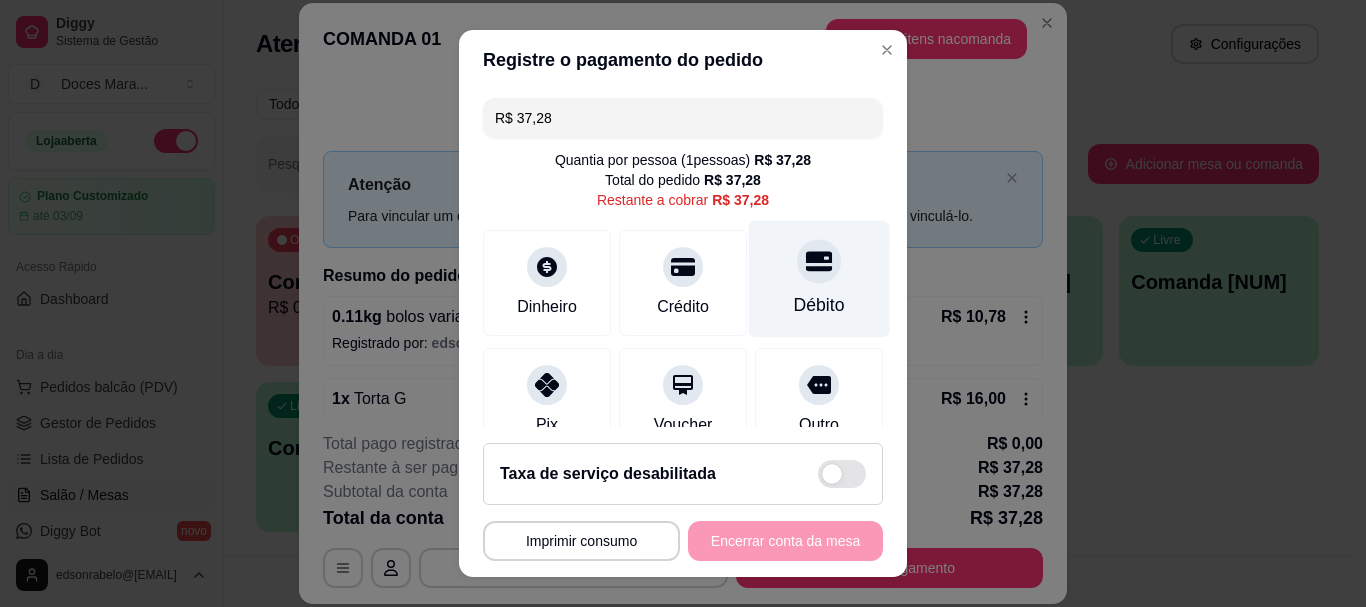 click on "Débito" at bounding box center [819, 306] 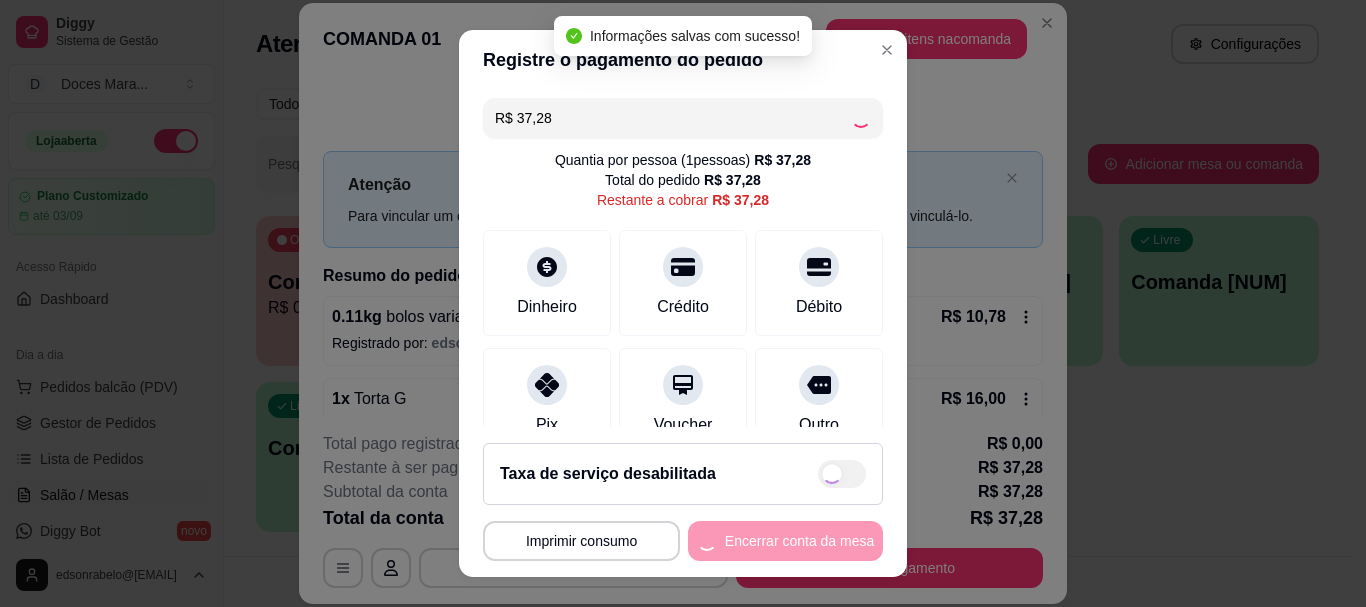 type on "R$ 0,00" 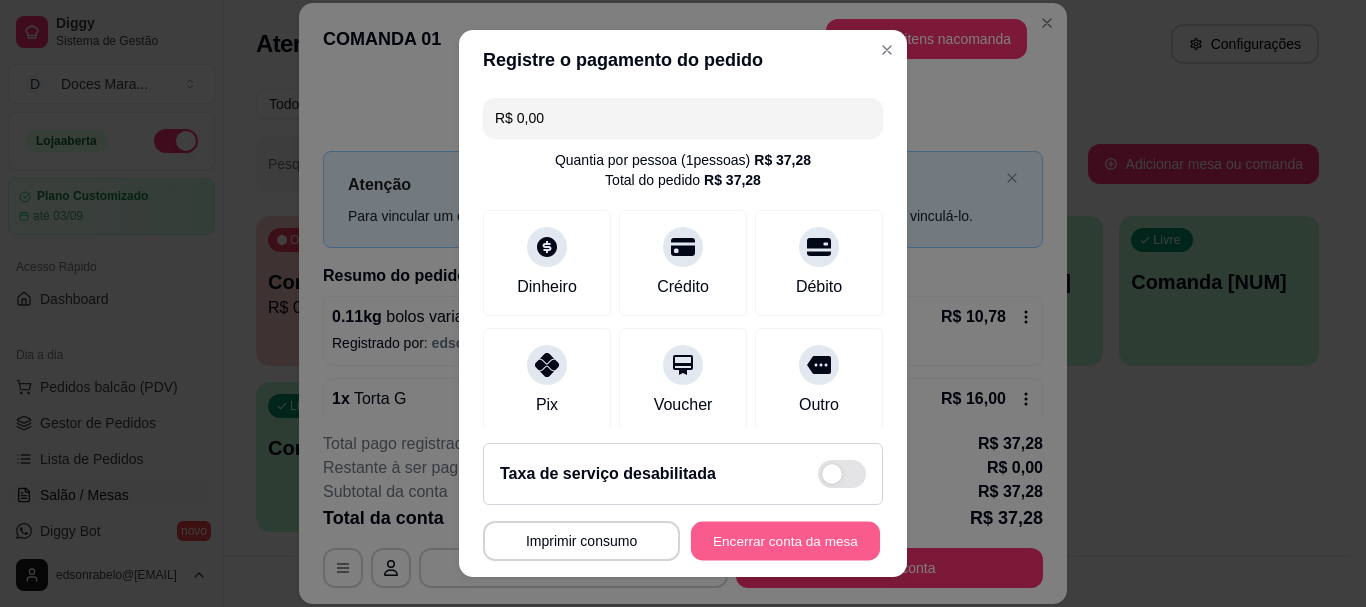 click on "Encerrar conta da mesa" at bounding box center [785, 540] 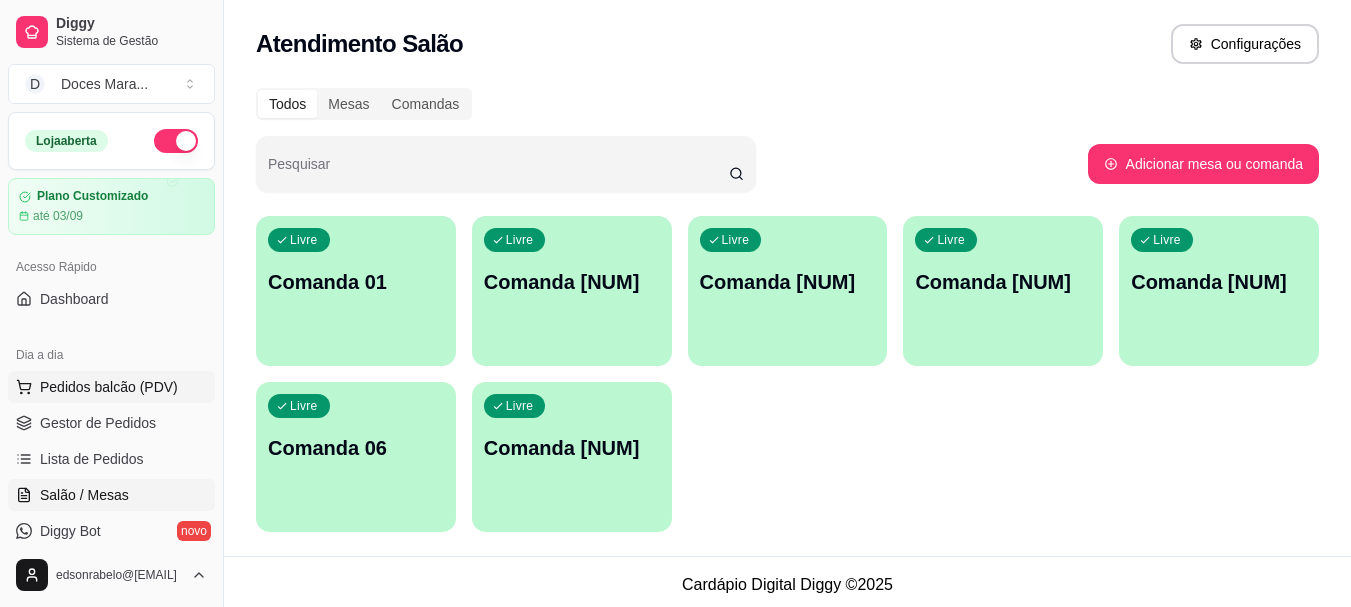 click on "Pedidos balcão (PDV)" at bounding box center [109, 387] 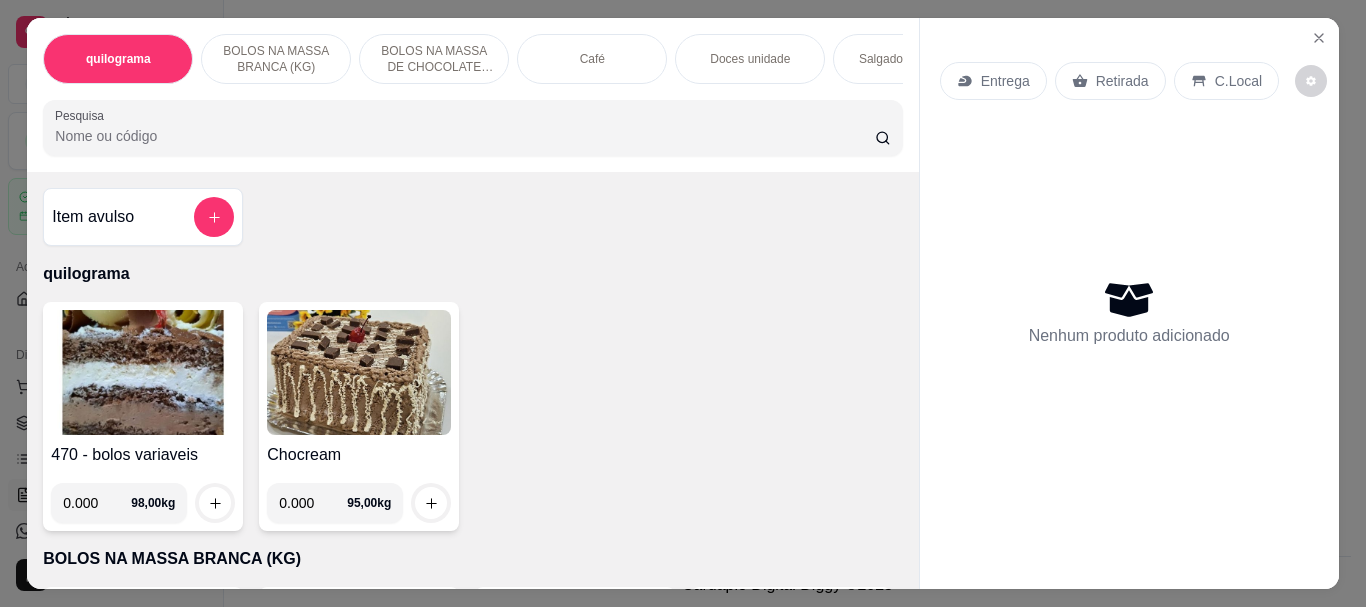 click on "Café" at bounding box center (592, 59) 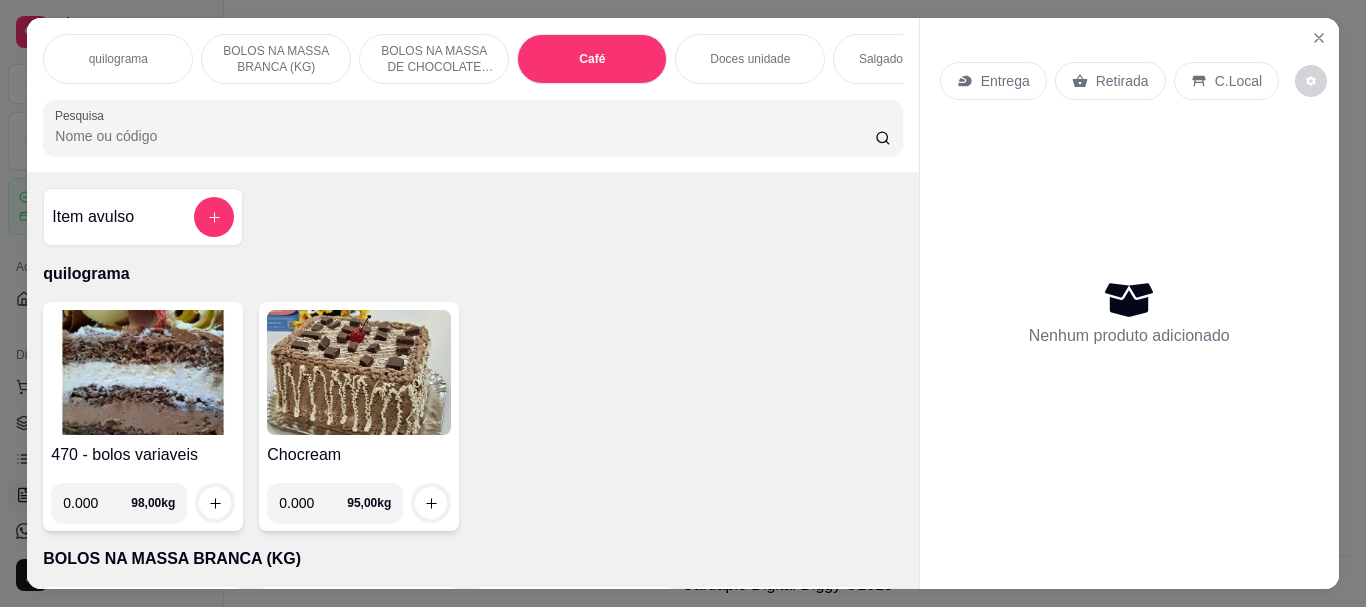 scroll, scrollTop: 7084, scrollLeft: 0, axis: vertical 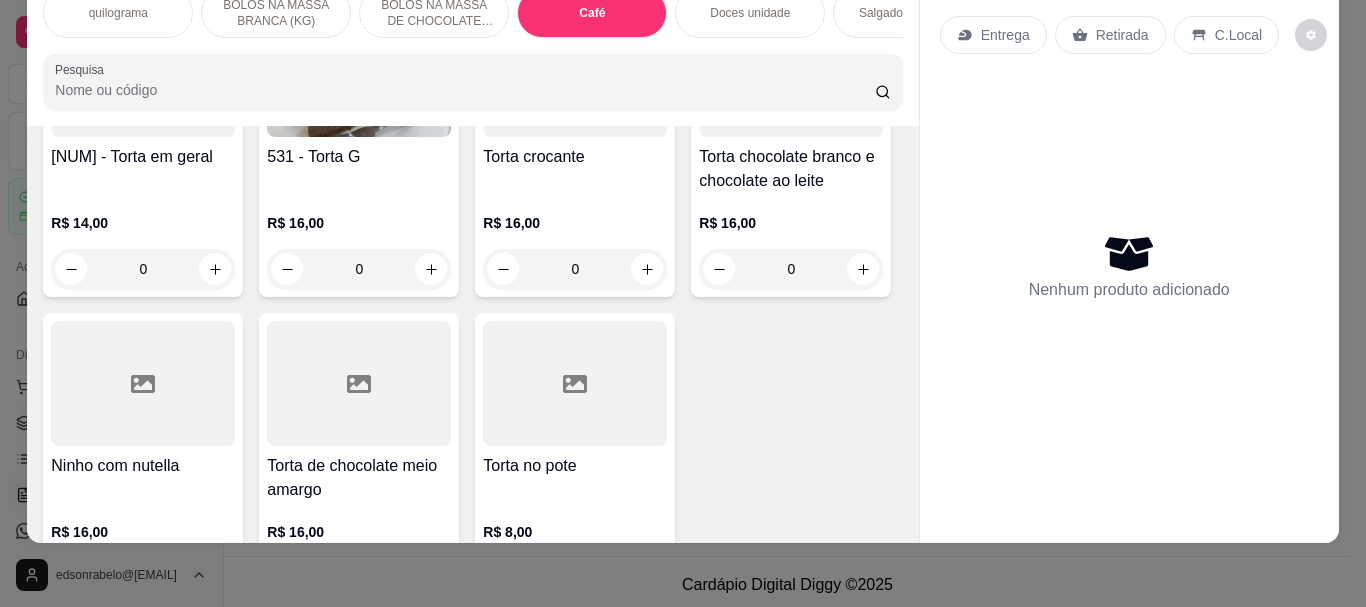 click at bounding box center (359, -1575) 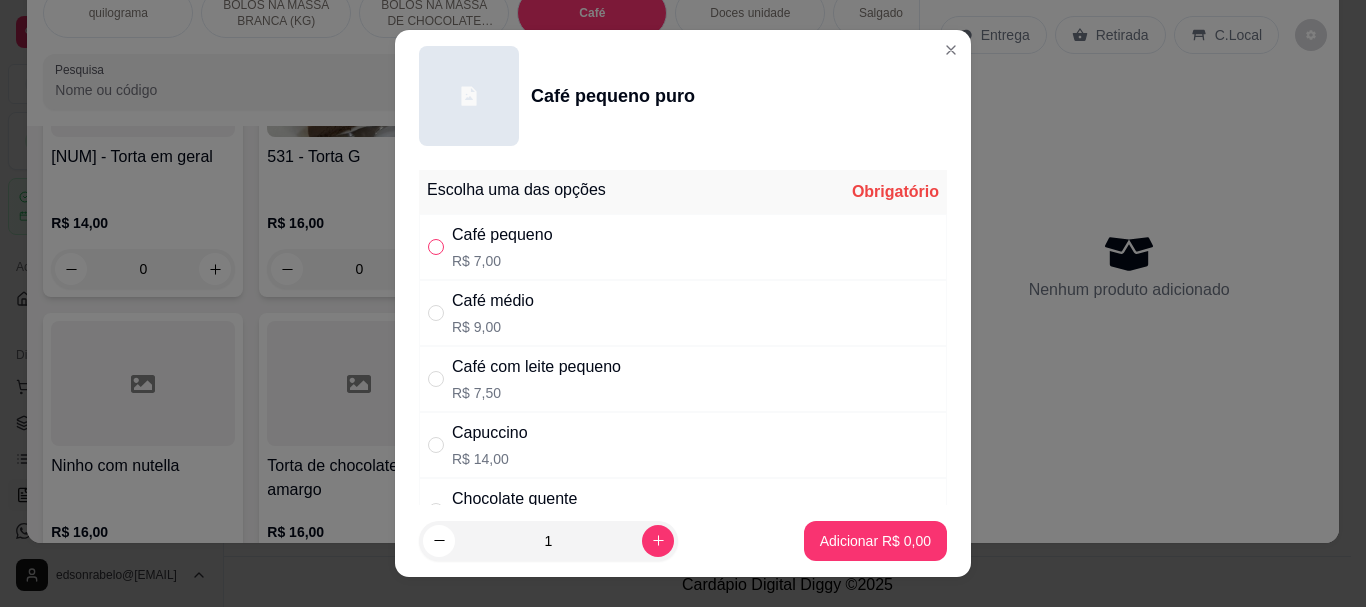 click at bounding box center [436, 247] 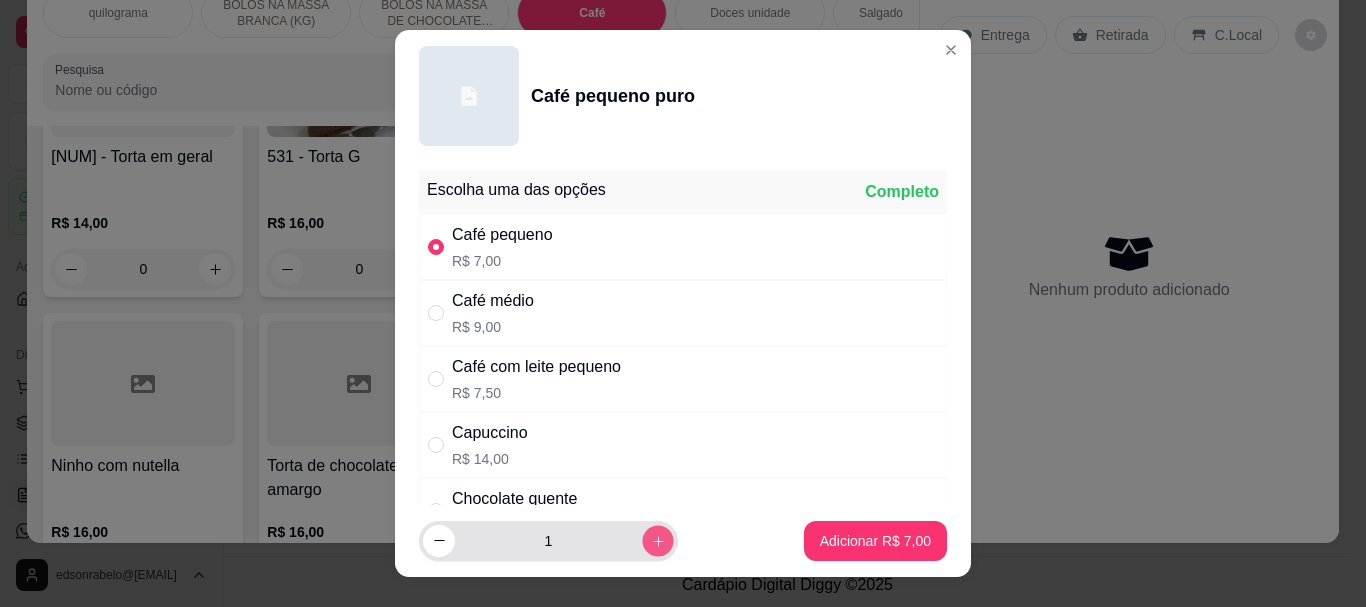 click 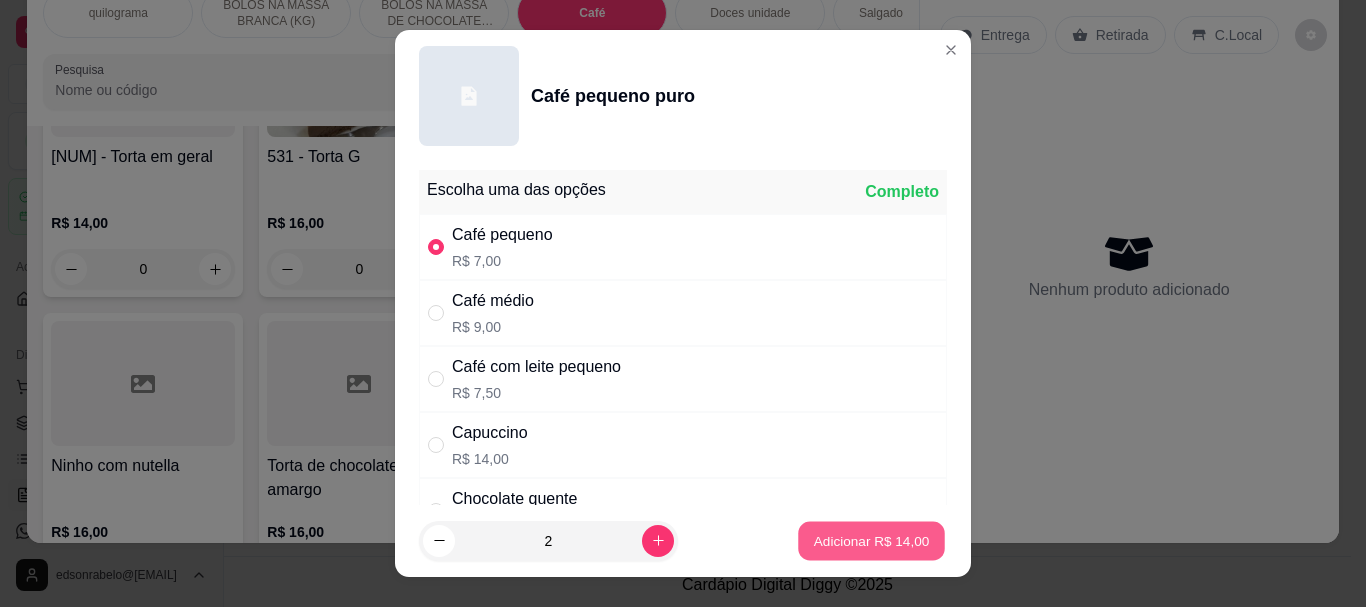 click on "Adicionar   R$ 14,00" at bounding box center (871, 540) 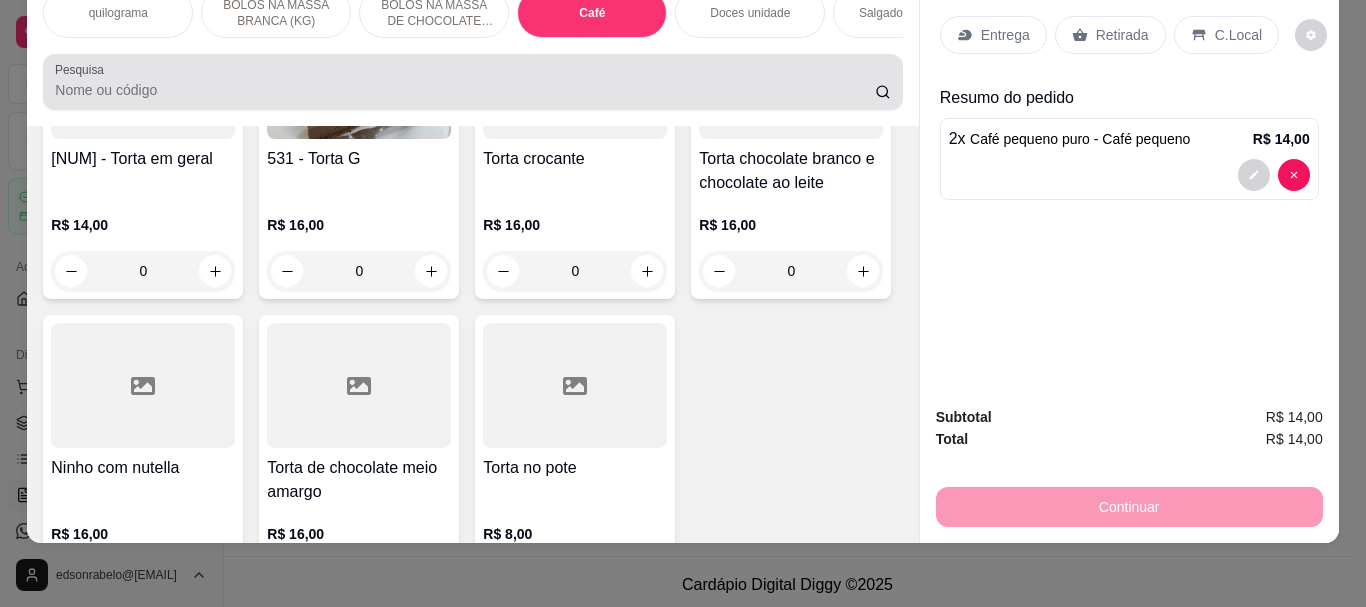 click on "Pesquisa" at bounding box center [465, 90] 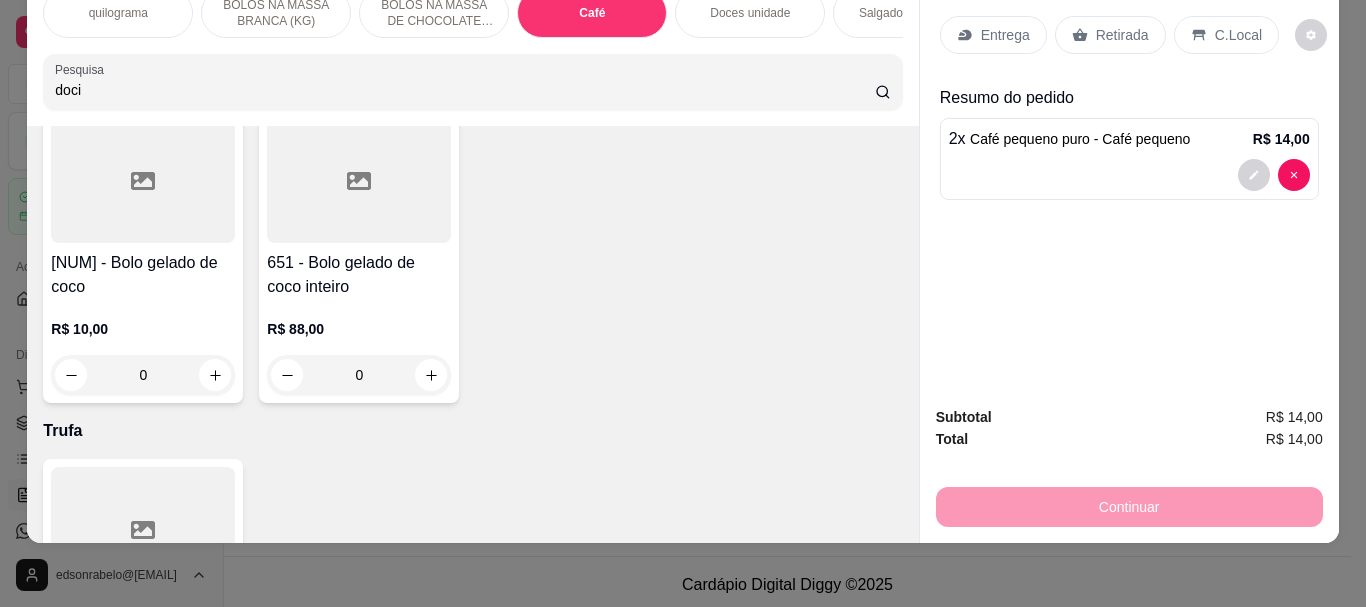 scroll, scrollTop: 7742, scrollLeft: 0, axis: vertical 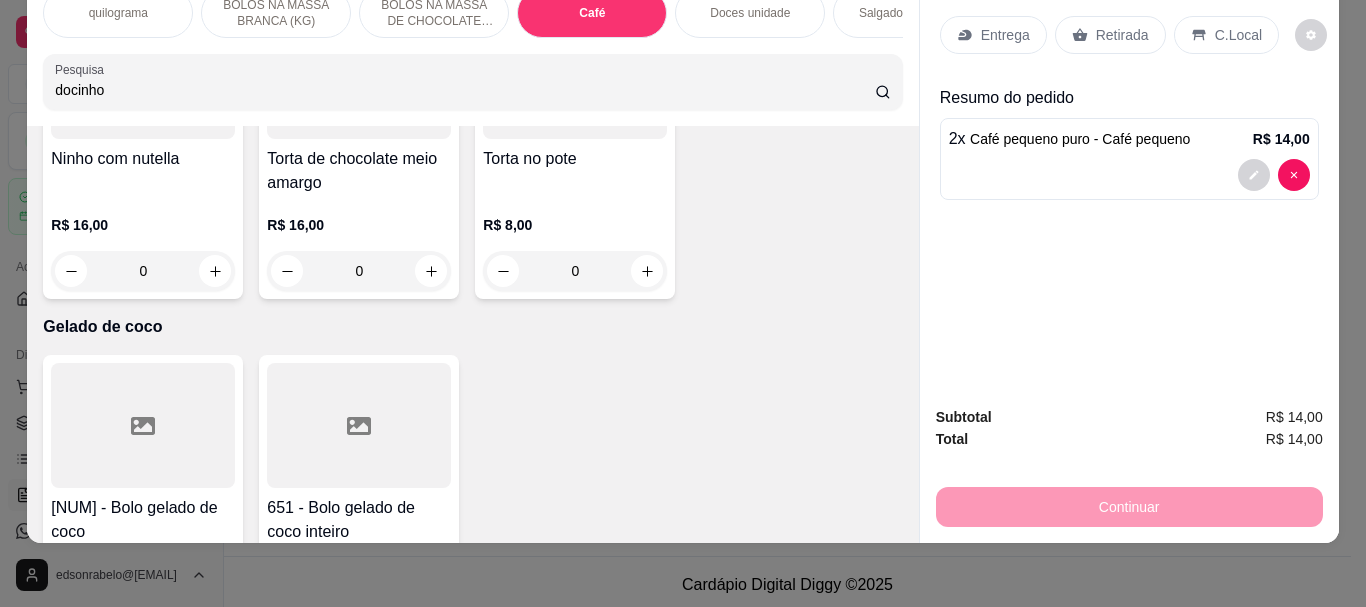 type on "docinho" 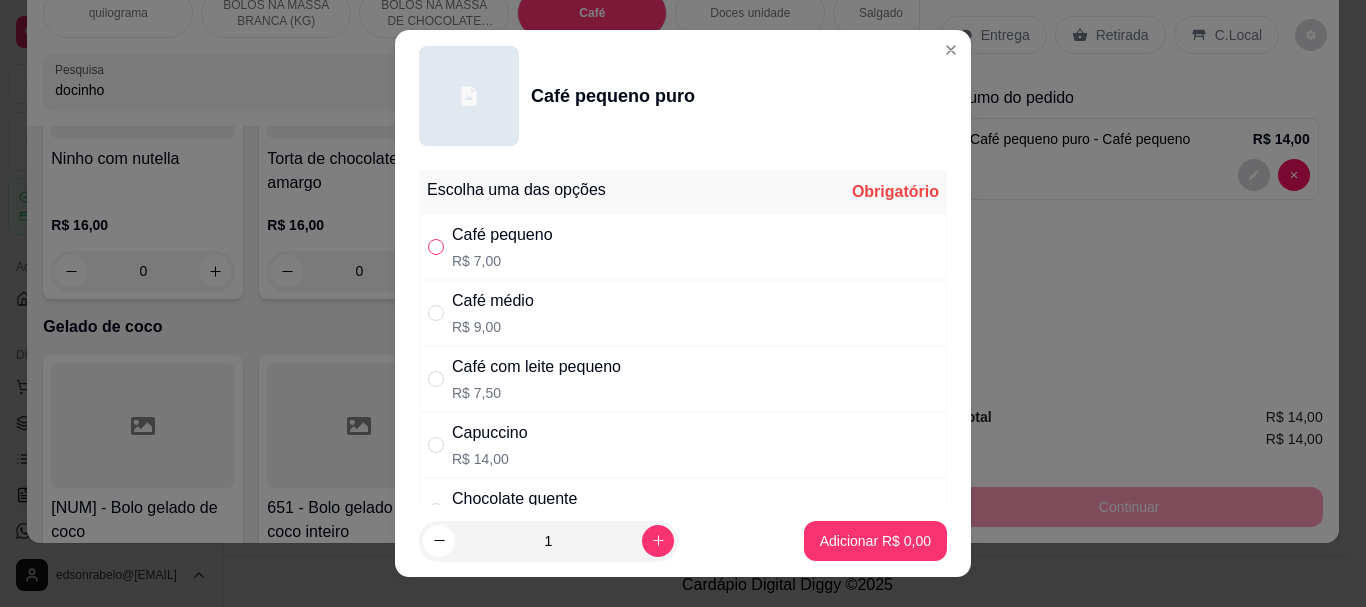 click at bounding box center [436, 247] 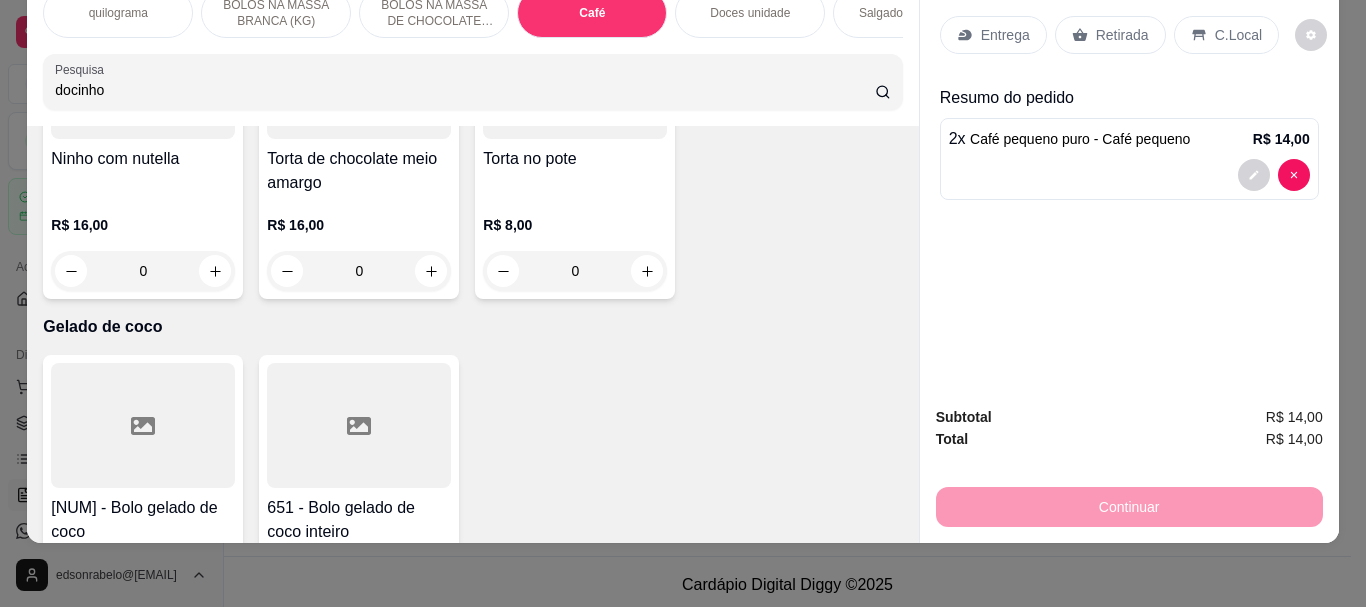 scroll, scrollTop: 0, scrollLeft: 0, axis: both 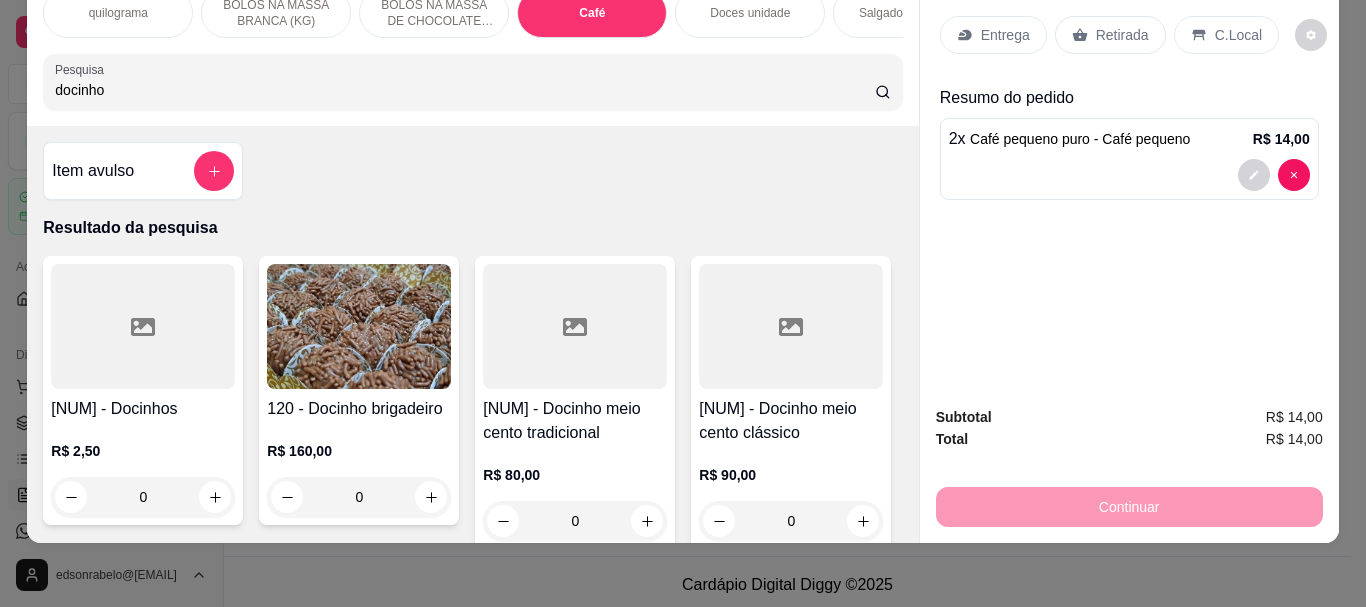click at bounding box center (143, 326) 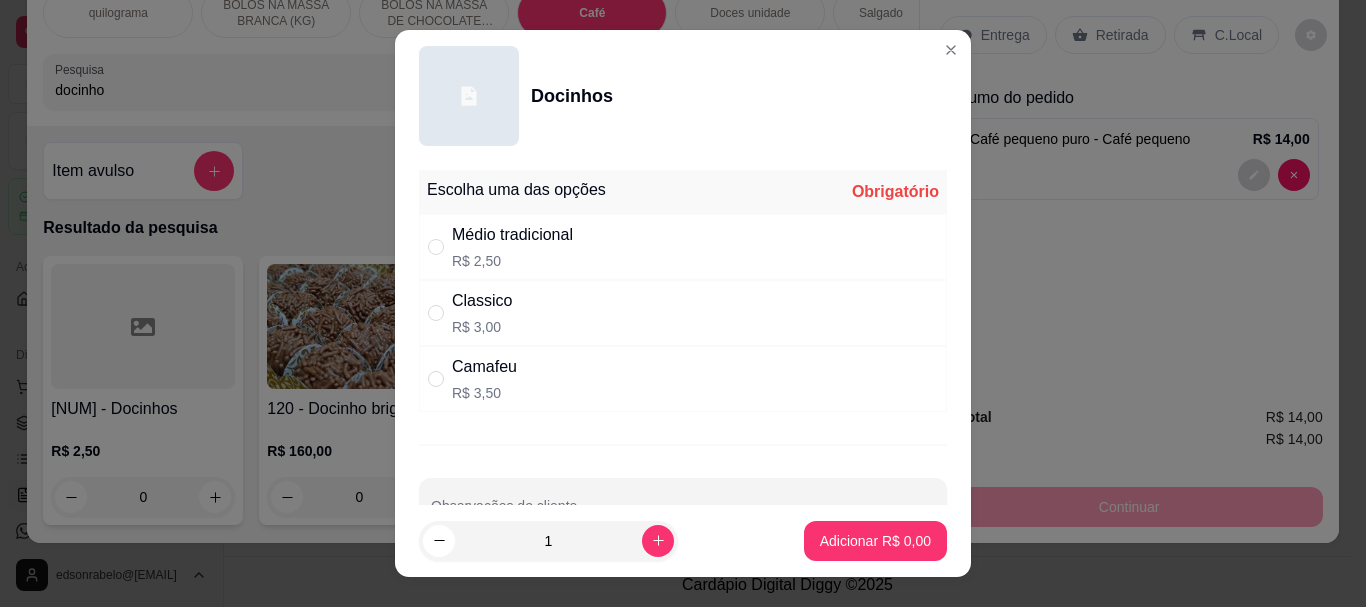 drag, startPoint x: 423, startPoint y: 311, endPoint x: 497, endPoint y: 408, distance: 122.0041 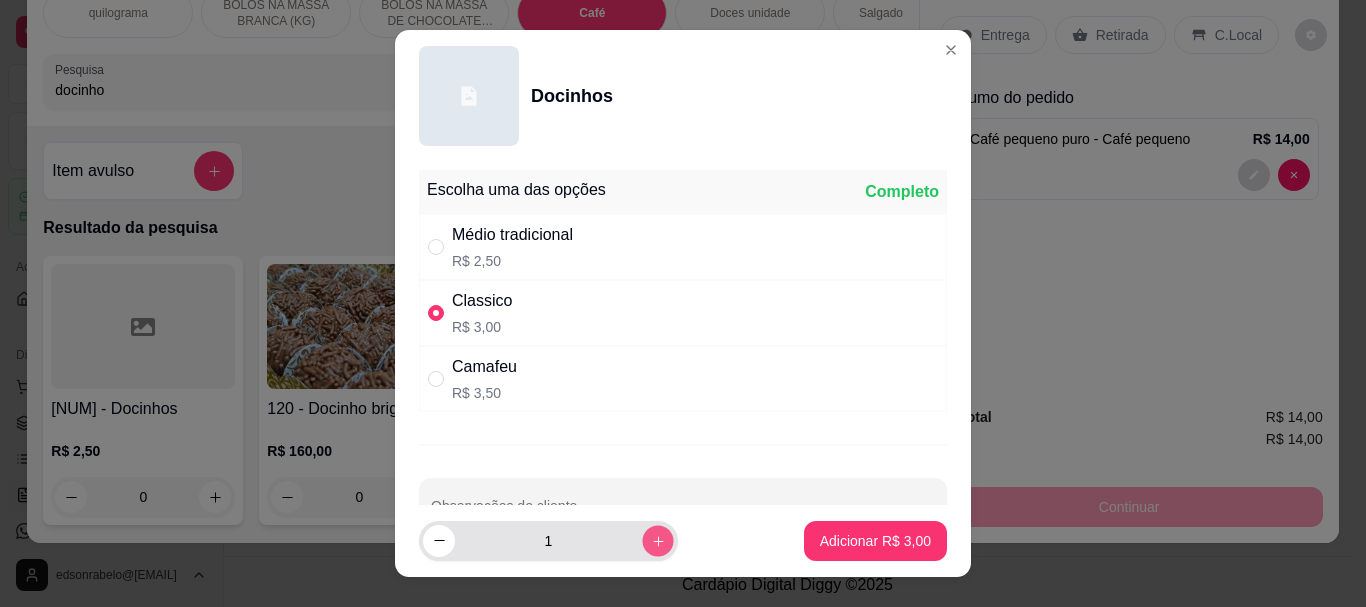 click at bounding box center (657, 540) 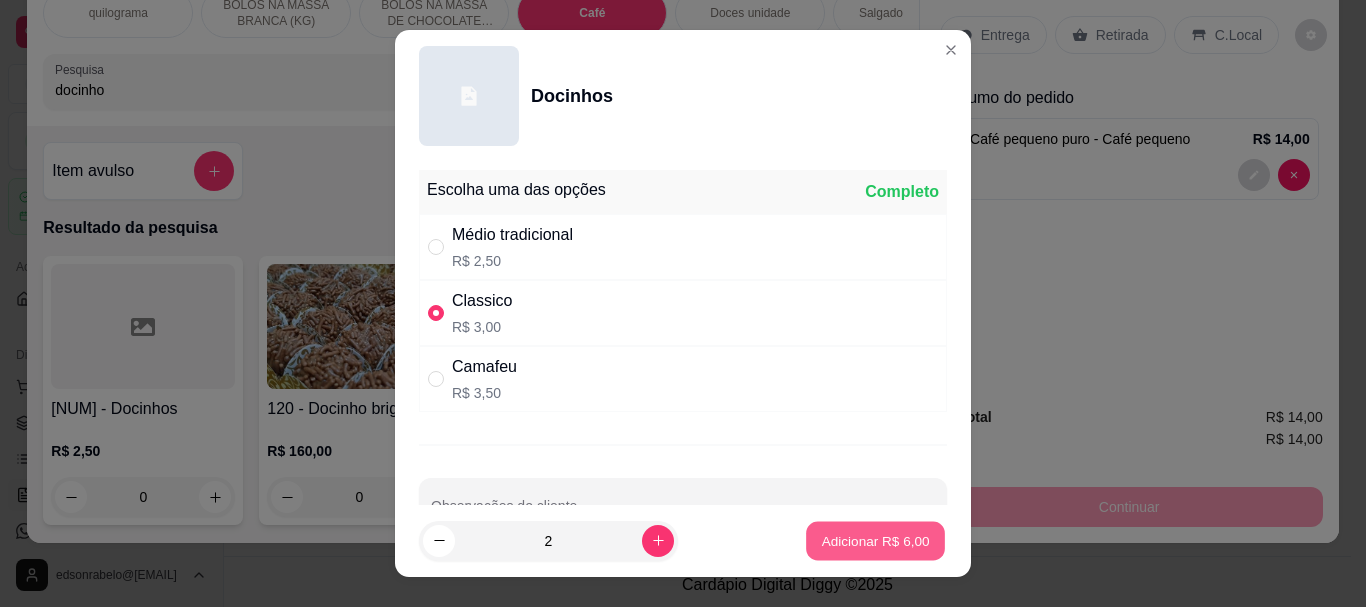 click on "Adicionar   R$ 6,00" at bounding box center [875, 540] 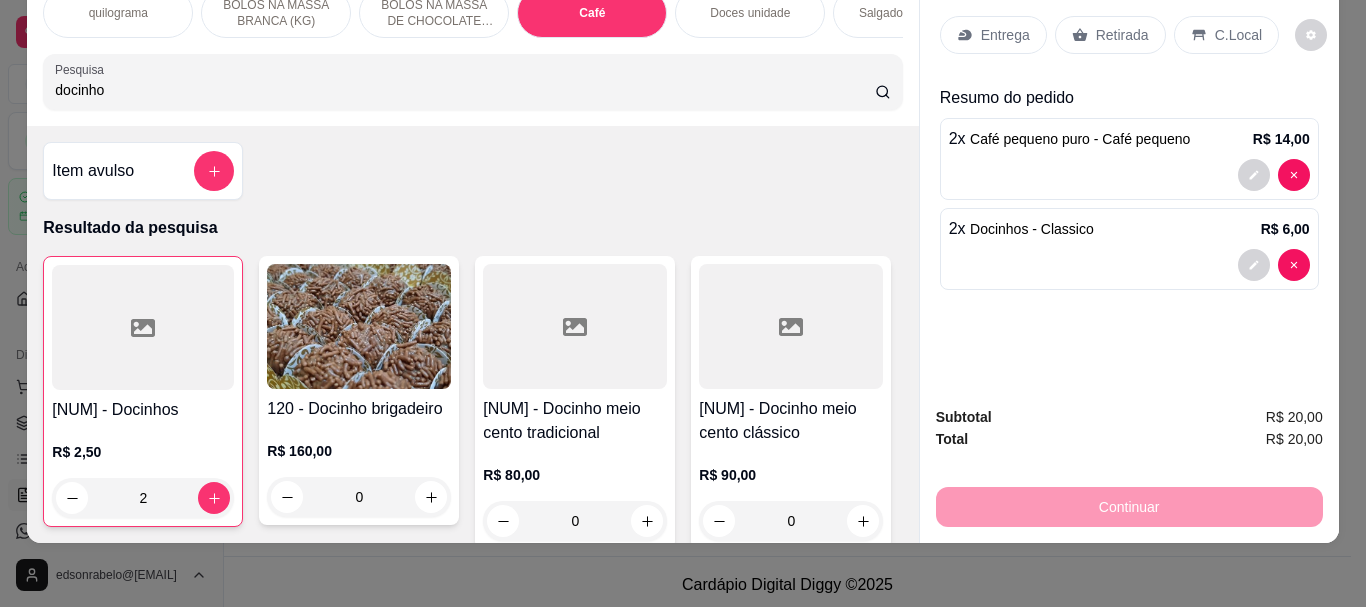 click on "Retirada" at bounding box center [1122, 35] 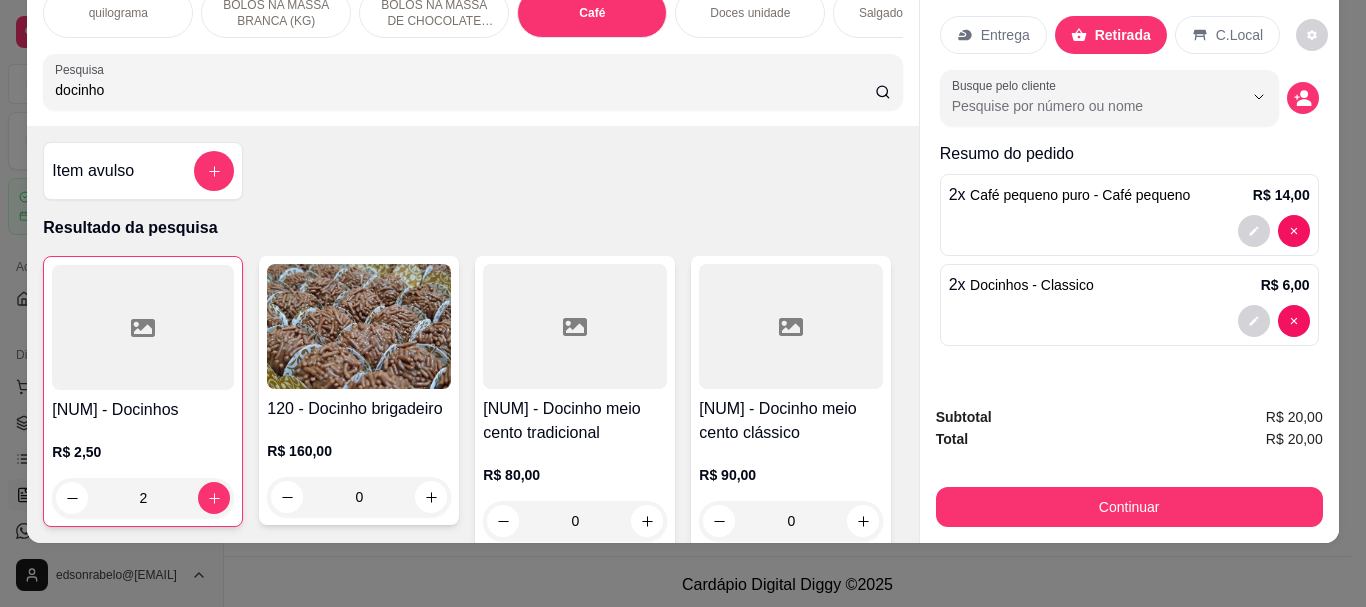 click on "C.Local" at bounding box center [1239, 35] 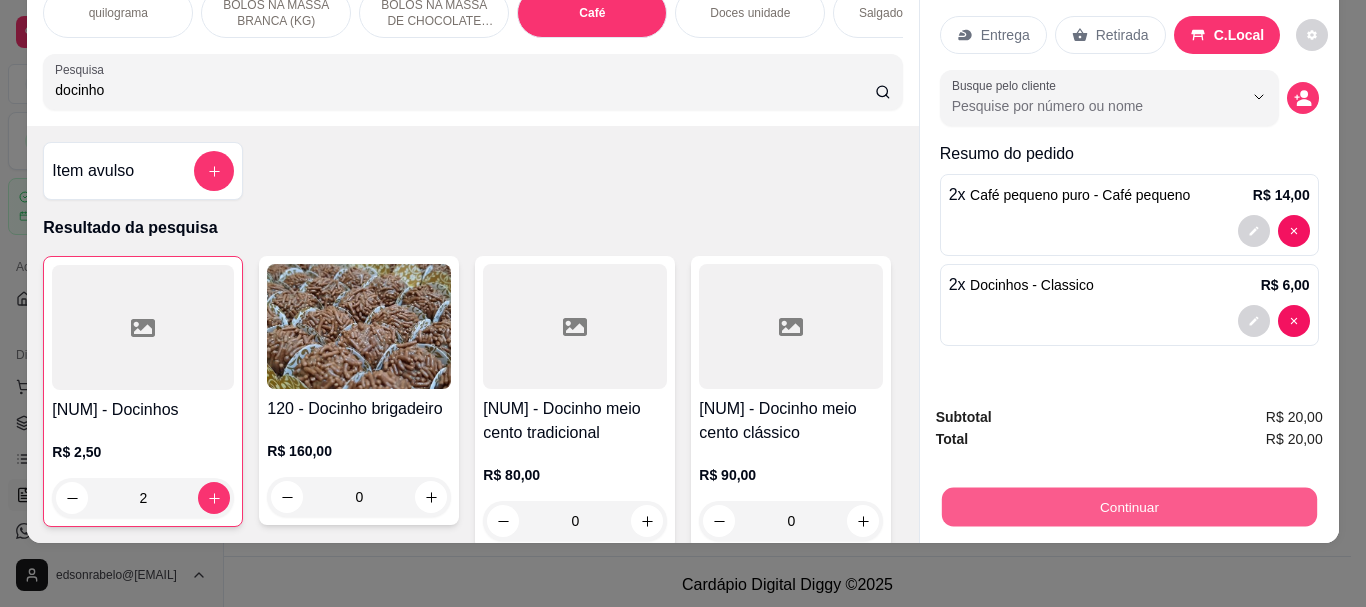 click on "Continuar" at bounding box center (1128, 506) 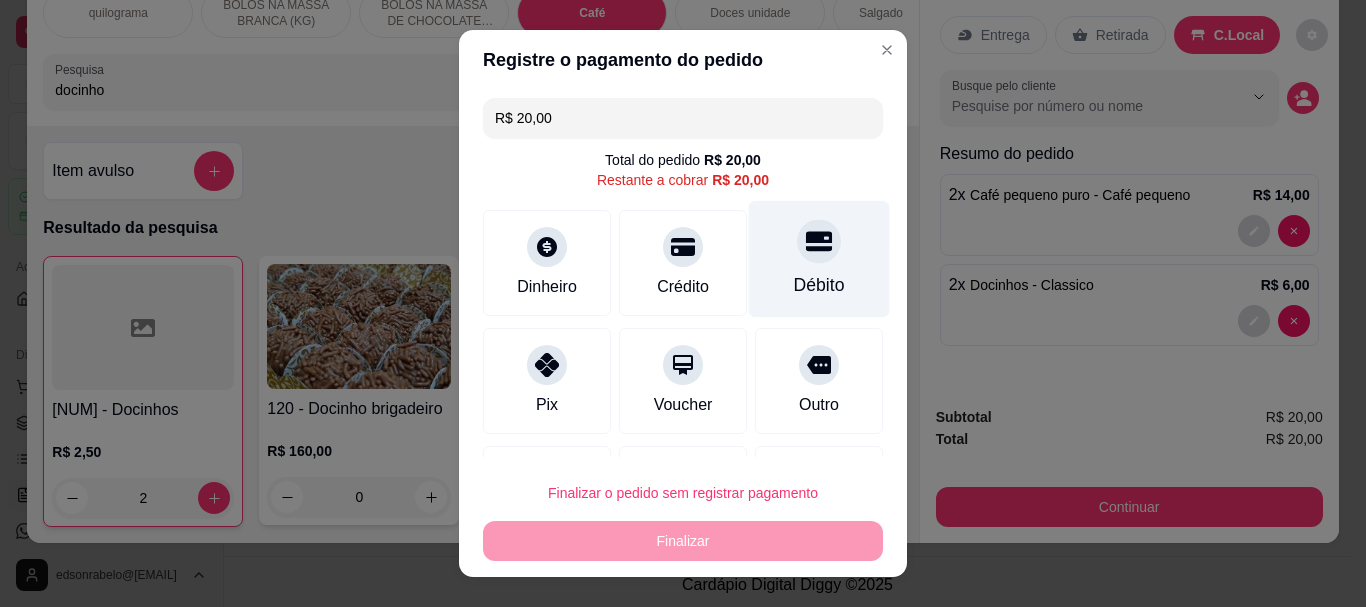 click on "Débito" at bounding box center [819, 286] 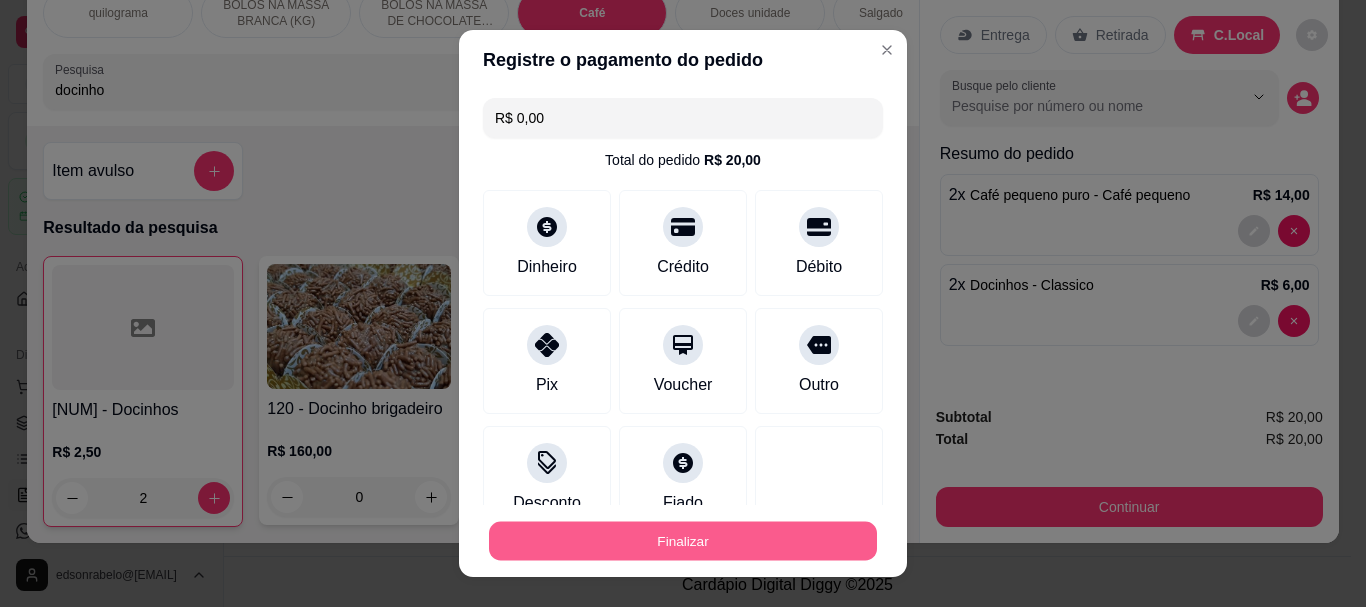 click on "Finalizar" at bounding box center (683, 540) 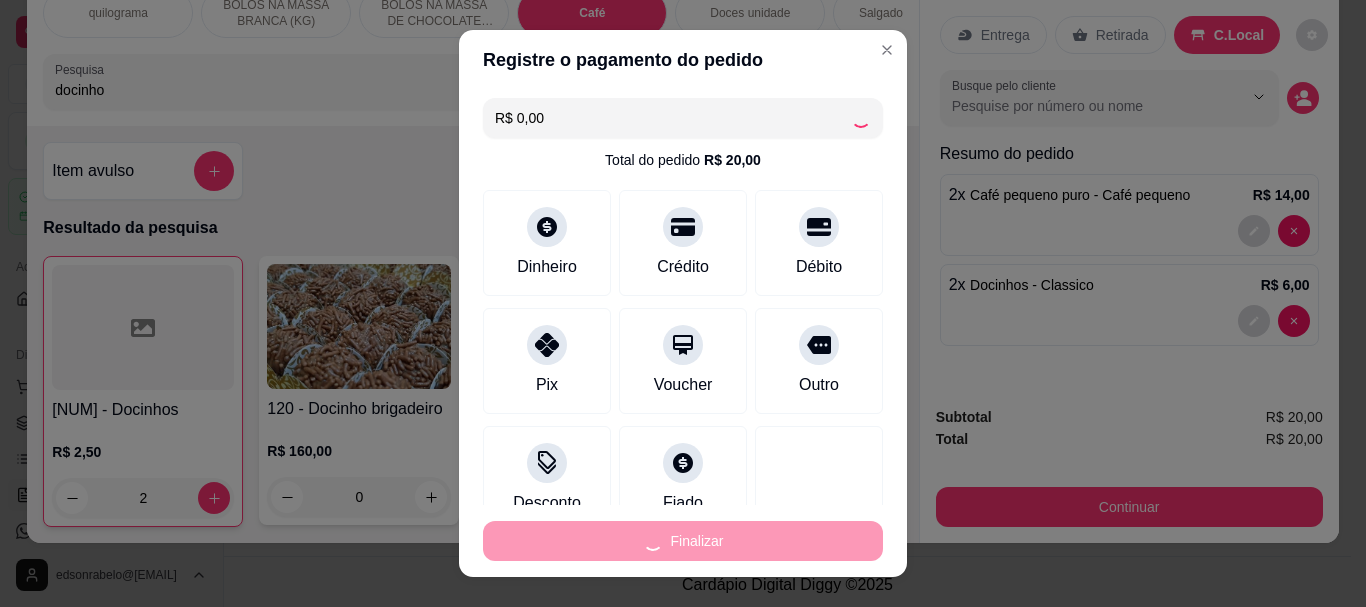 type on "0" 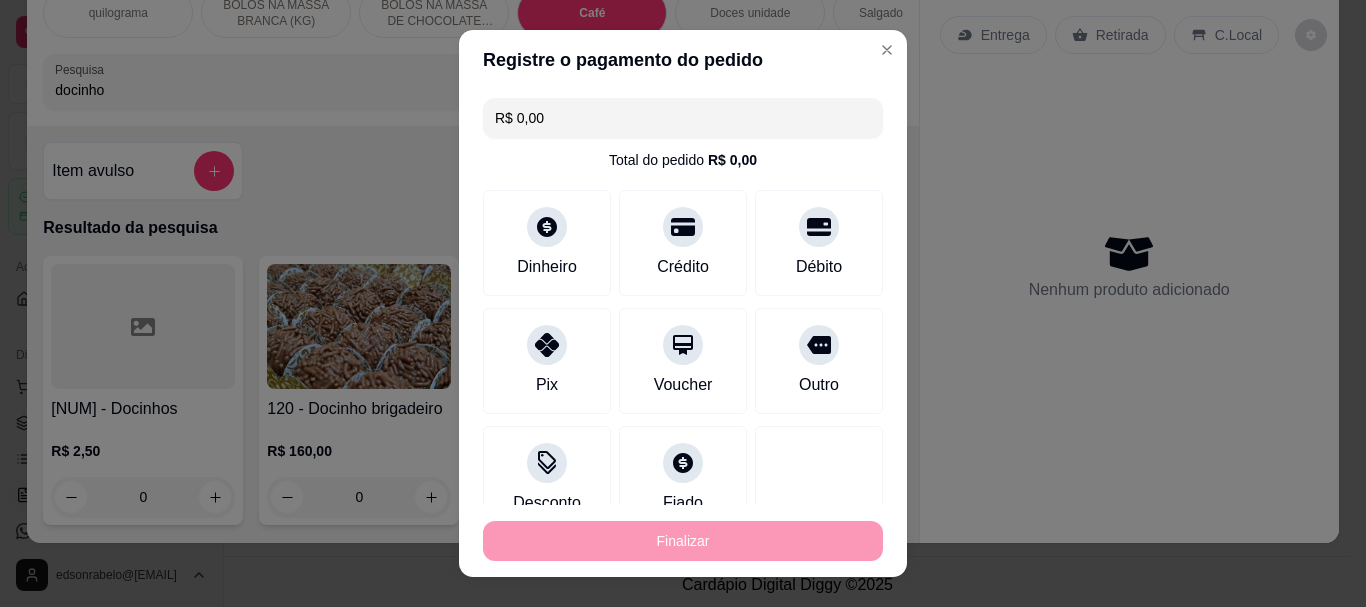 type on "-R$ 20,00" 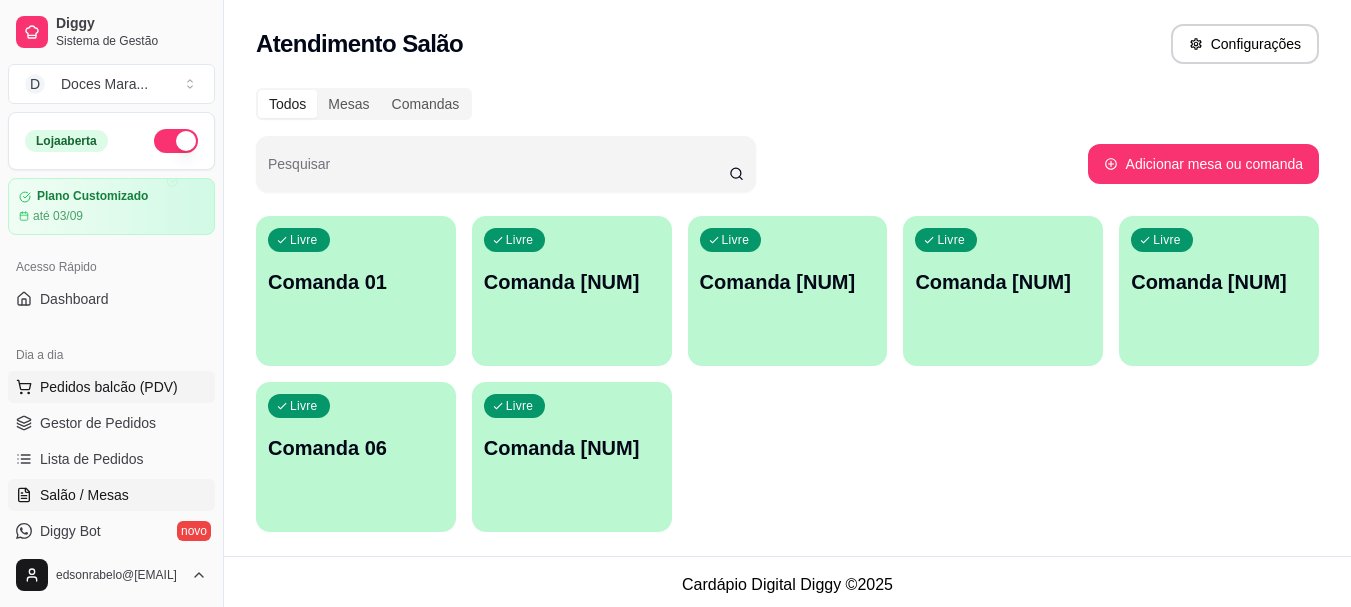 click on "Pedidos balcão (PDV)" at bounding box center (109, 387) 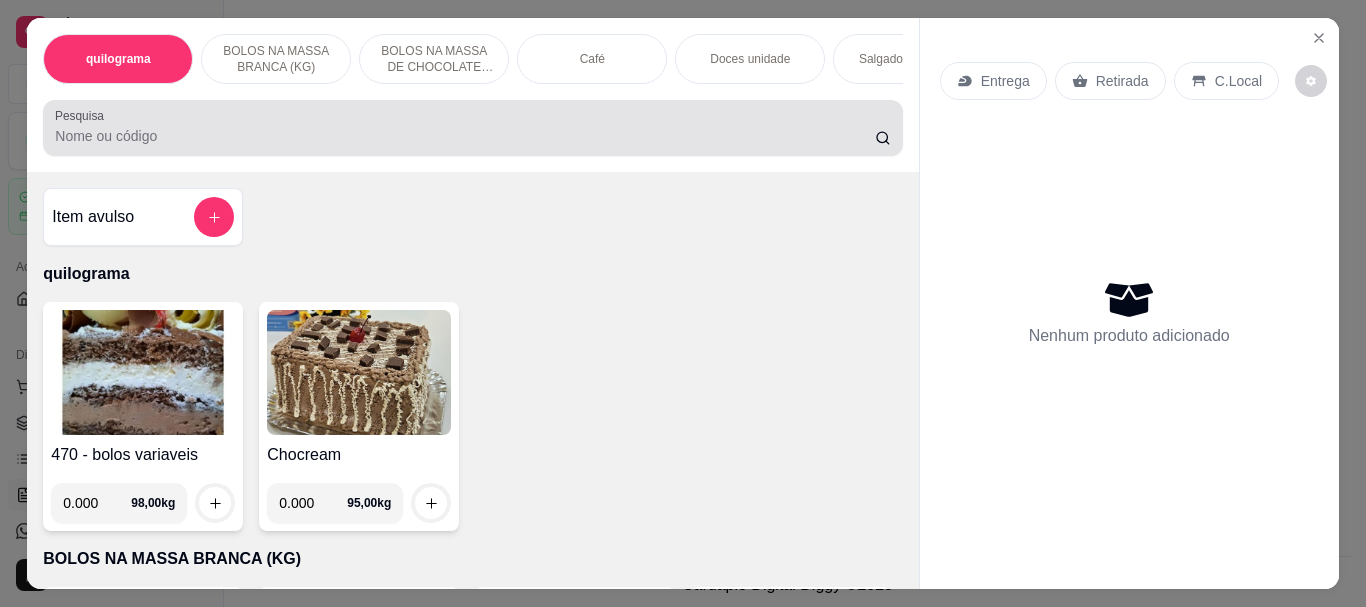 click at bounding box center (472, 128) 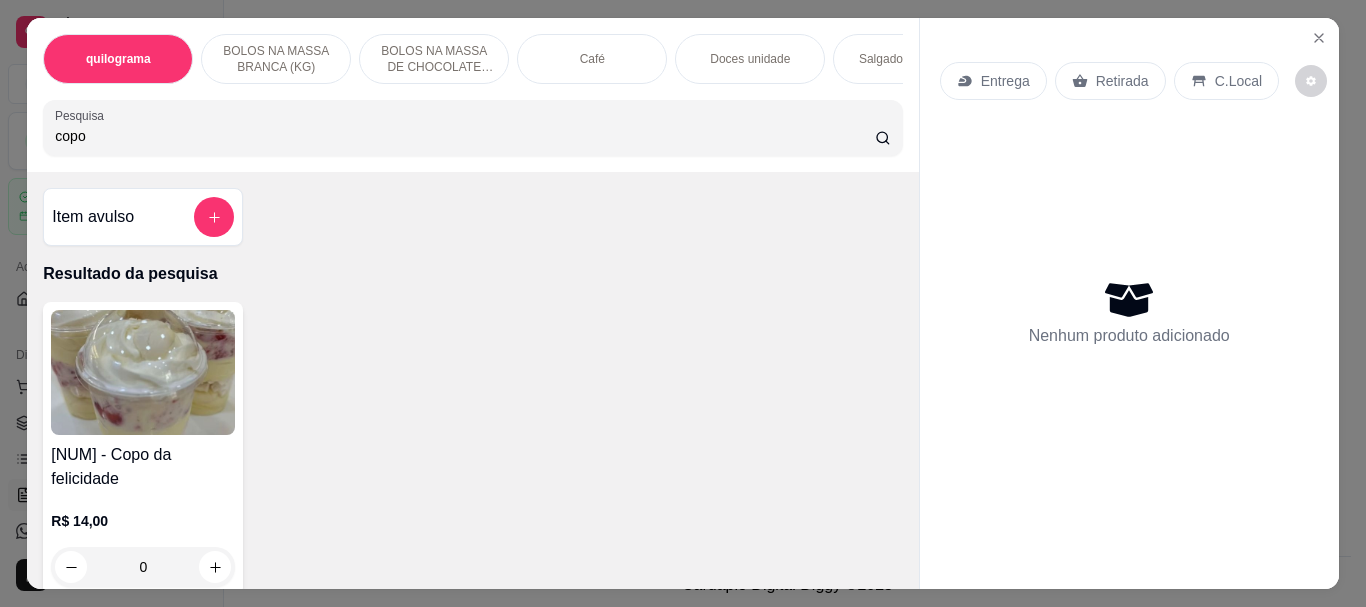 type on "copo" 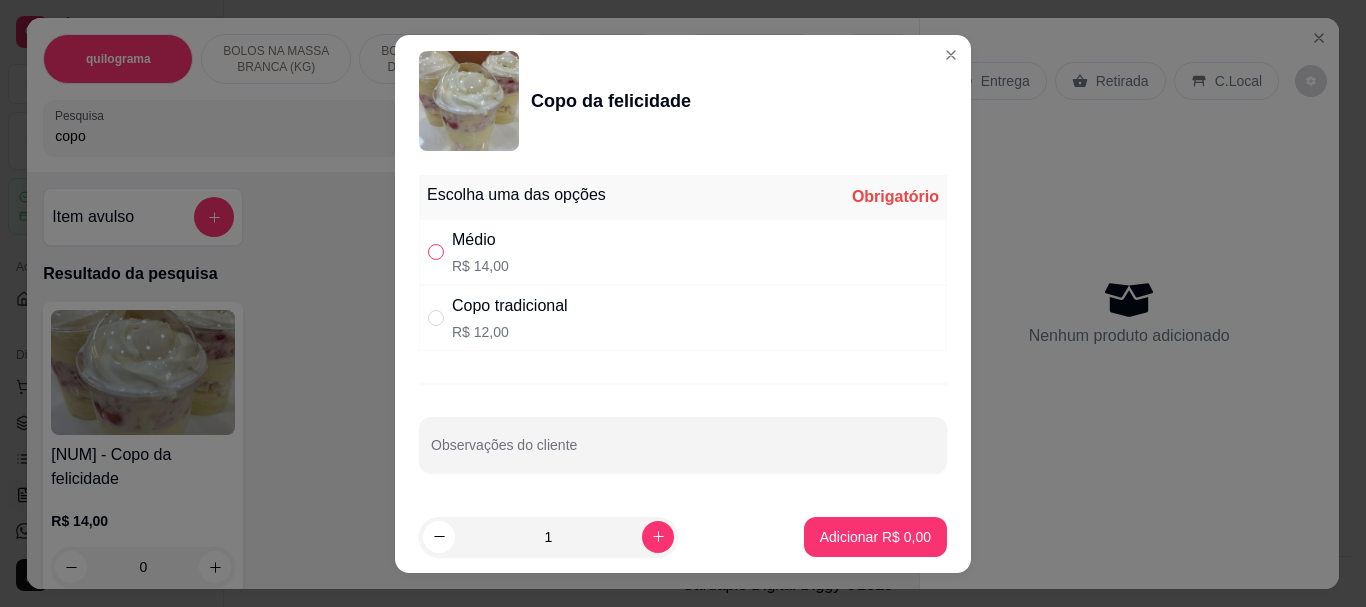 click at bounding box center (436, 252) 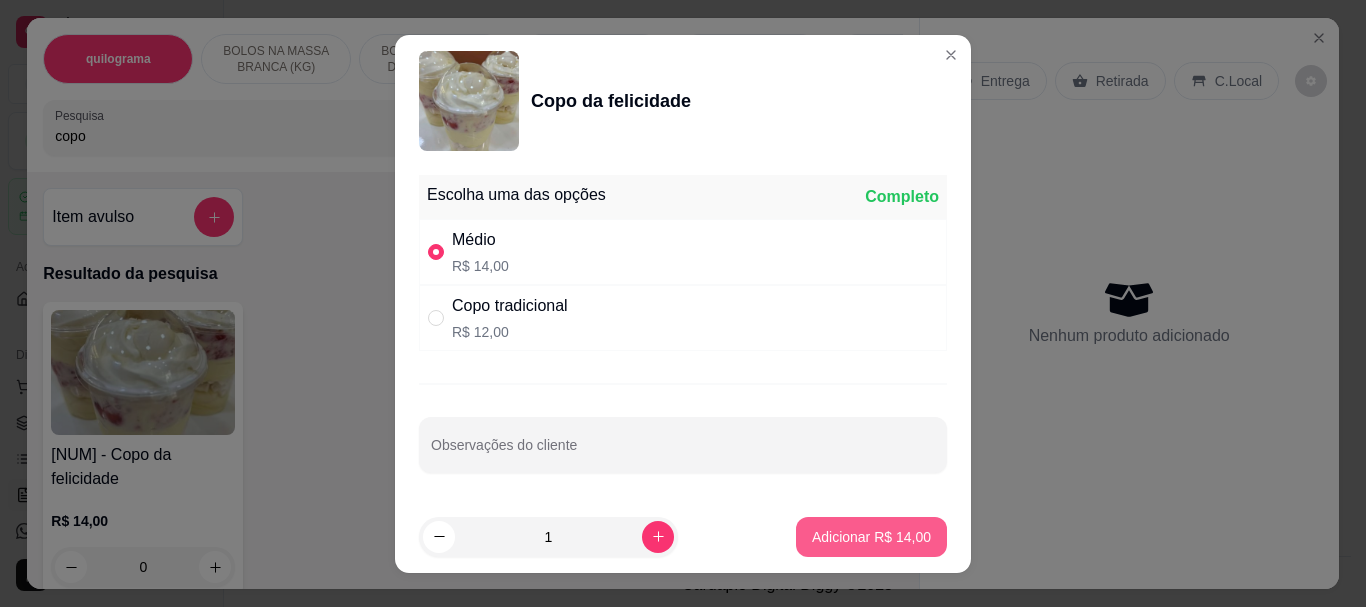 click on "Adicionar   R$ 14,00" at bounding box center [871, 537] 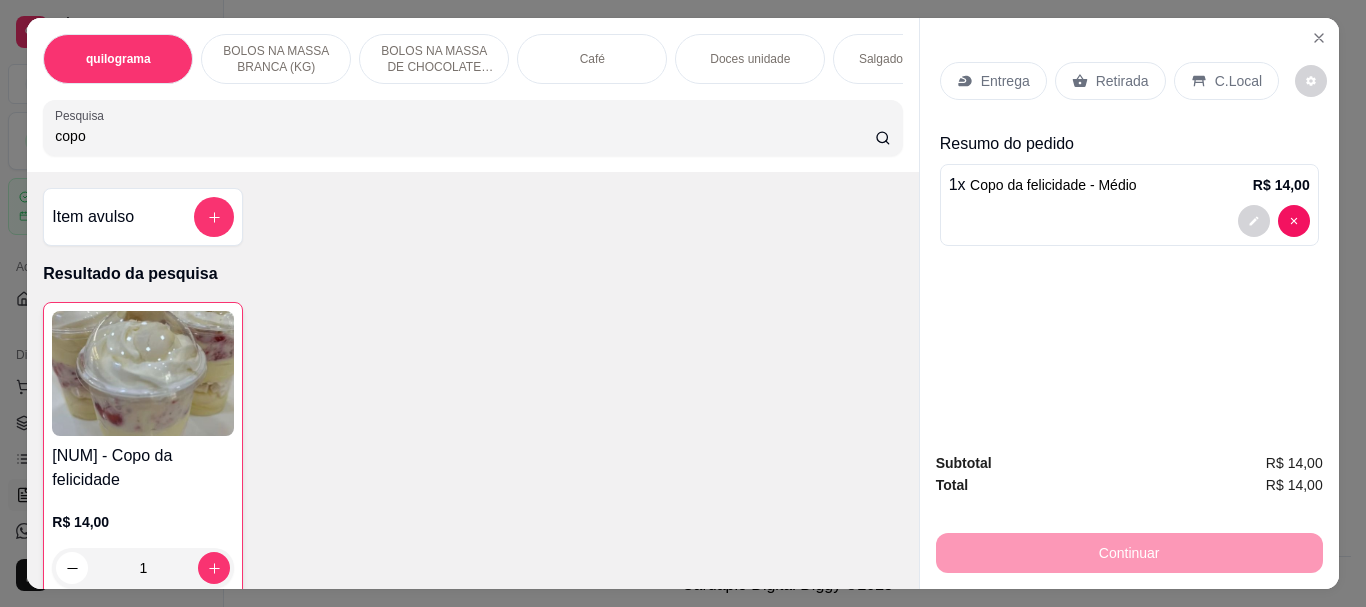 click on "C.Local" at bounding box center [1238, 81] 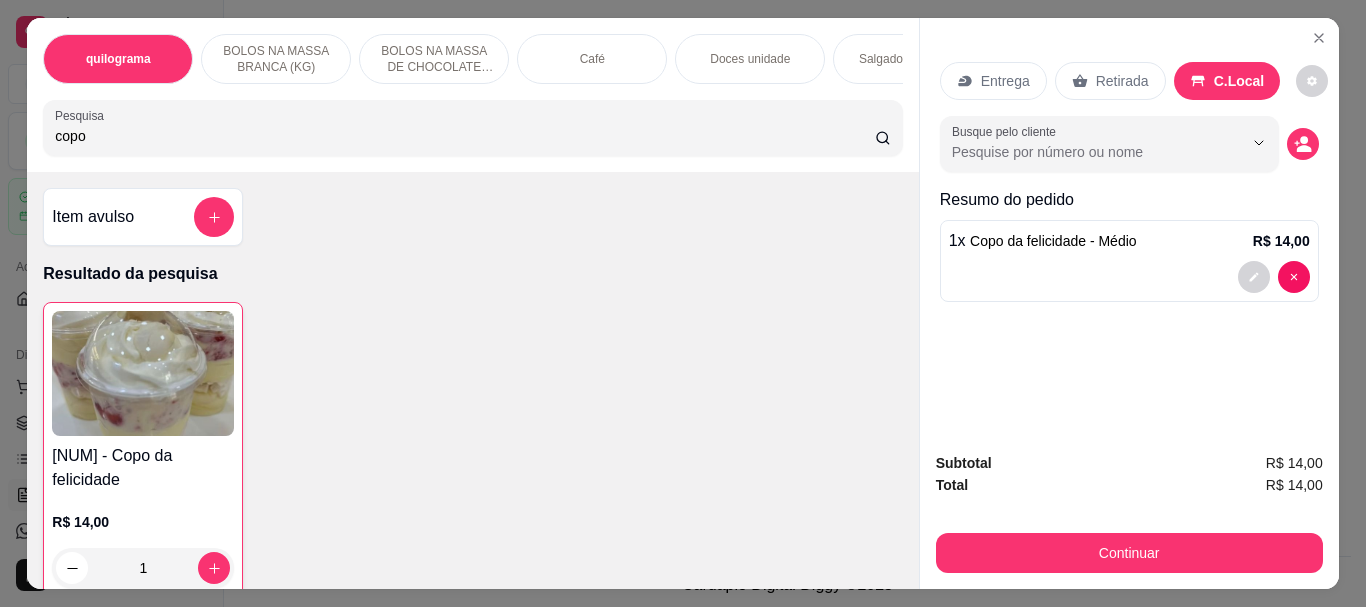 click on "Retirada" at bounding box center (1122, 81) 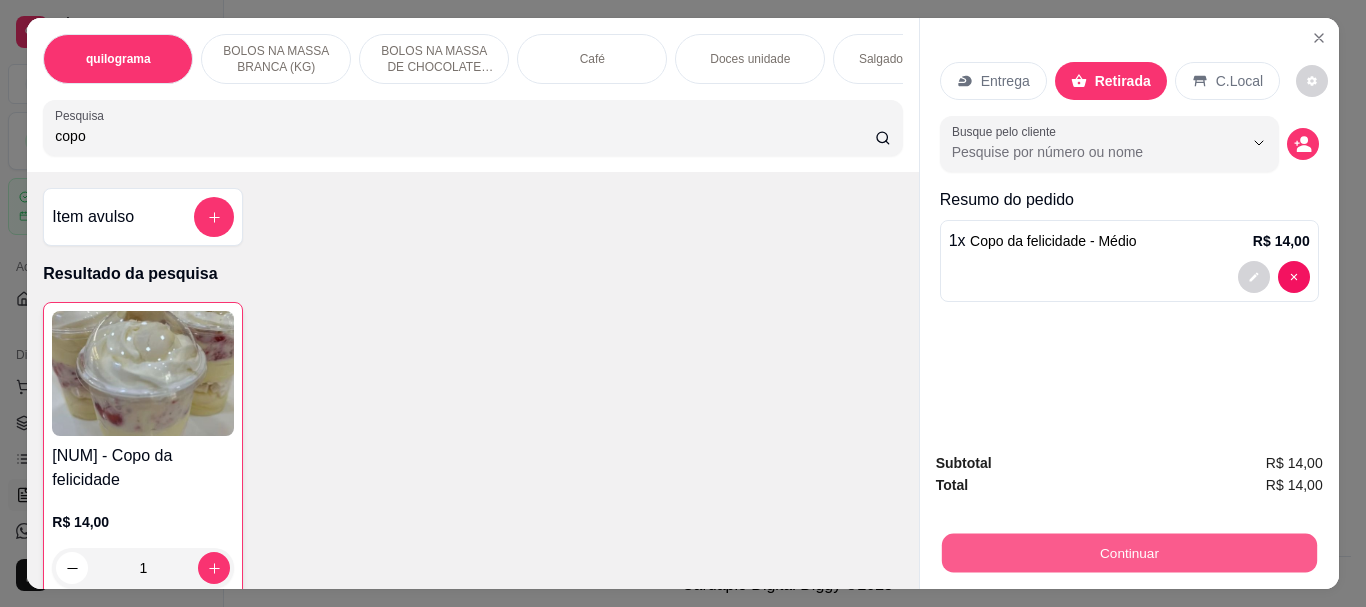click on "Continuar" at bounding box center (1128, 552) 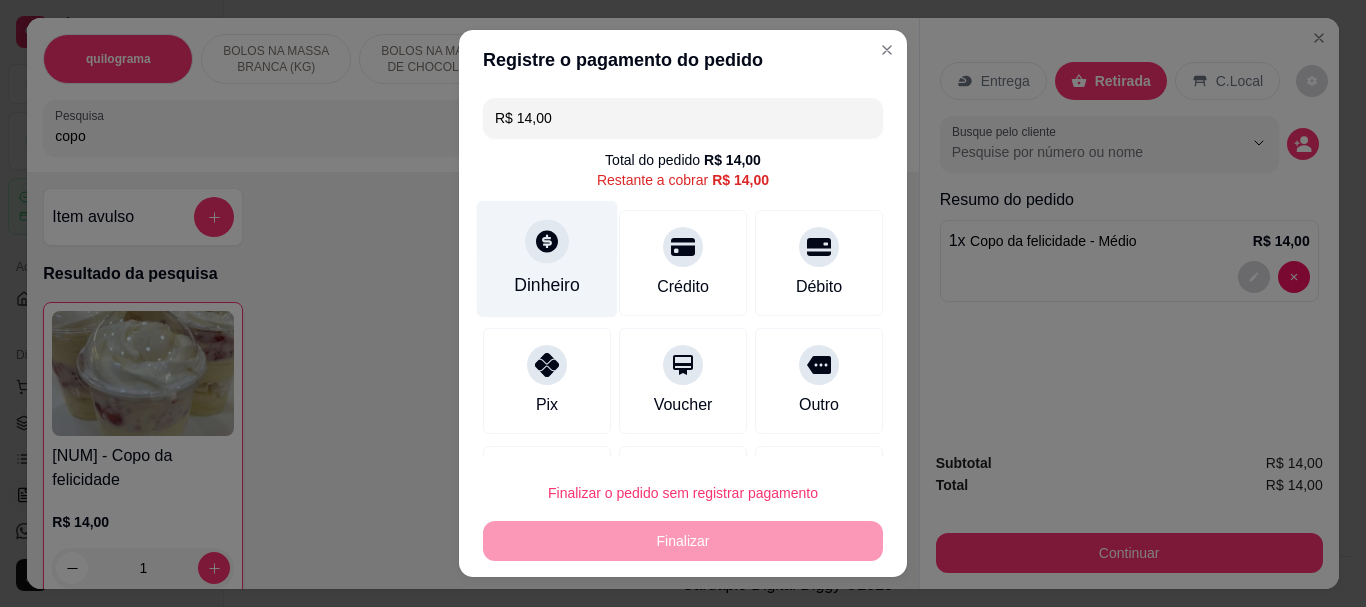 click on "Dinheiro" at bounding box center (547, 259) 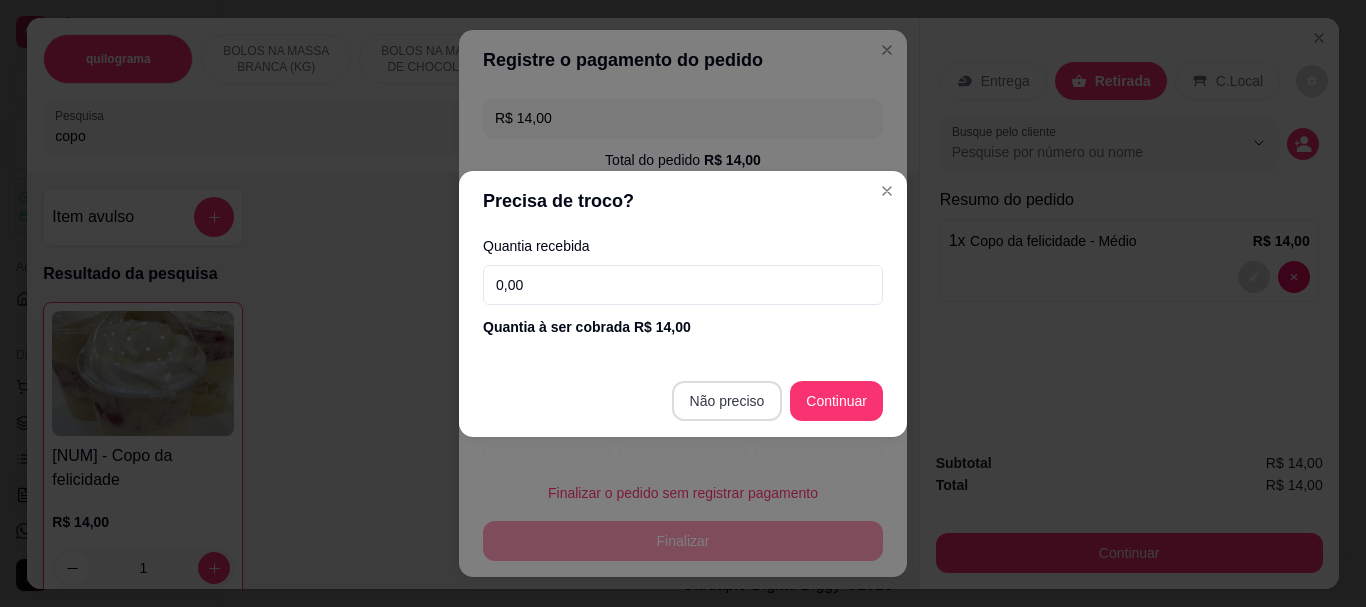 type on "R$ 0,00" 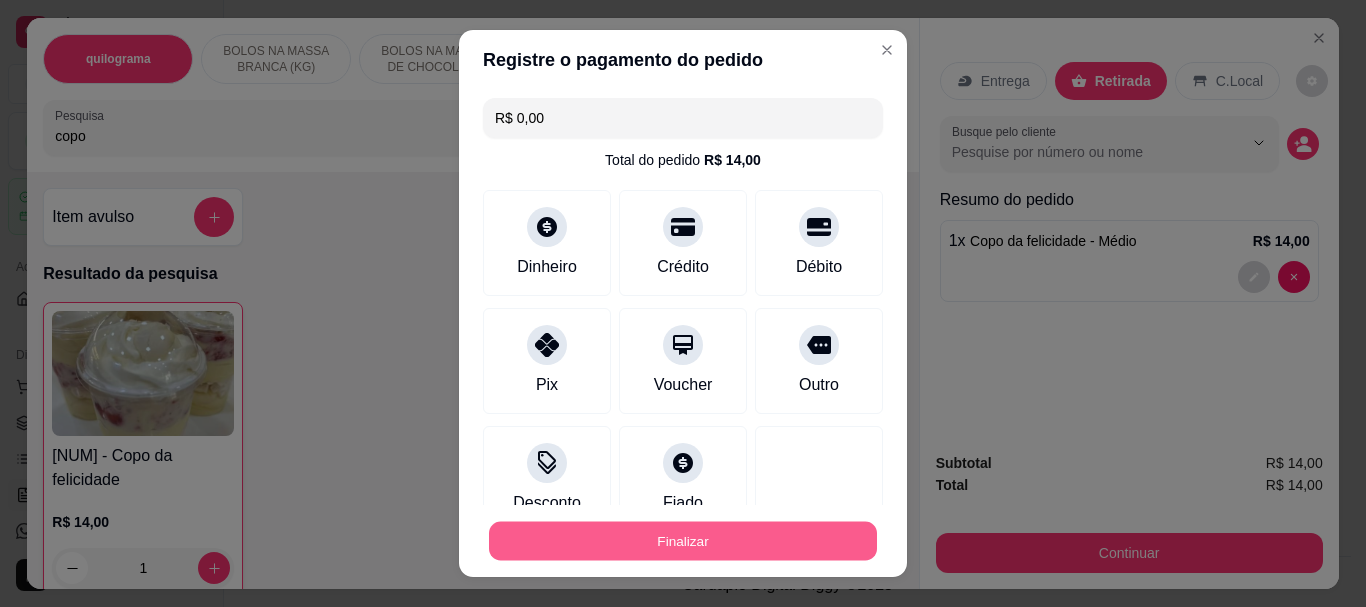 click on "Finalizar" at bounding box center [683, 540] 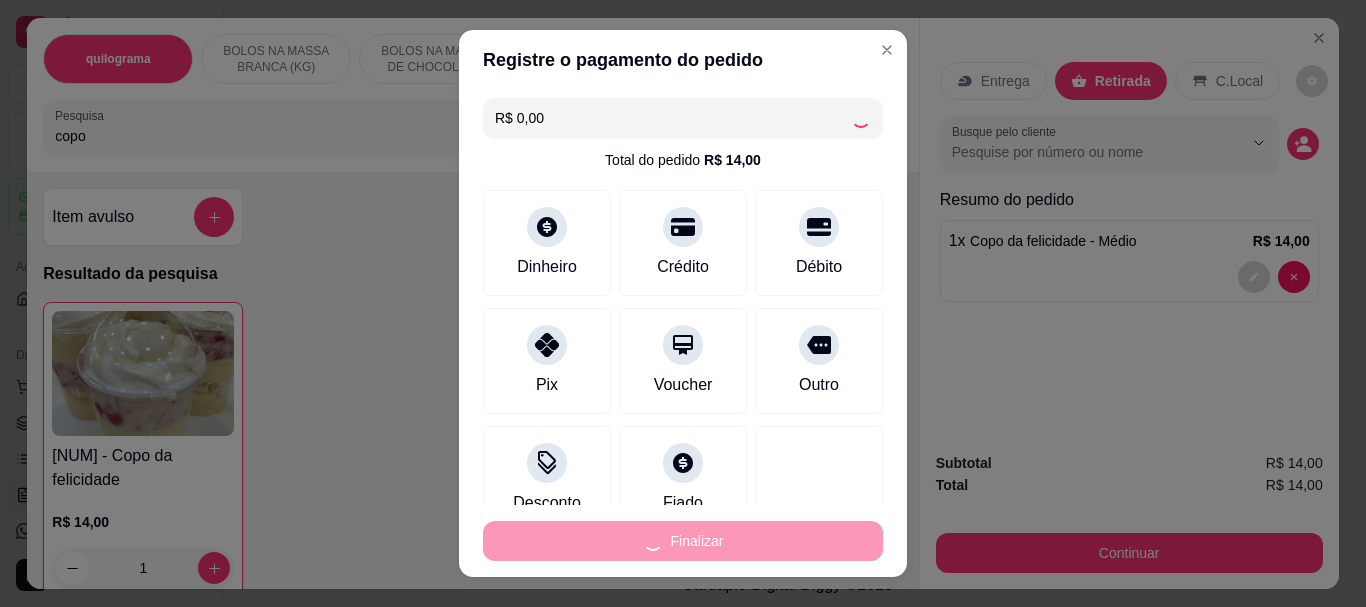 type on "0" 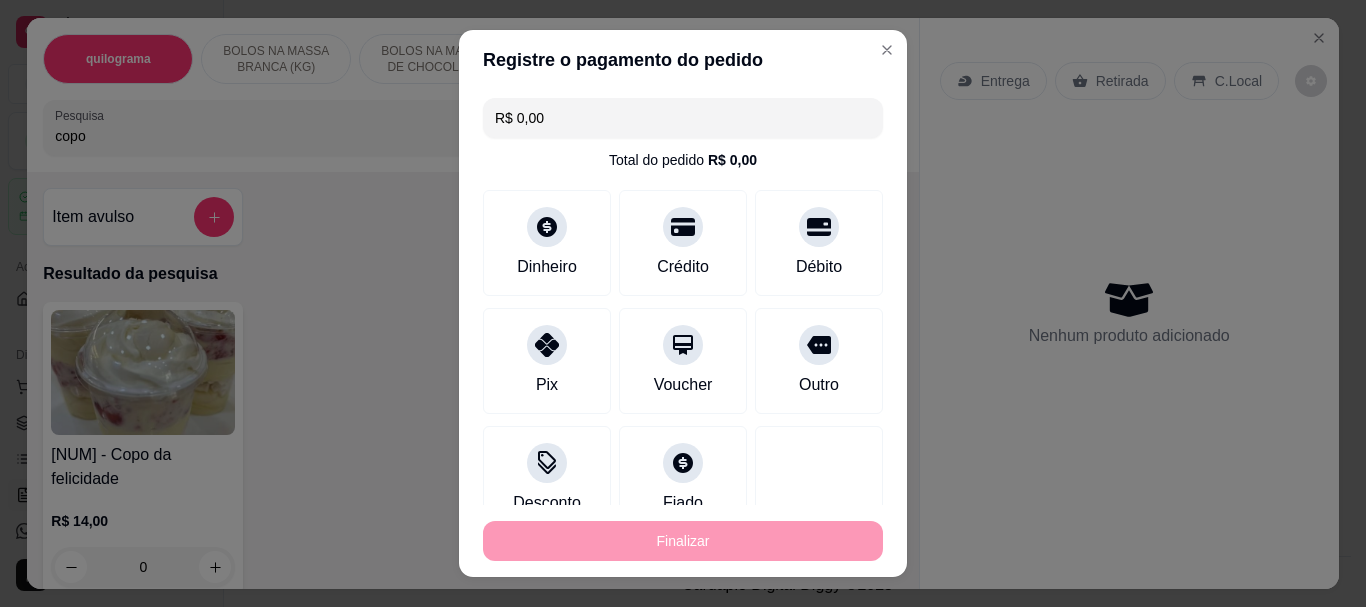 type on "-R$ 14,00" 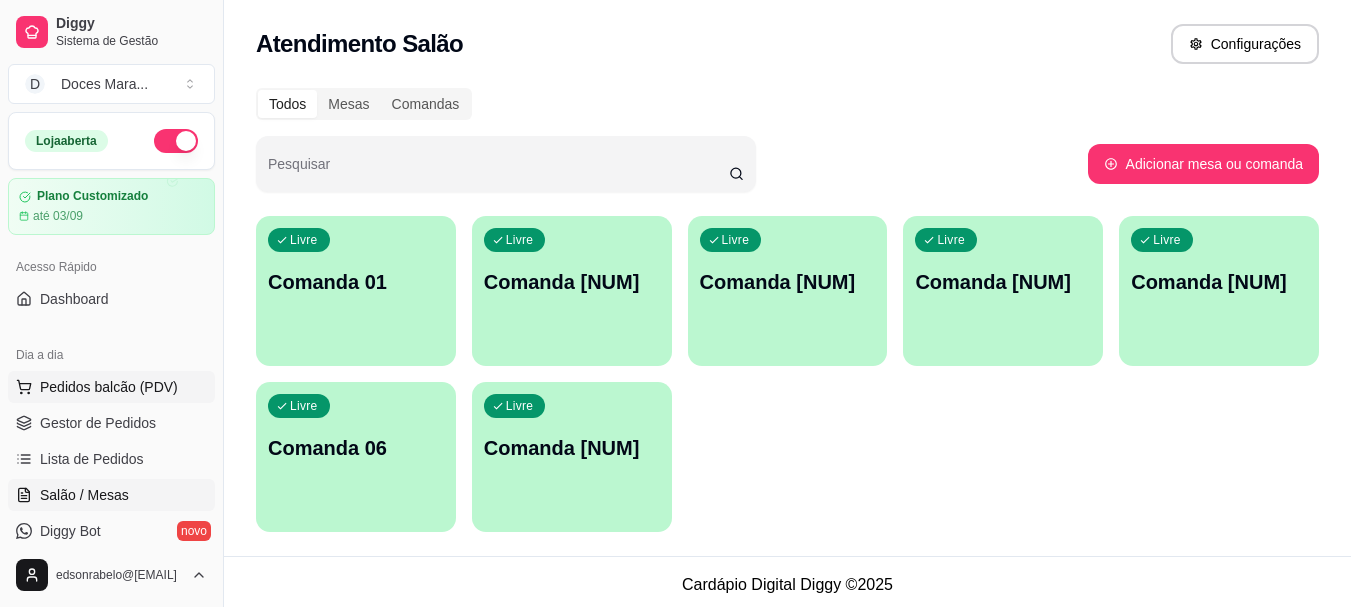 click on "Pedidos balcão (PDV)" at bounding box center (109, 387) 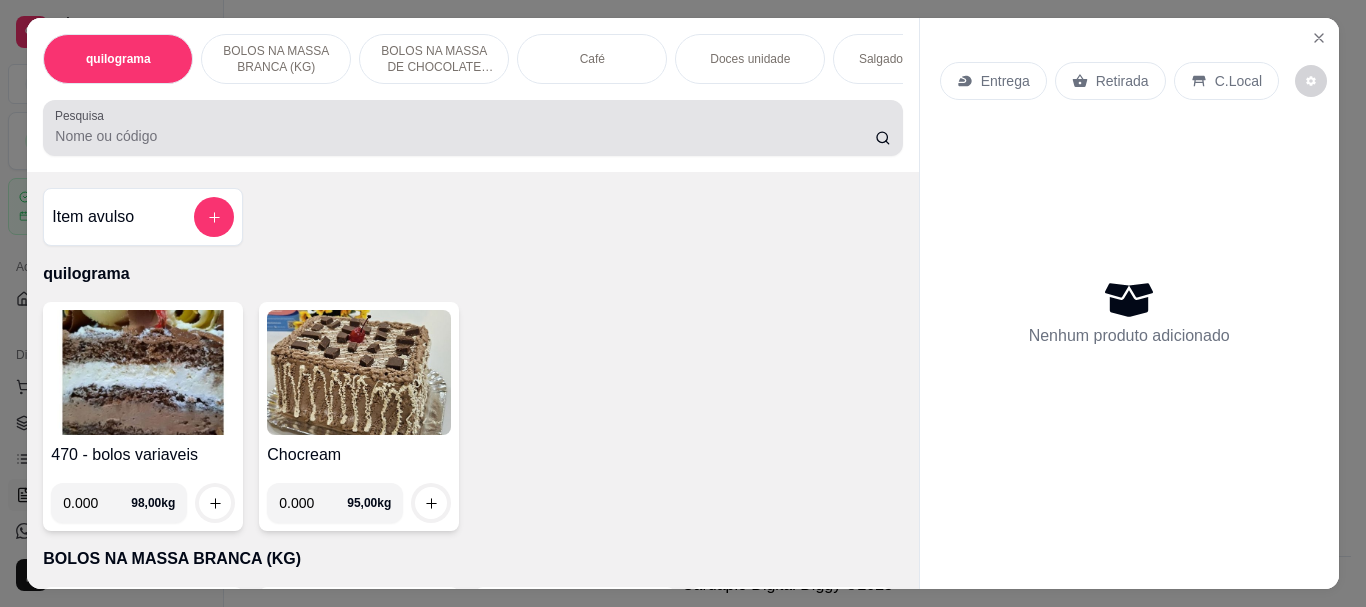 drag, startPoint x: 114, startPoint y: 156, endPoint x: 54, endPoint y: 132, distance: 64.62198 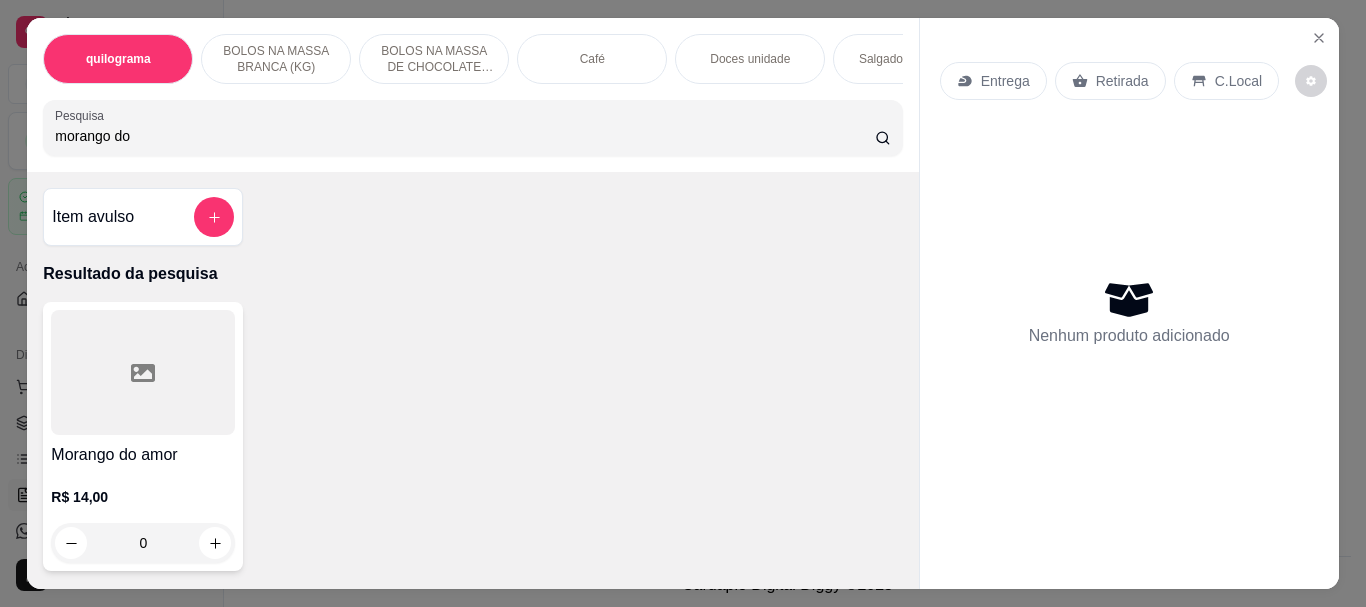 type on "morango do" 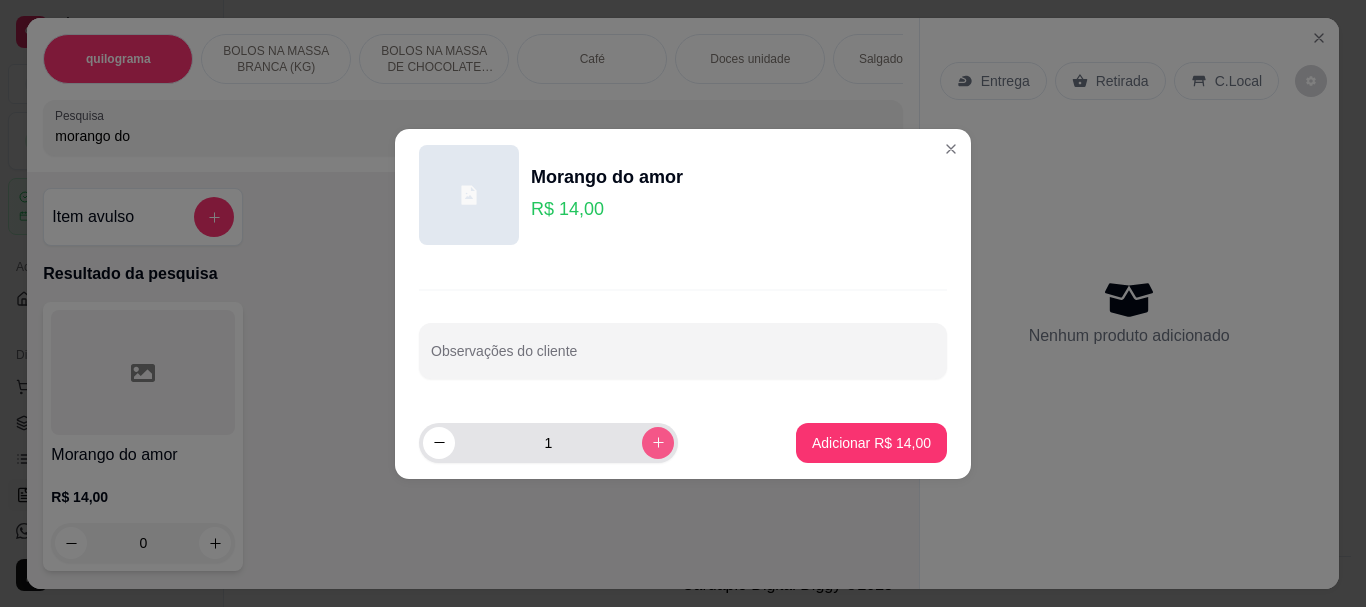 click 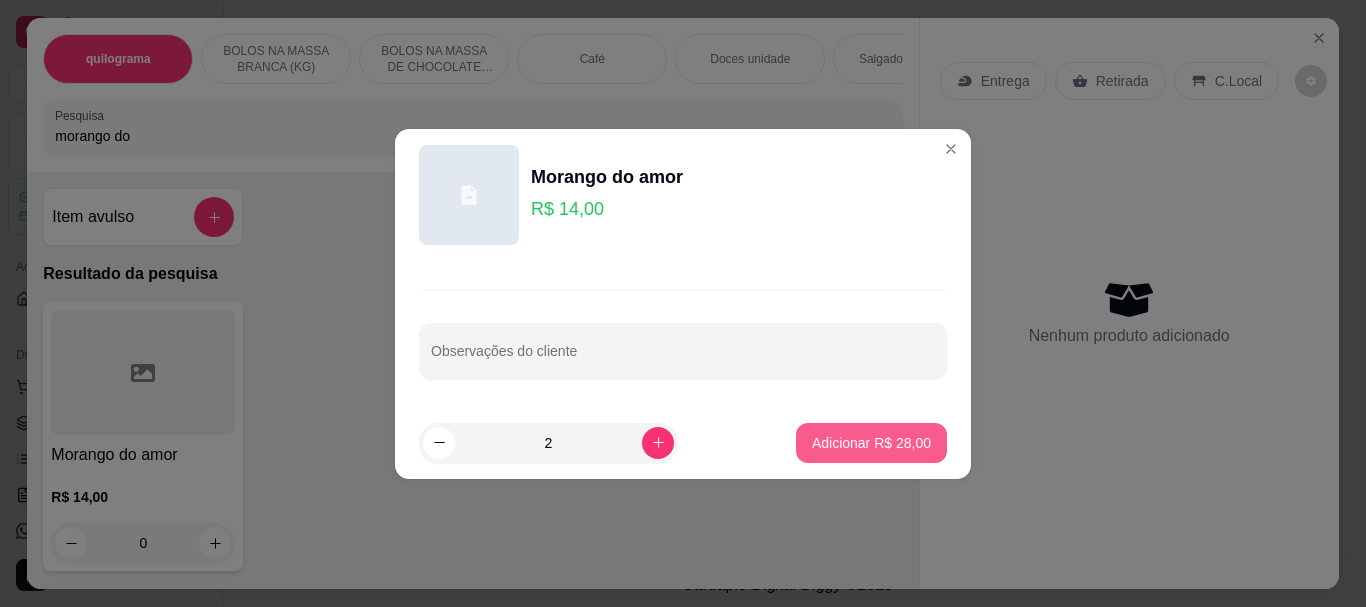 click on "Adicionar   R$ 28,00" at bounding box center (871, 443) 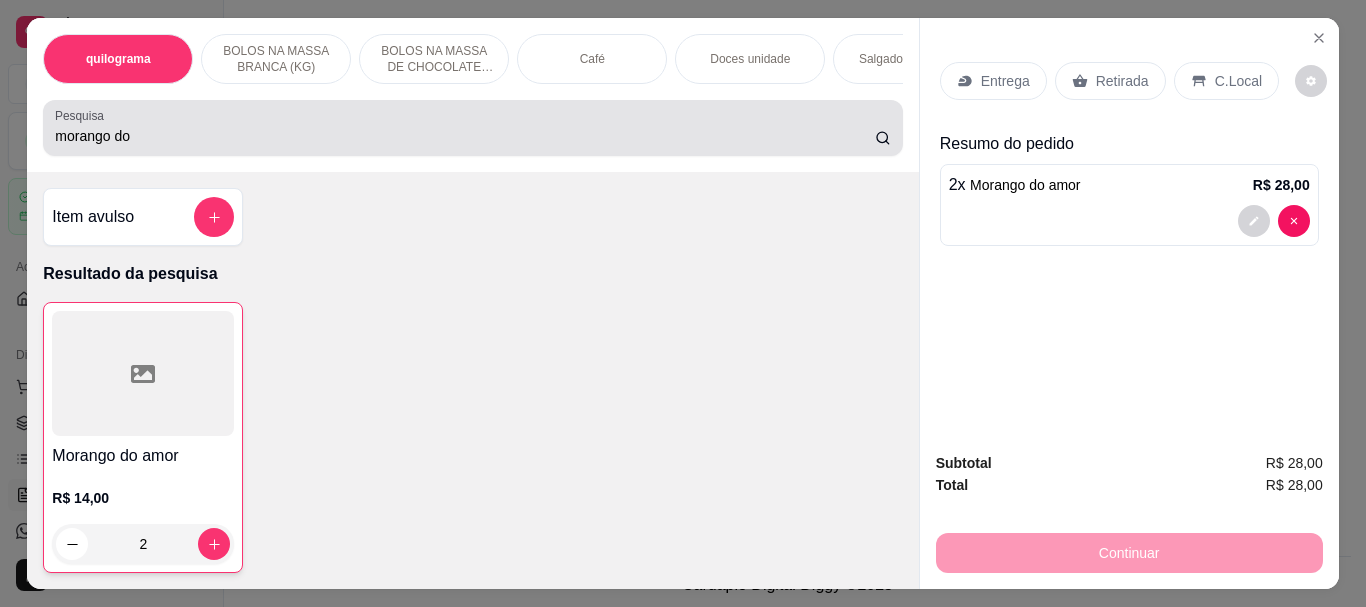 click on "morango do" at bounding box center (472, 128) 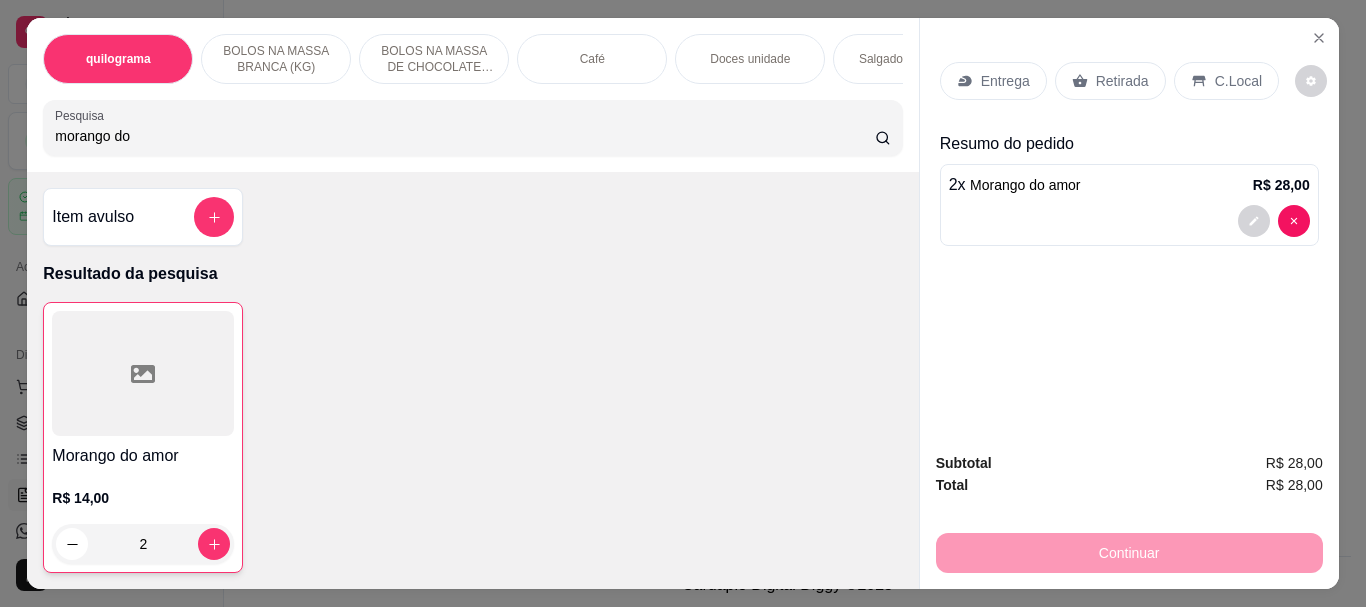 click on "morango do" at bounding box center (465, 136) 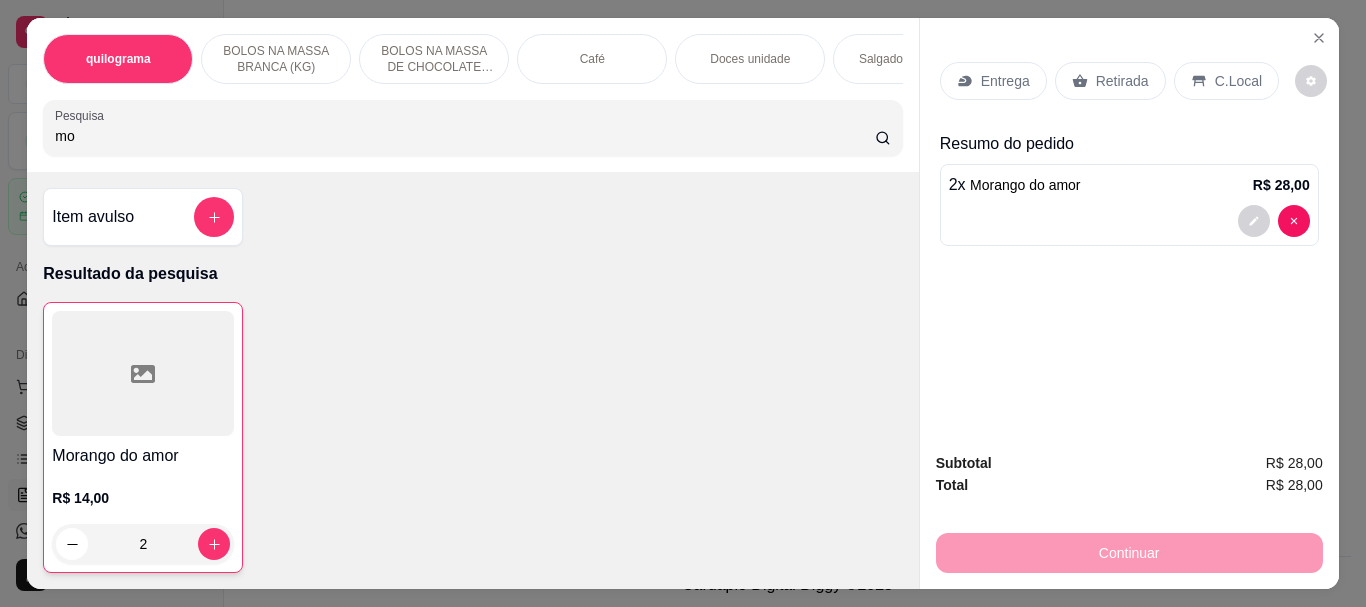 type on "m" 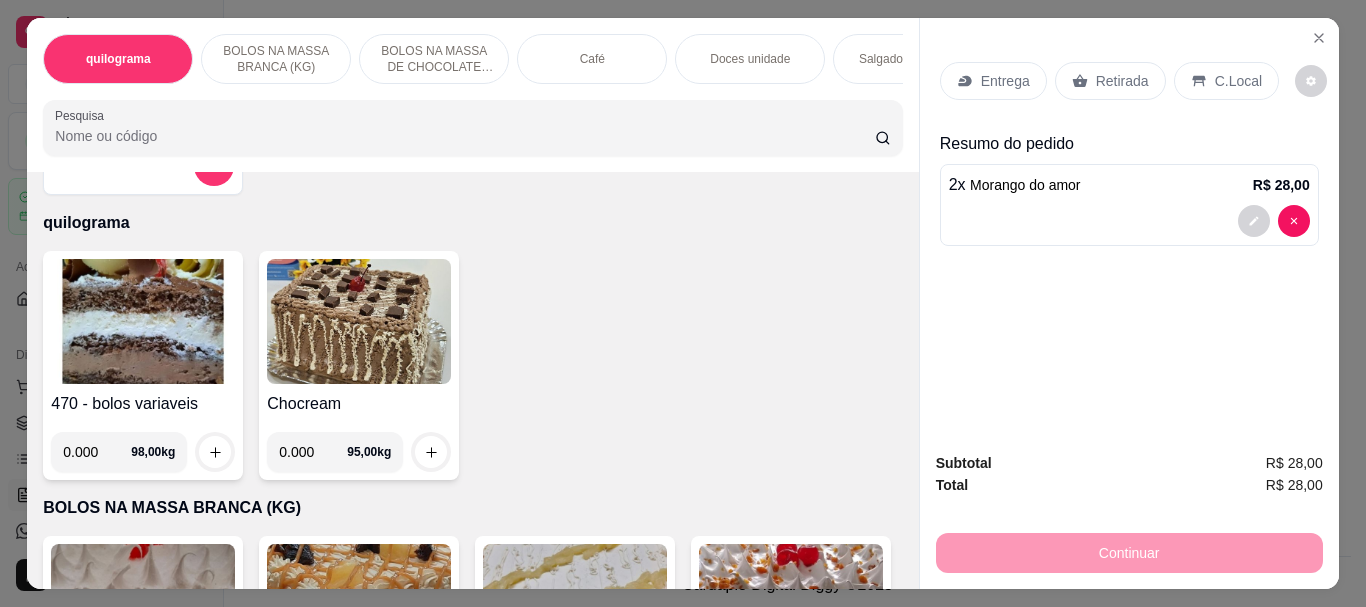 scroll, scrollTop: 100, scrollLeft: 0, axis: vertical 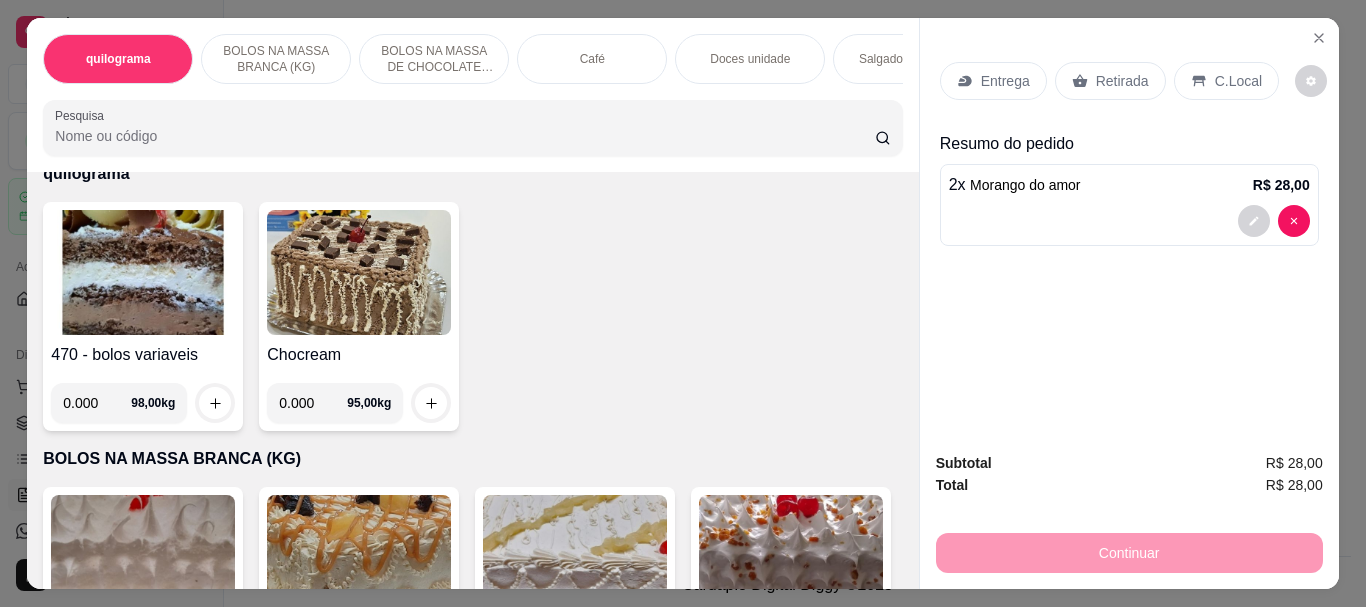 type 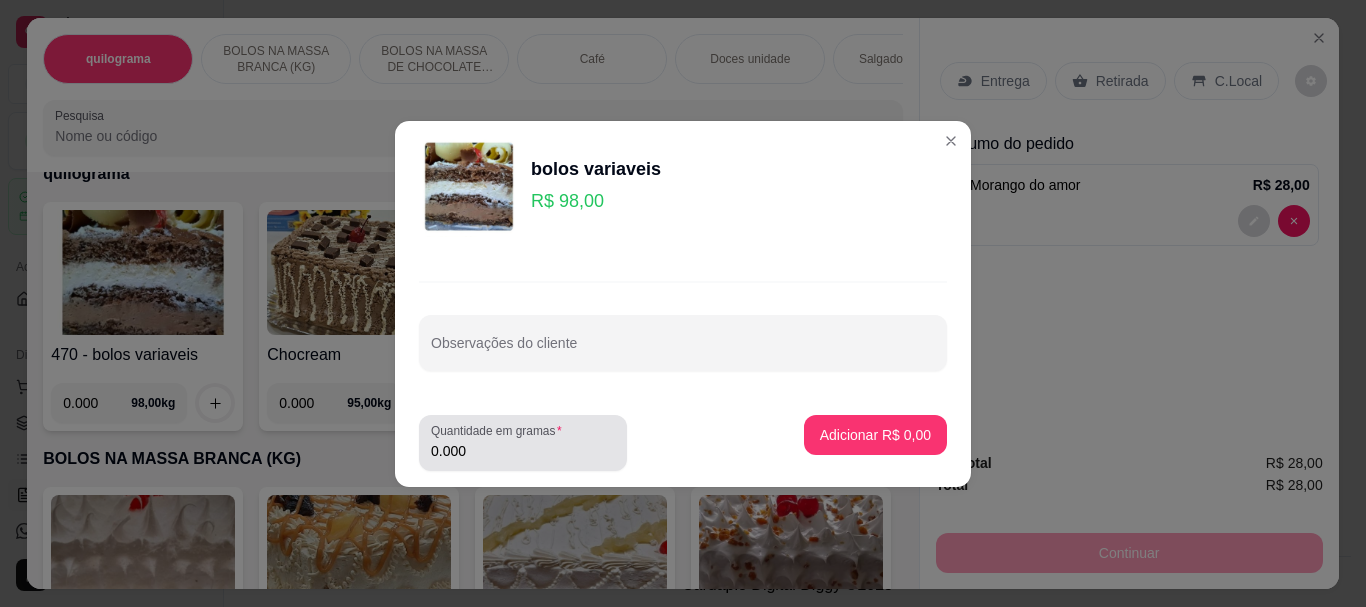 click on "0.000" at bounding box center (523, 451) 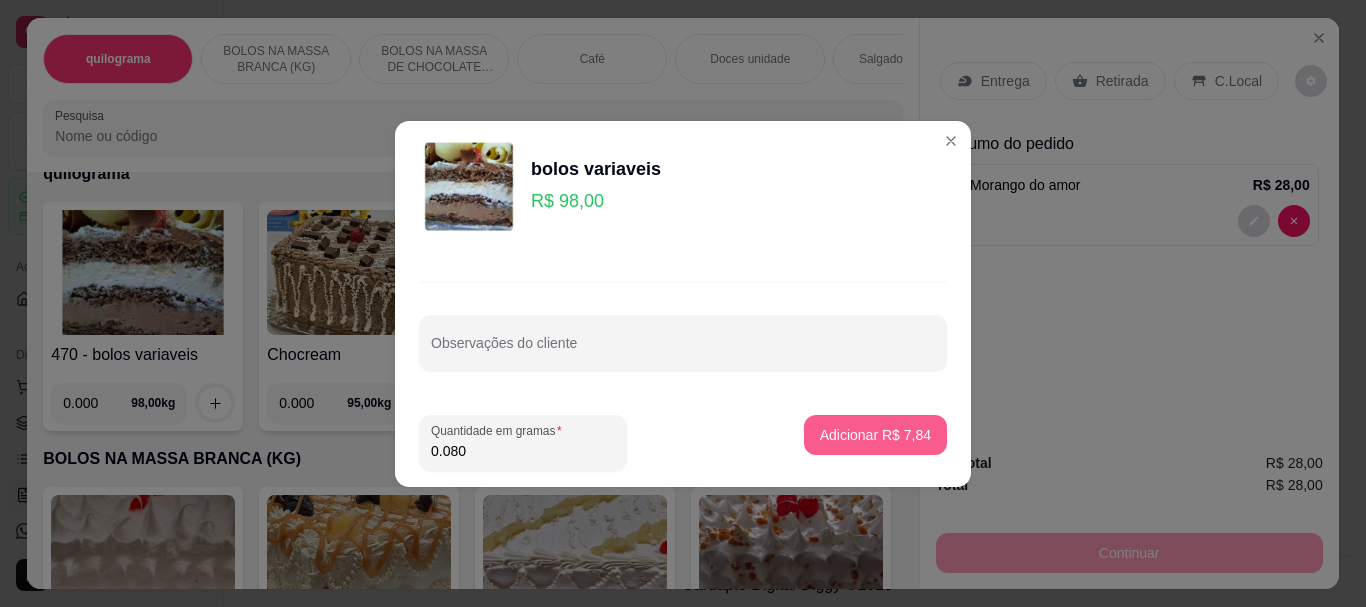 type on "0.080" 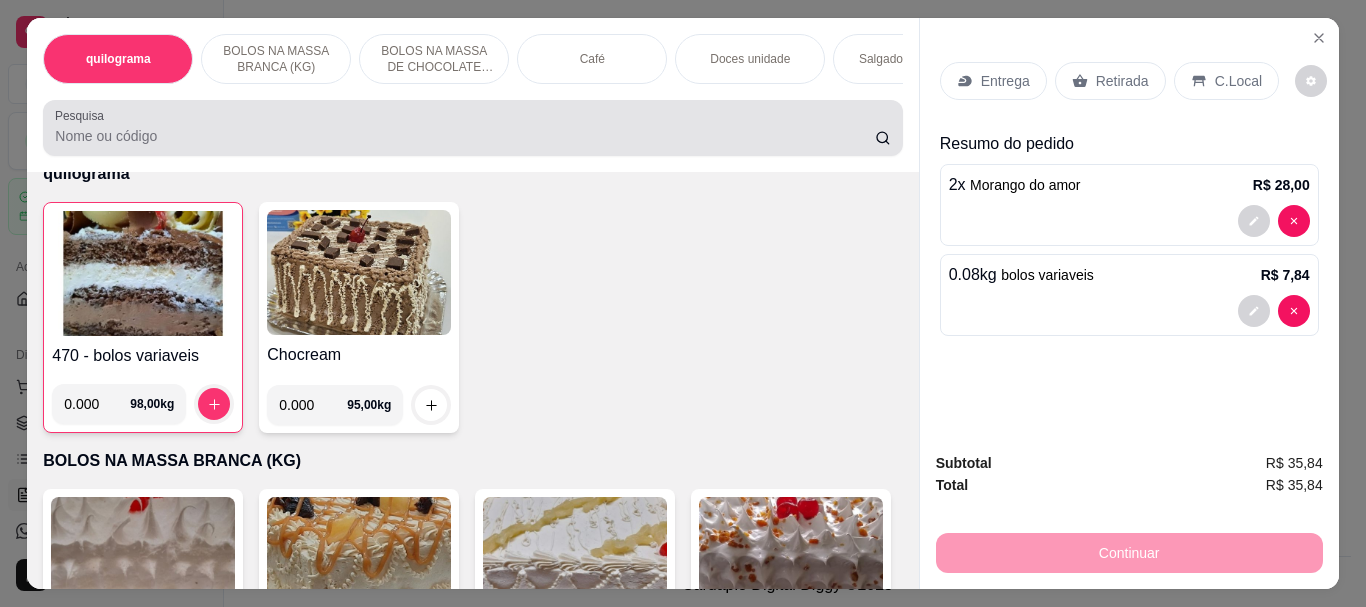 click on "Pesquisa" at bounding box center (465, 136) 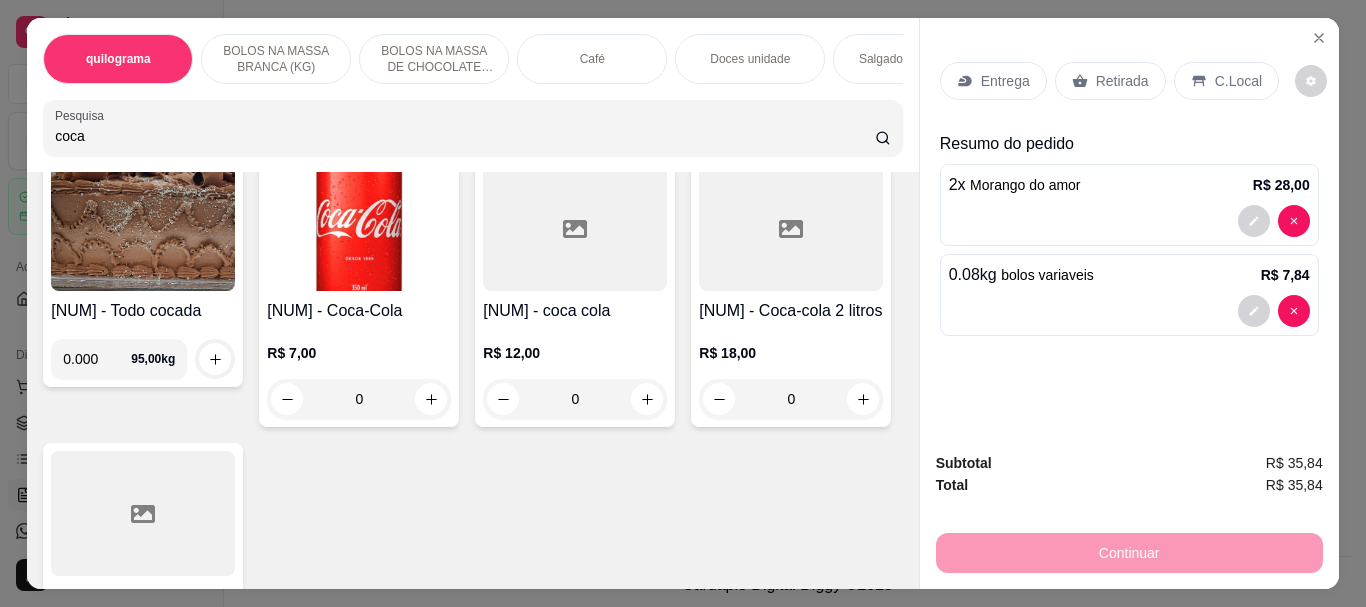 scroll, scrollTop: 110, scrollLeft: 0, axis: vertical 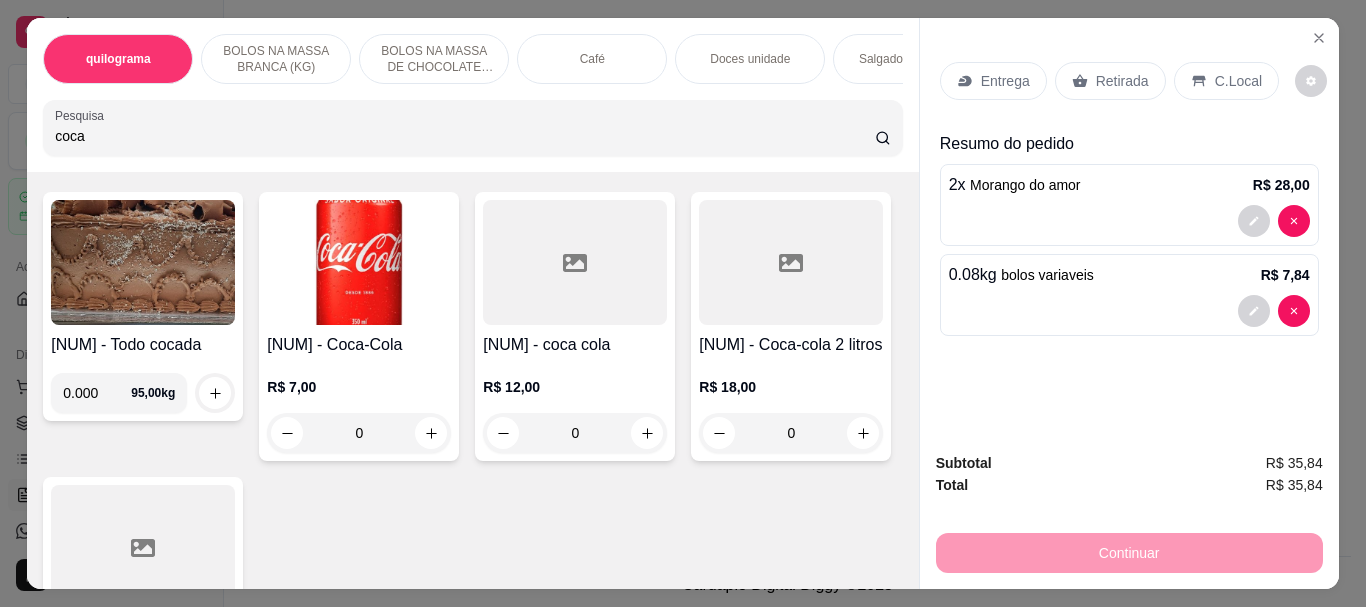 type on "coca" 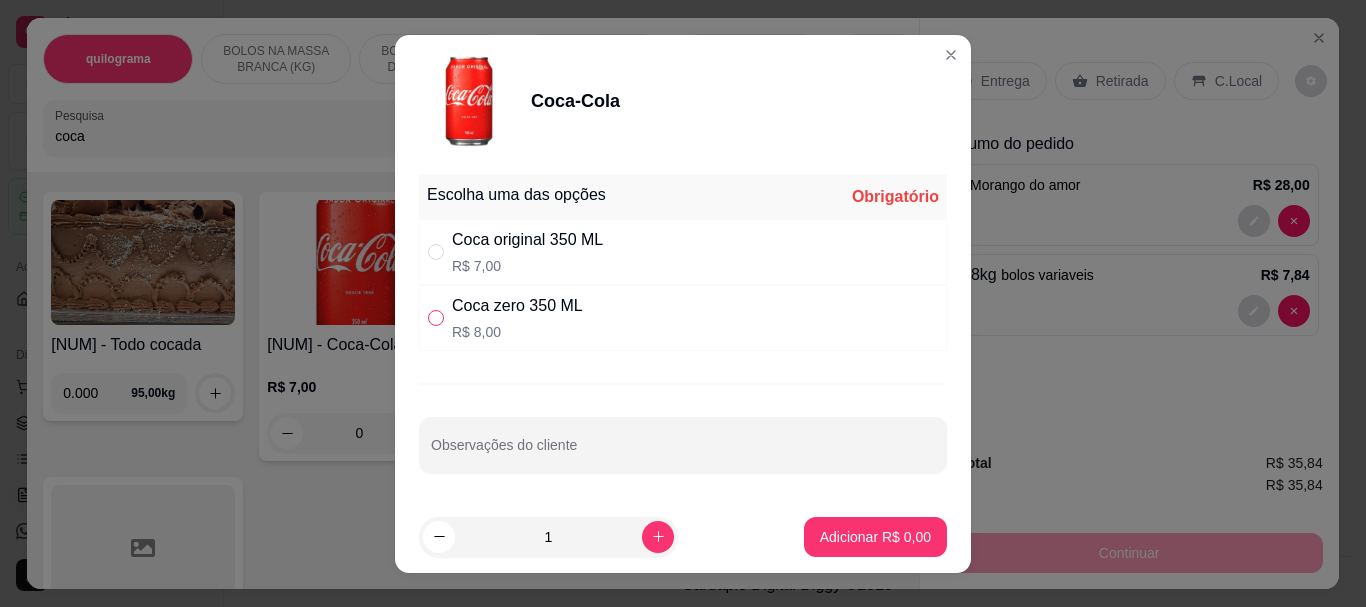 click at bounding box center [436, 318] 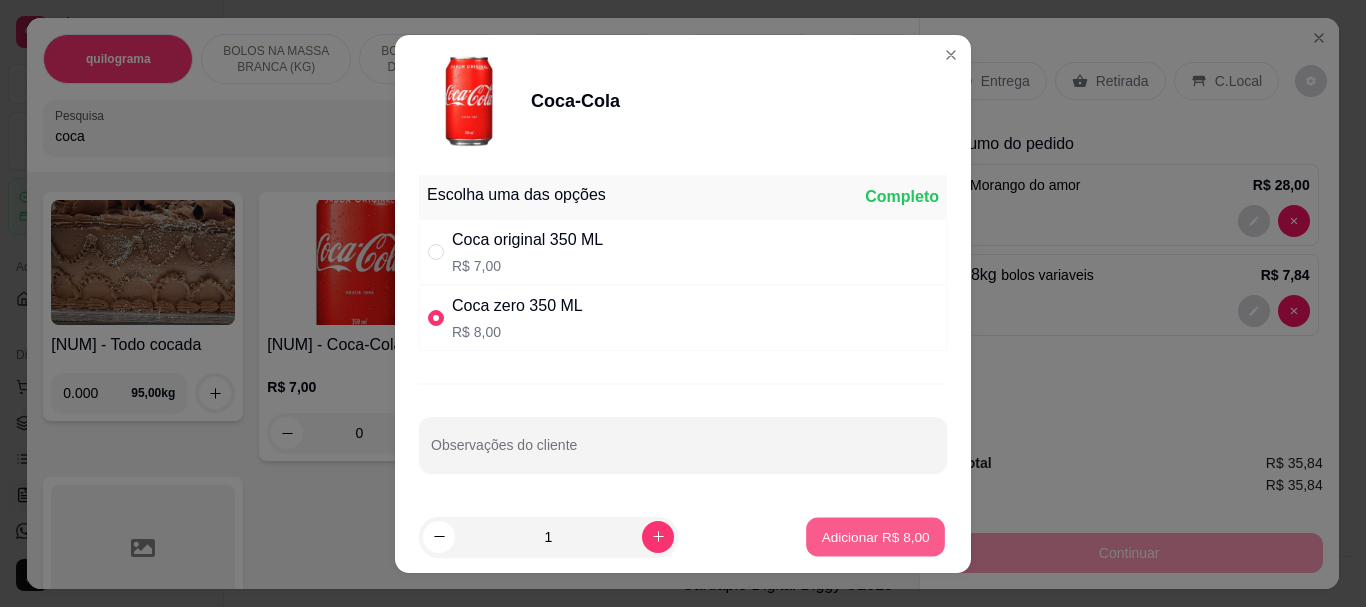 click on "Adicionar   R$ 8,00" at bounding box center [875, 536] 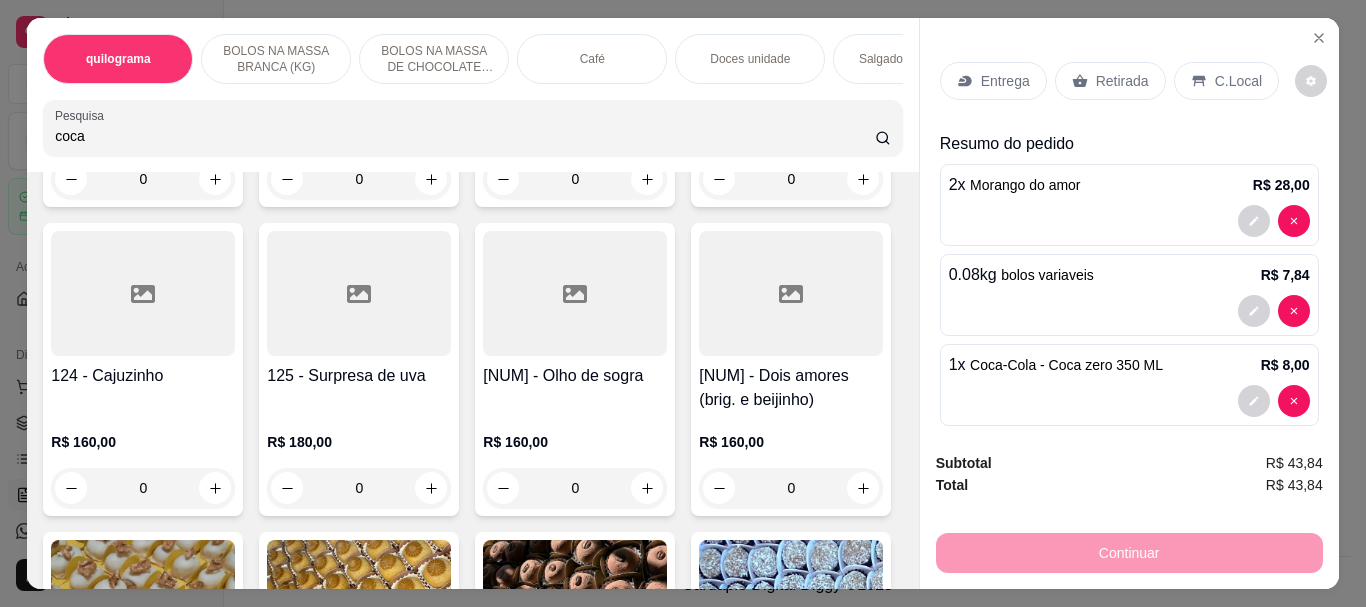 scroll, scrollTop: 13610, scrollLeft: 0, axis: vertical 